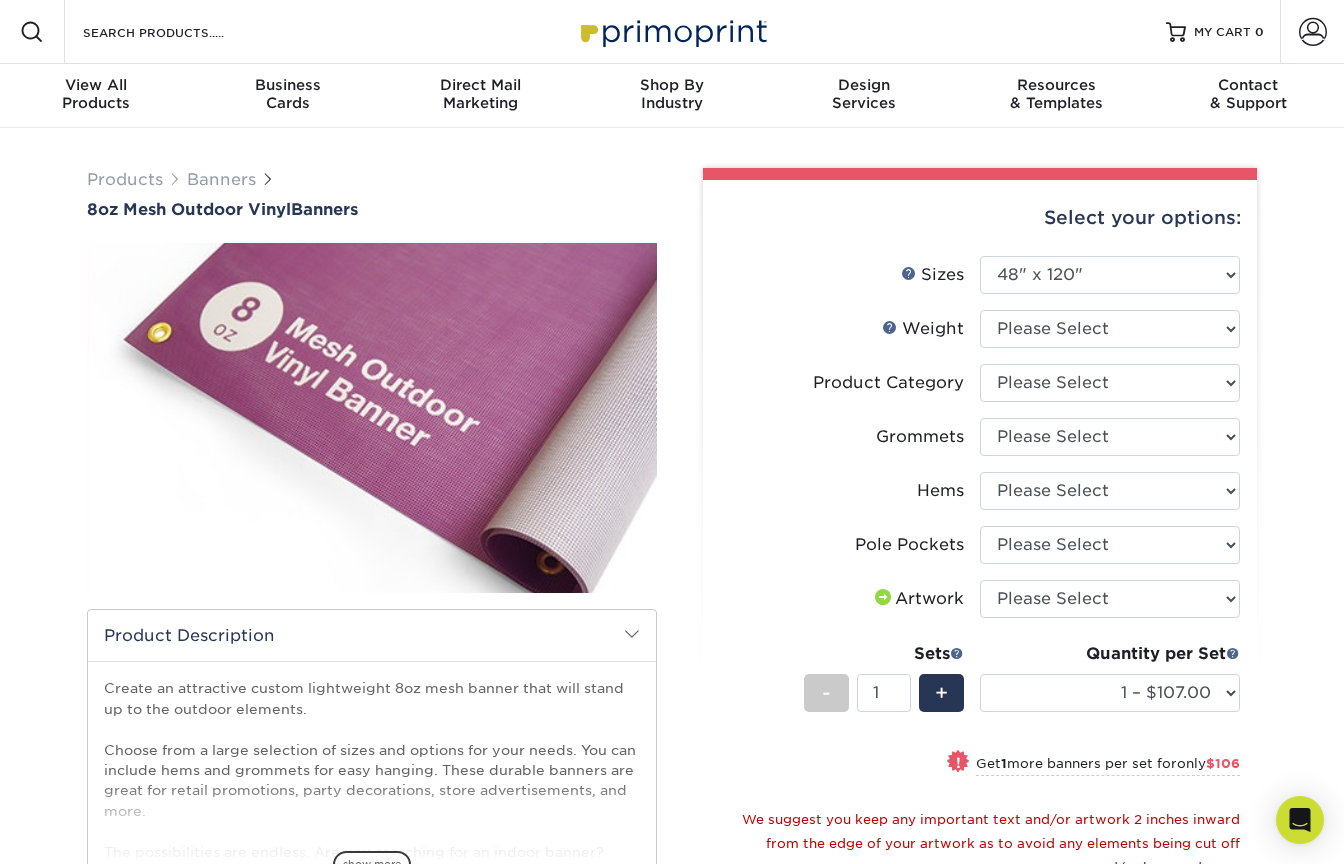 select on "48.00x120.00" 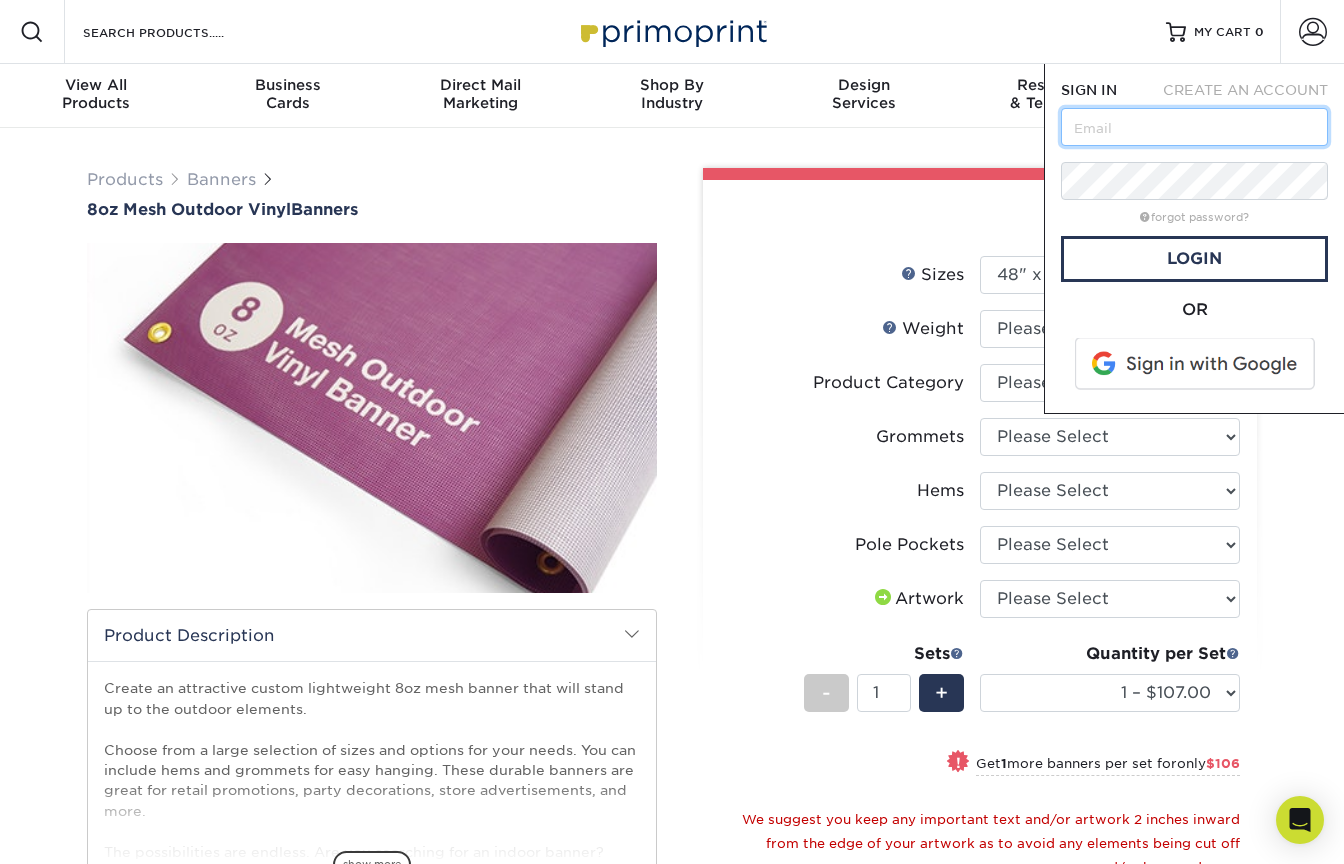 type on "[EMAIL]" 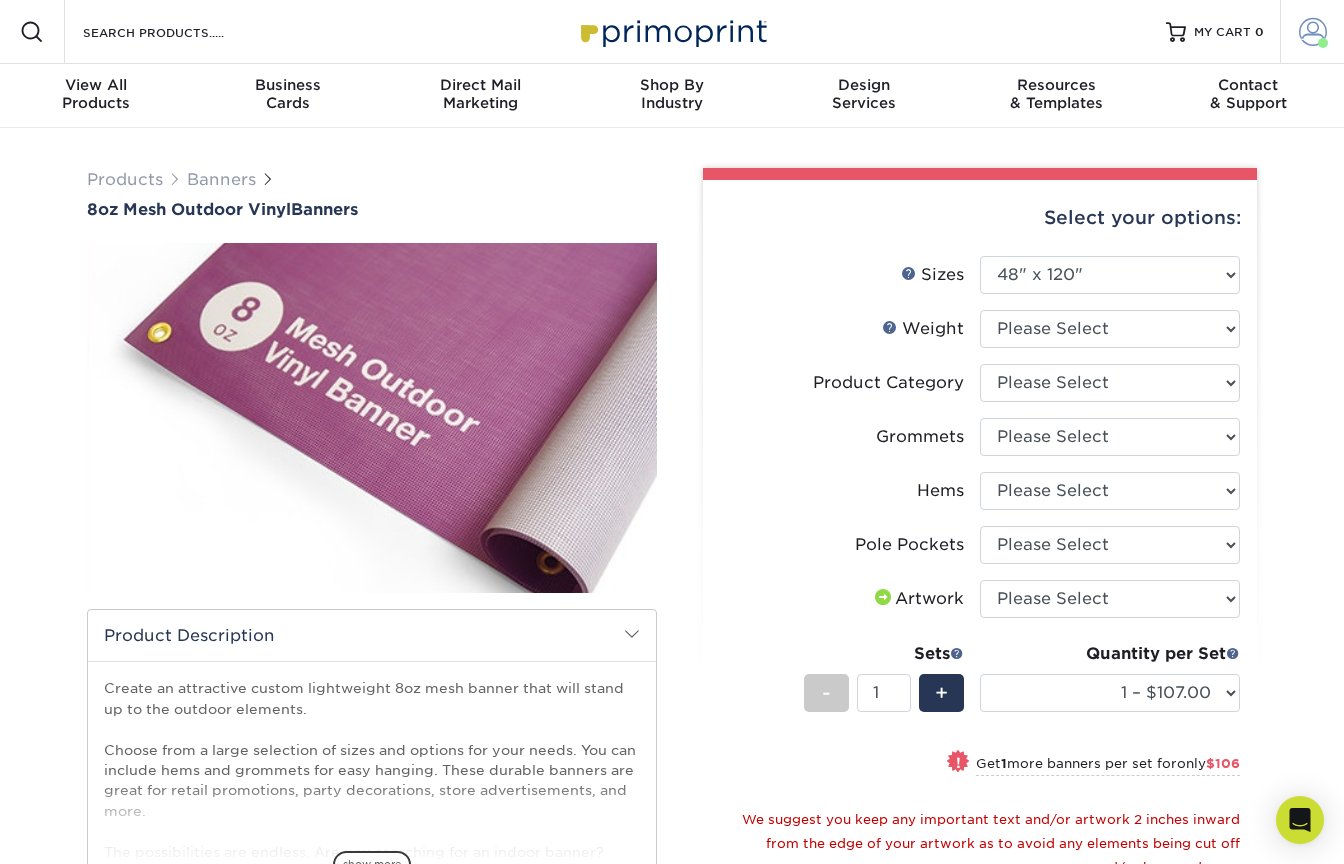 click at bounding box center [1323, 43] 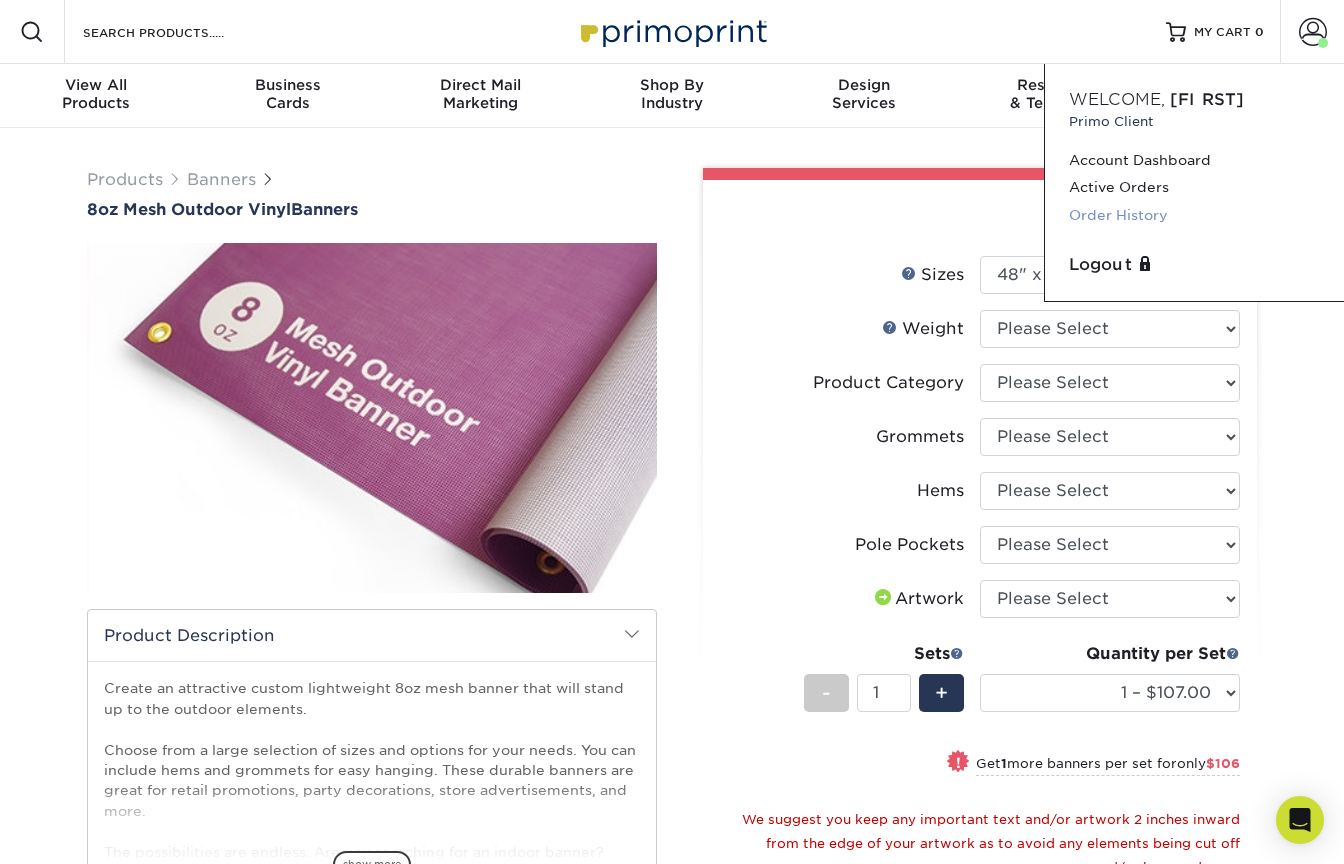 click on "Order History" at bounding box center [1194, 215] 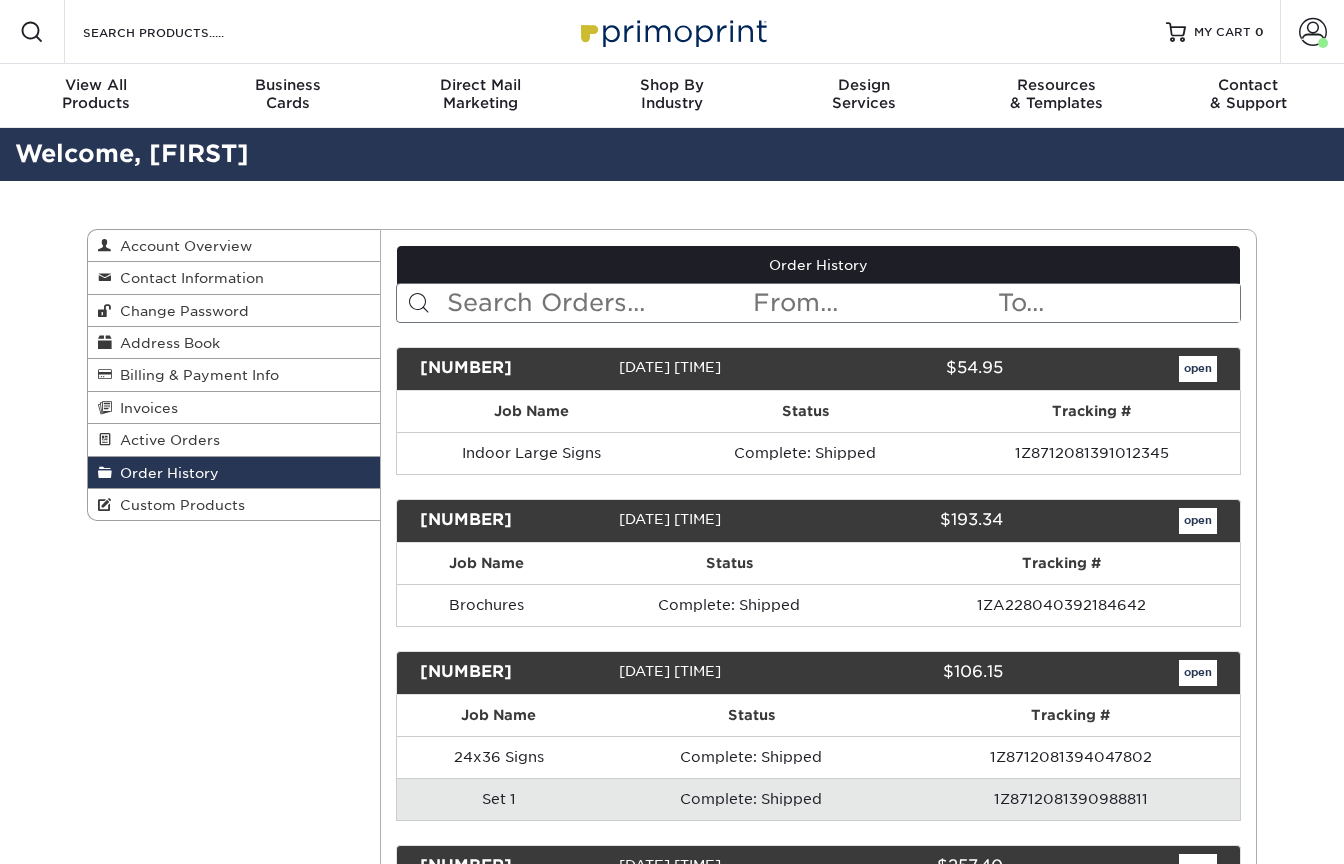 scroll, scrollTop: 0, scrollLeft: 0, axis: both 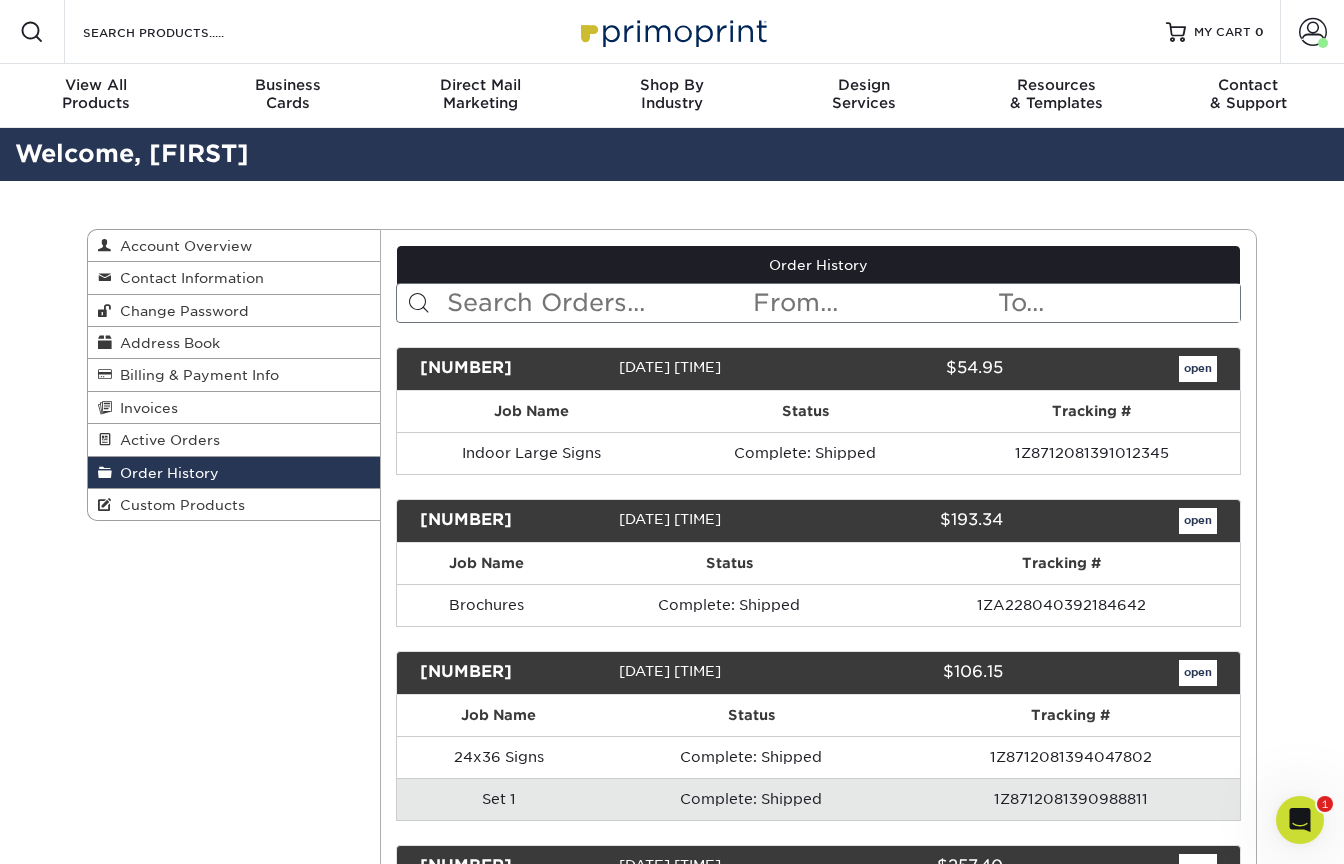 click on "open" at bounding box center (1198, 369) 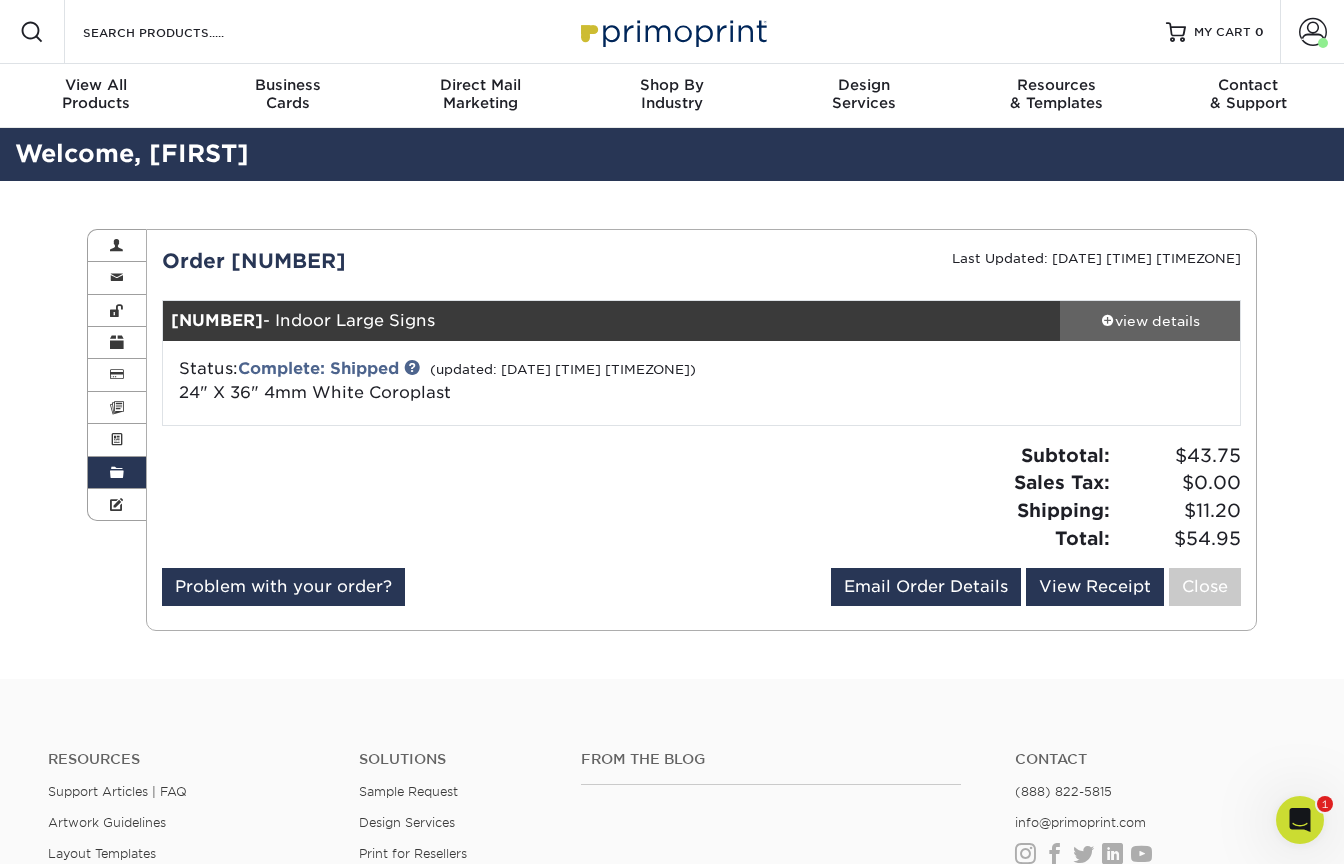 click on "view details" at bounding box center (1150, 321) 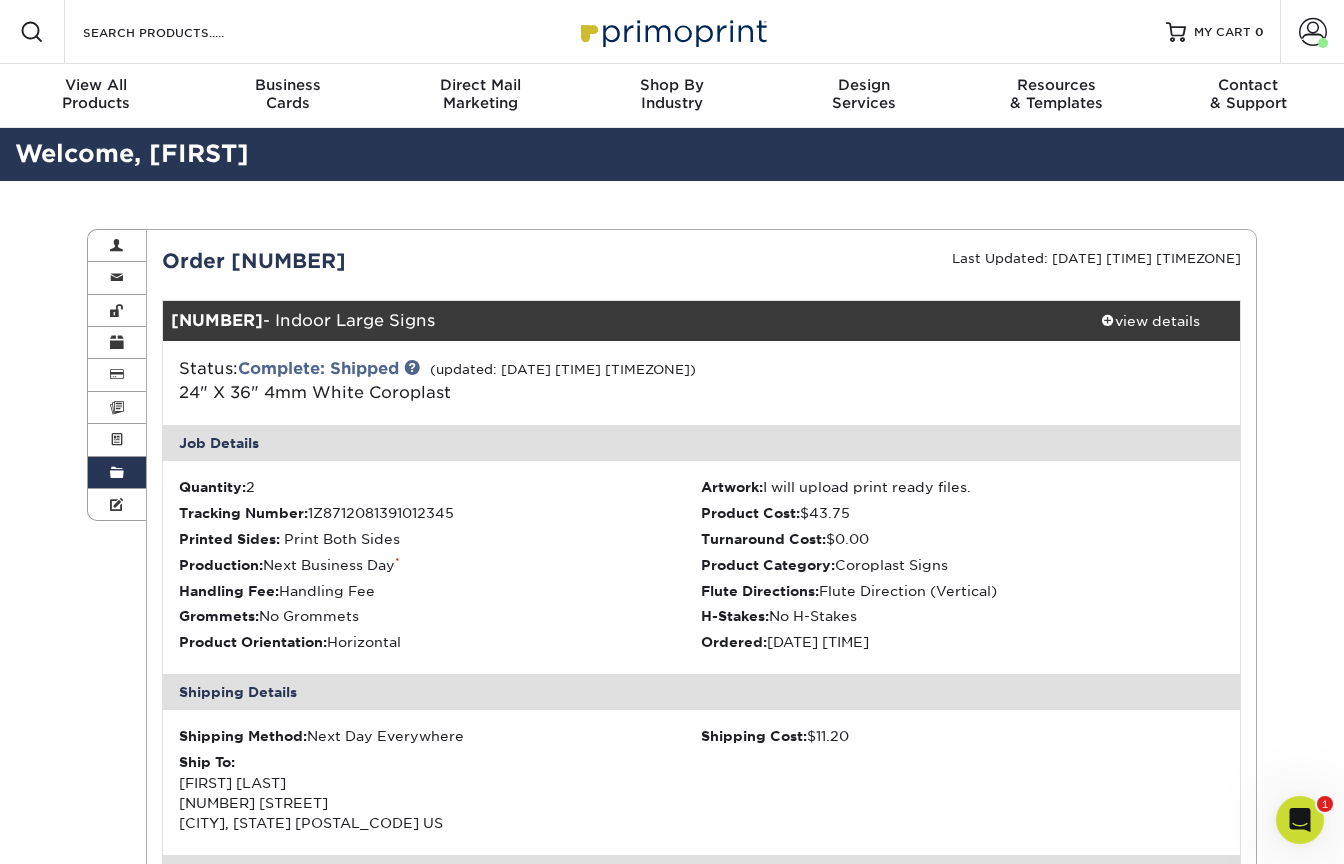 scroll, scrollTop: 0, scrollLeft: 0, axis: both 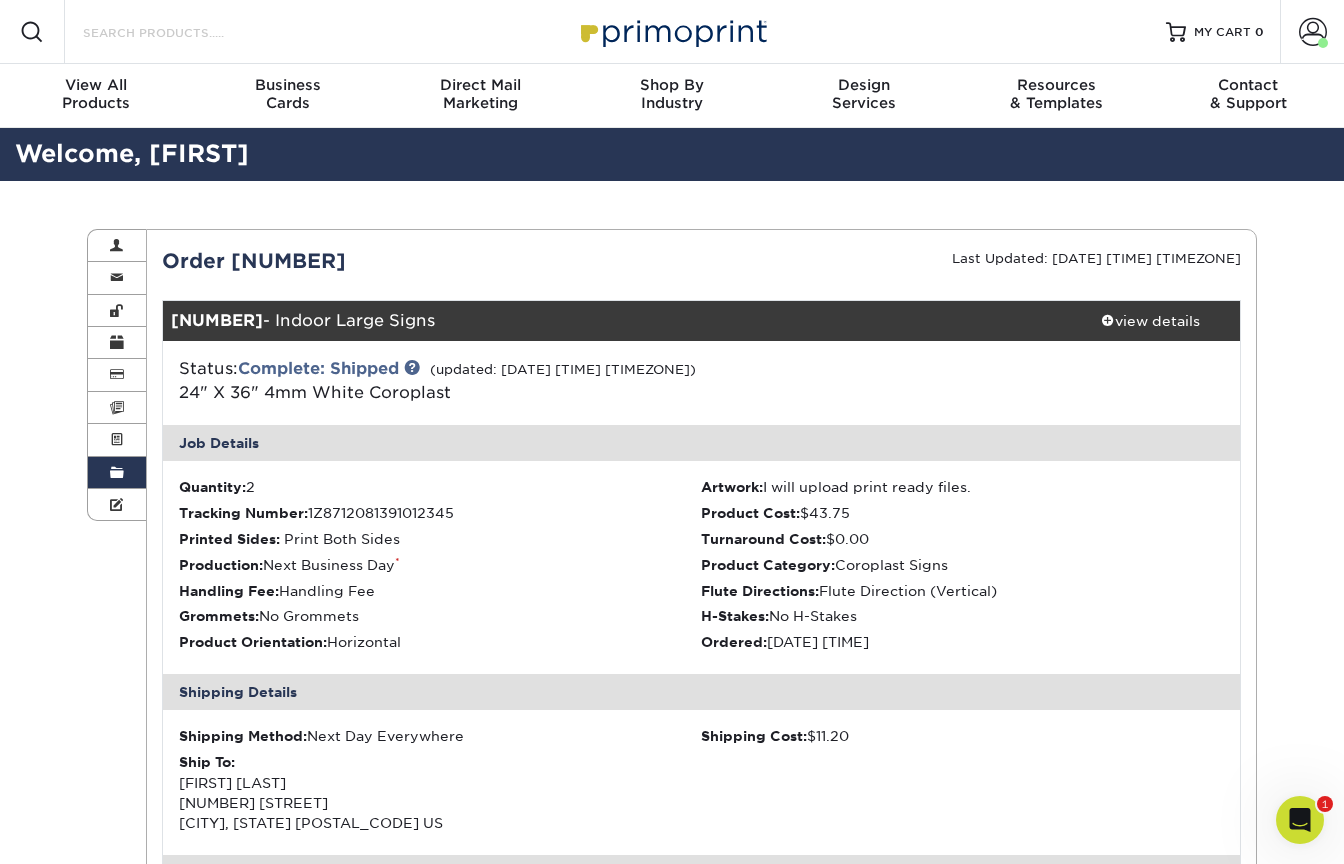 click on "Search Products" at bounding box center [178, 32] 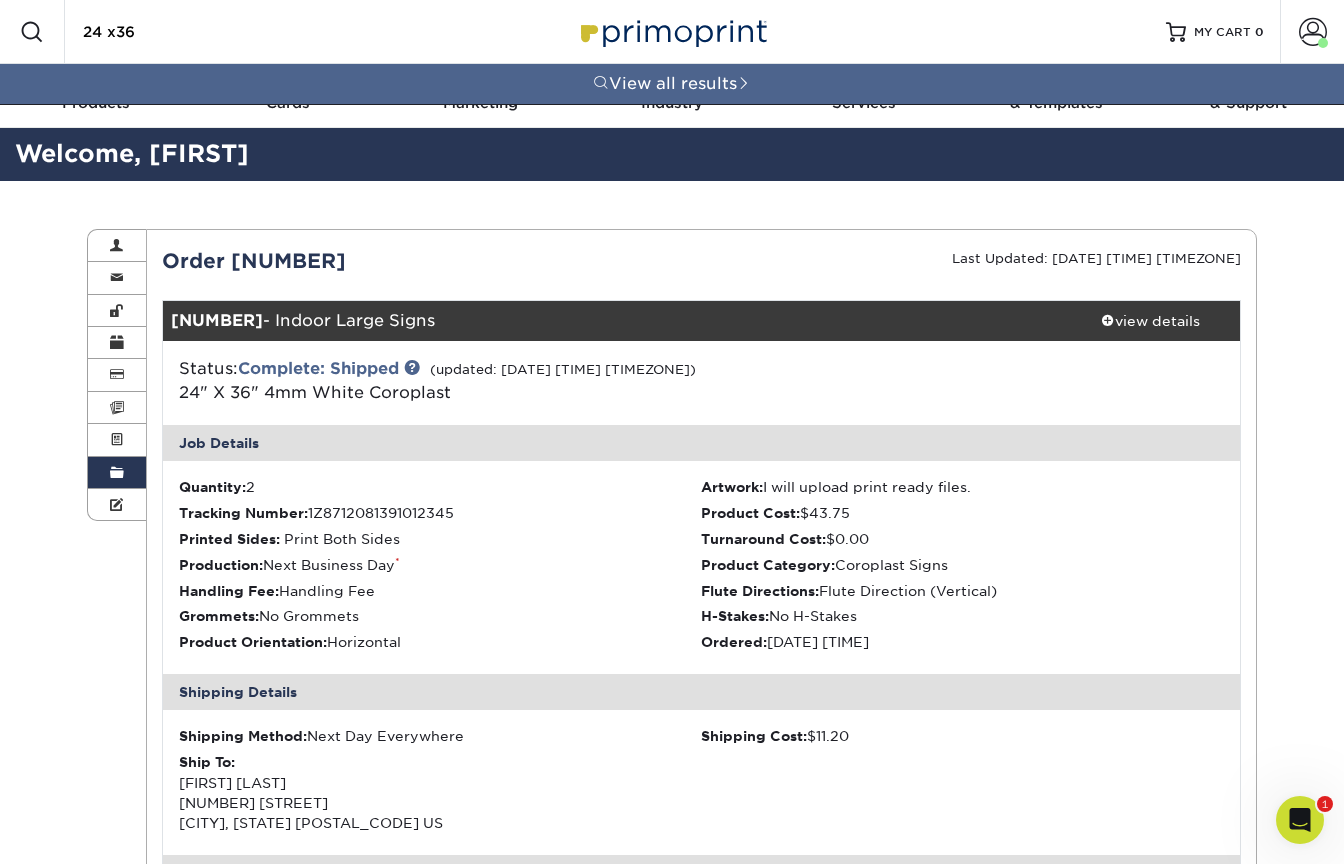 type on "24 x36" 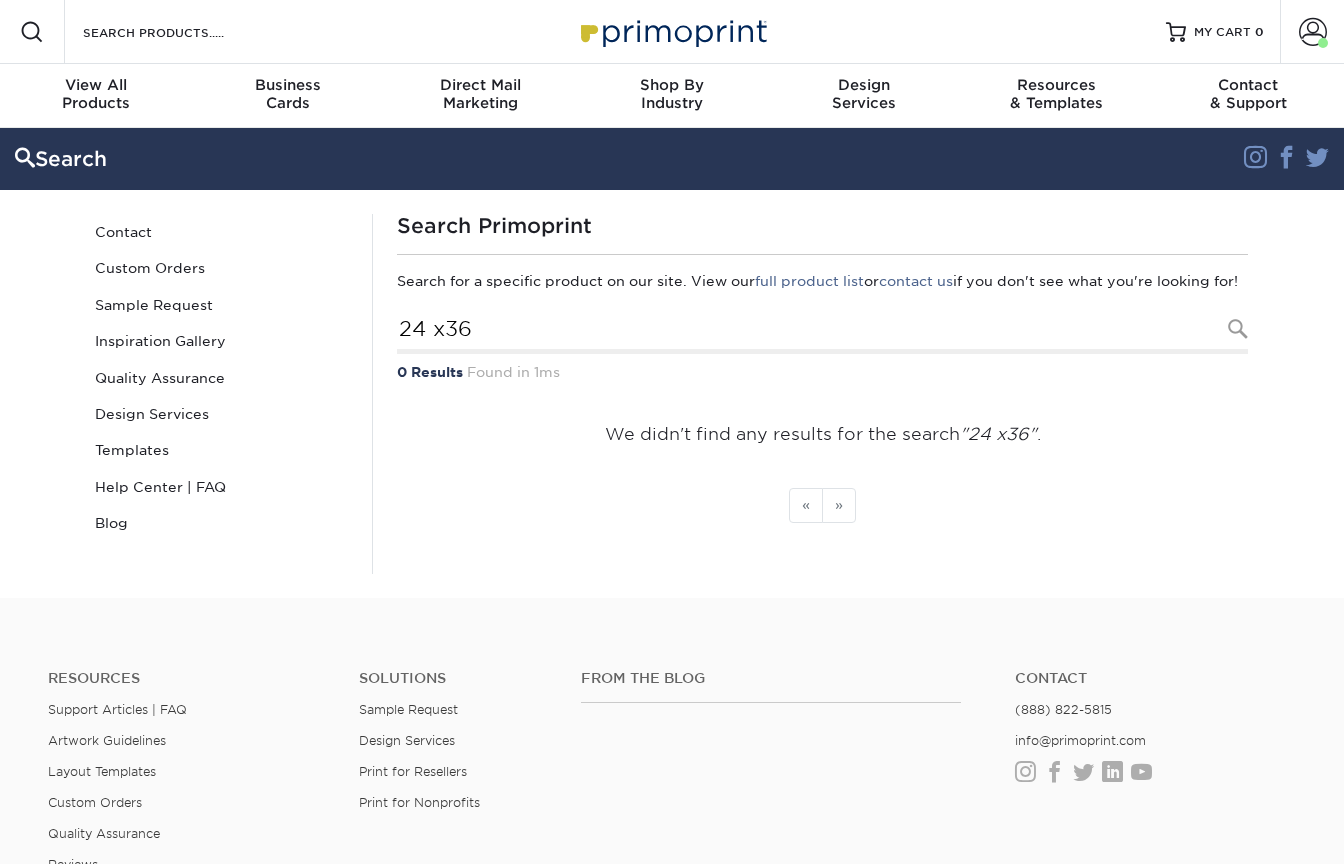 scroll, scrollTop: 0, scrollLeft: 0, axis: both 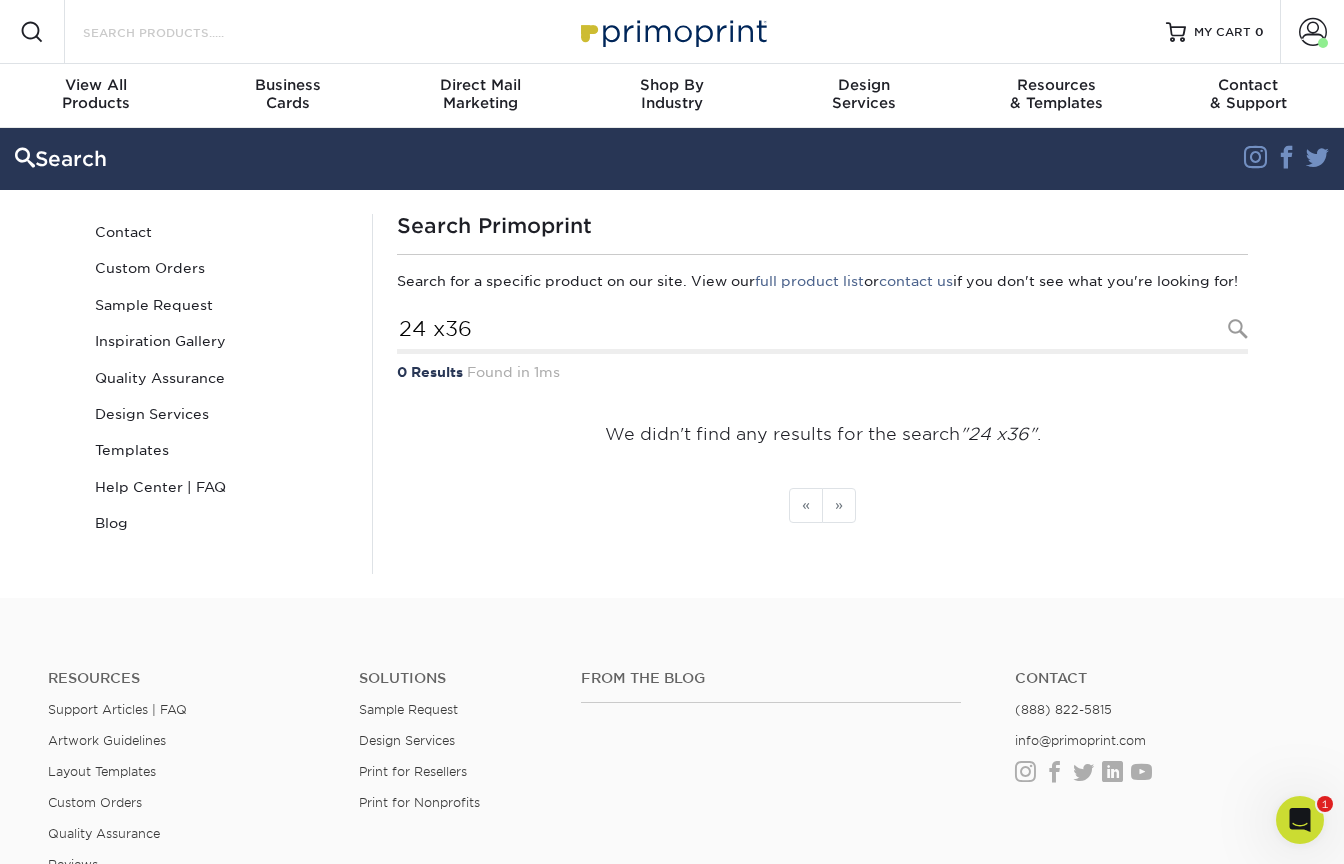 click on "Search Products" at bounding box center [178, 32] 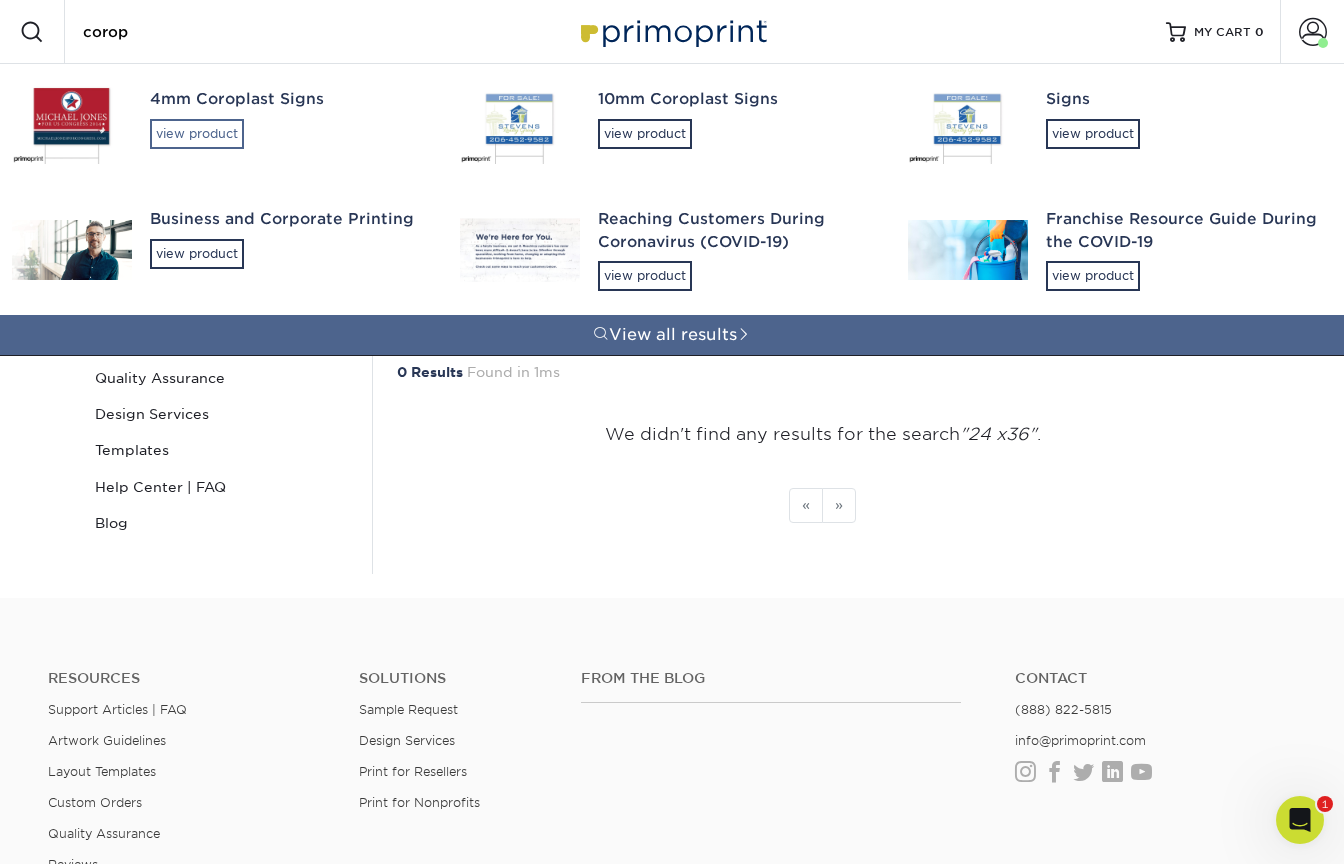 type on "corop" 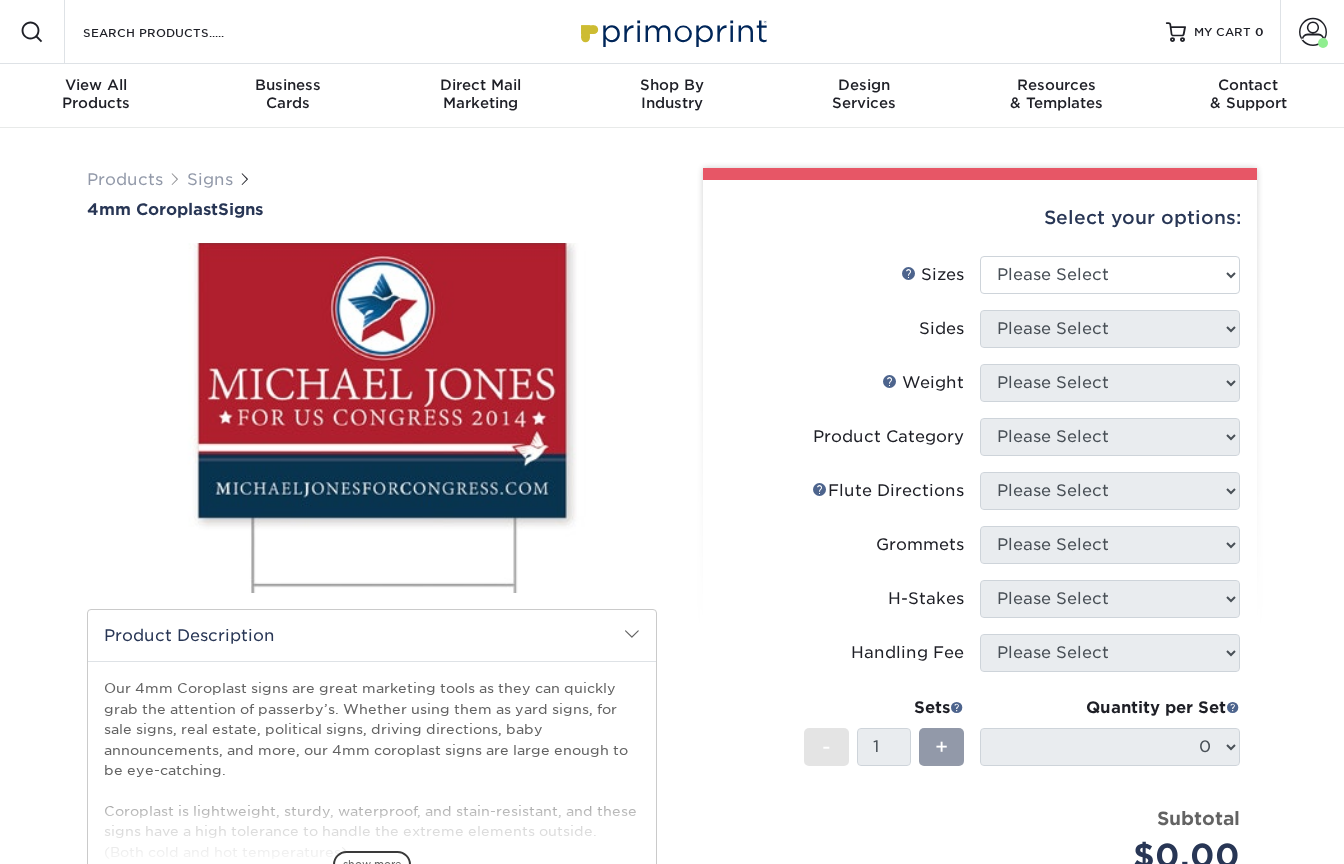 scroll, scrollTop: 0, scrollLeft: 0, axis: both 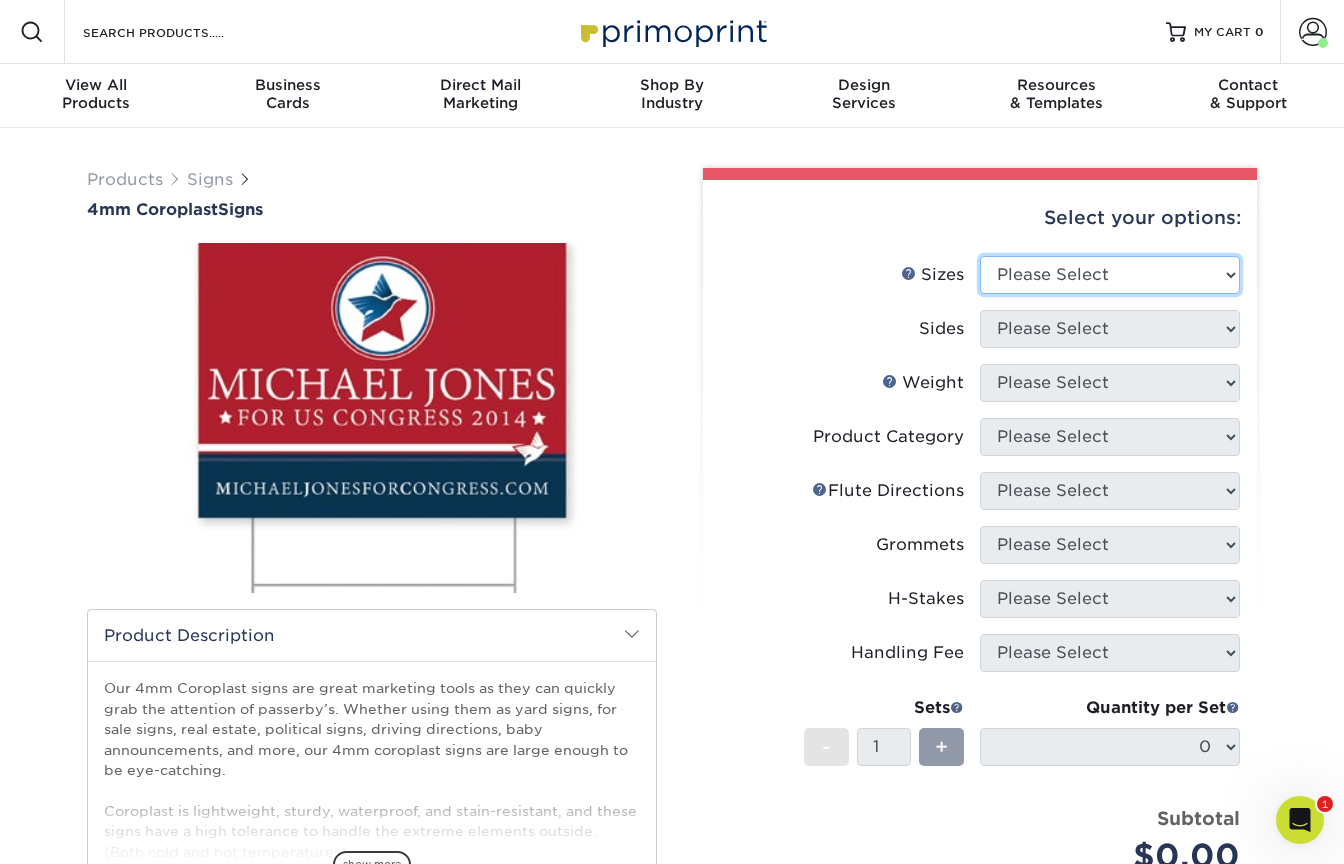 select on "24.00x36.00" 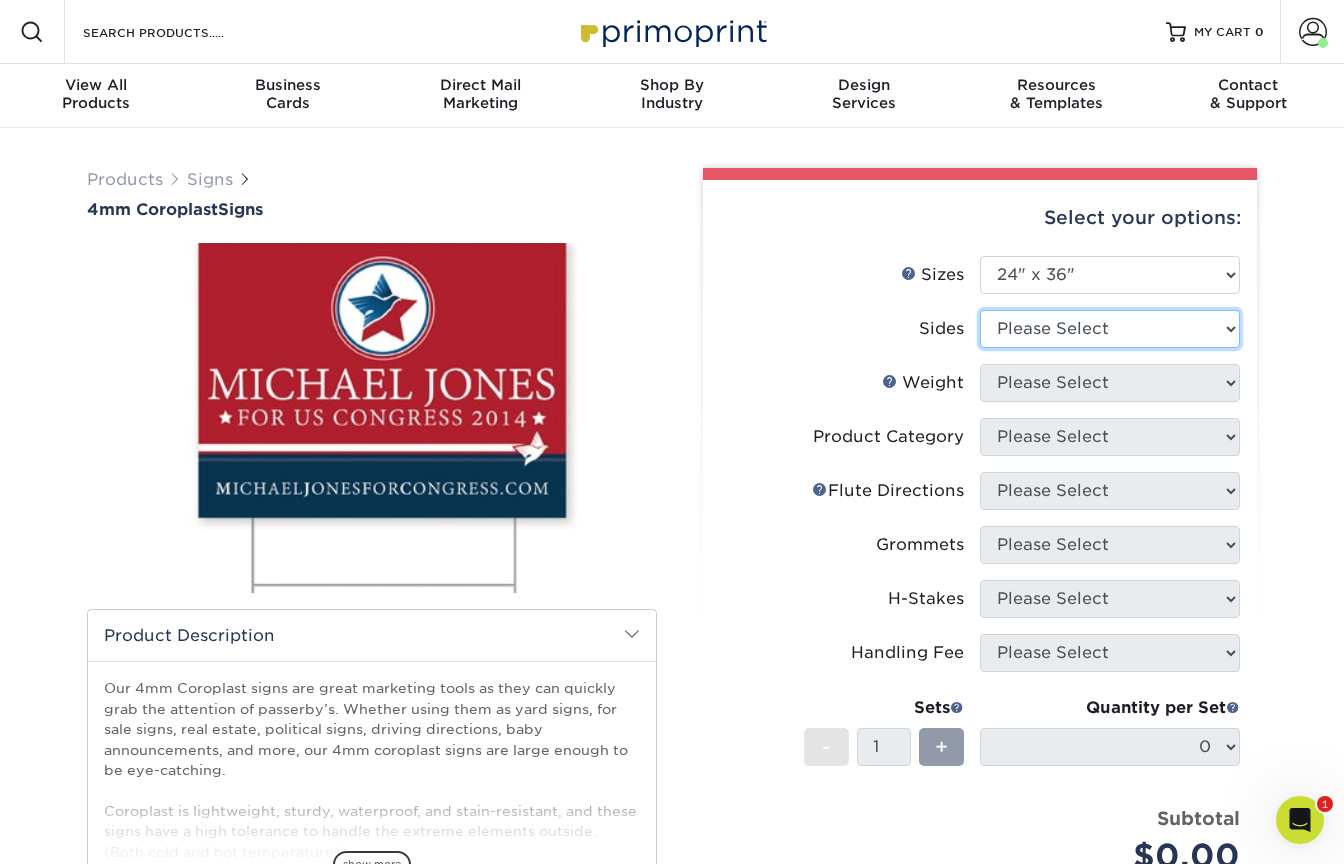 select on "13abbda7-1d64-4f25-8bb2-c179b224825d" 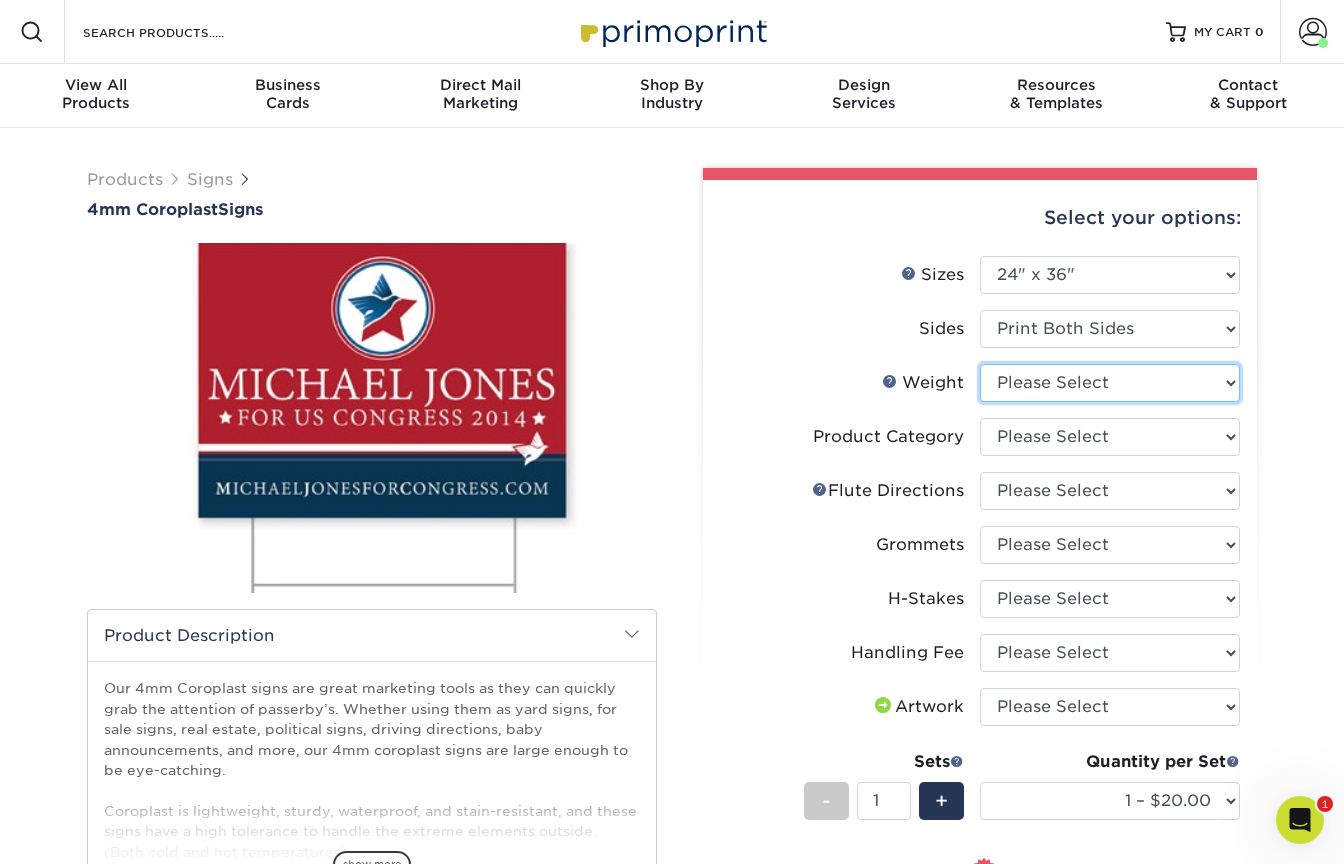 select on "4CORO" 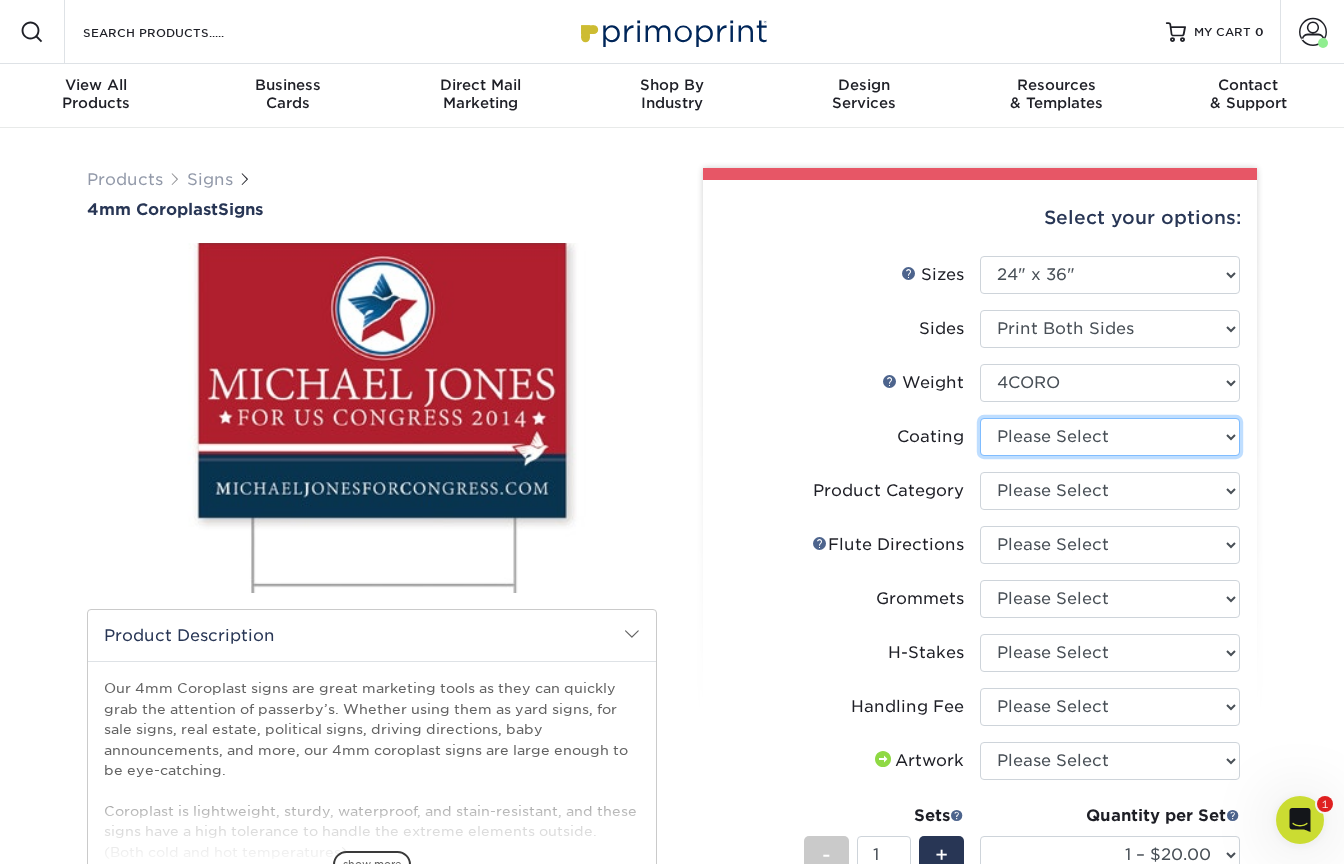 select on "3e7618de-abca-4bda-9f97-8b9129e913d8" 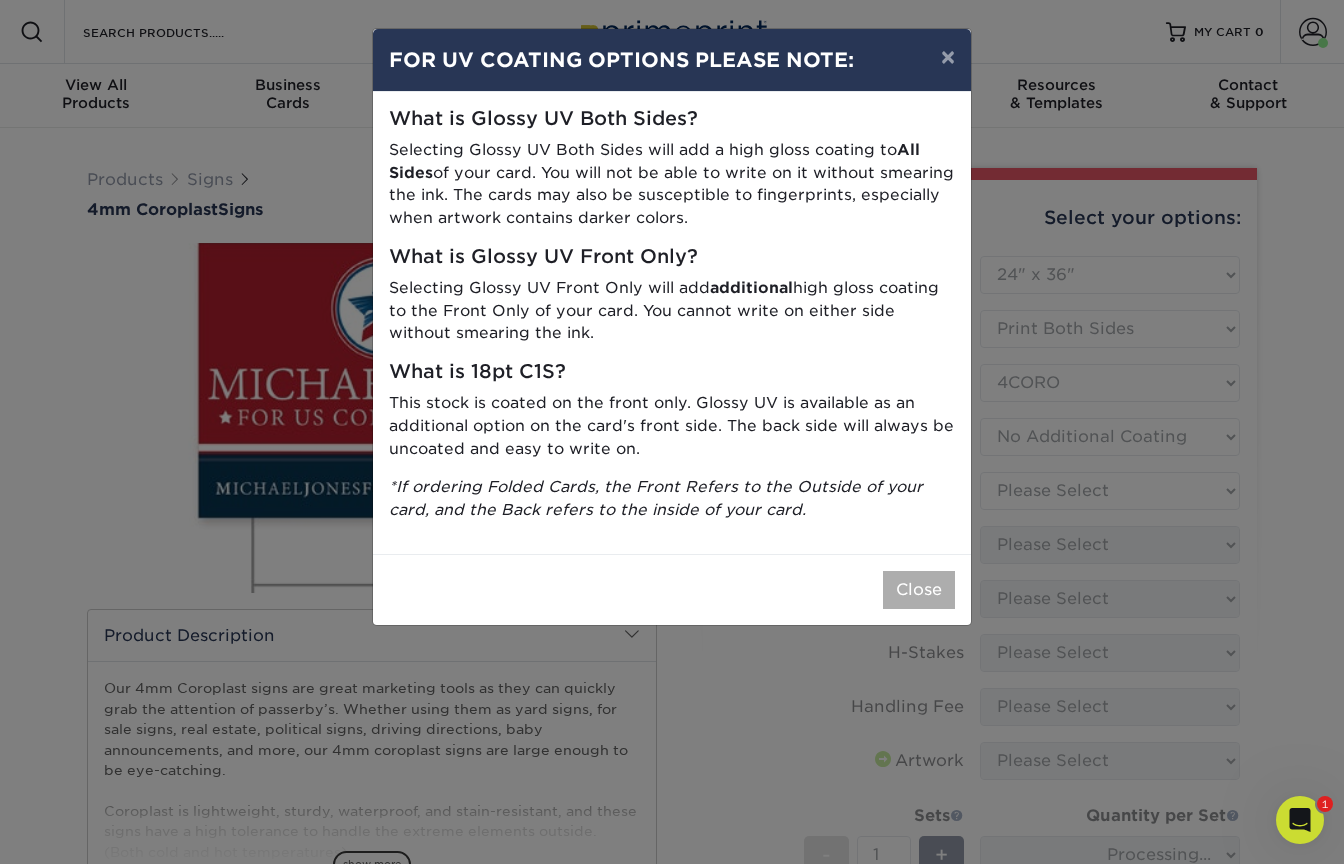 click on "Close" at bounding box center (919, 590) 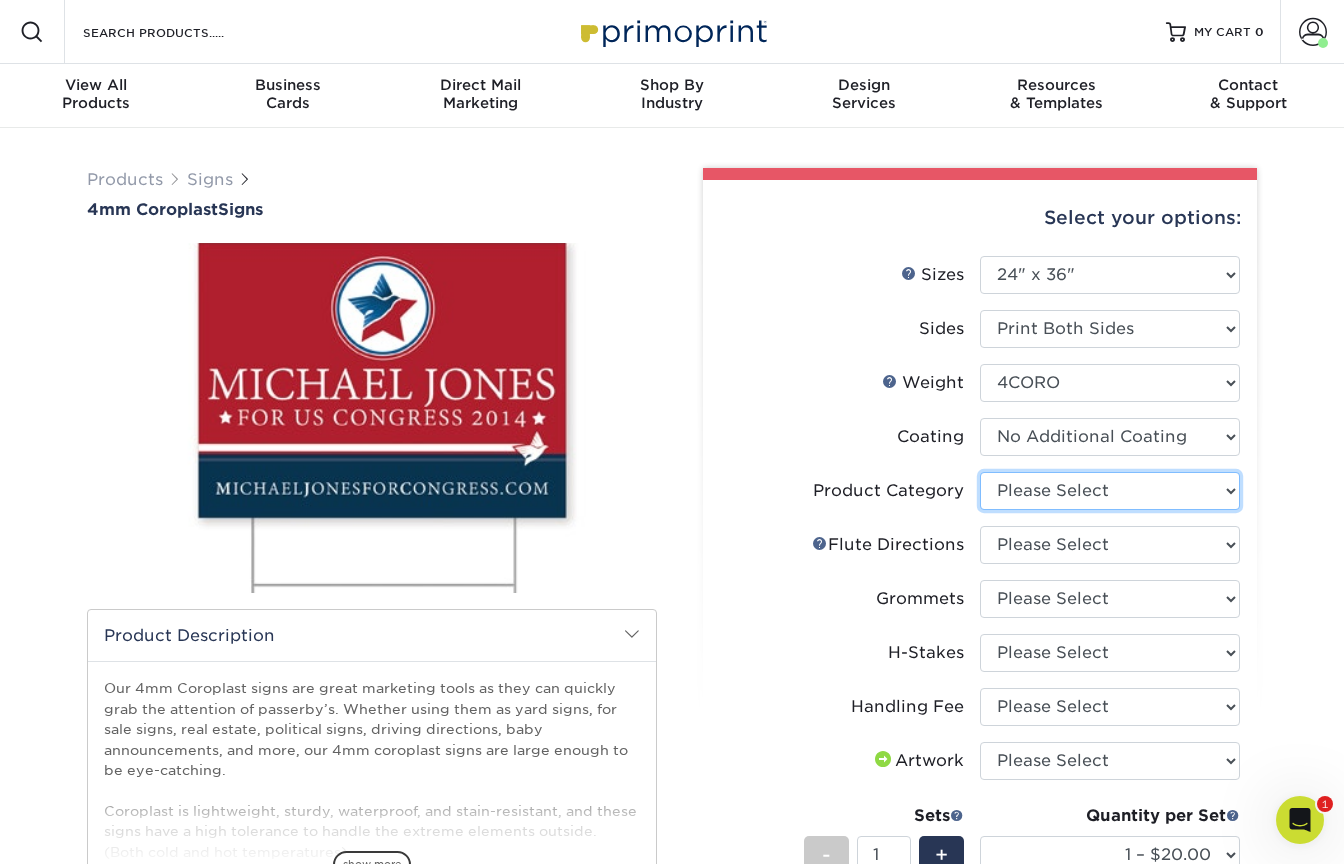 select on "b3582ed5-6912-492c-8440-2cc51afdb8e1" 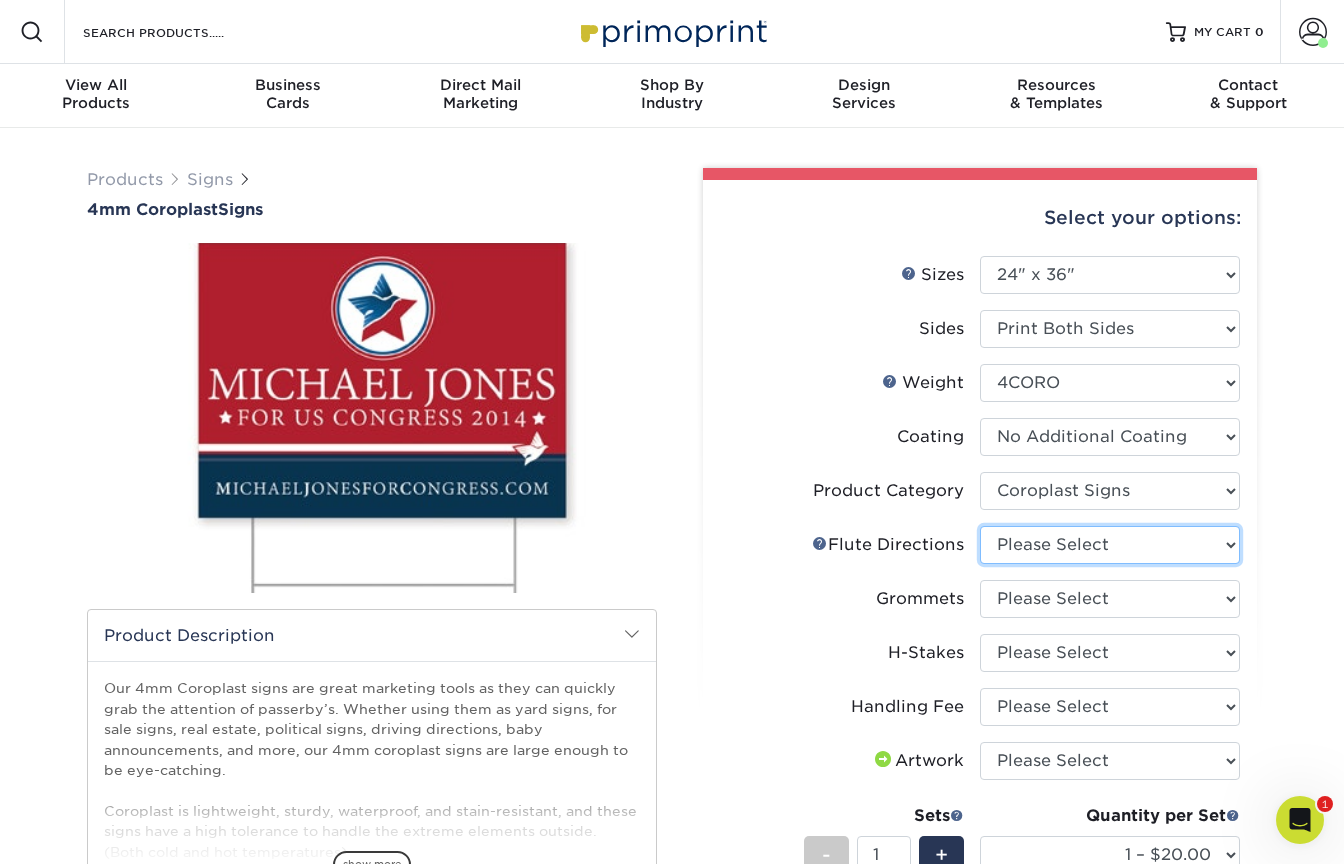 select on "64642d5c-3ca5-48ab-b753-ddfa02991dab" 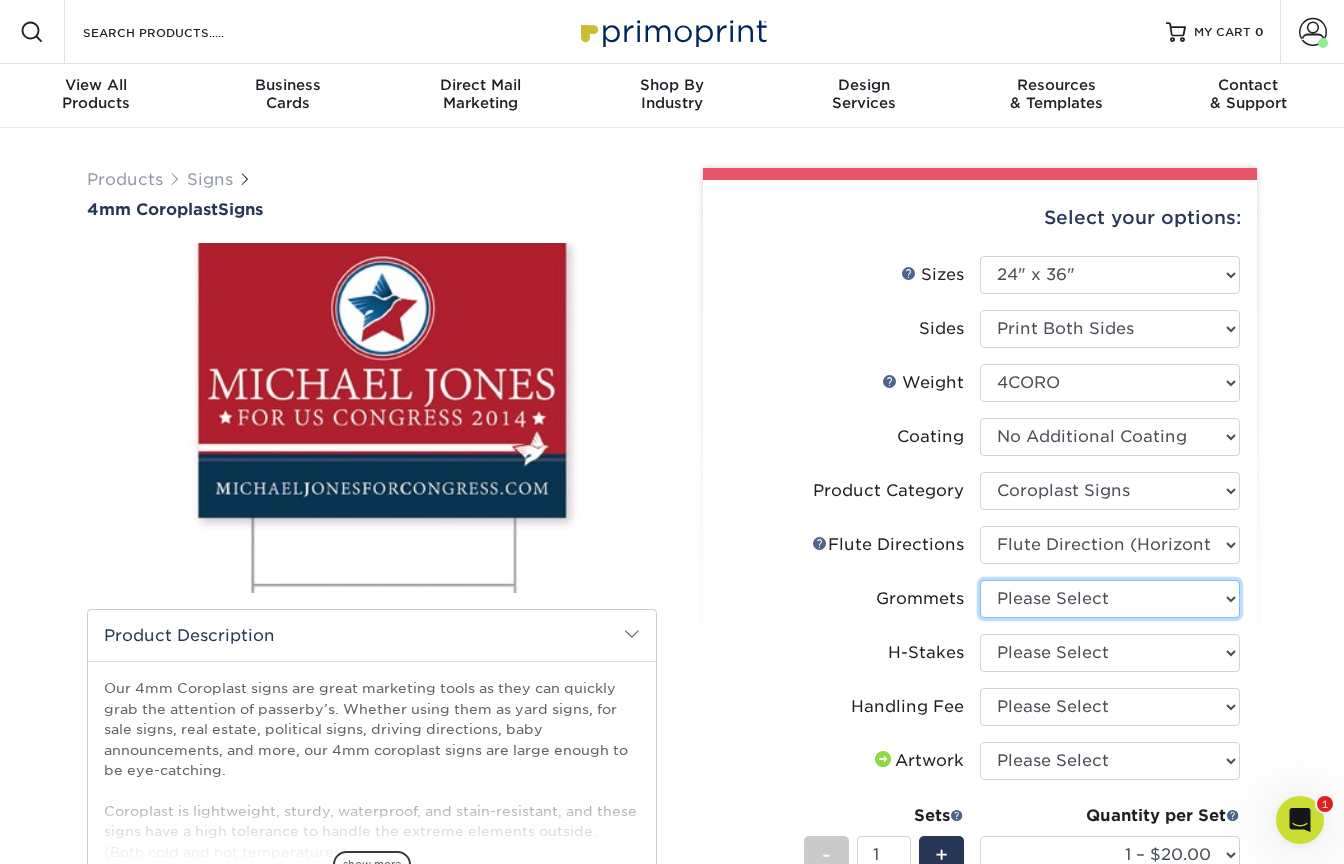 select on "90d329df-db80-4206-b821-ff9d3f363977" 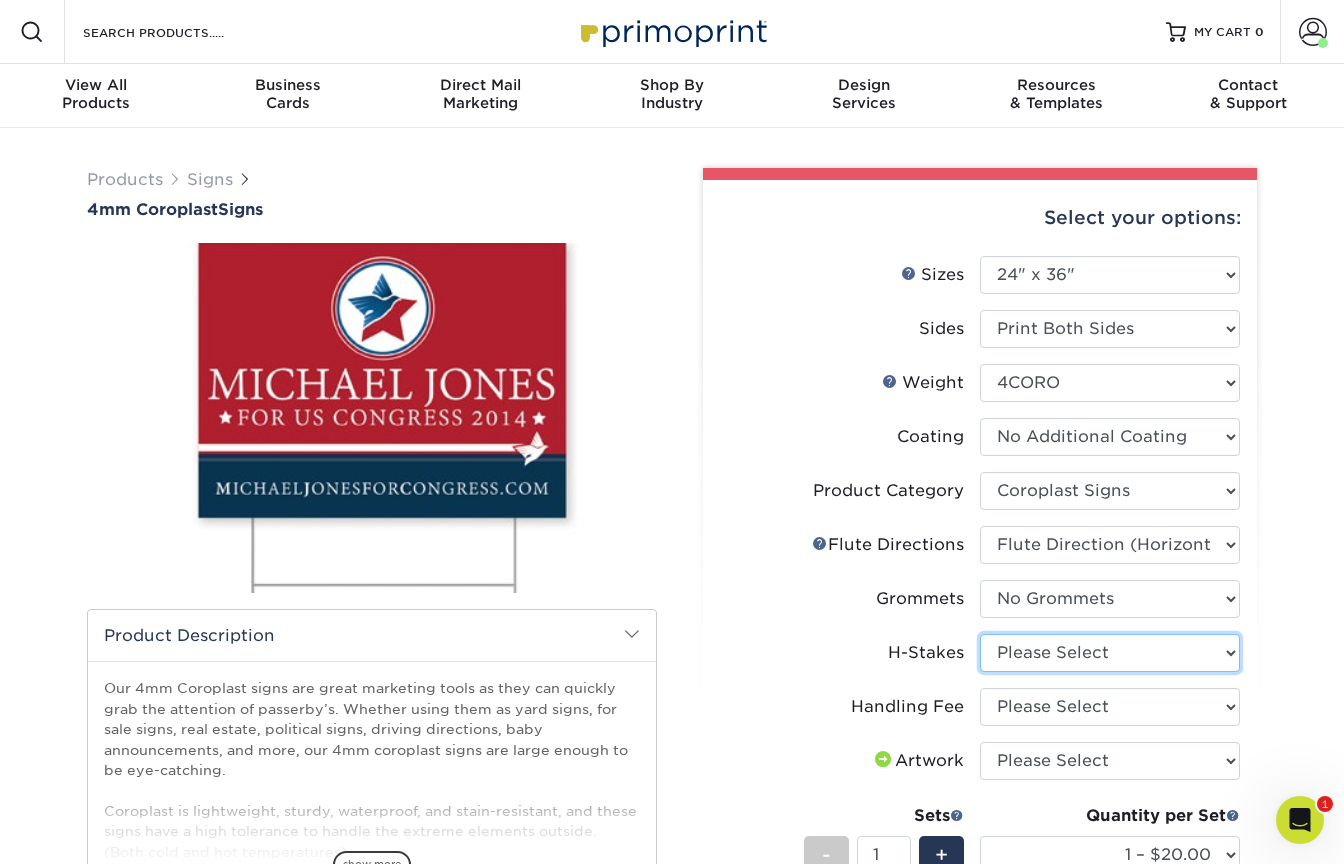 select on "aec992a9-897e-40ed-b45c-8ce74849ba63" 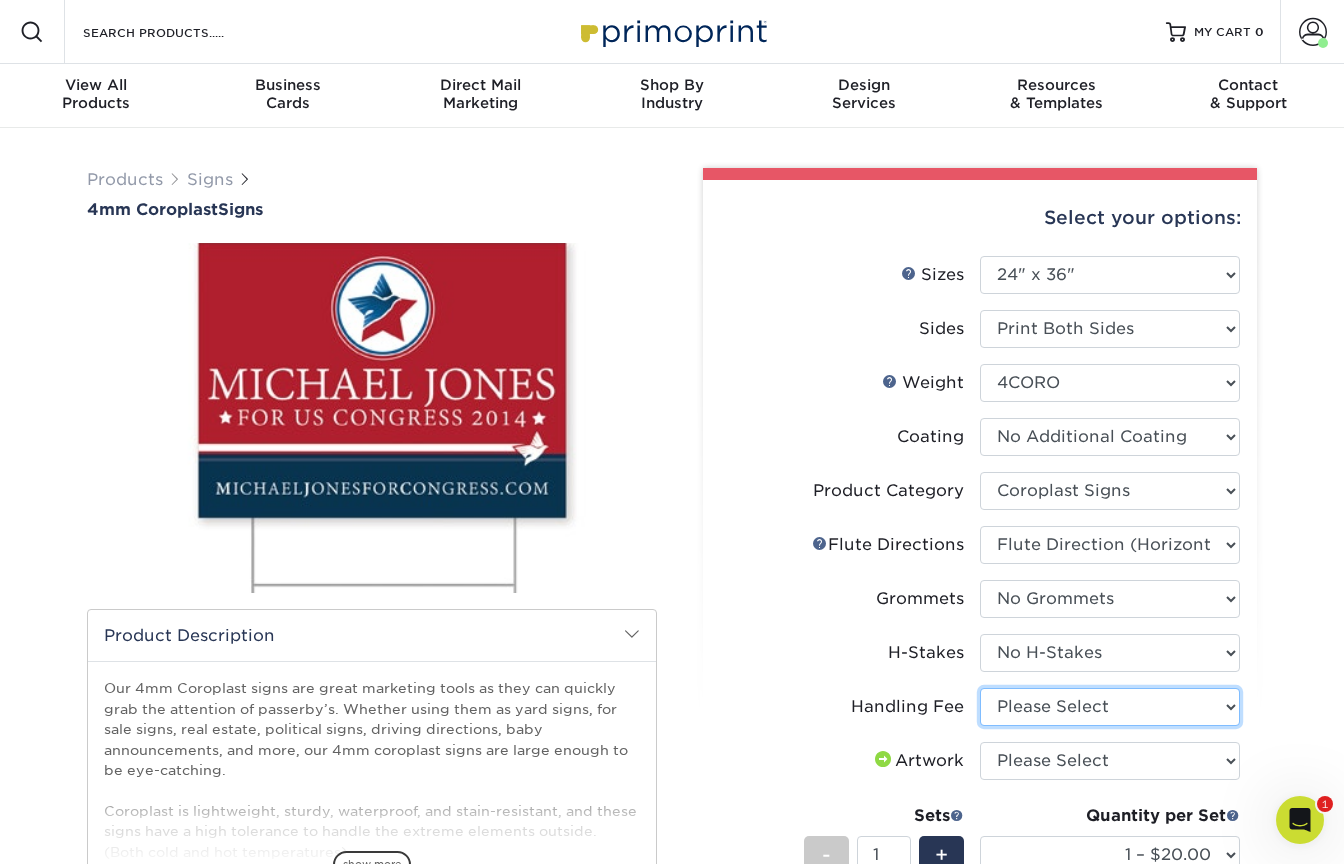 select on "ab74c079-444c-4260-ae6a-e09bdee8073c" 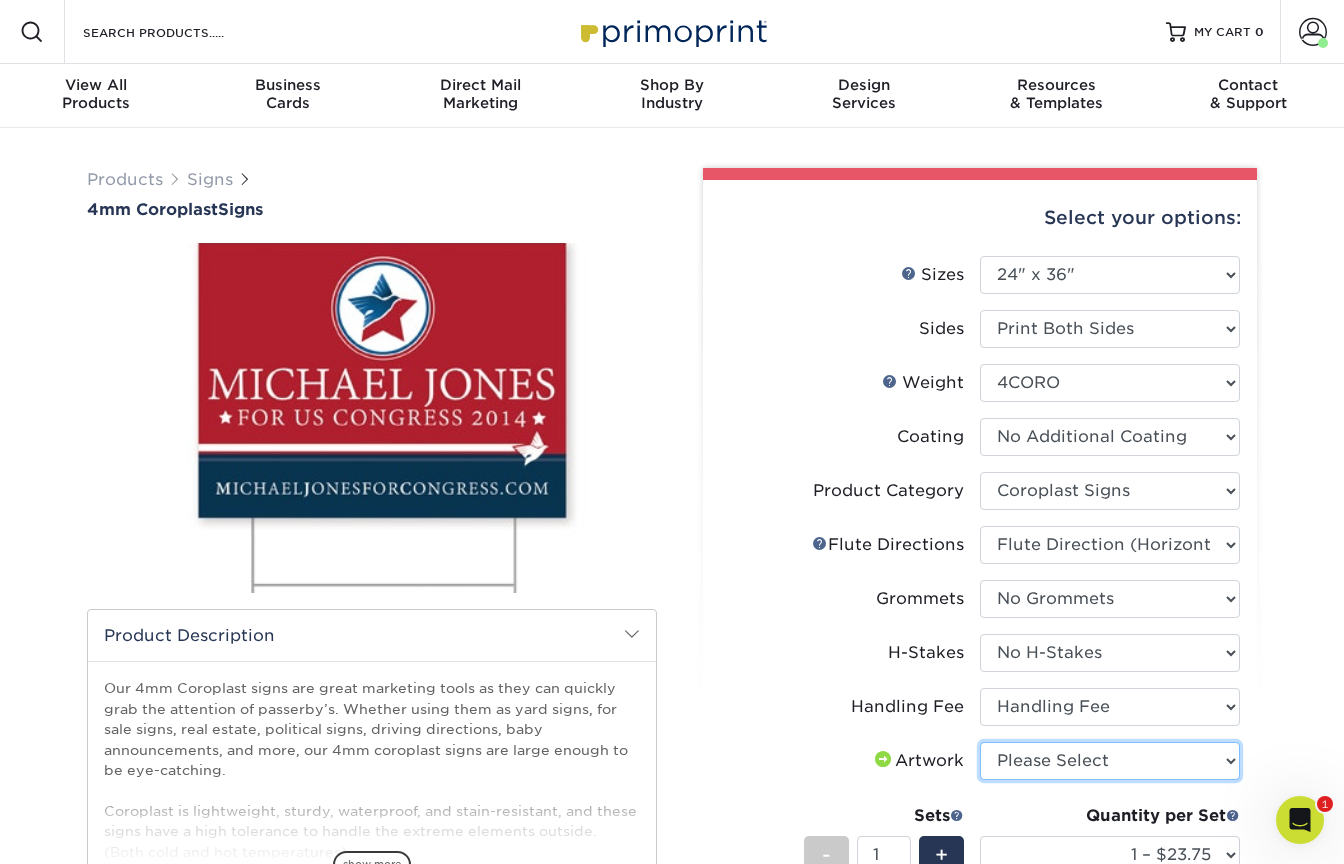 select on "upload" 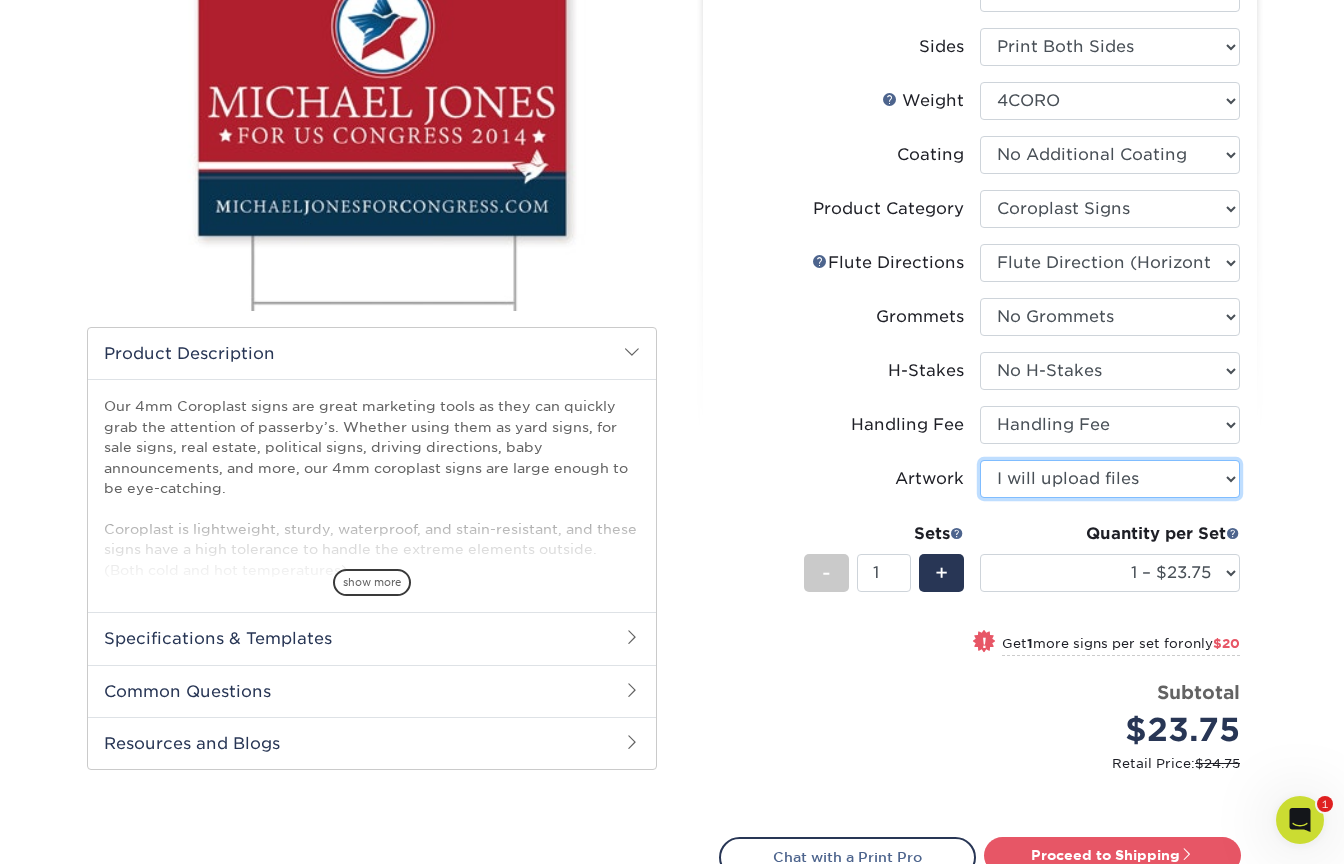 scroll, scrollTop: 284, scrollLeft: 0, axis: vertical 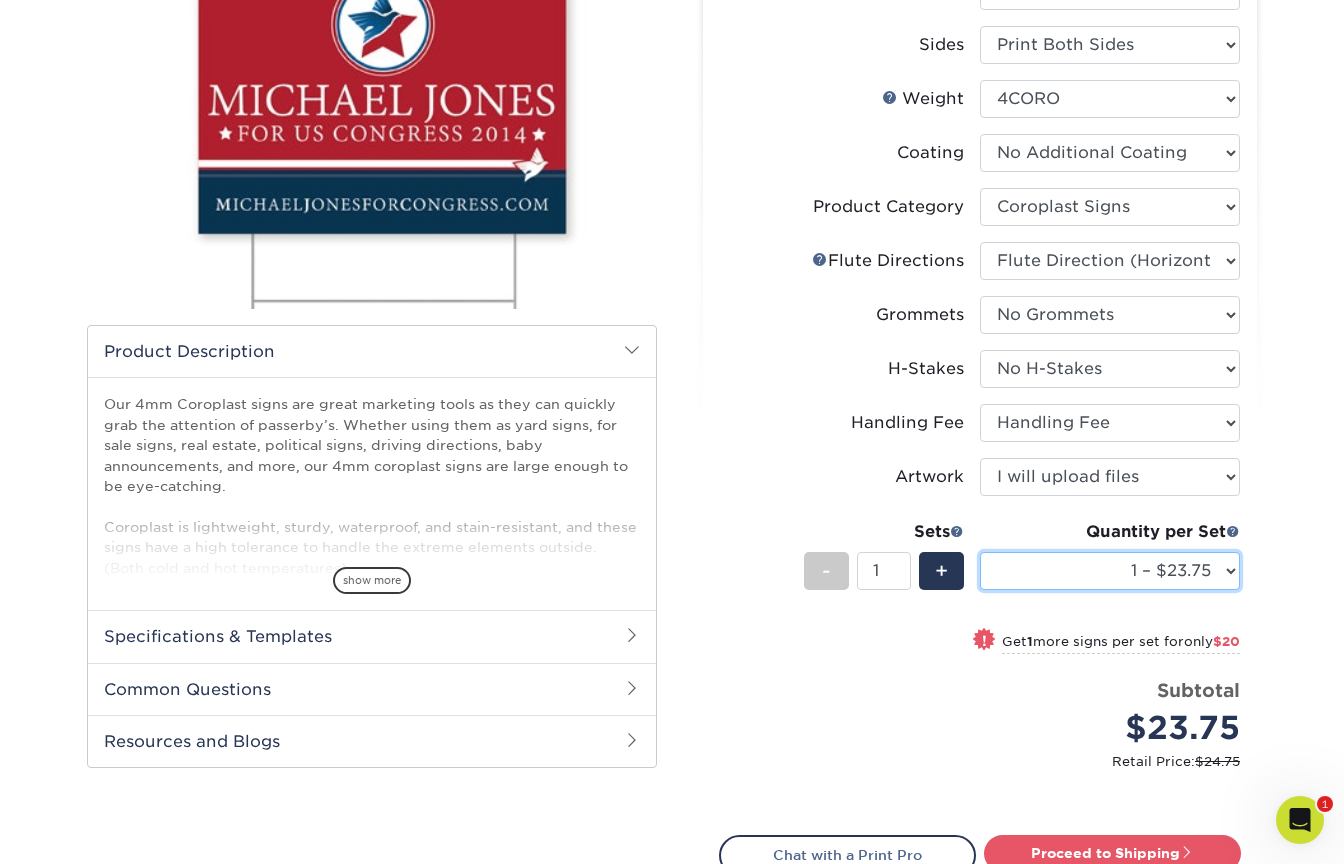 select on "2 – $43.75" 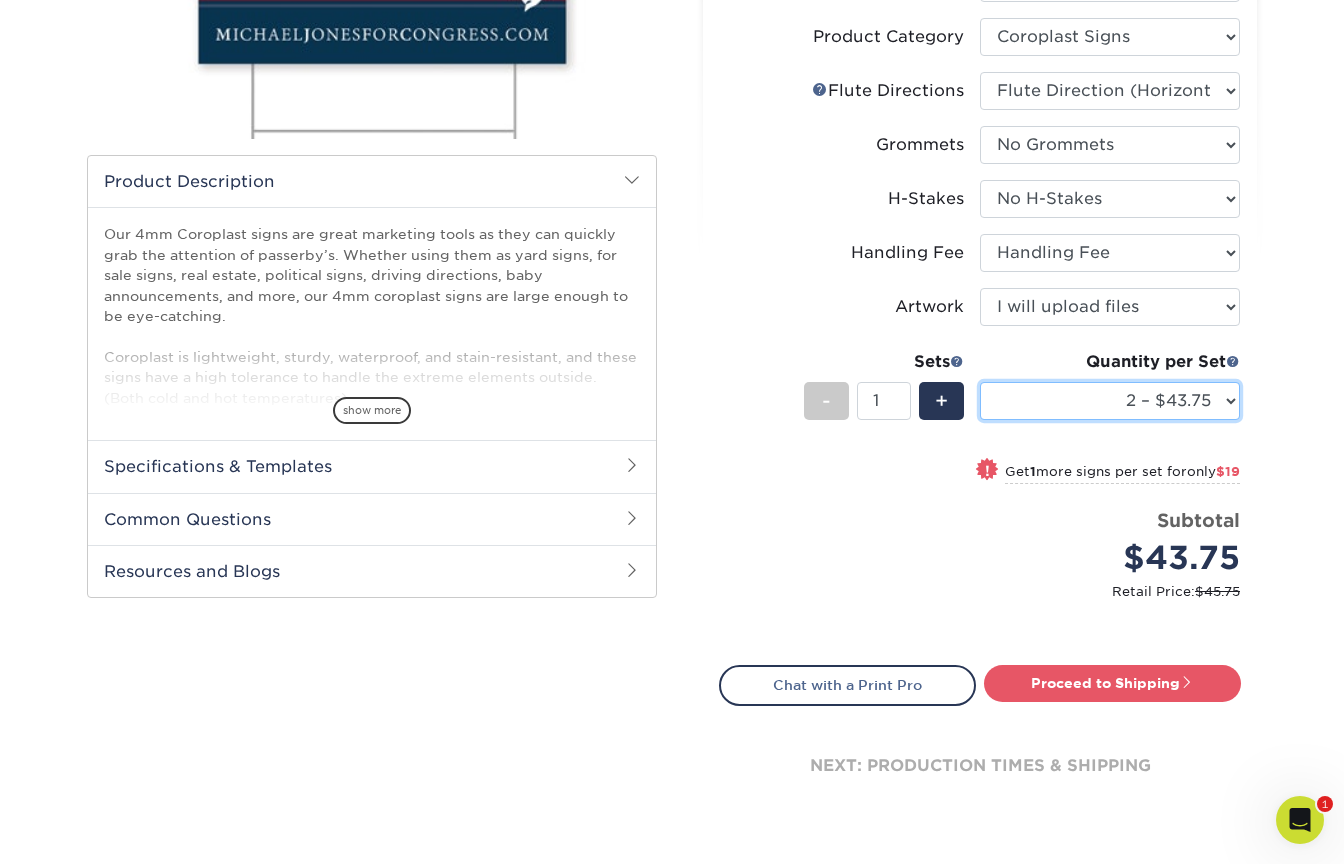 scroll, scrollTop: 455, scrollLeft: 0, axis: vertical 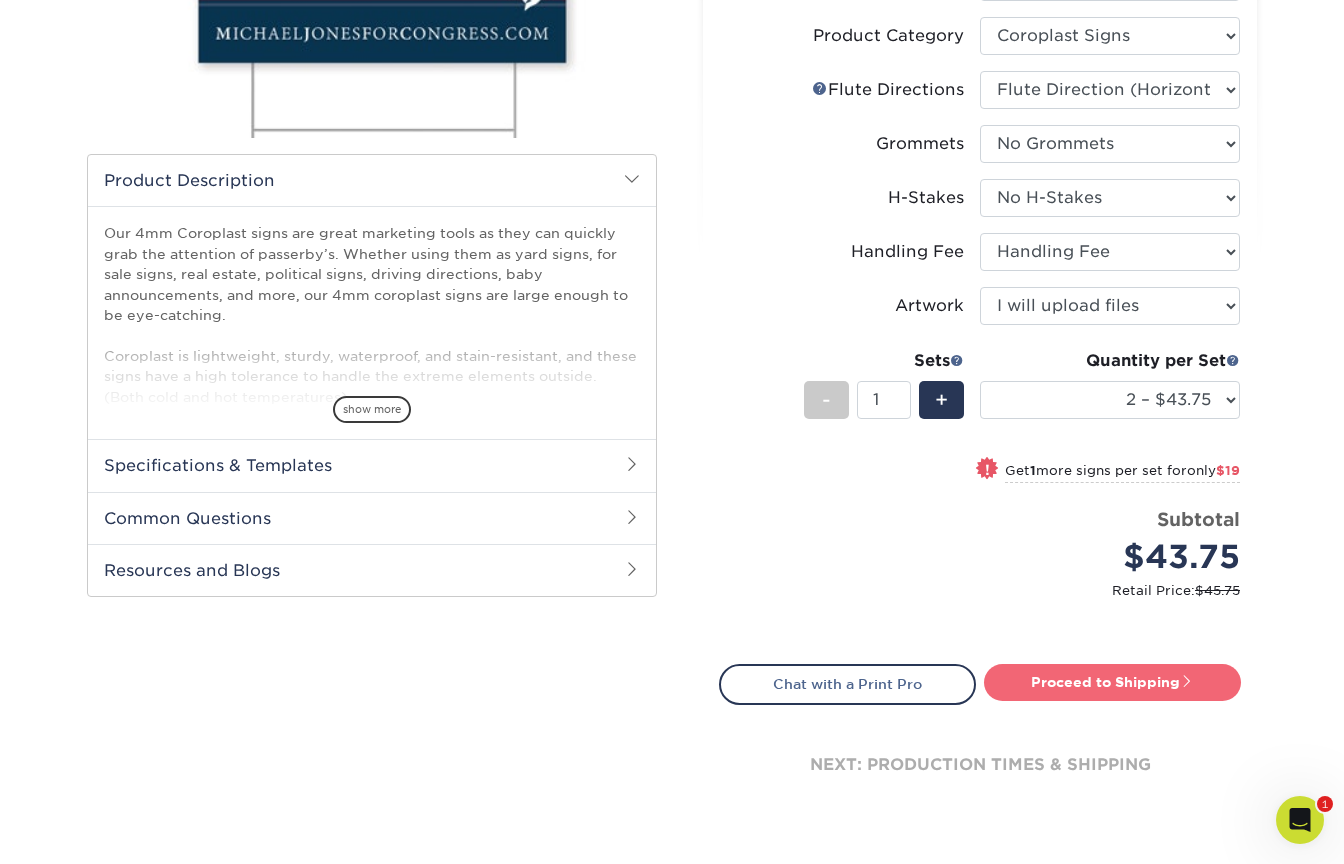 click on "Proceed to Shipping" at bounding box center [1112, 682] 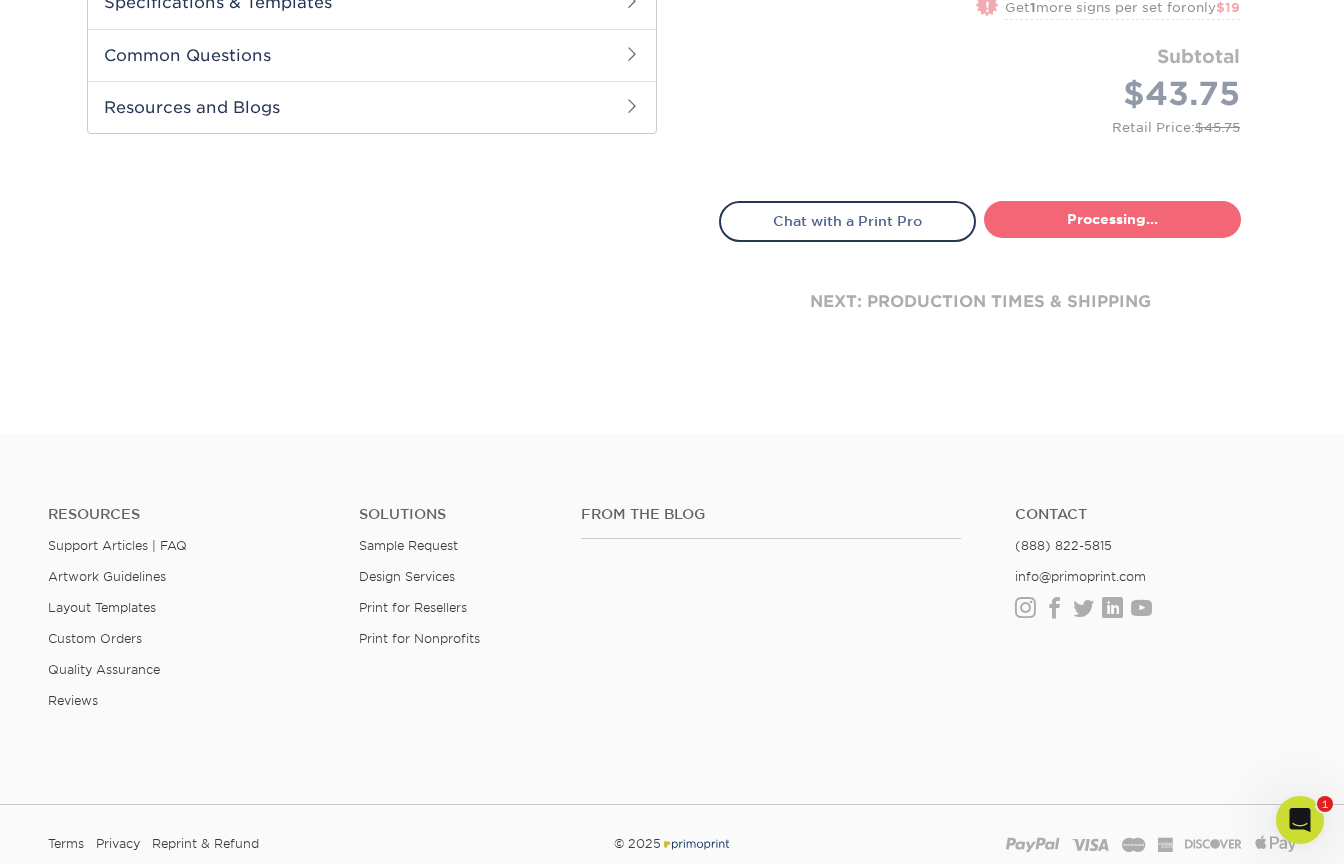 select on "354f1083-d29f-430b-84b9-5361143d3f6d" 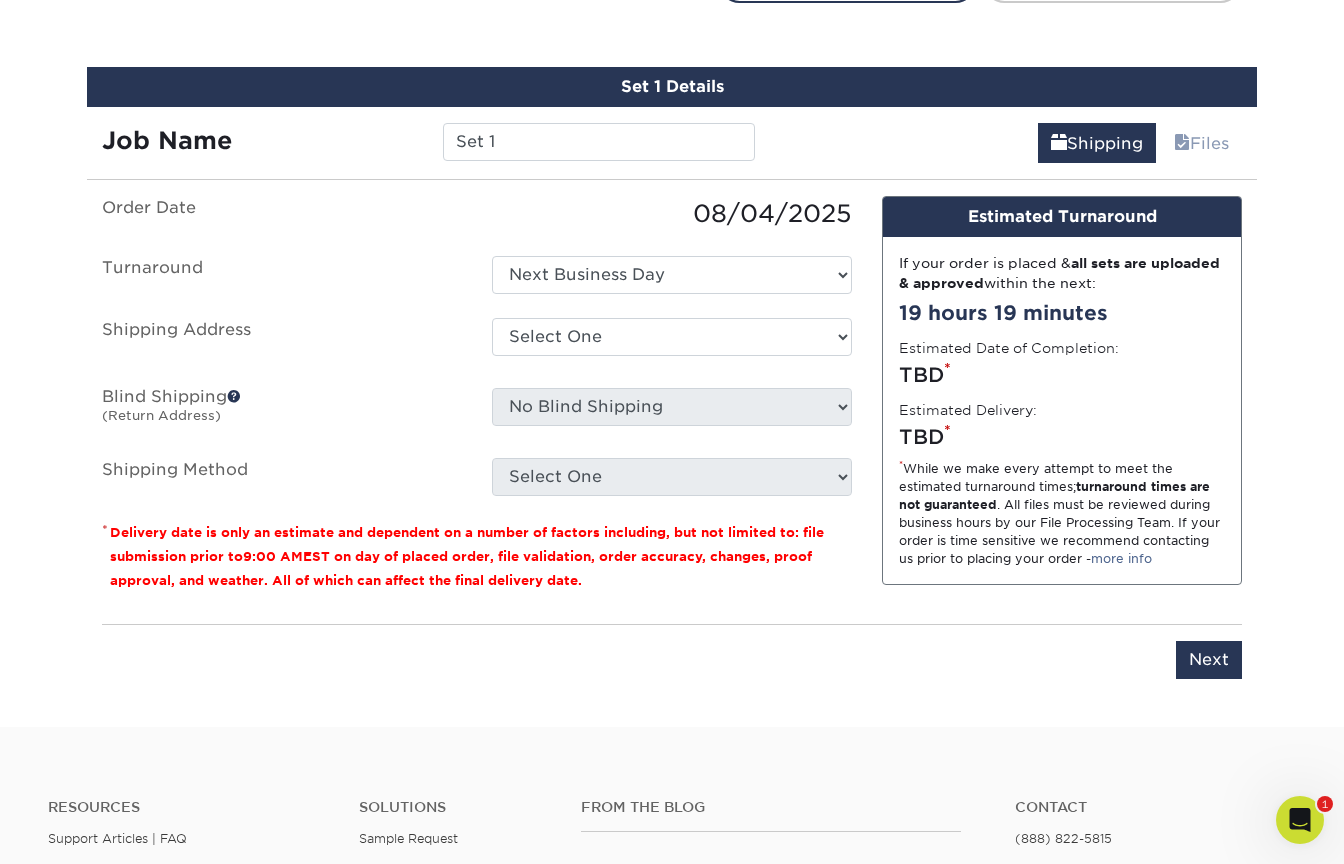 scroll, scrollTop: 1172, scrollLeft: 0, axis: vertical 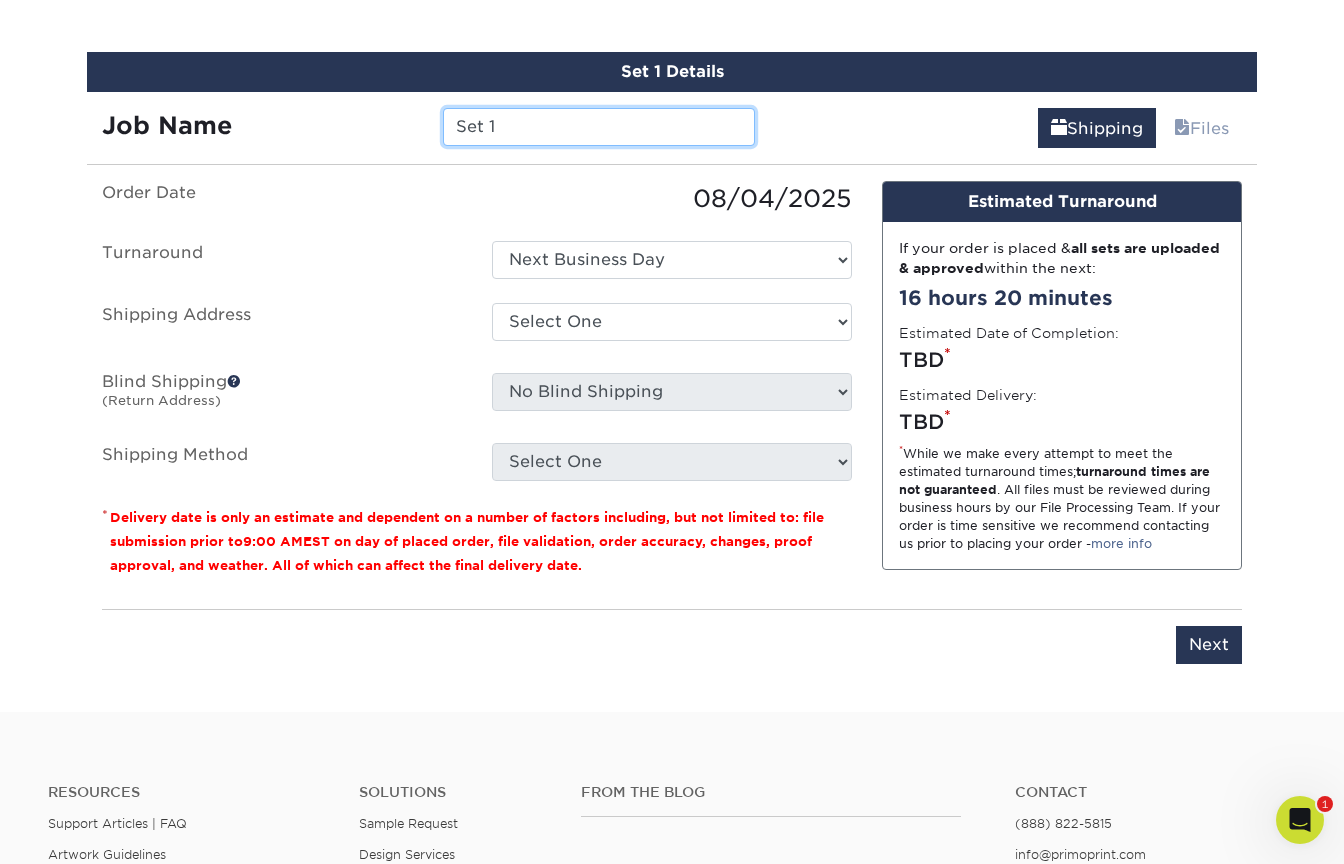 click on "Set 1" at bounding box center [598, 127] 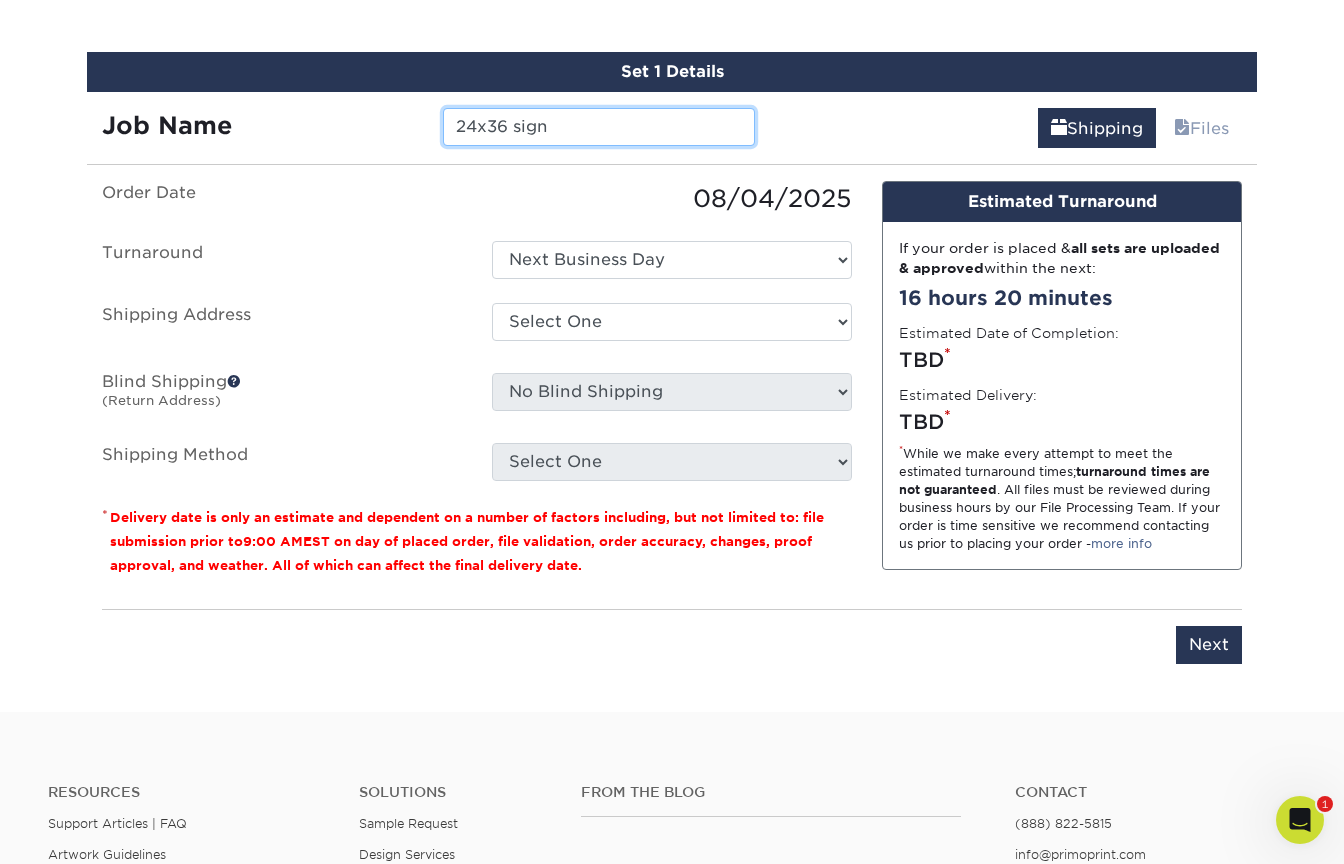 type on "24x36 sign" 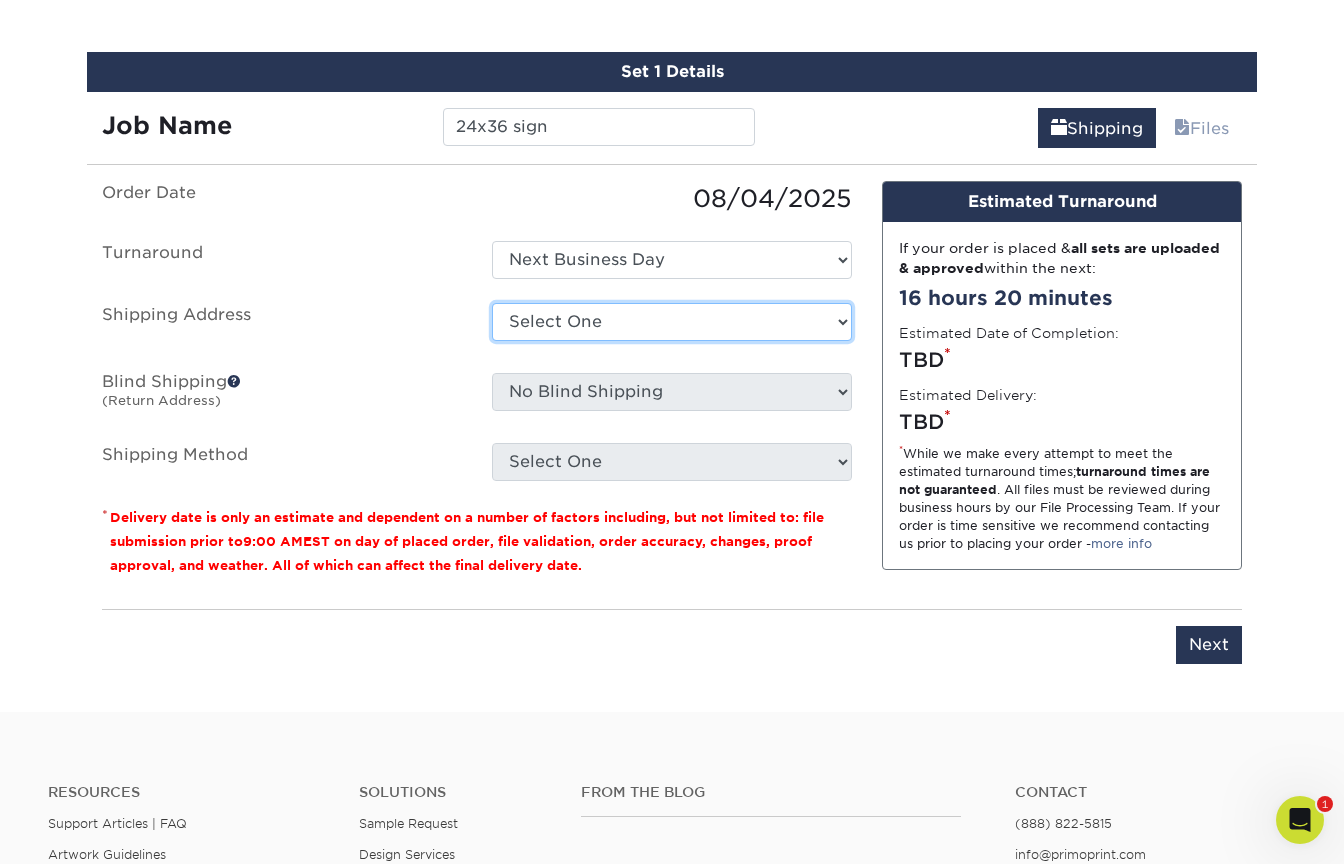 select on "200591" 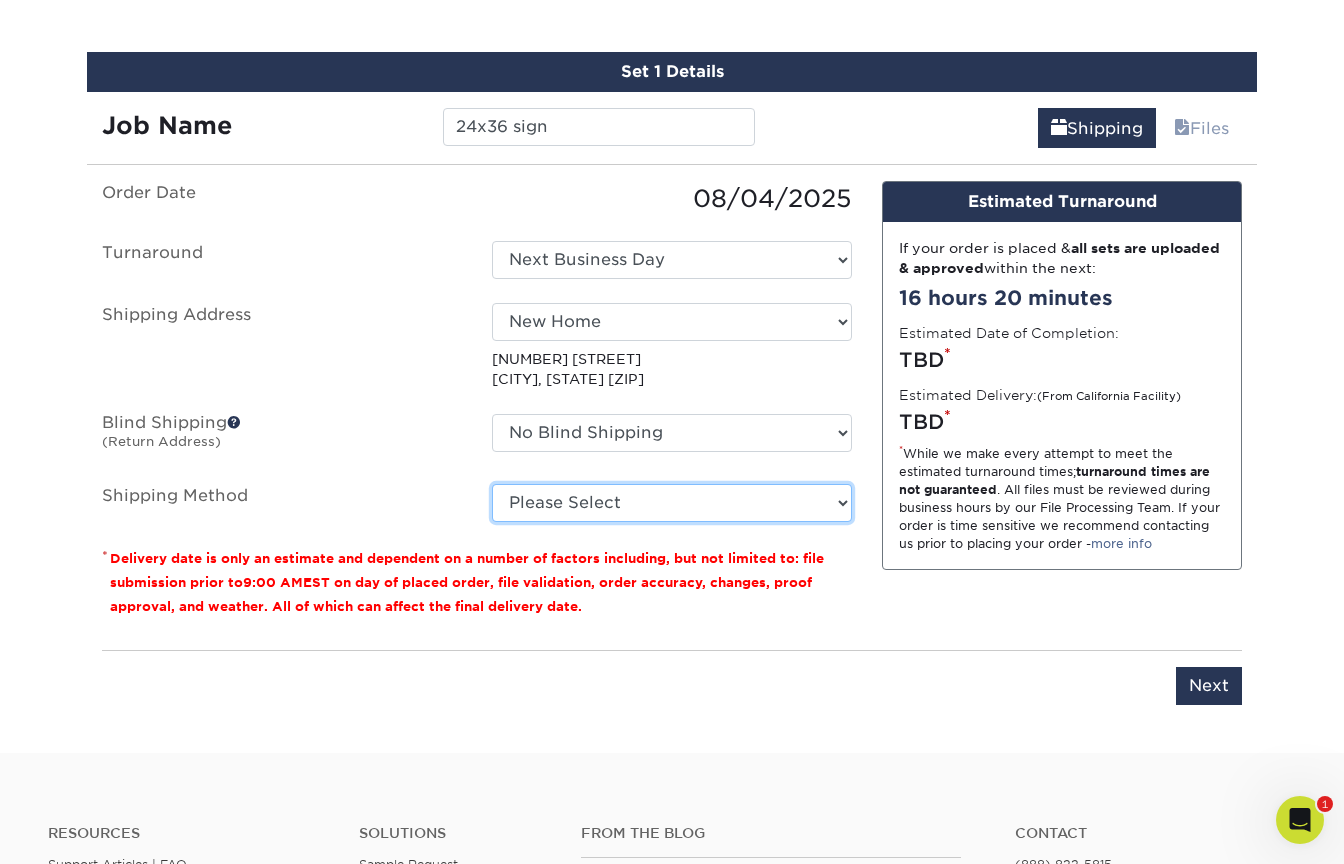 select on "NEXTDAYEVERYWHERE" 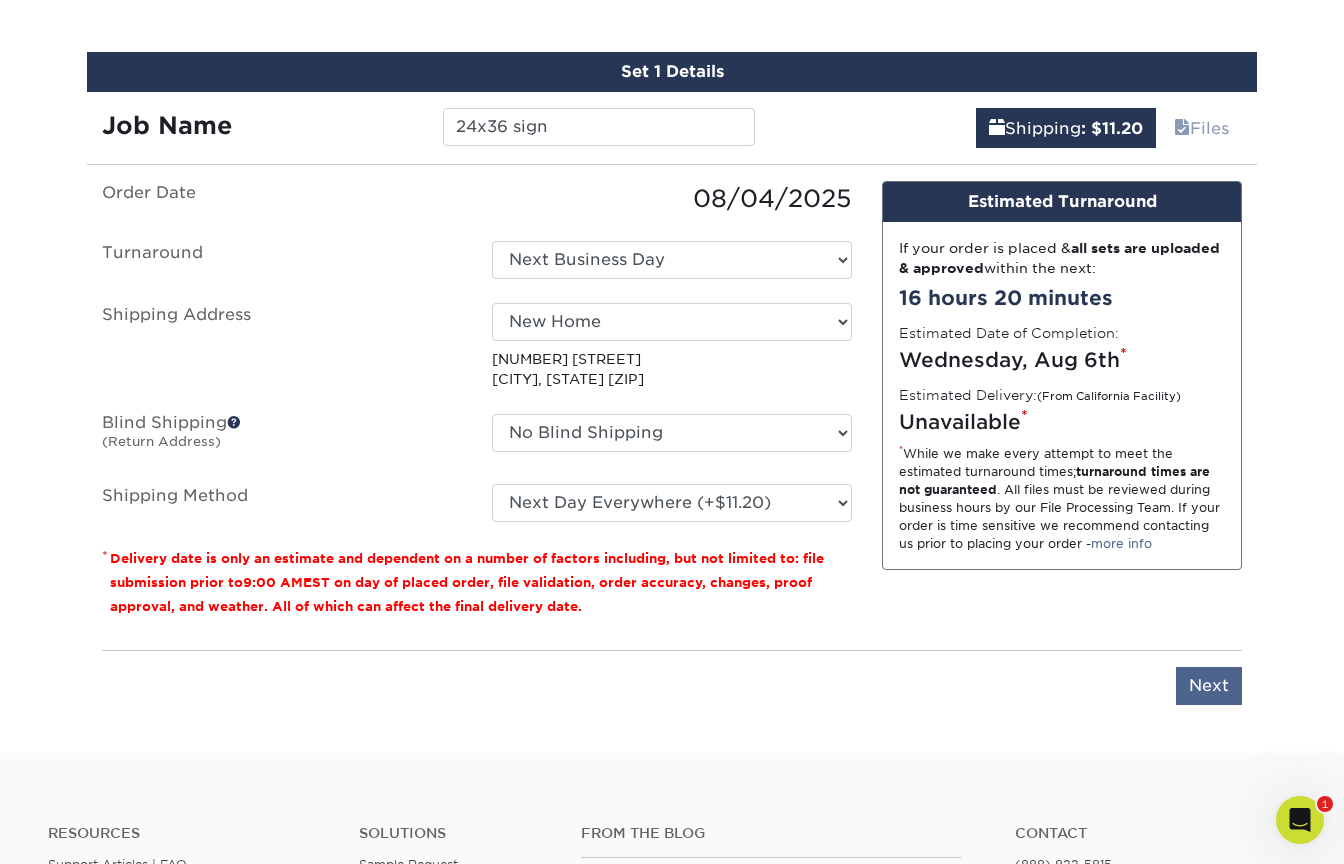 click on "Next" at bounding box center (1209, 686) 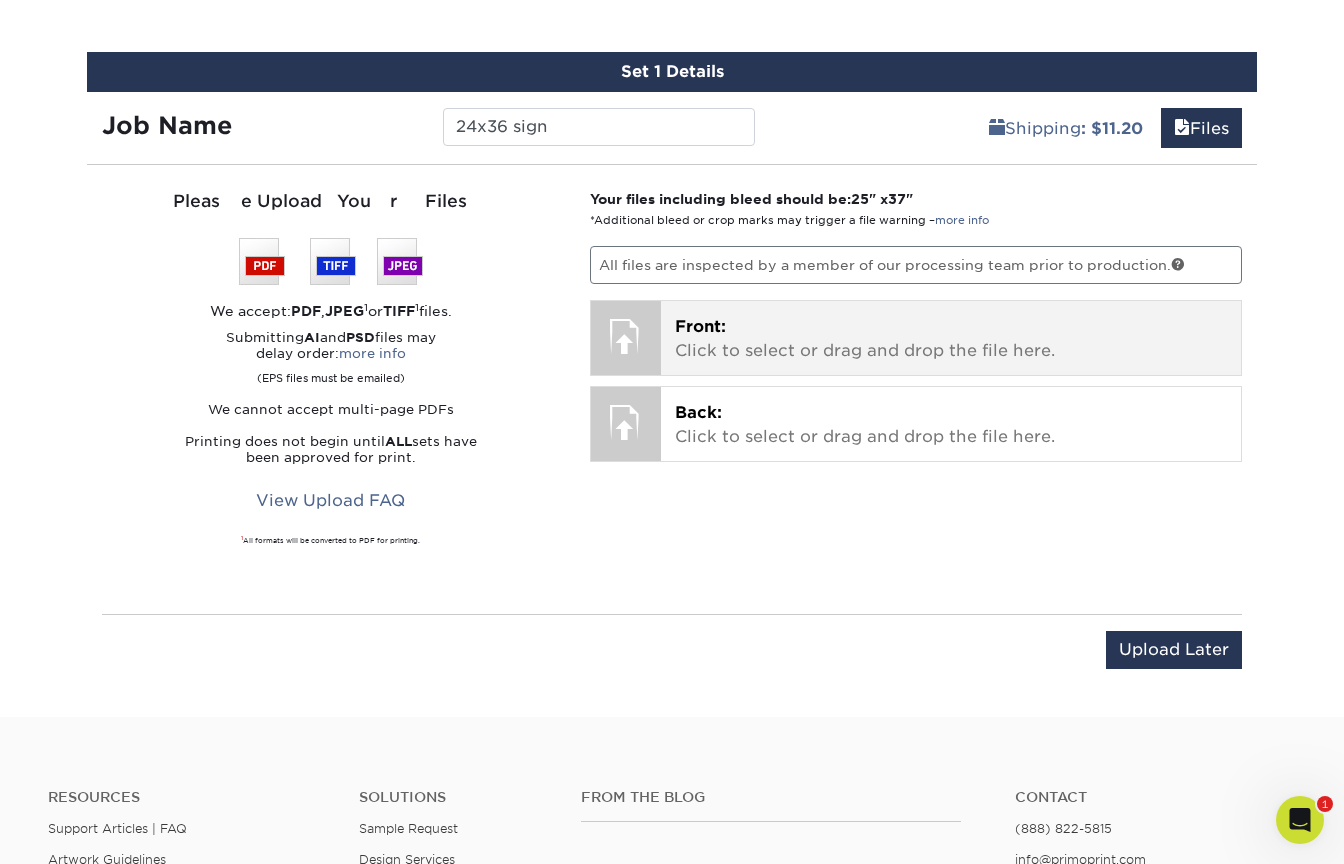 click on "Front: Click to select or drag and drop the file here." at bounding box center [951, 339] 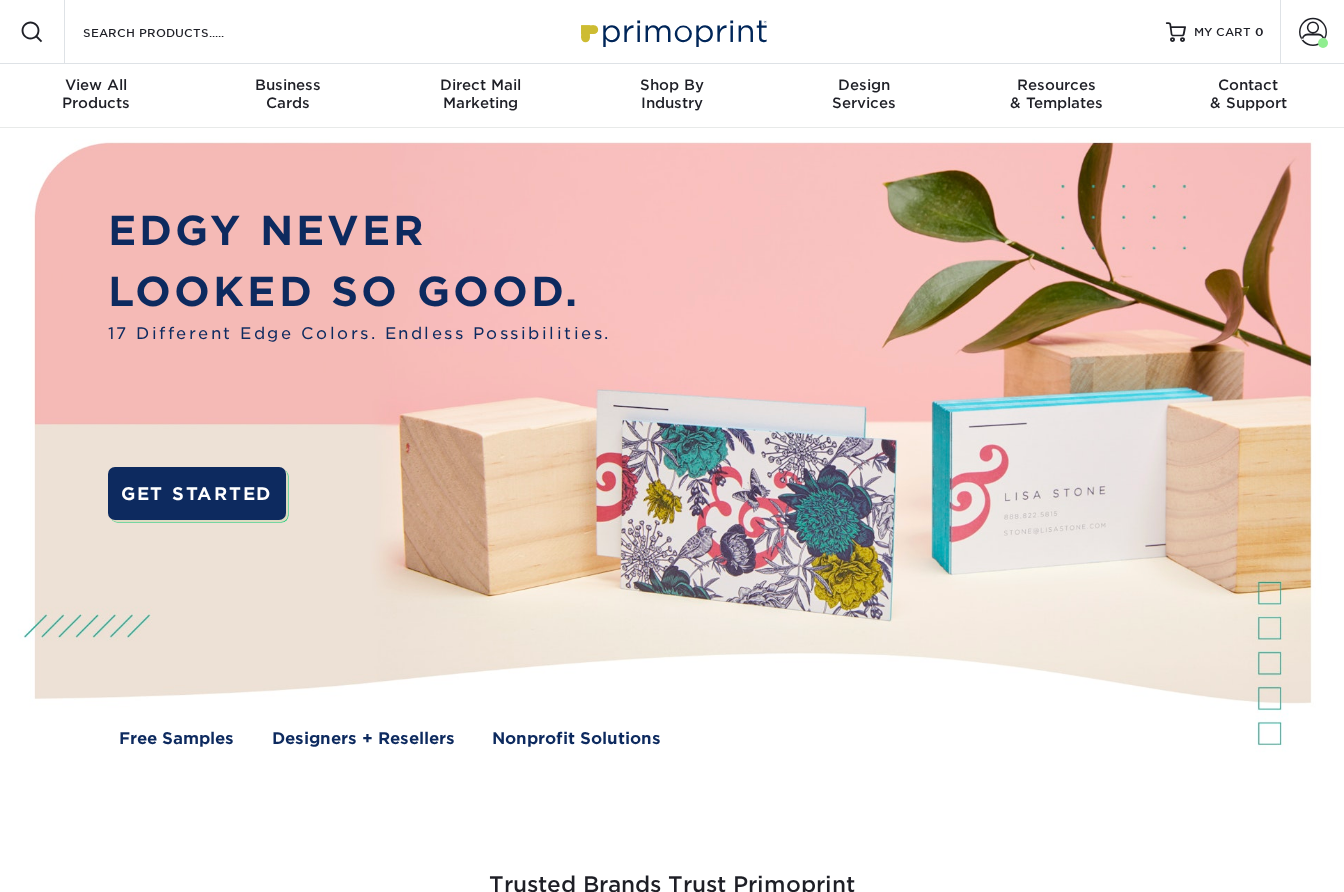 scroll, scrollTop: 0, scrollLeft: 0, axis: both 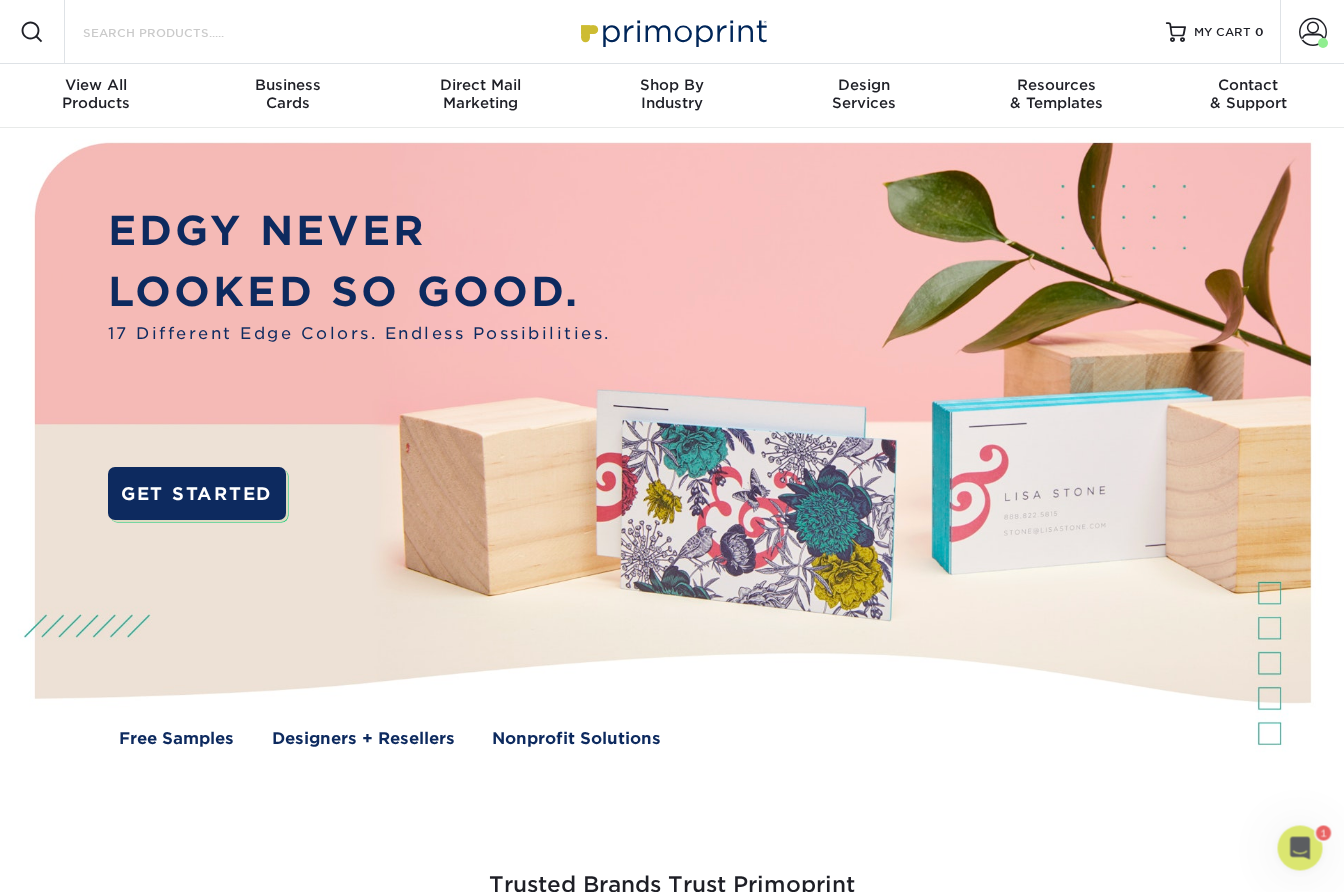 click on "Search Products" at bounding box center (178, 32) 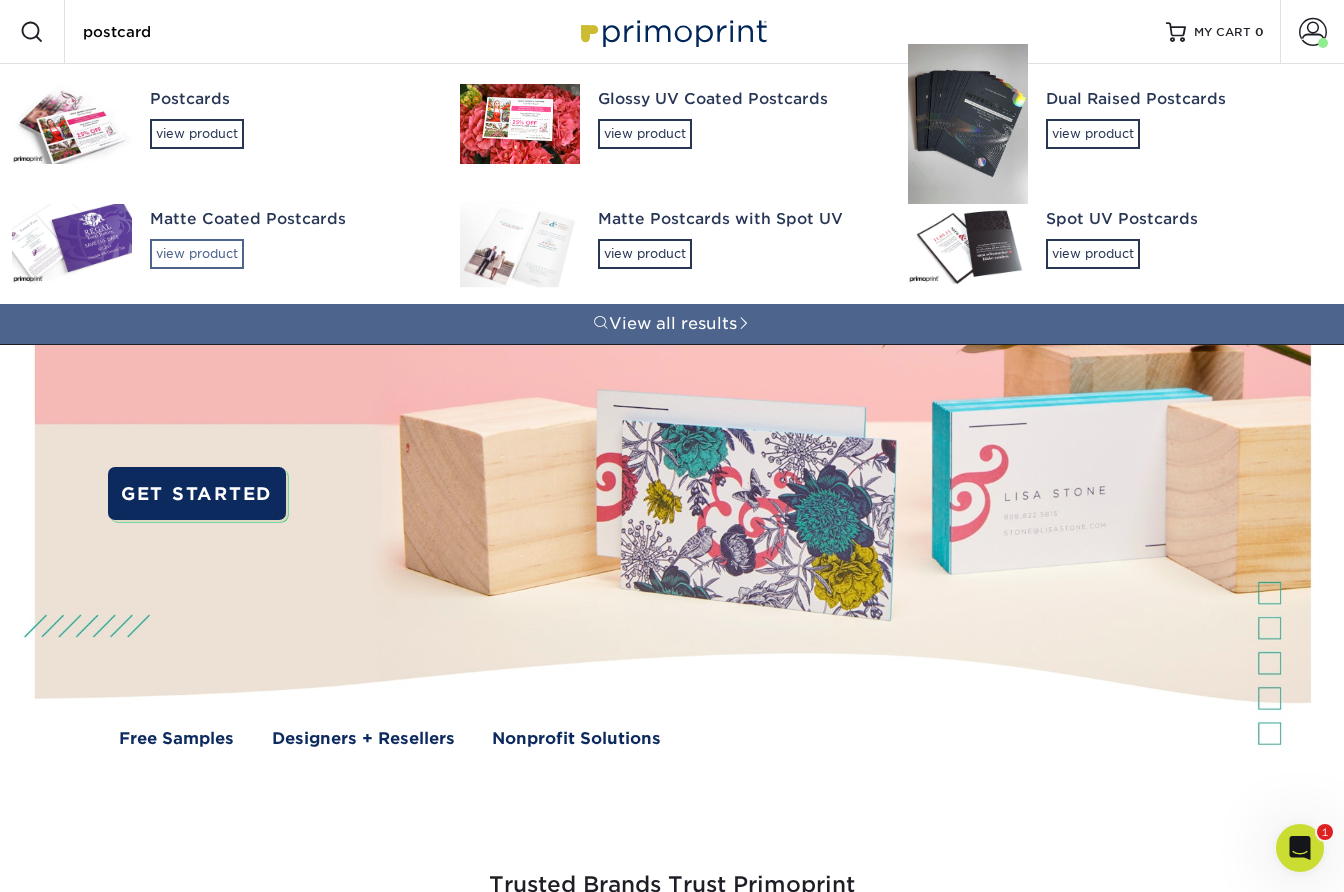 type on "postcard" 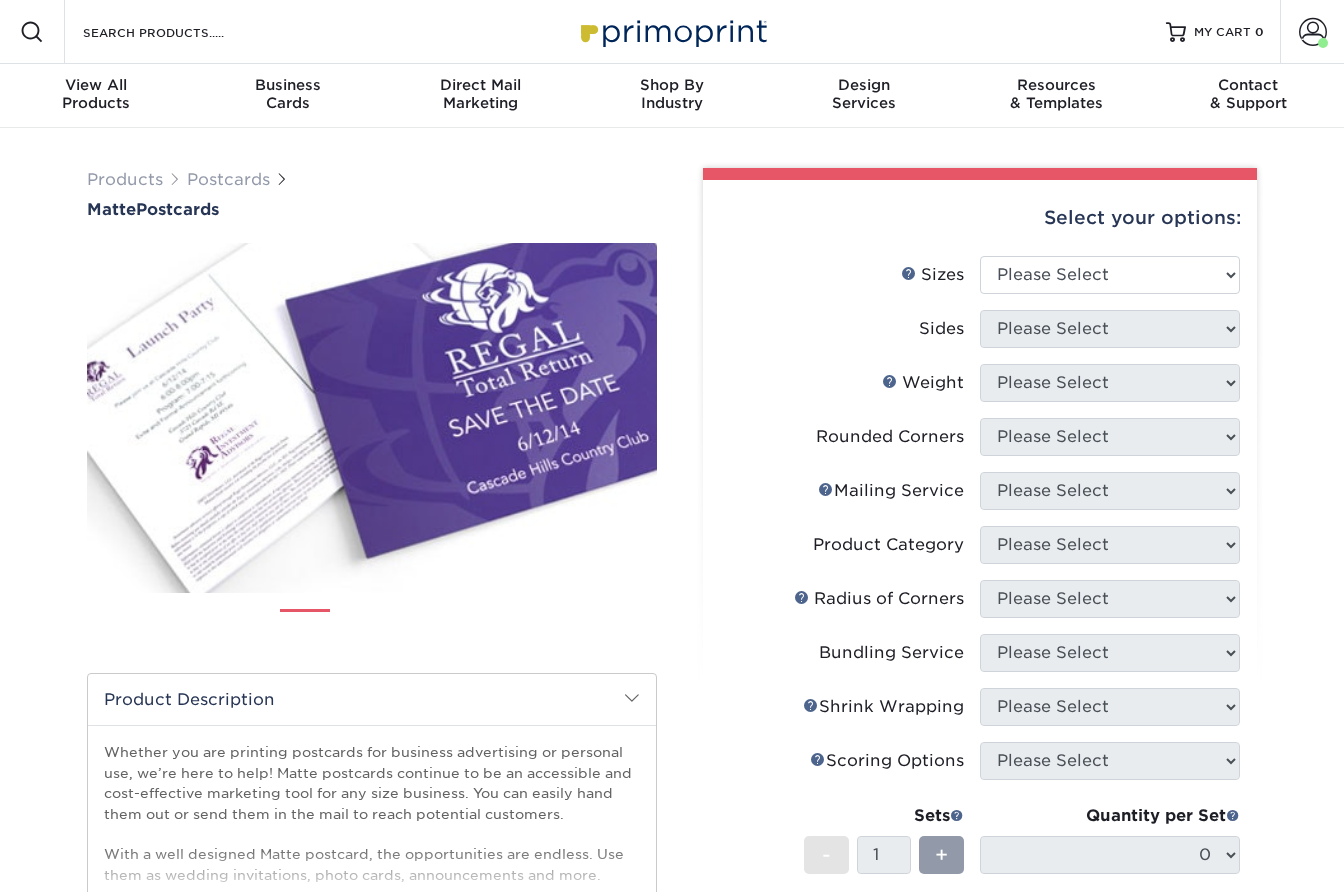 scroll, scrollTop: 0, scrollLeft: 0, axis: both 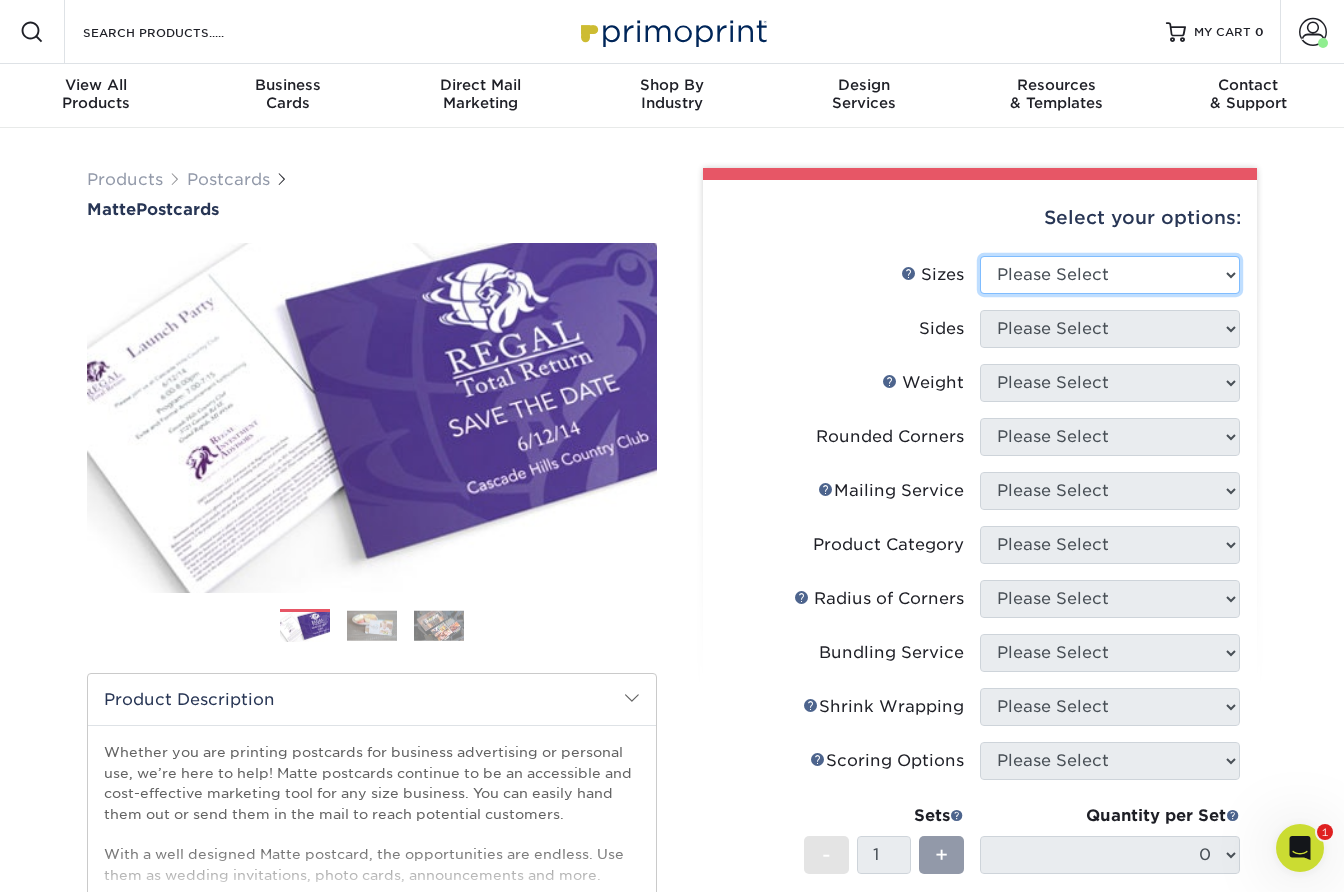 select on "3.00x5.00" 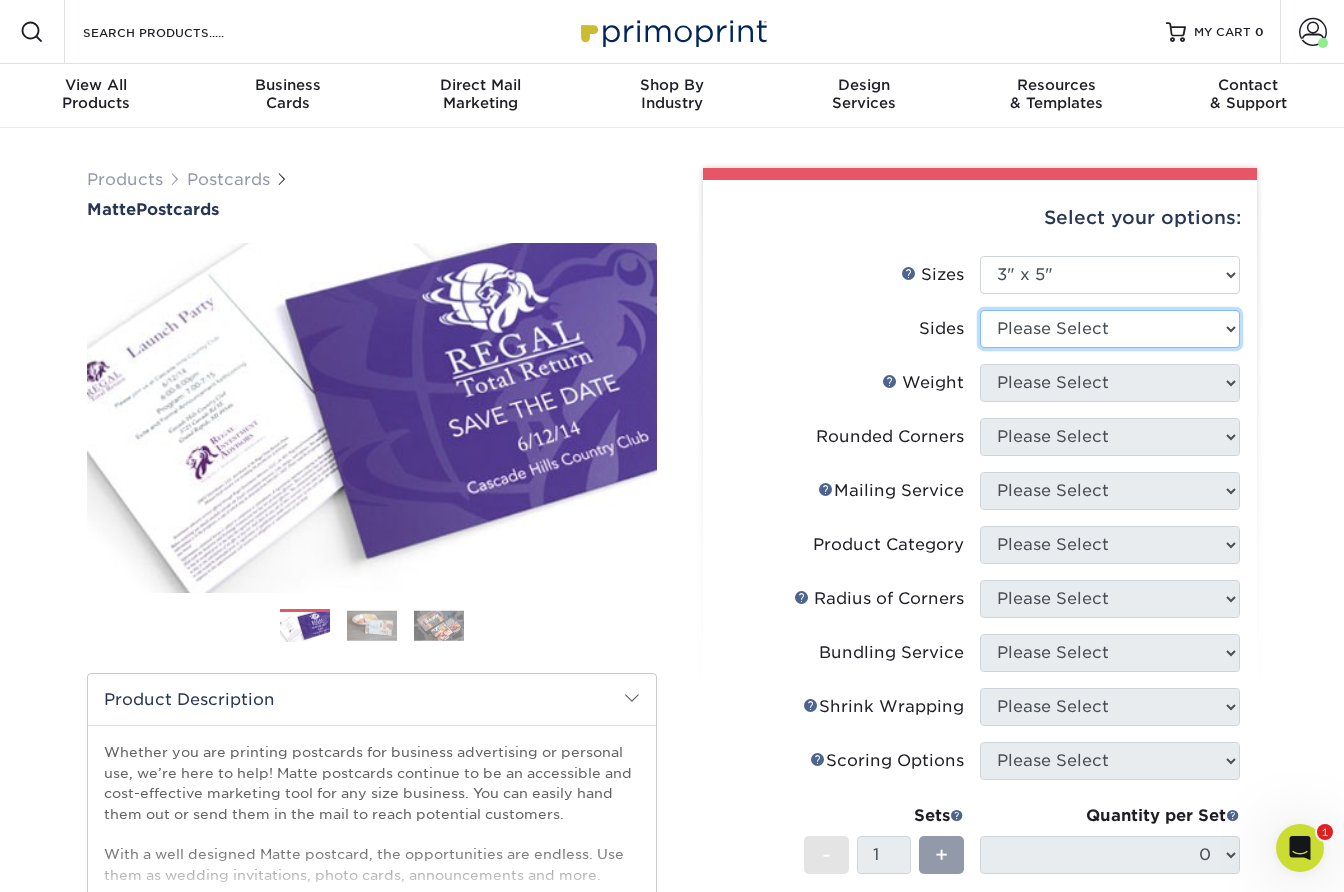 select on "13abbda7-1d64-4f25-8bb2-c179b224825d" 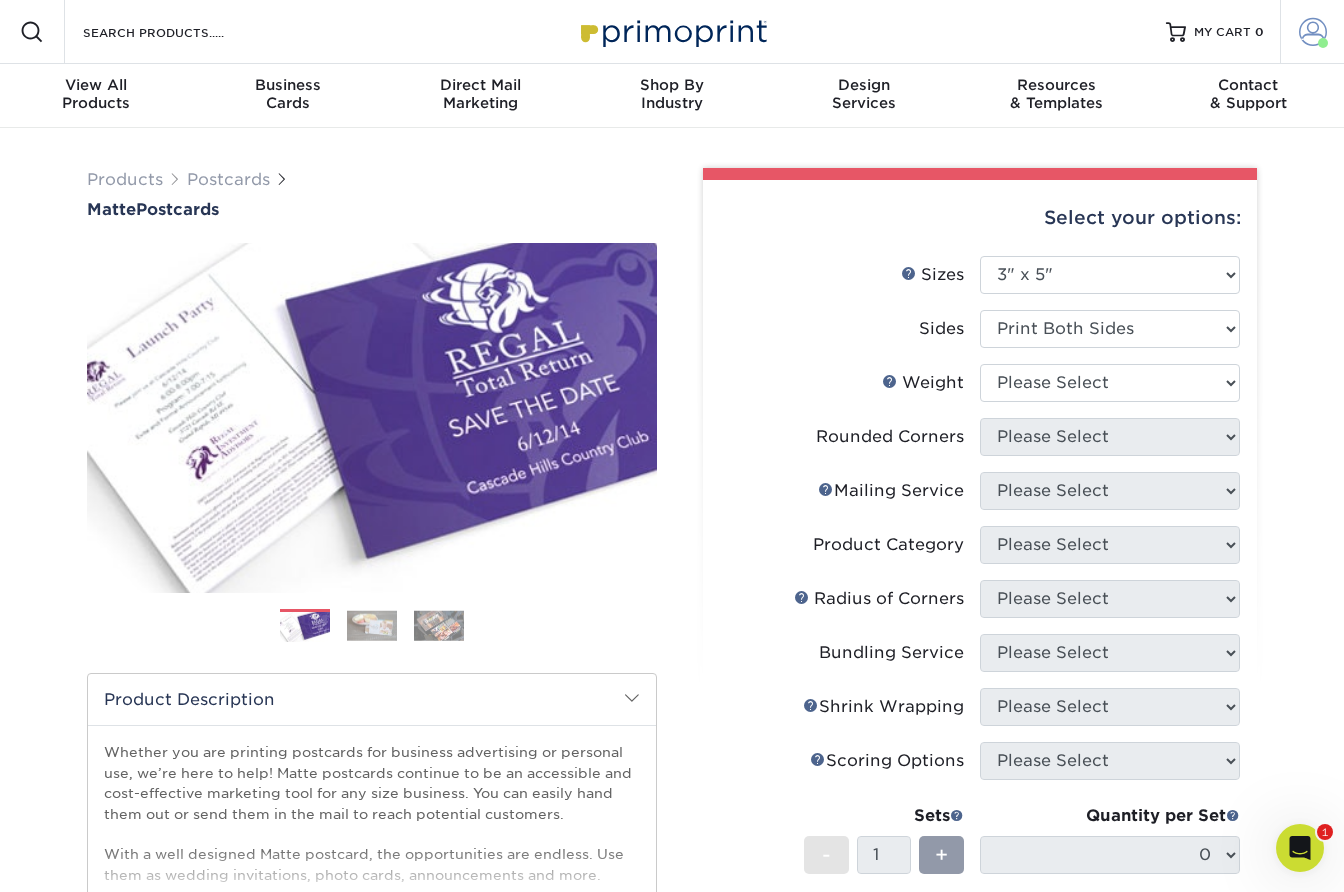 click at bounding box center (1323, 43) 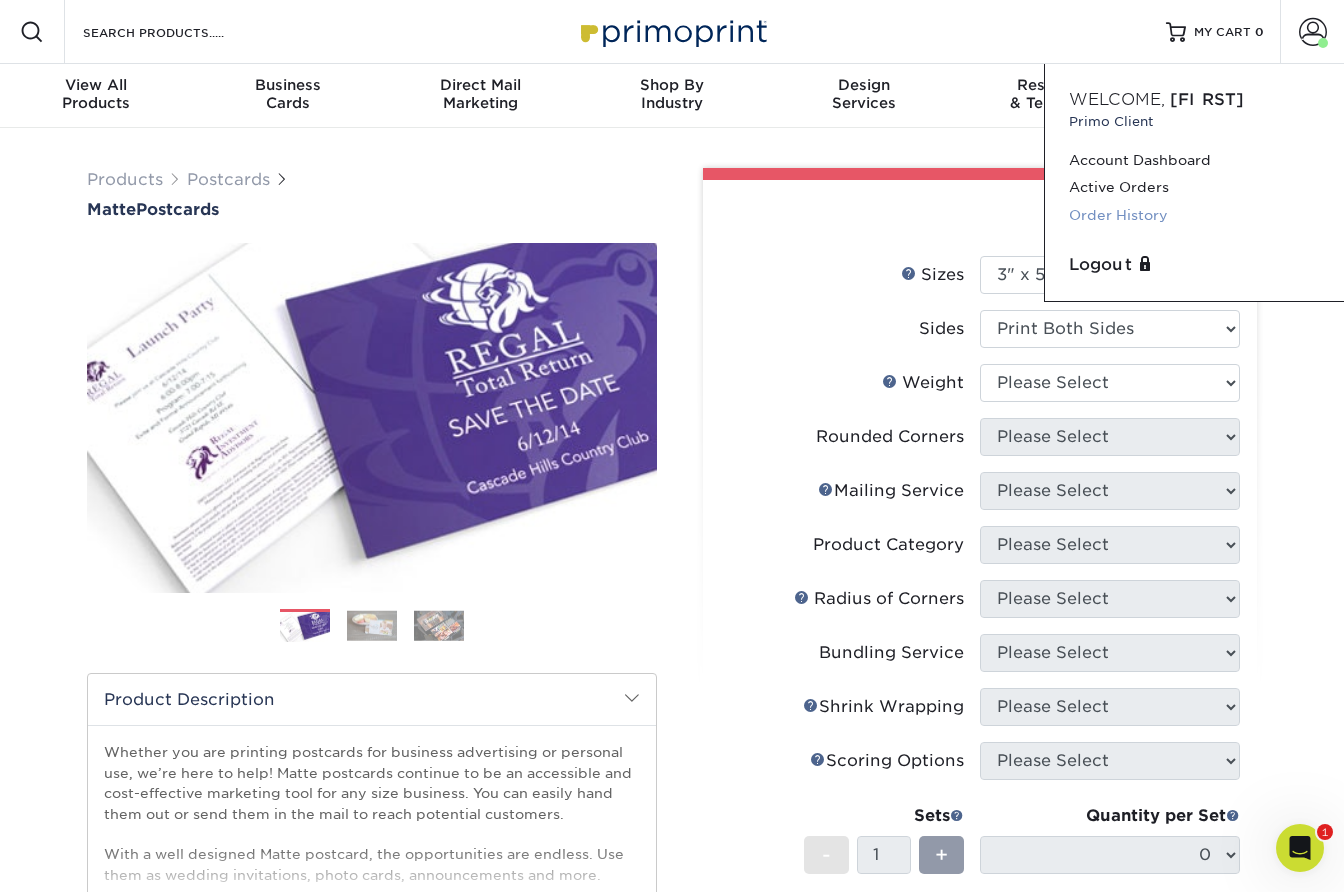 click on "Order History" at bounding box center [1194, 215] 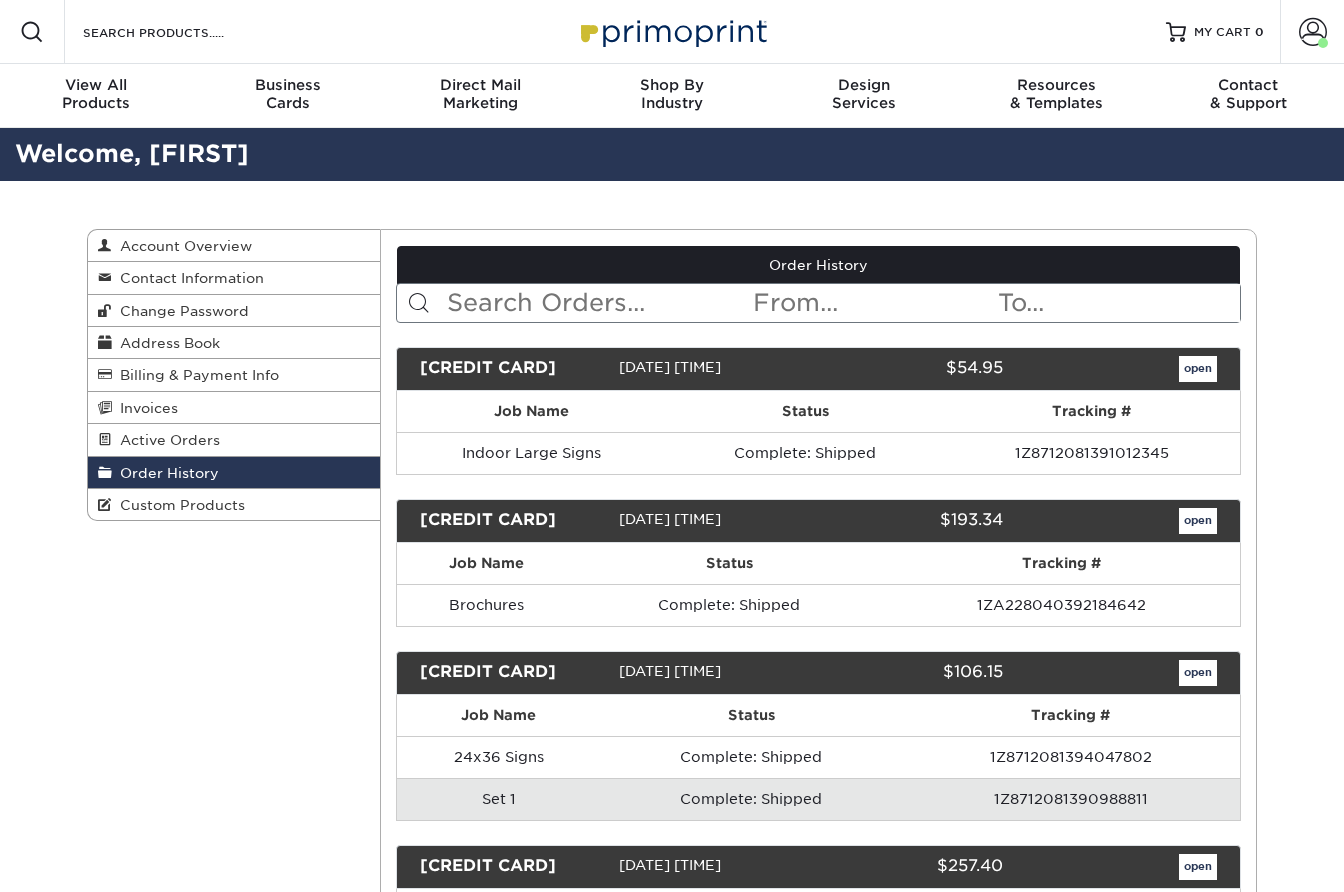 scroll, scrollTop: 0, scrollLeft: 0, axis: both 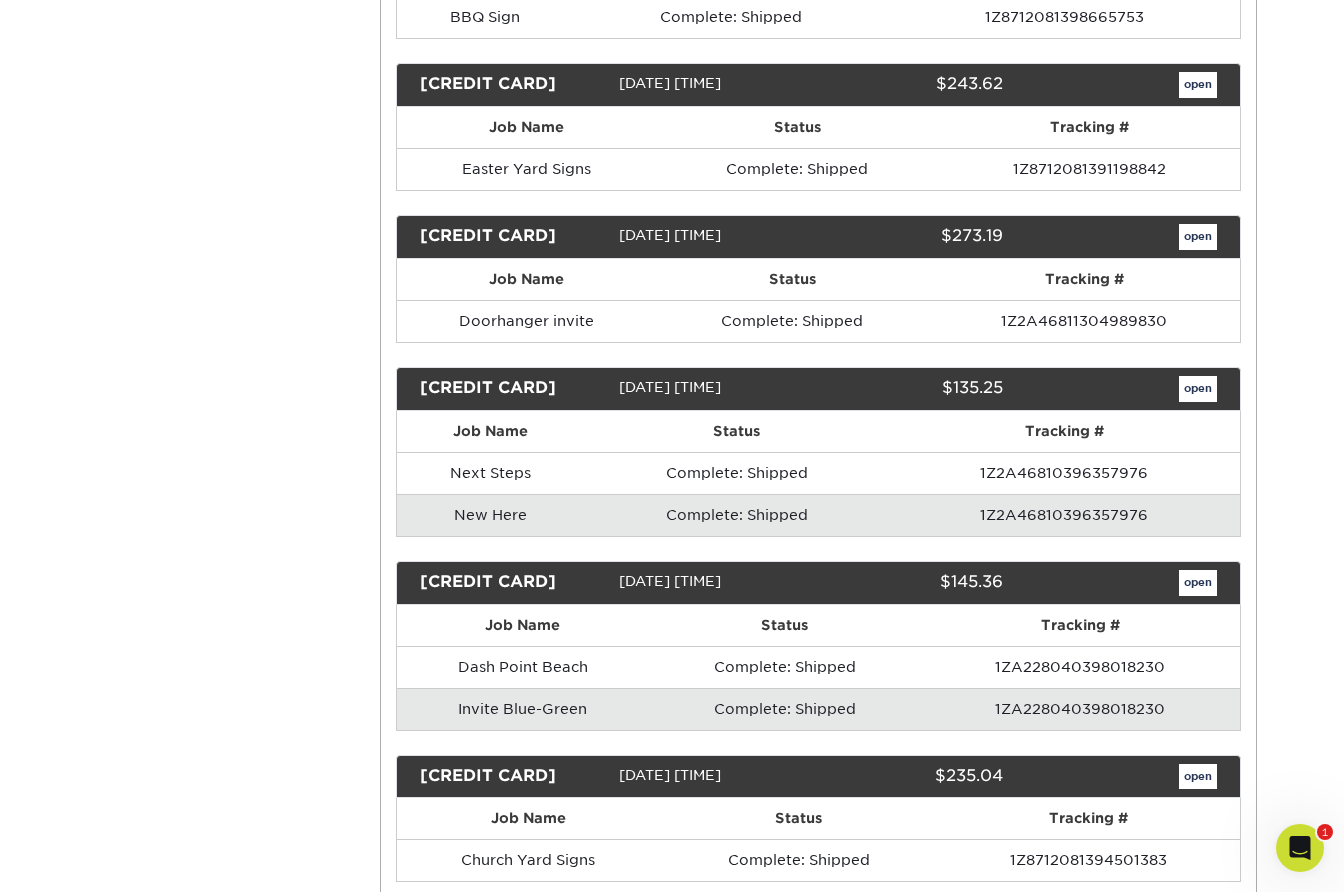 click on "open" at bounding box center (1198, 389) 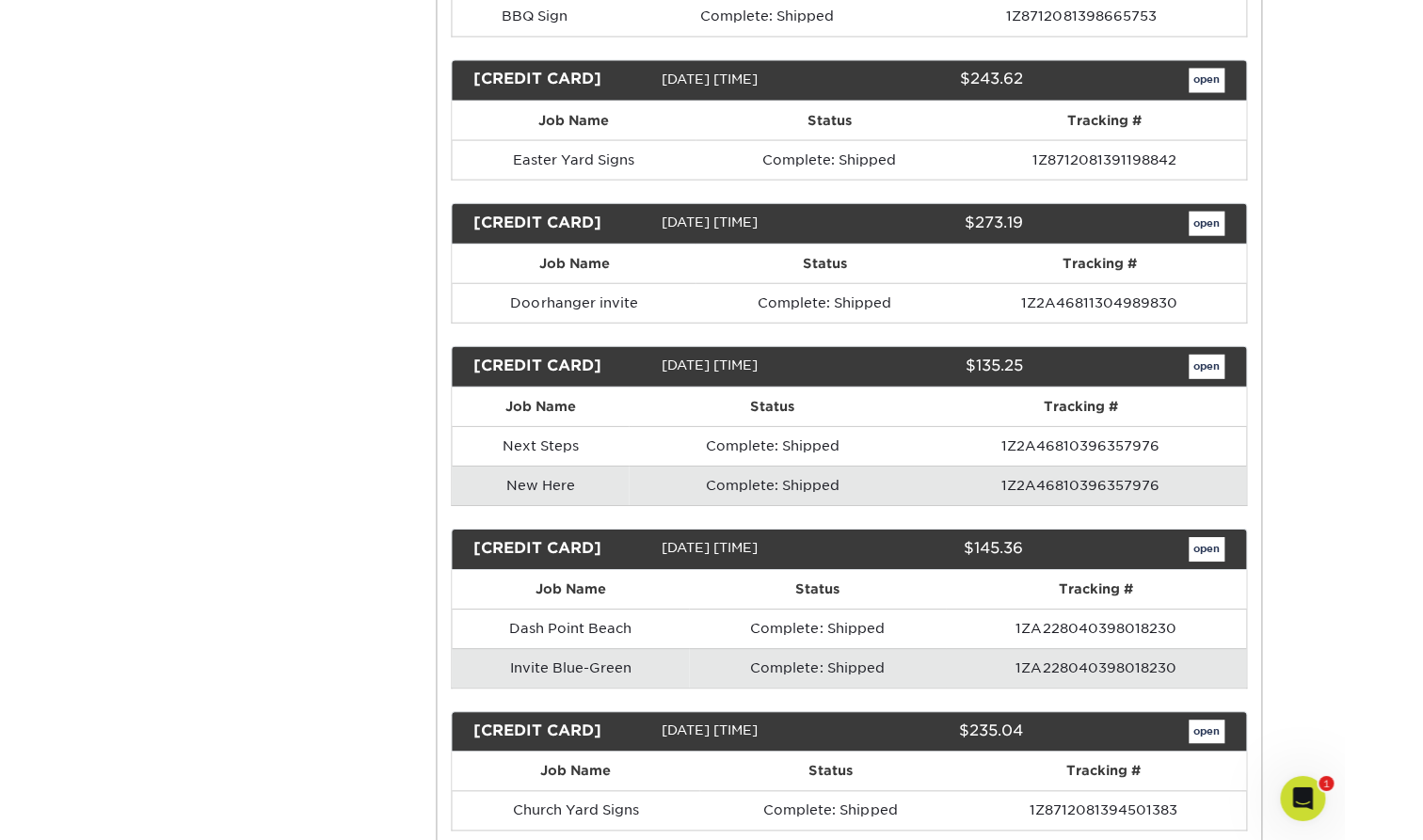scroll, scrollTop: 0, scrollLeft: 0, axis: both 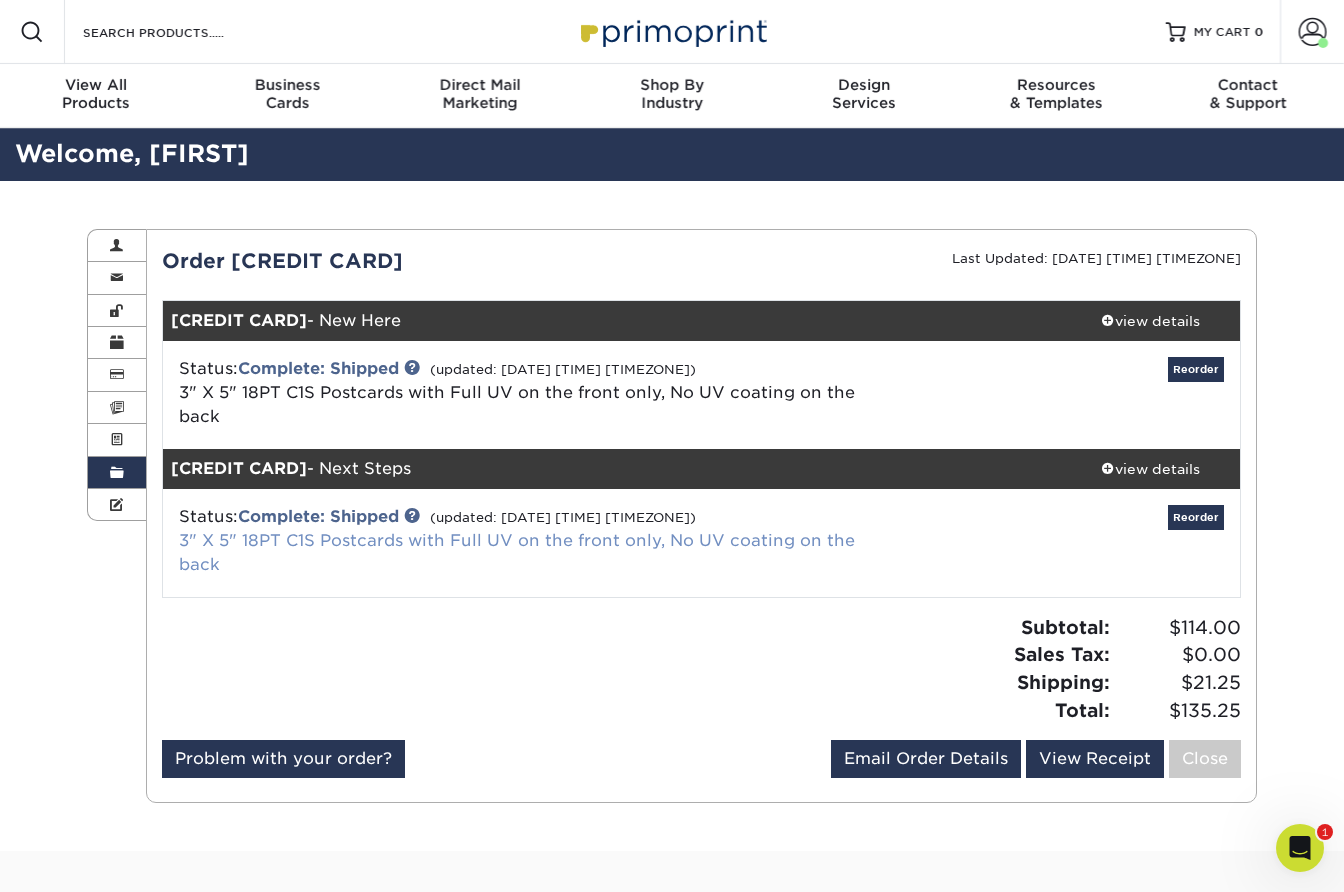 click on "3" X 5" 18PT C1S Postcards  with Full UV on the front only, No UV coating on the back" at bounding box center (517, 552) 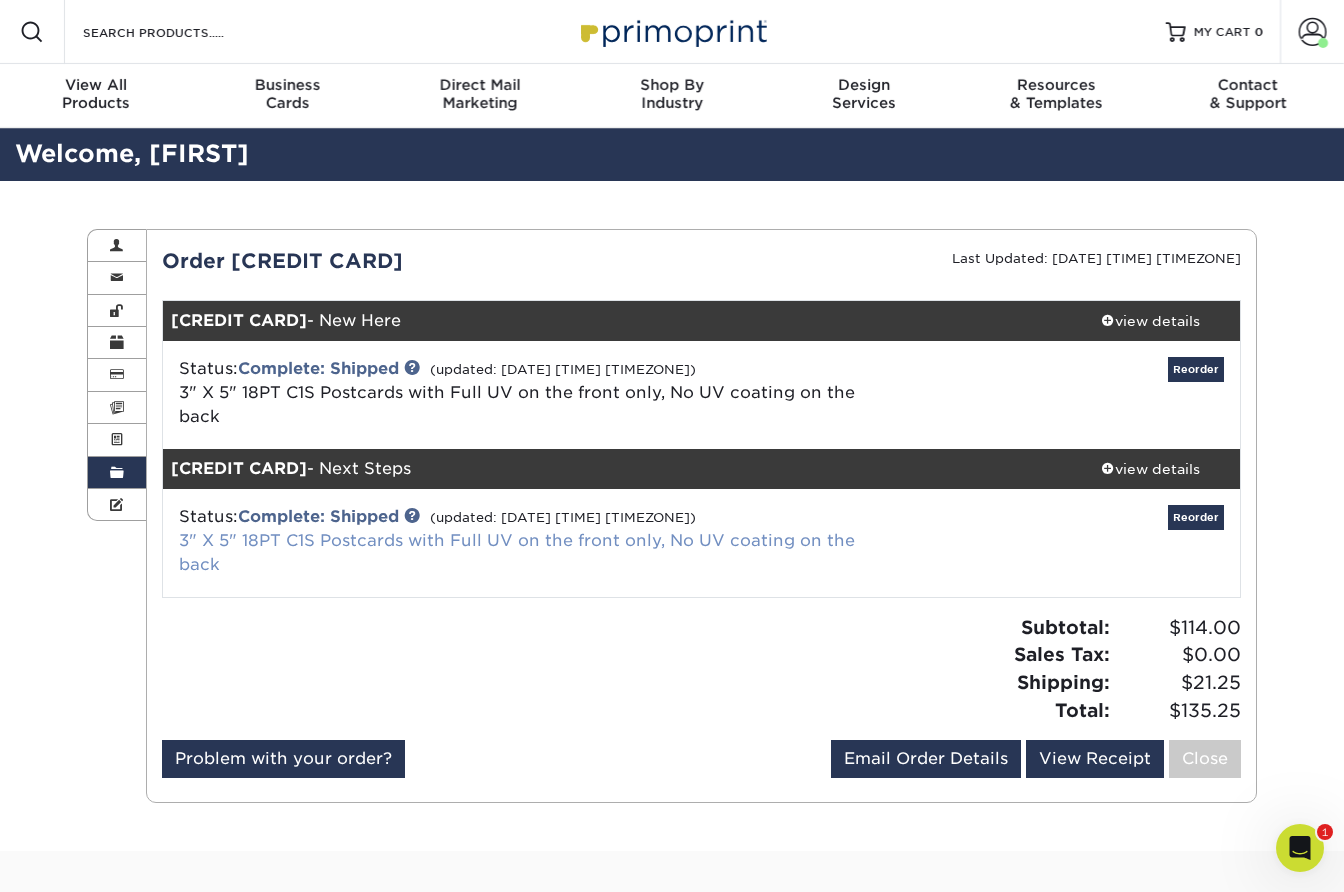 click on "3" X 5" 18PT C1S Postcards  with Full UV on the front only, No UV coating on the back" at bounding box center (517, 552) 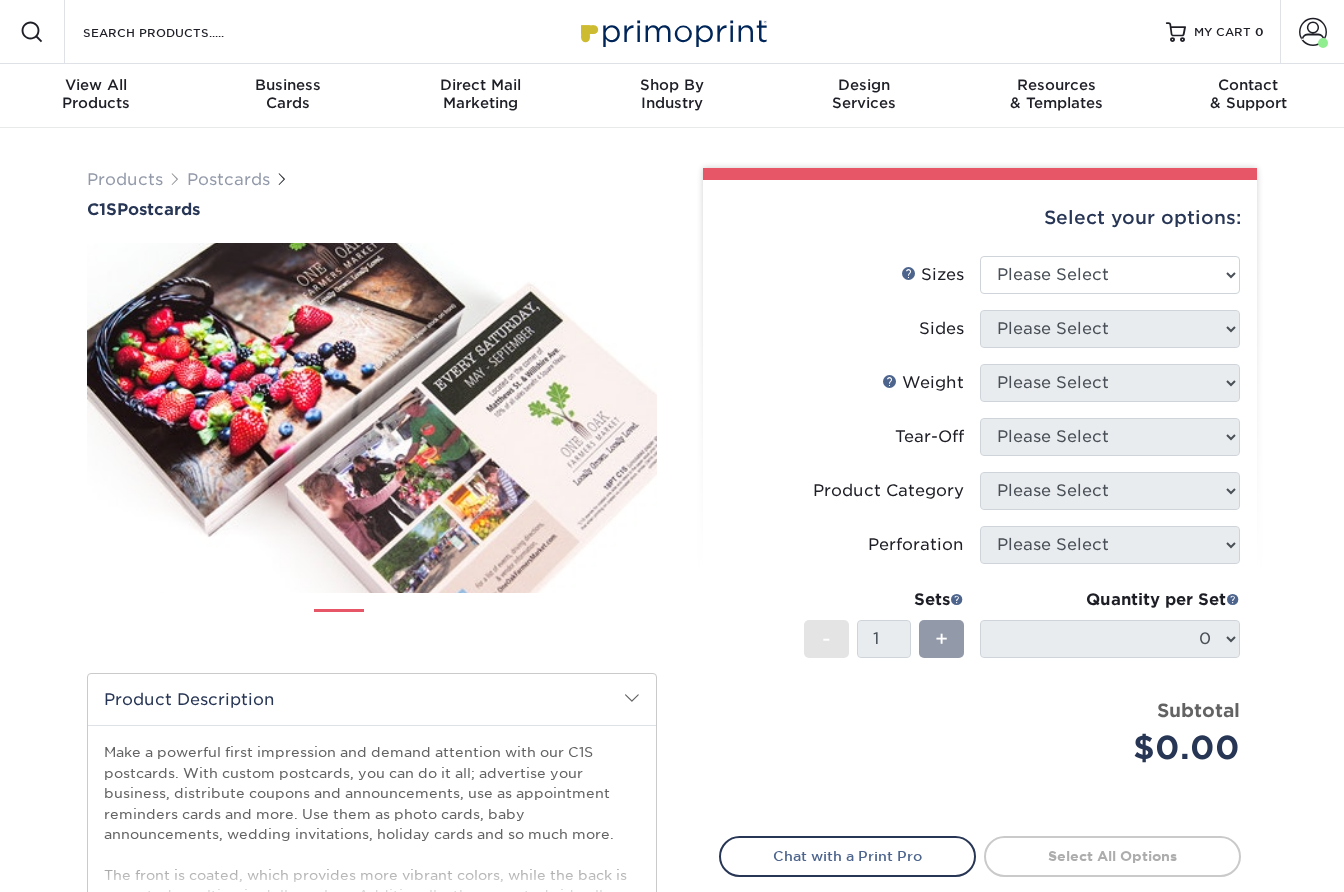 scroll, scrollTop: 0, scrollLeft: 0, axis: both 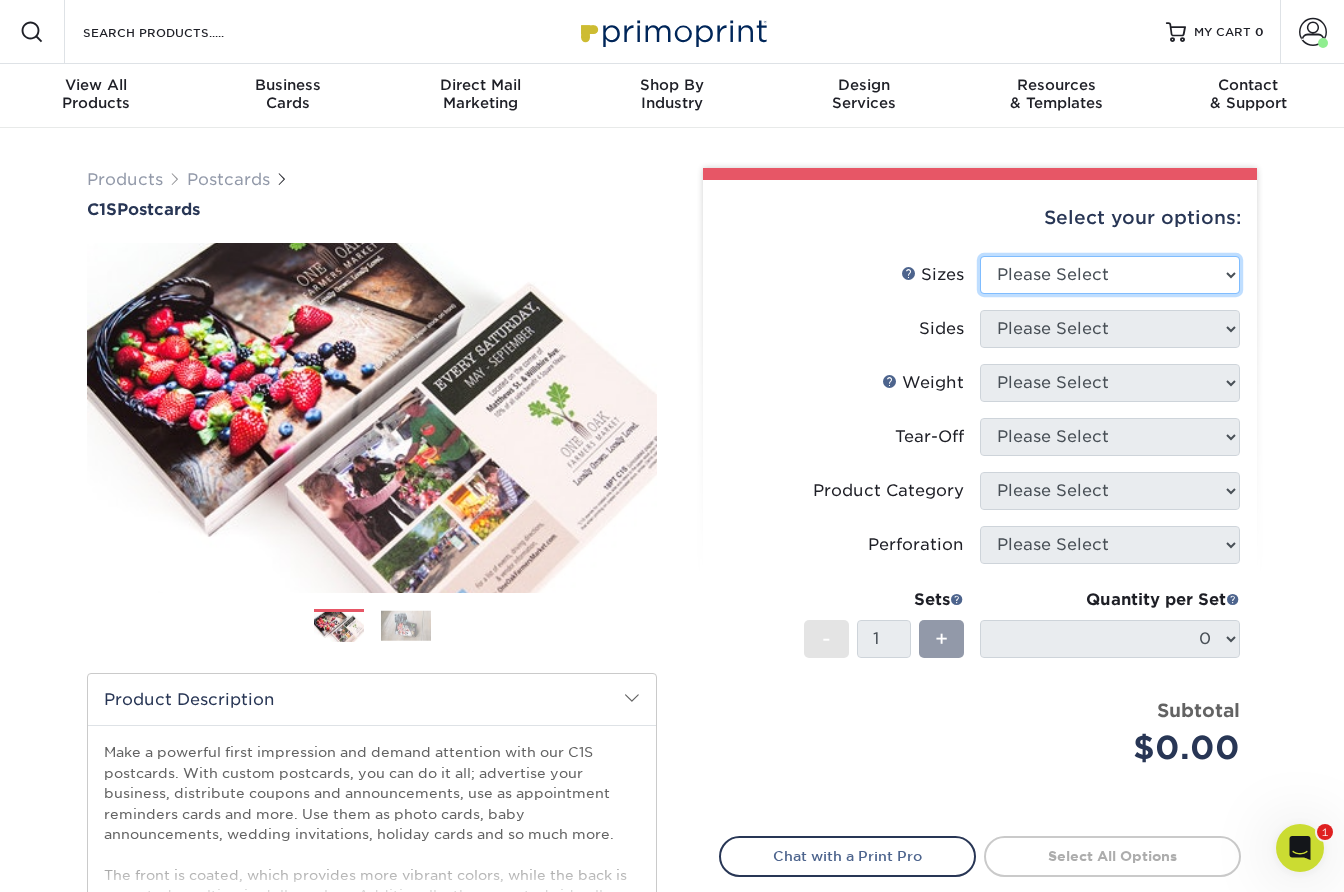 select on "3.00x5.00" 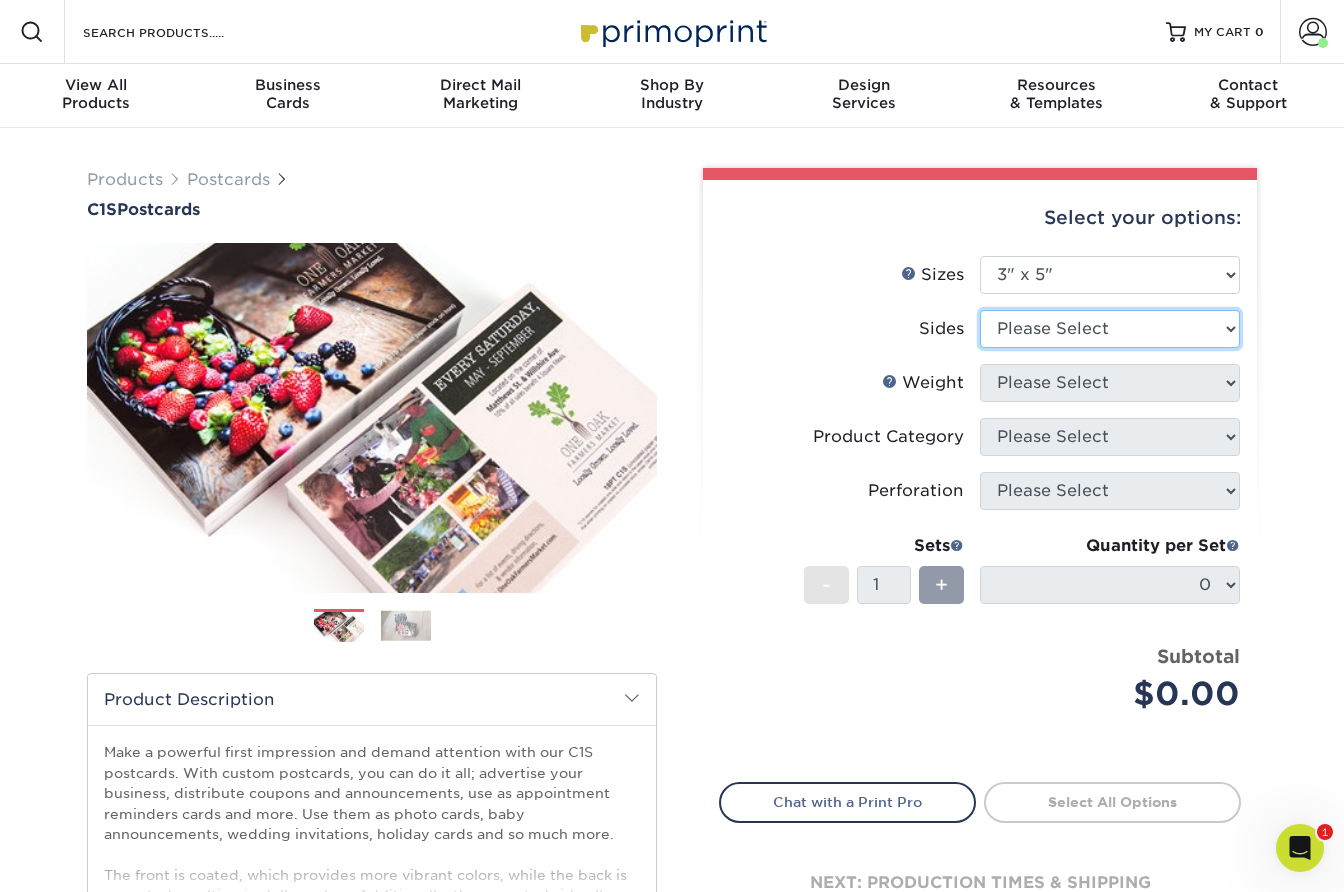 select on "13abbda7-1d64-4f25-8bb2-c179b224825d" 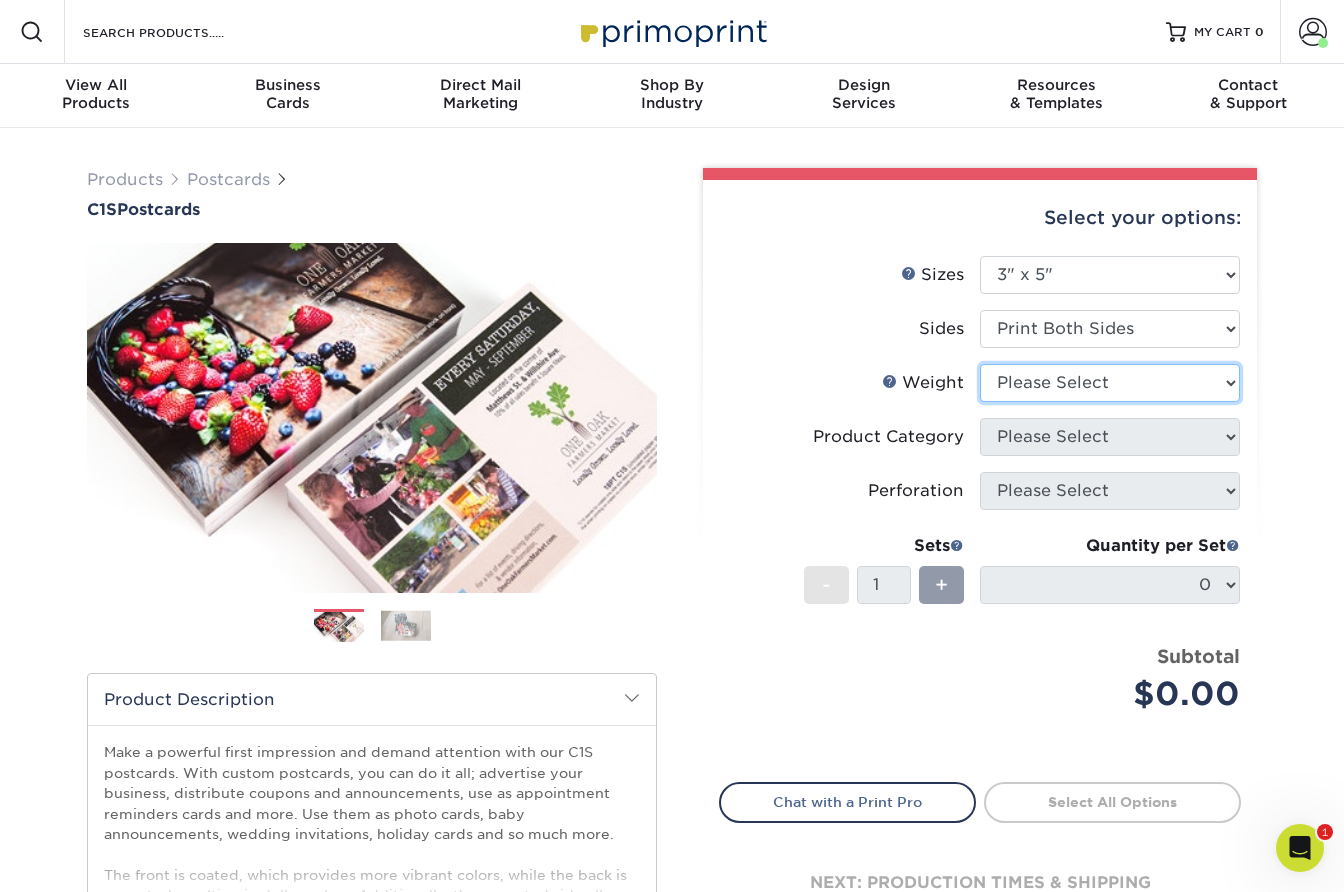 select on "18PTC1S" 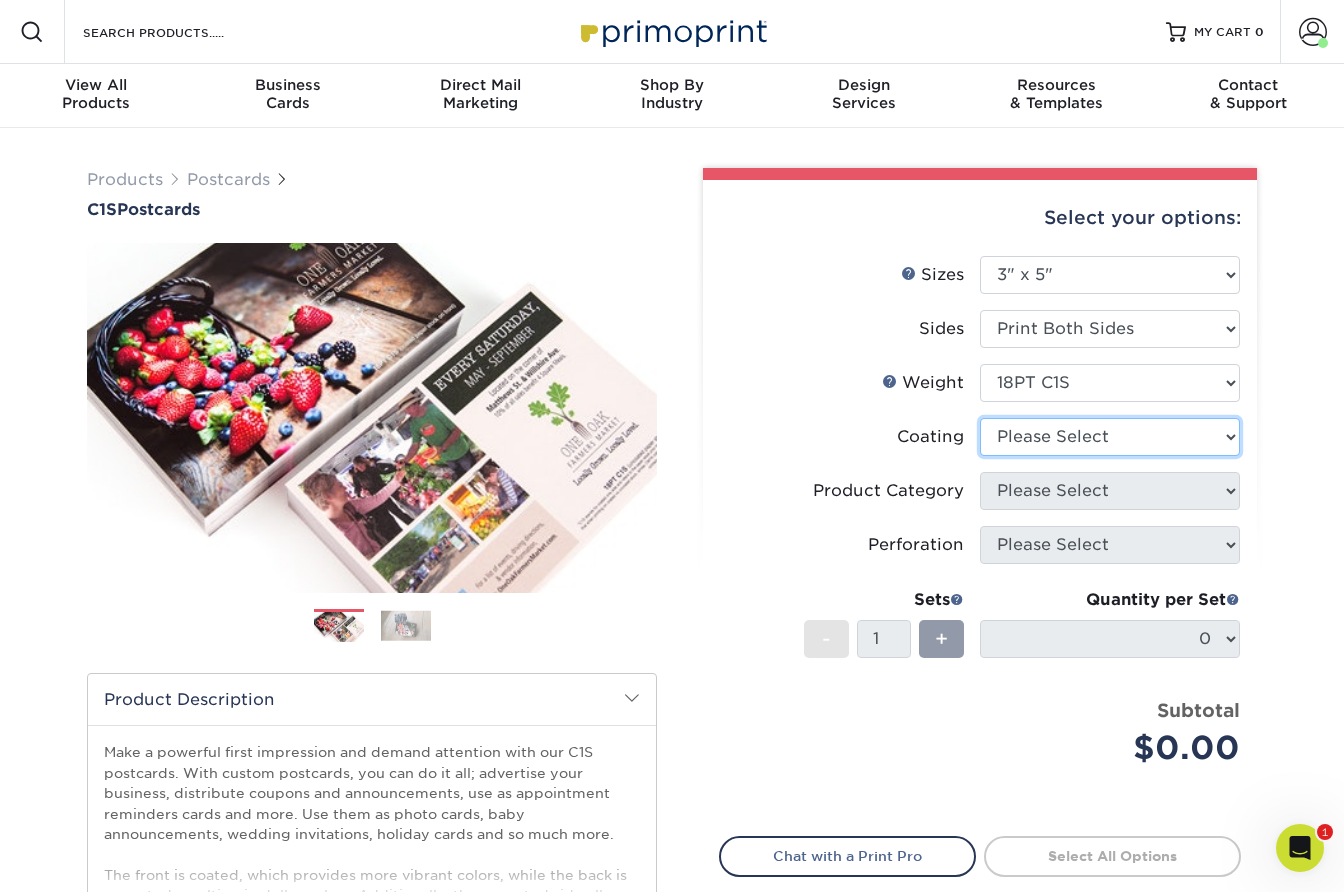 select on "1e8116af-acfc-44b1-83dc-8181aa338834" 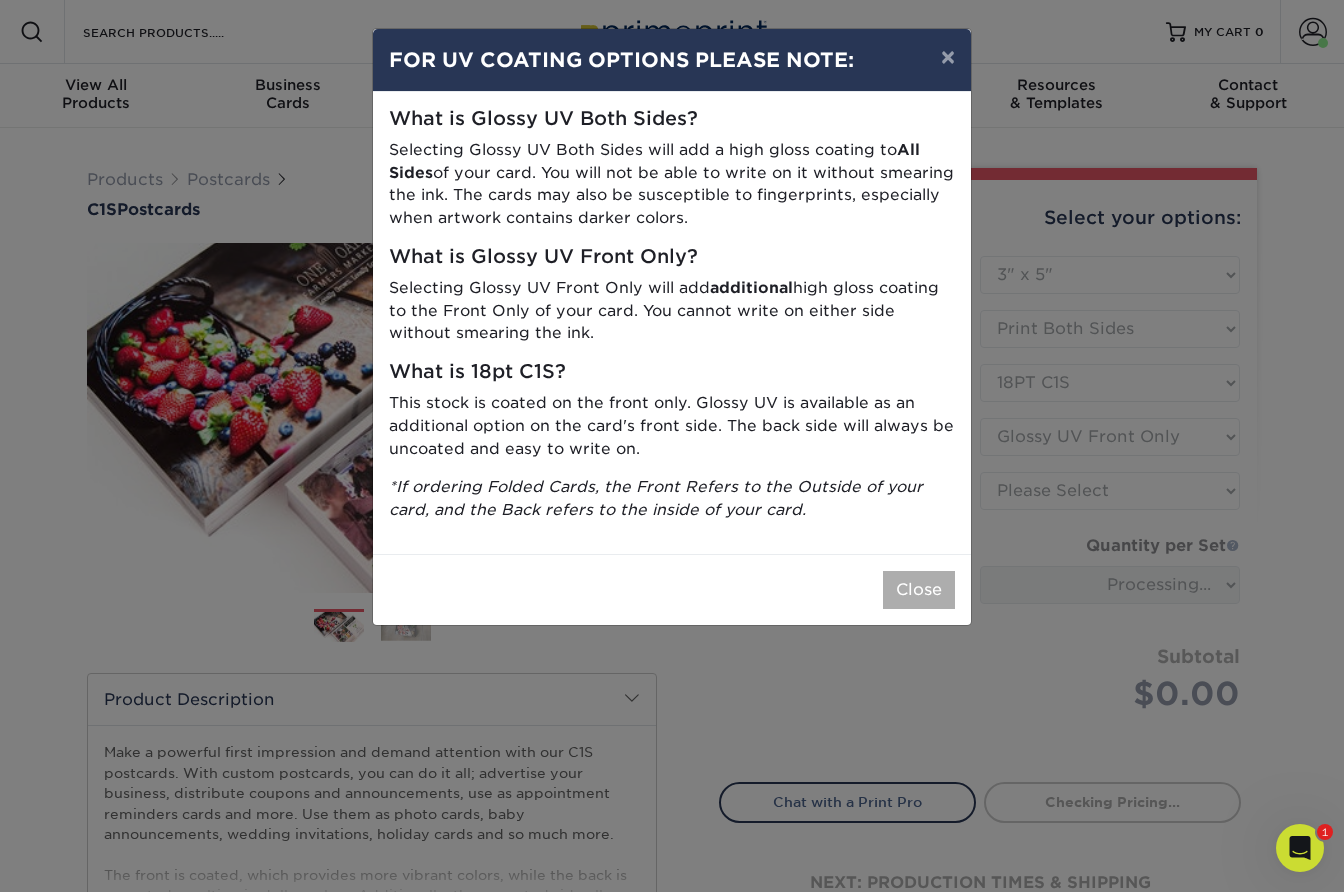 click on "Close" at bounding box center [919, 590] 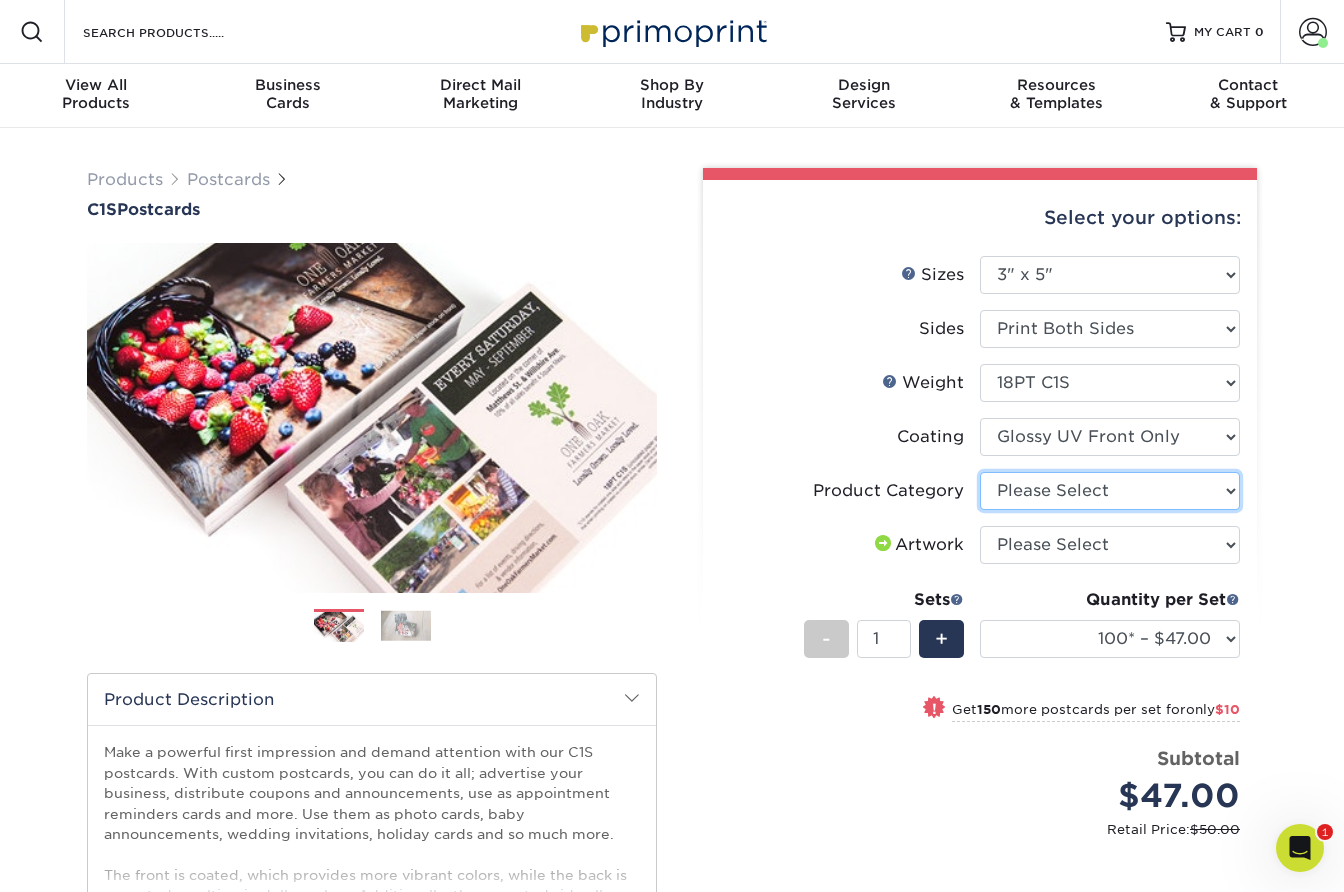 select on "9b7272e0-d6c8-4c3c-8e97-d3a1bcdab858" 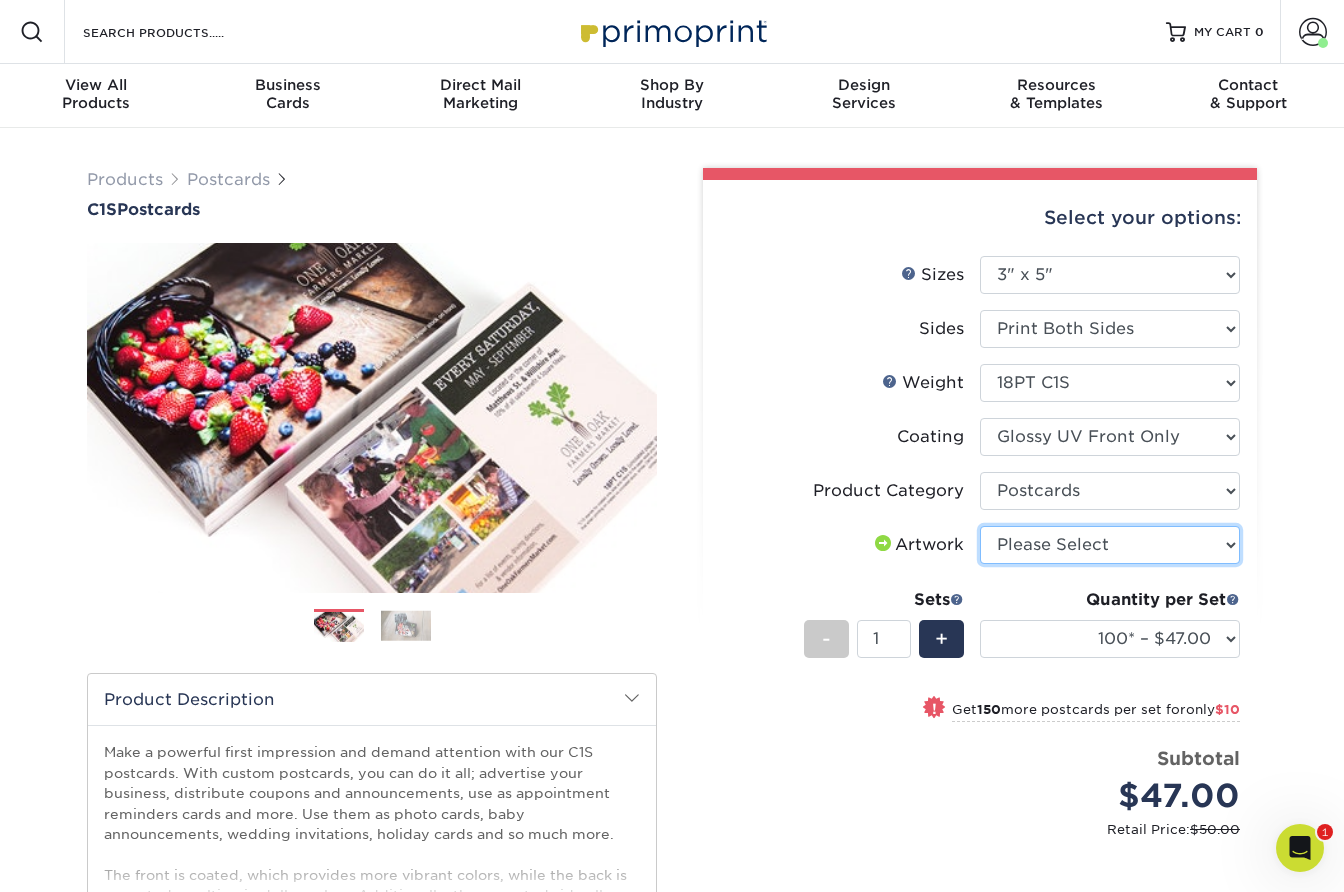 select on "upload" 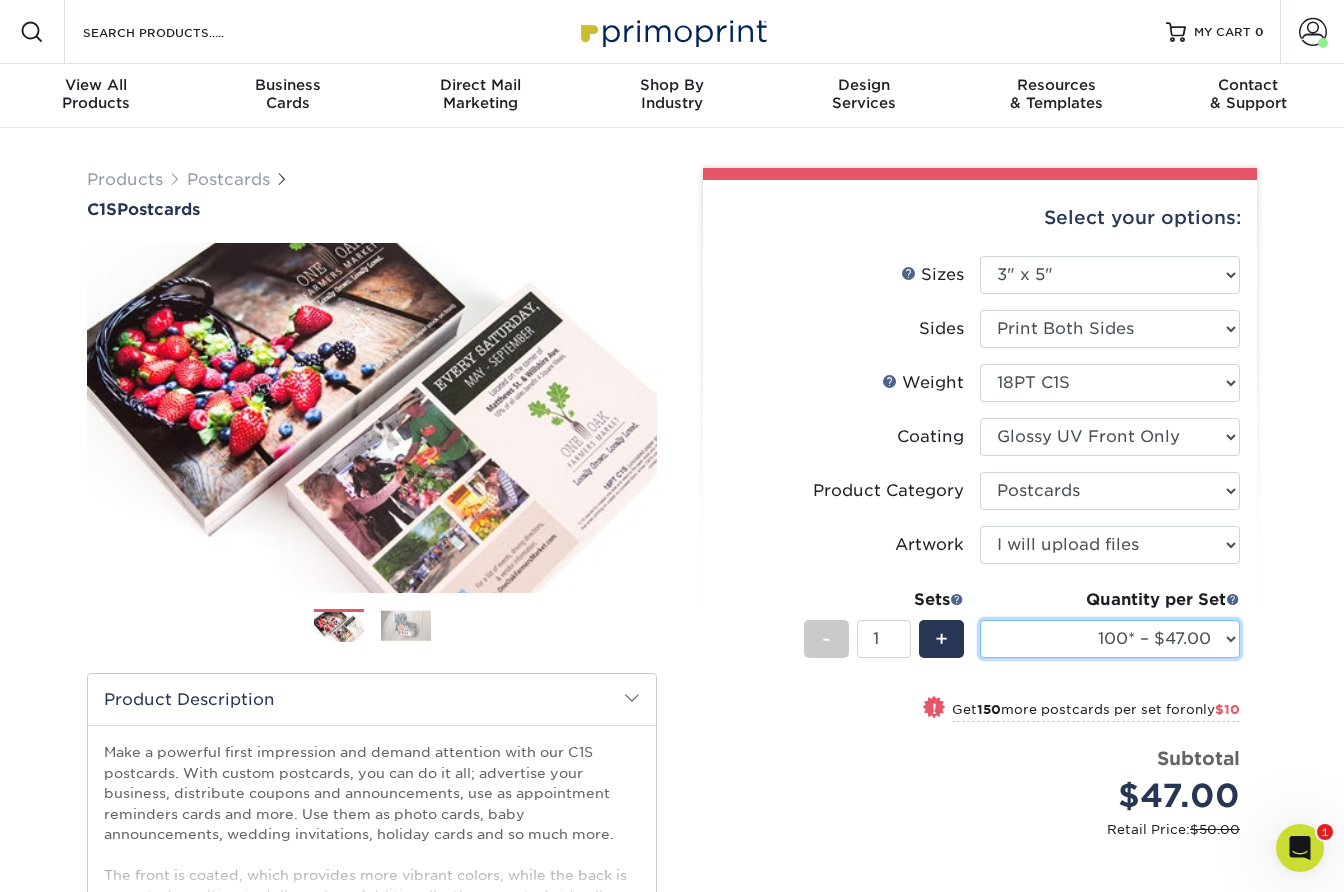 select on "250* – $57.00" 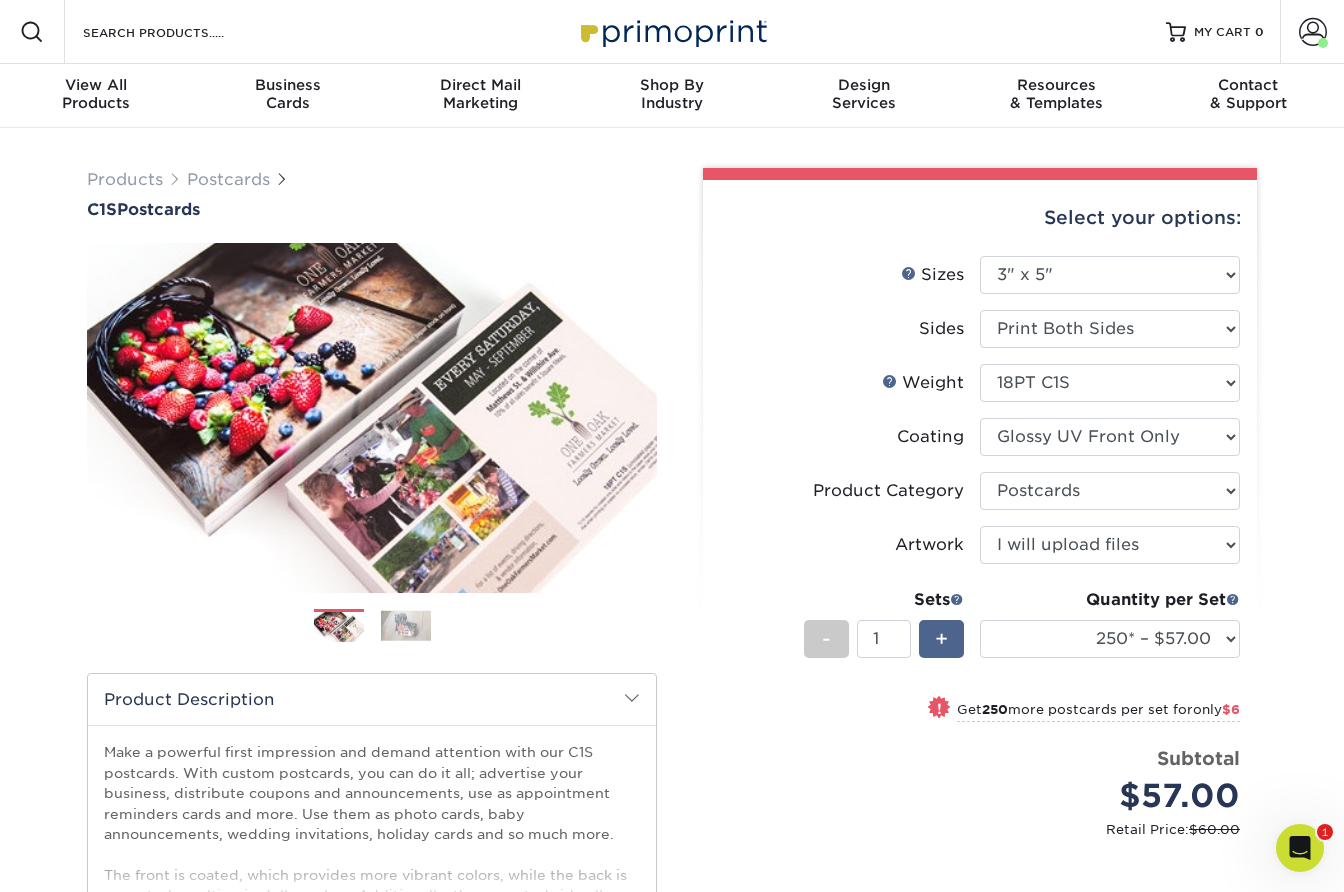 click on "+" at bounding box center (941, 639) 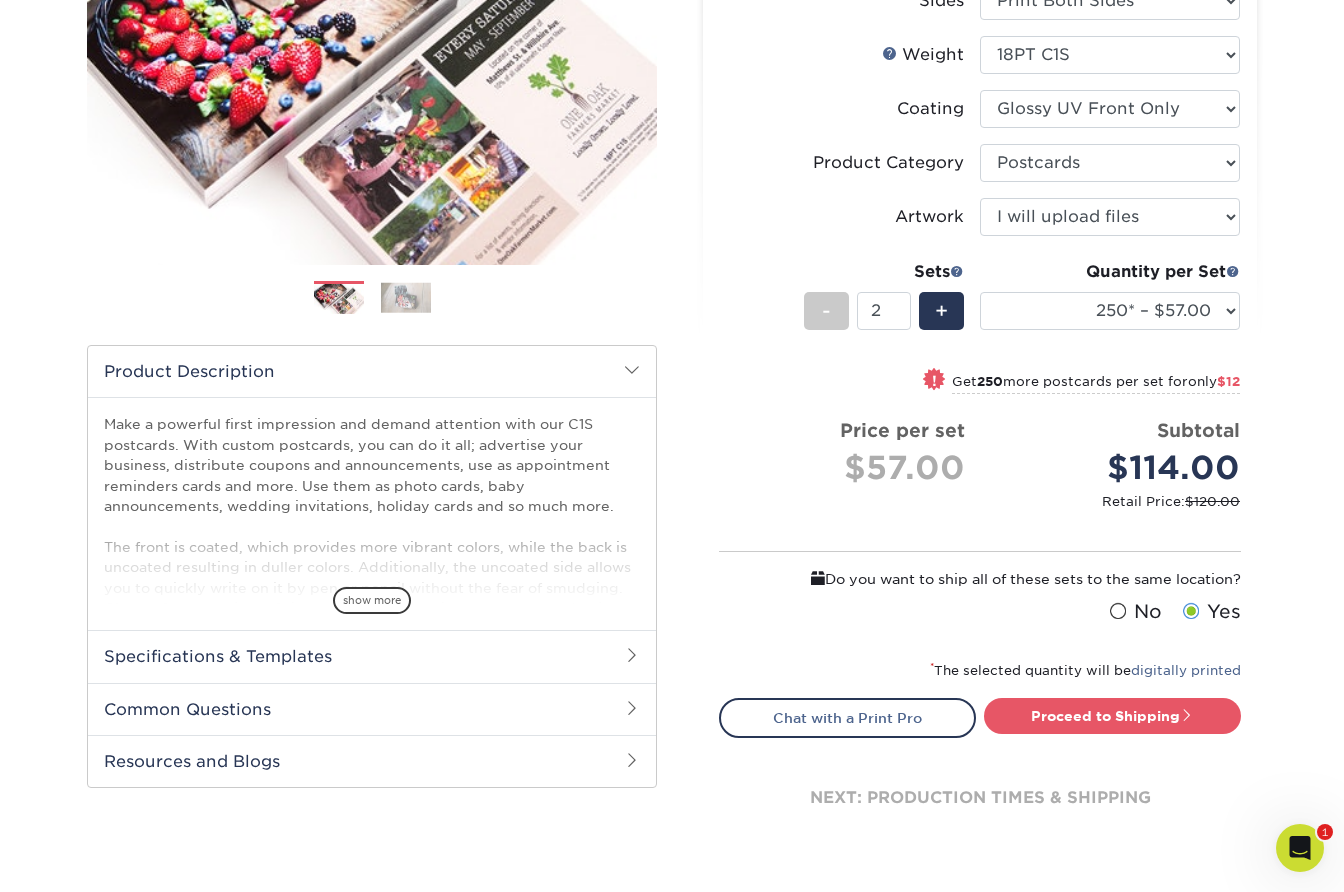 scroll, scrollTop: 329, scrollLeft: 0, axis: vertical 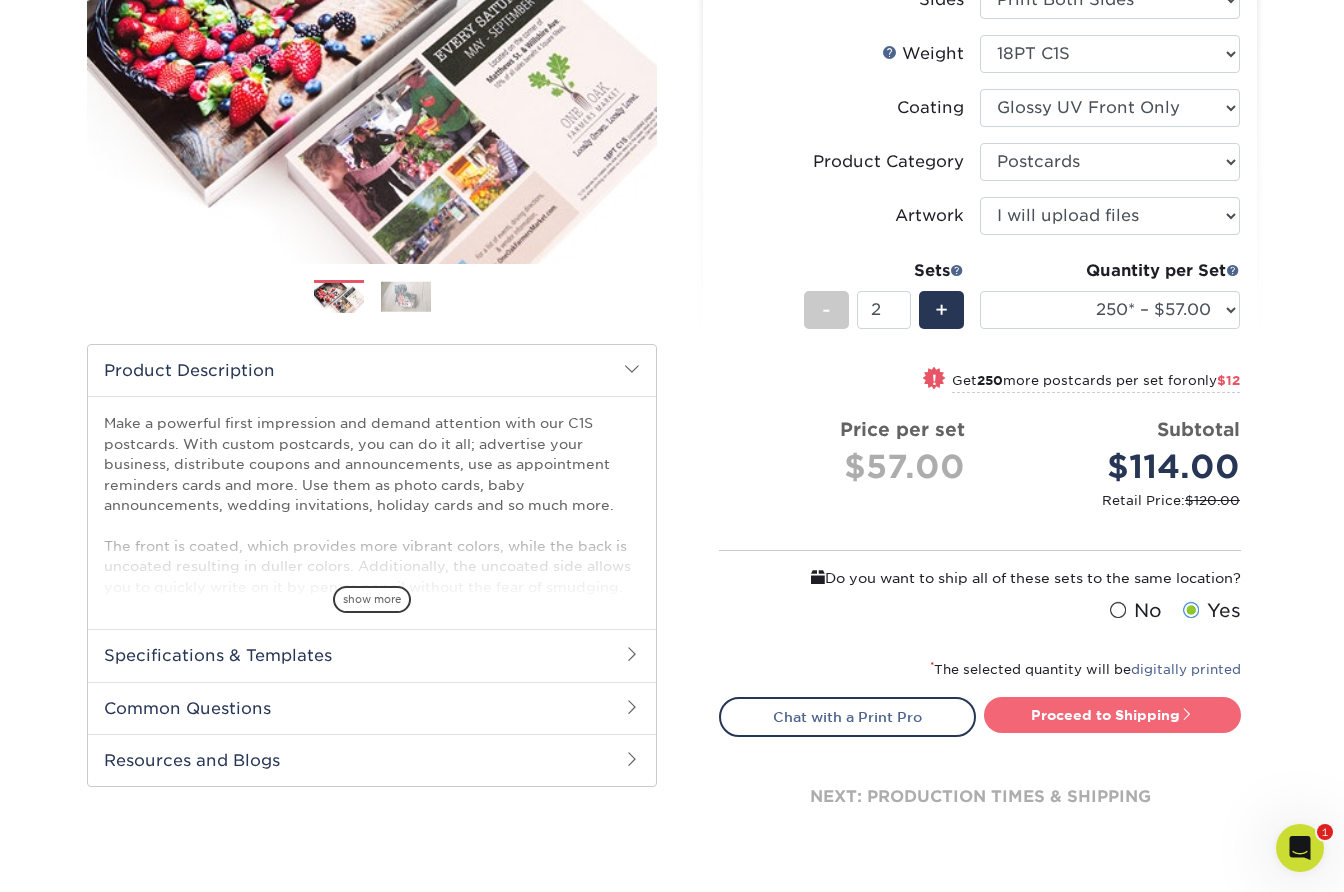click on "Proceed to Shipping" at bounding box center [1112, 715] 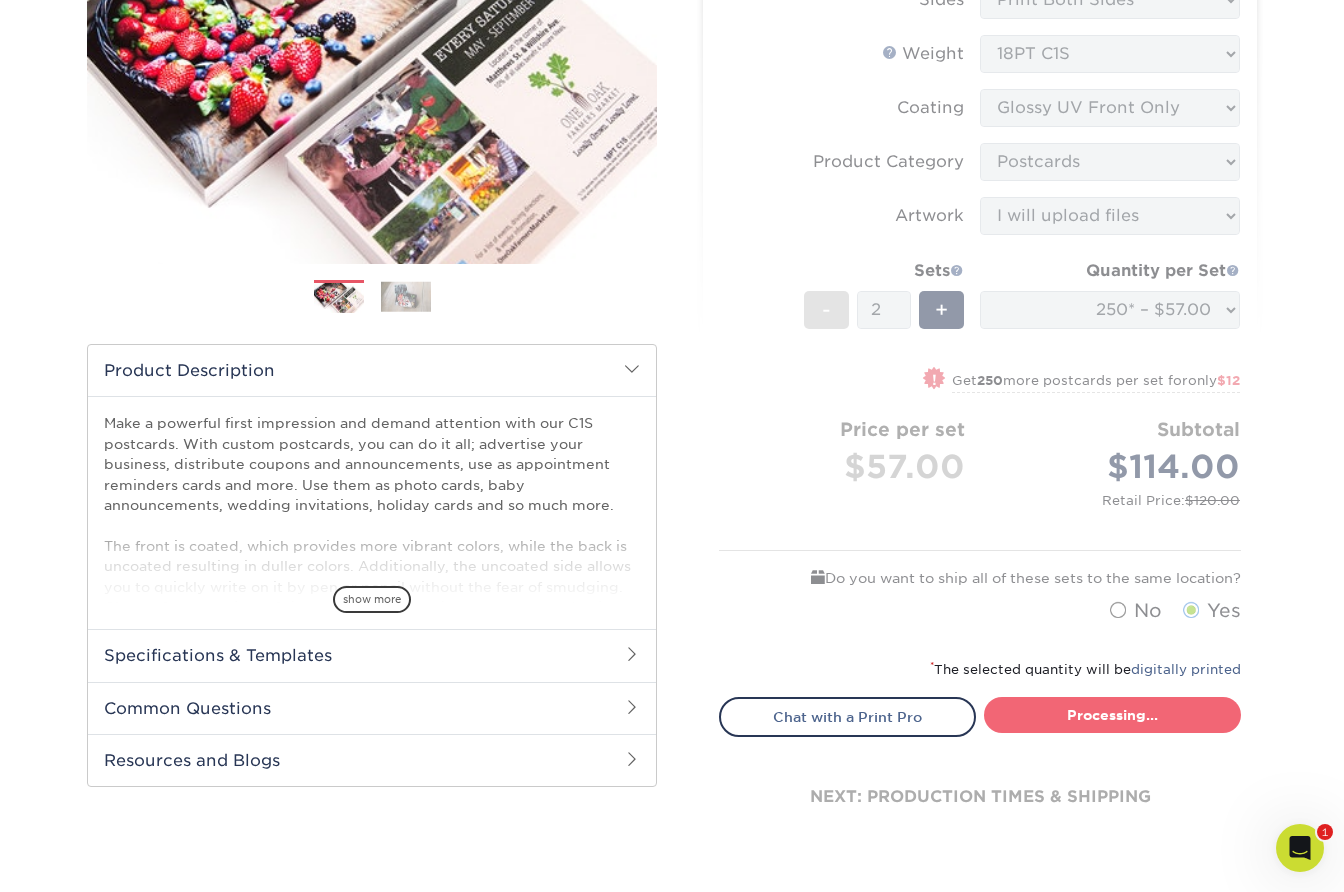 type on "Set 1" 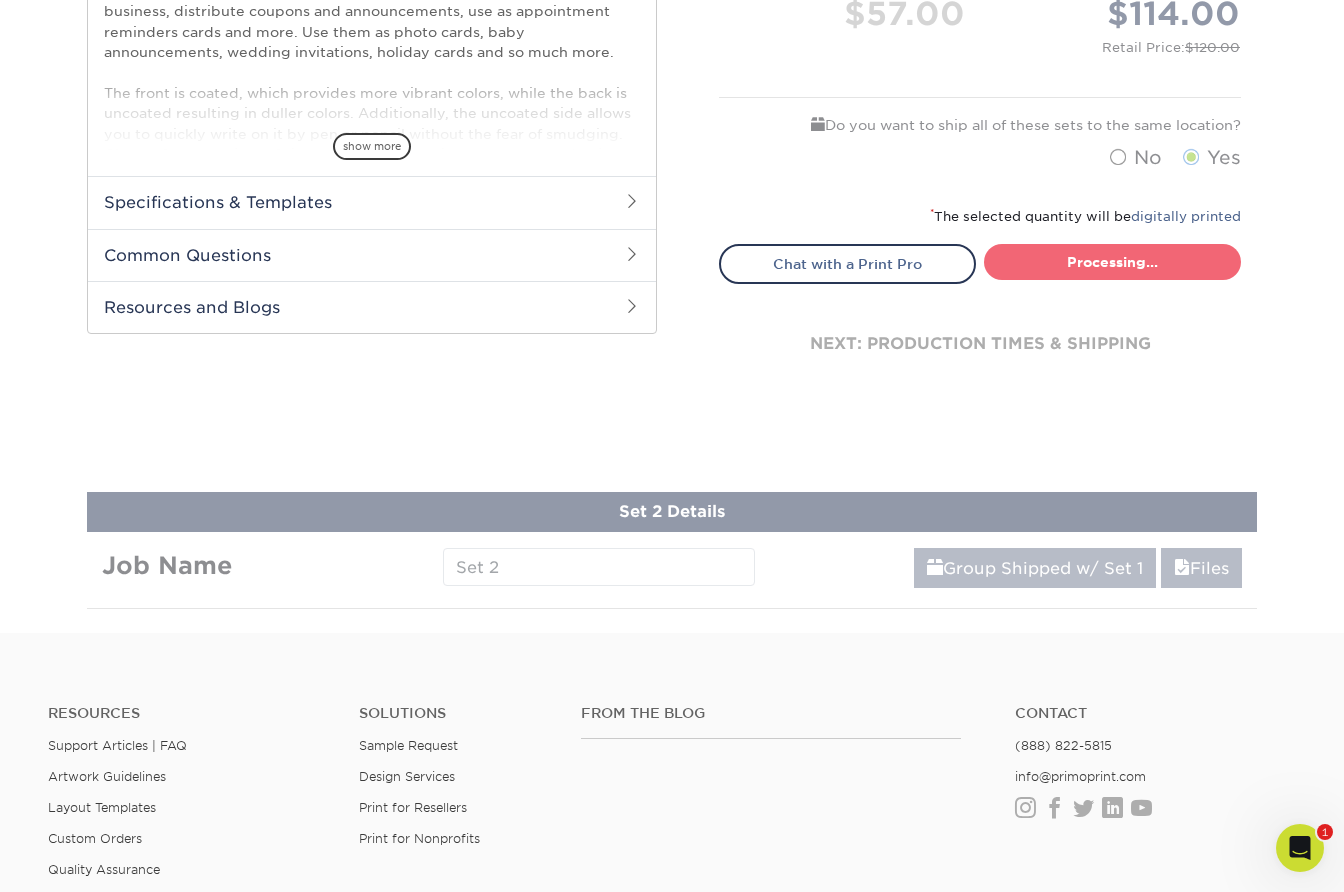 select on "0880624b-7f15-48ff-bc47-ac8afa586d94" 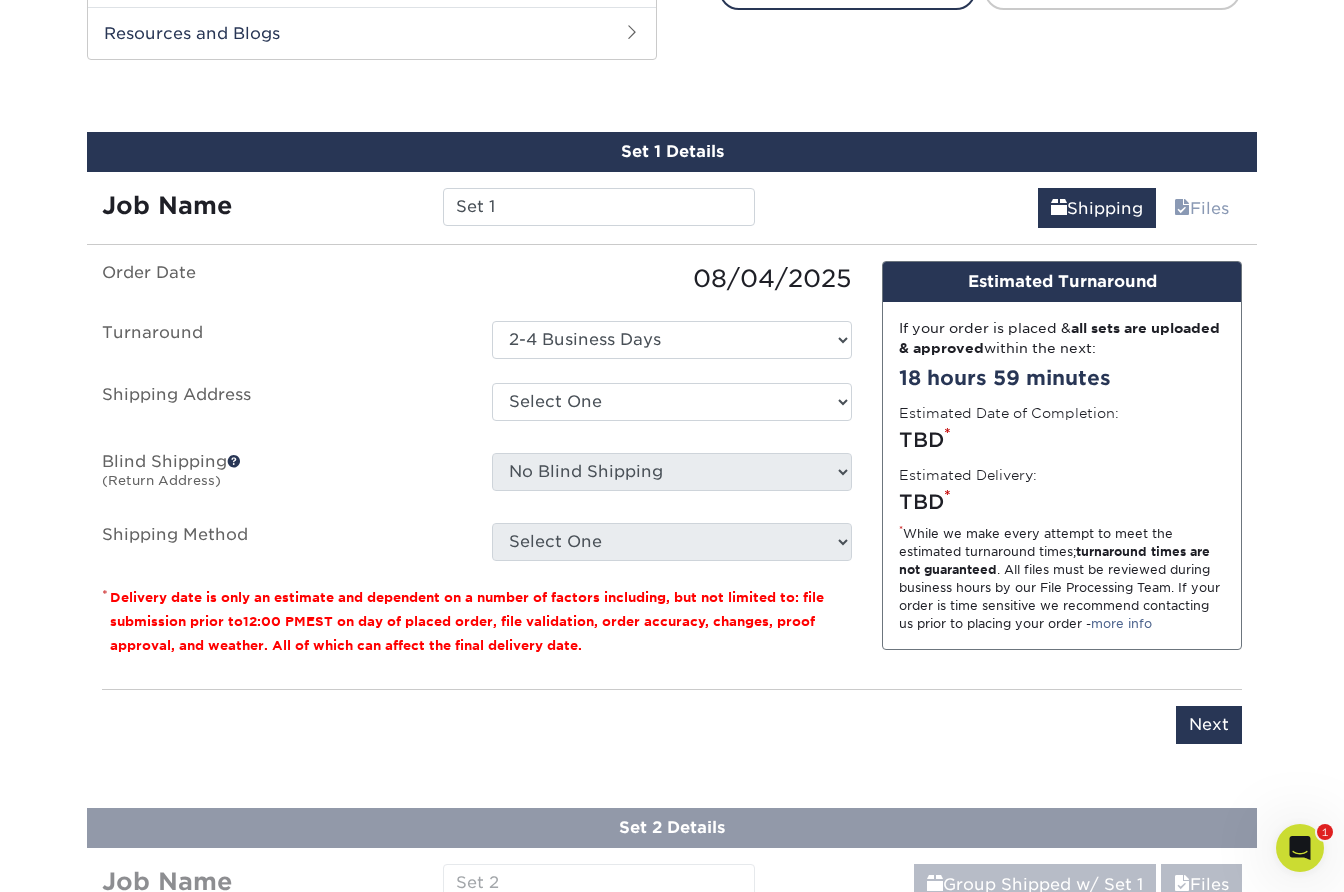 scroll, scrollTop: 1077, scrollLeft: 0, axis: vertical 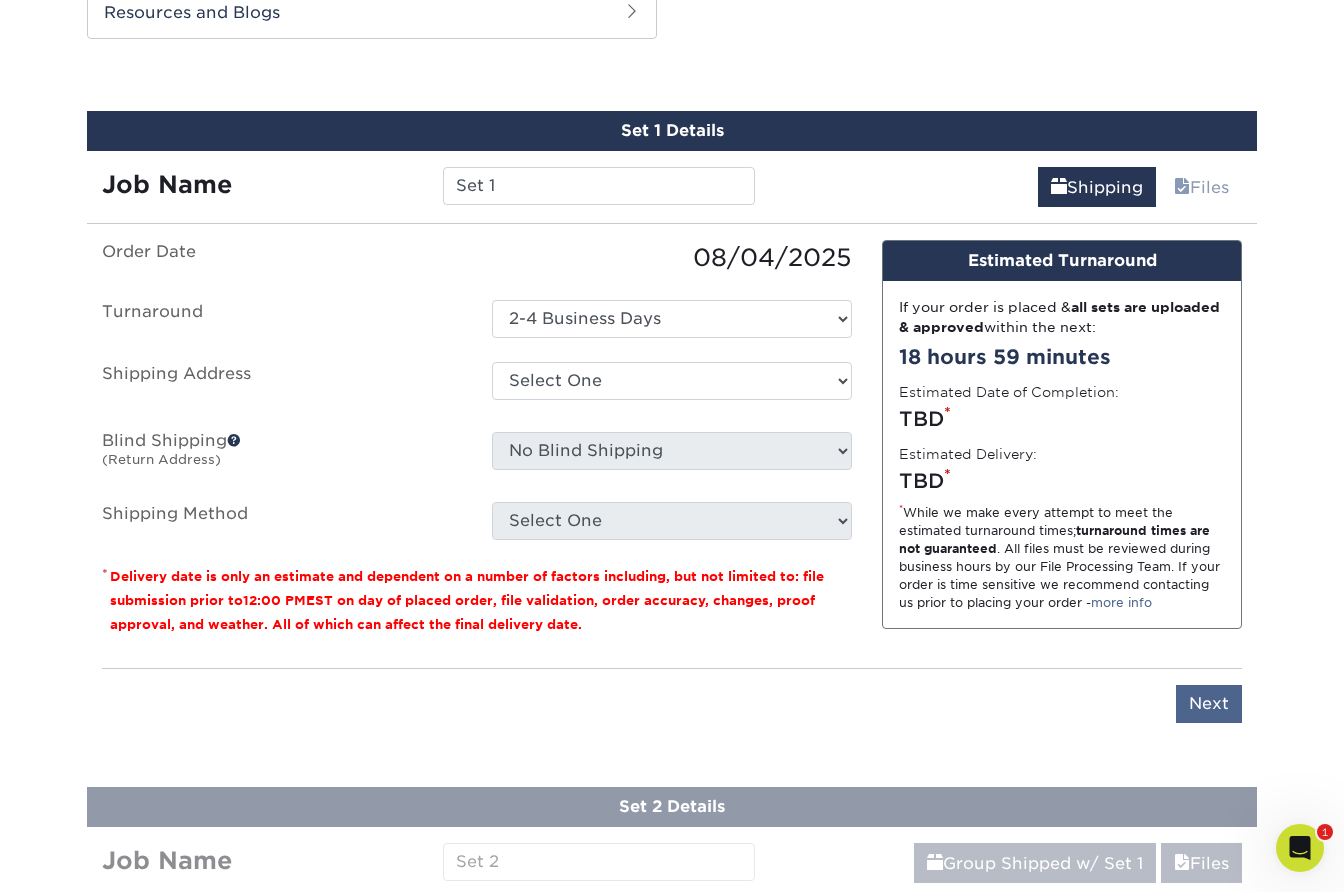 click on "Next" at bounding box center (1209, 704) 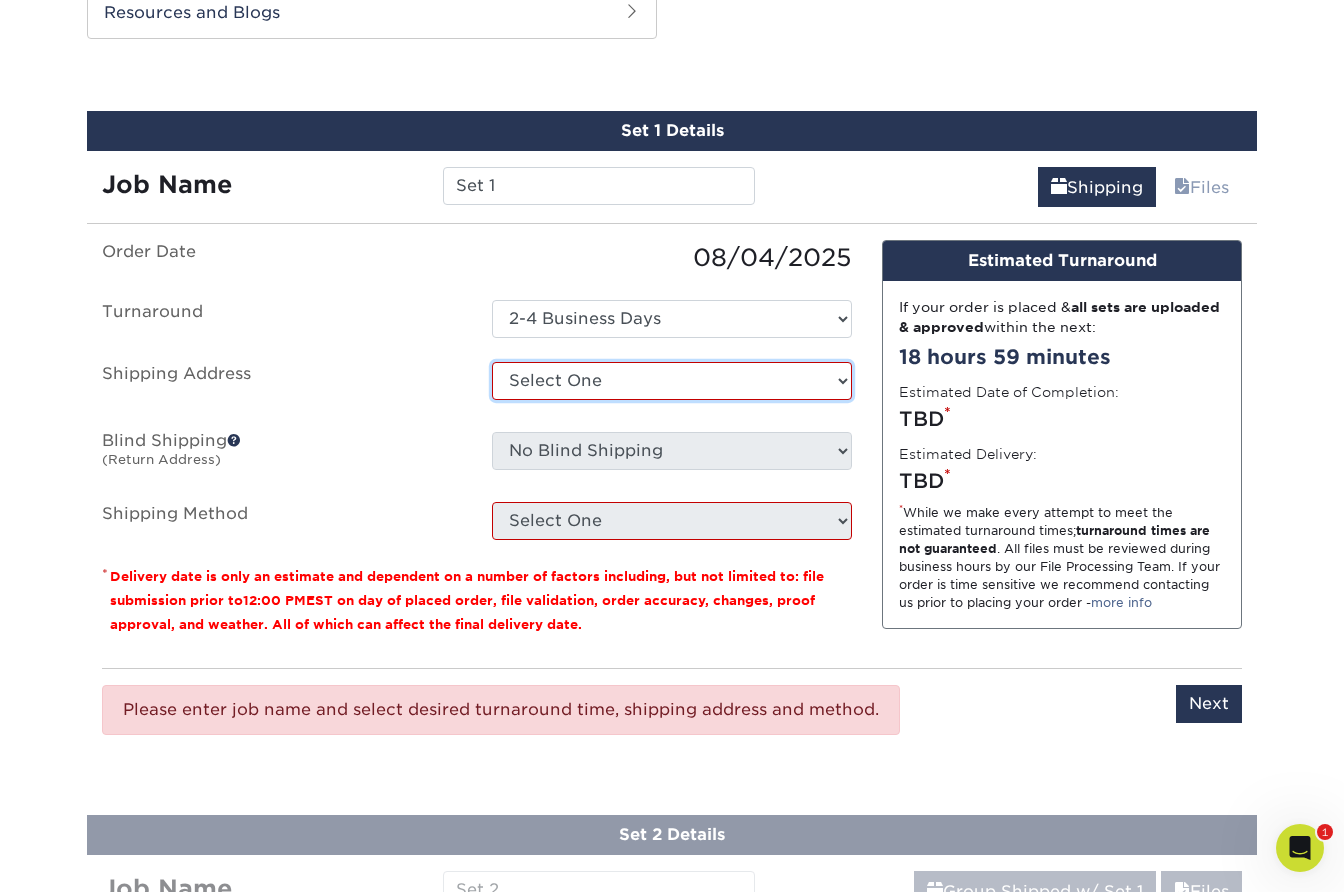 select on "200591" 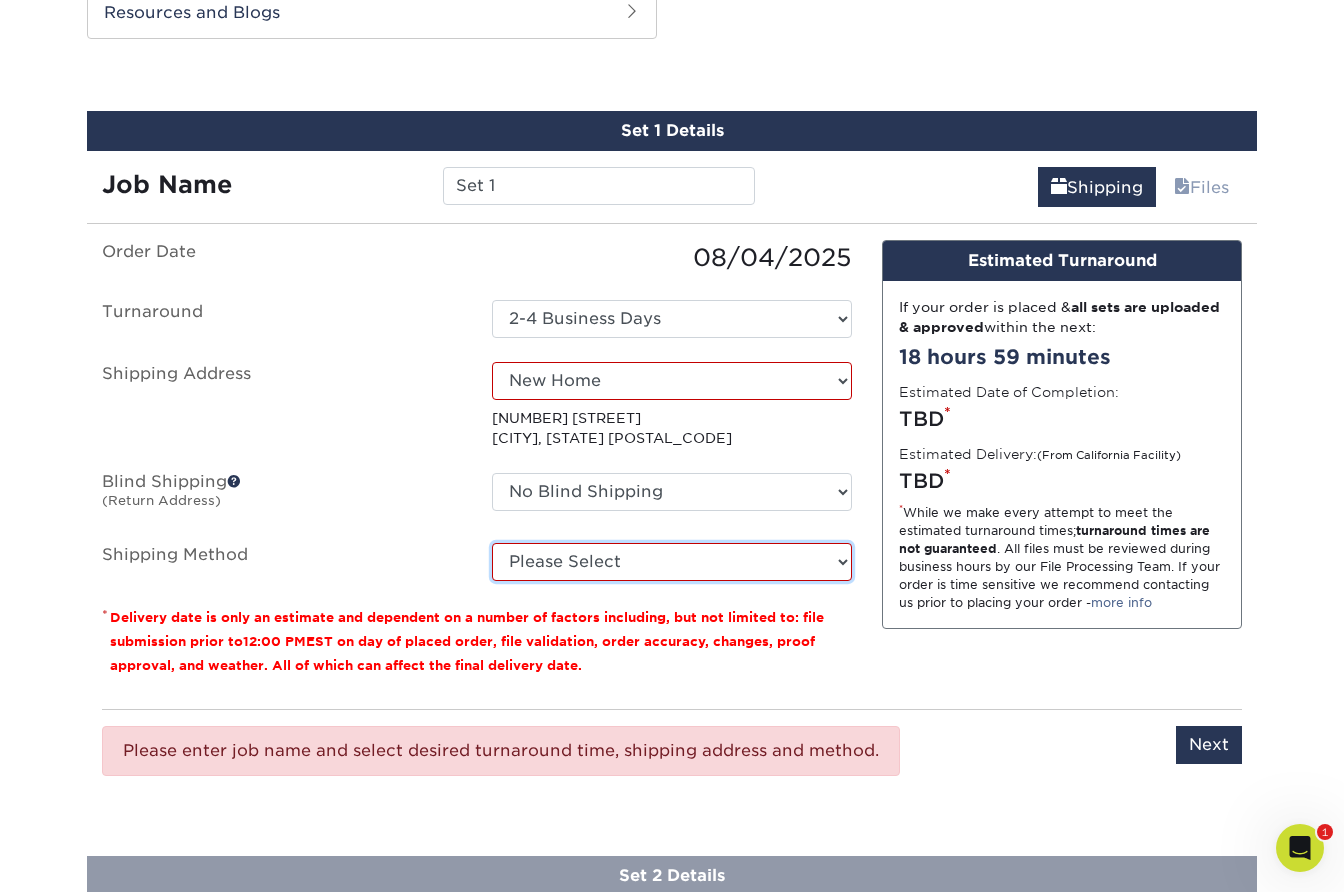 select on "03" 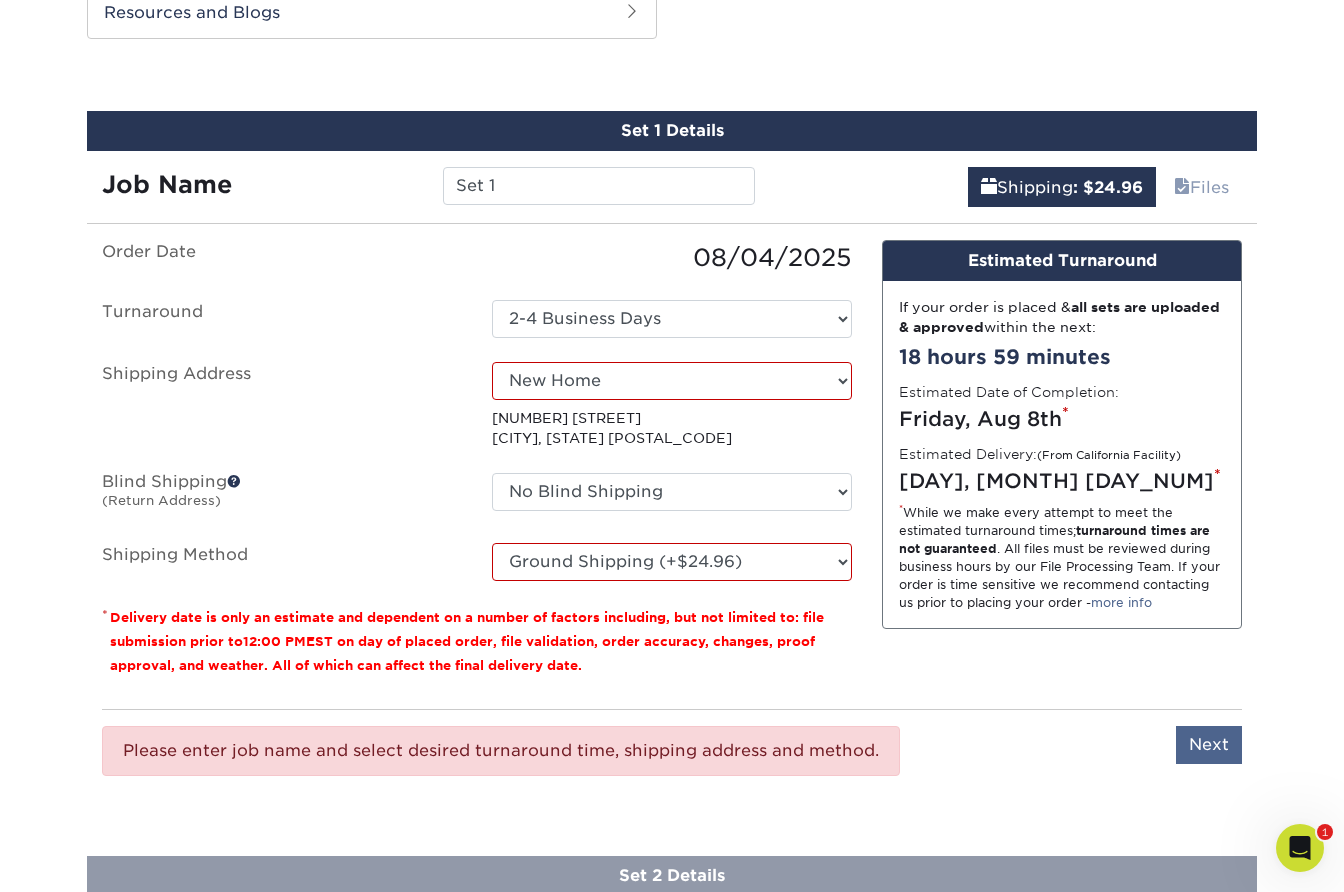 click on "Next" at bounding box center [1209, 745] 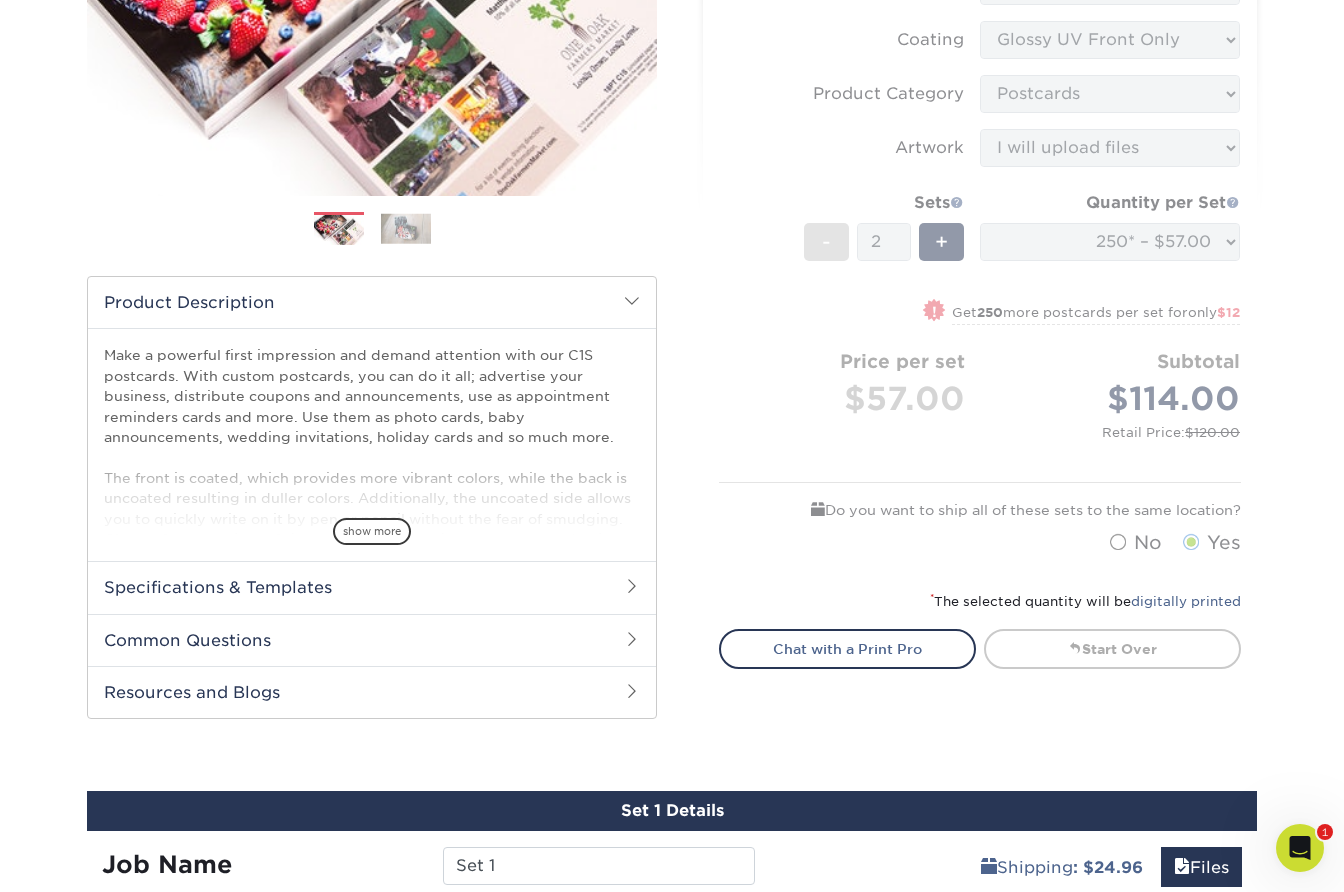 scroll, scrollTop: 387, scrollLeft: 0, axis: vertical 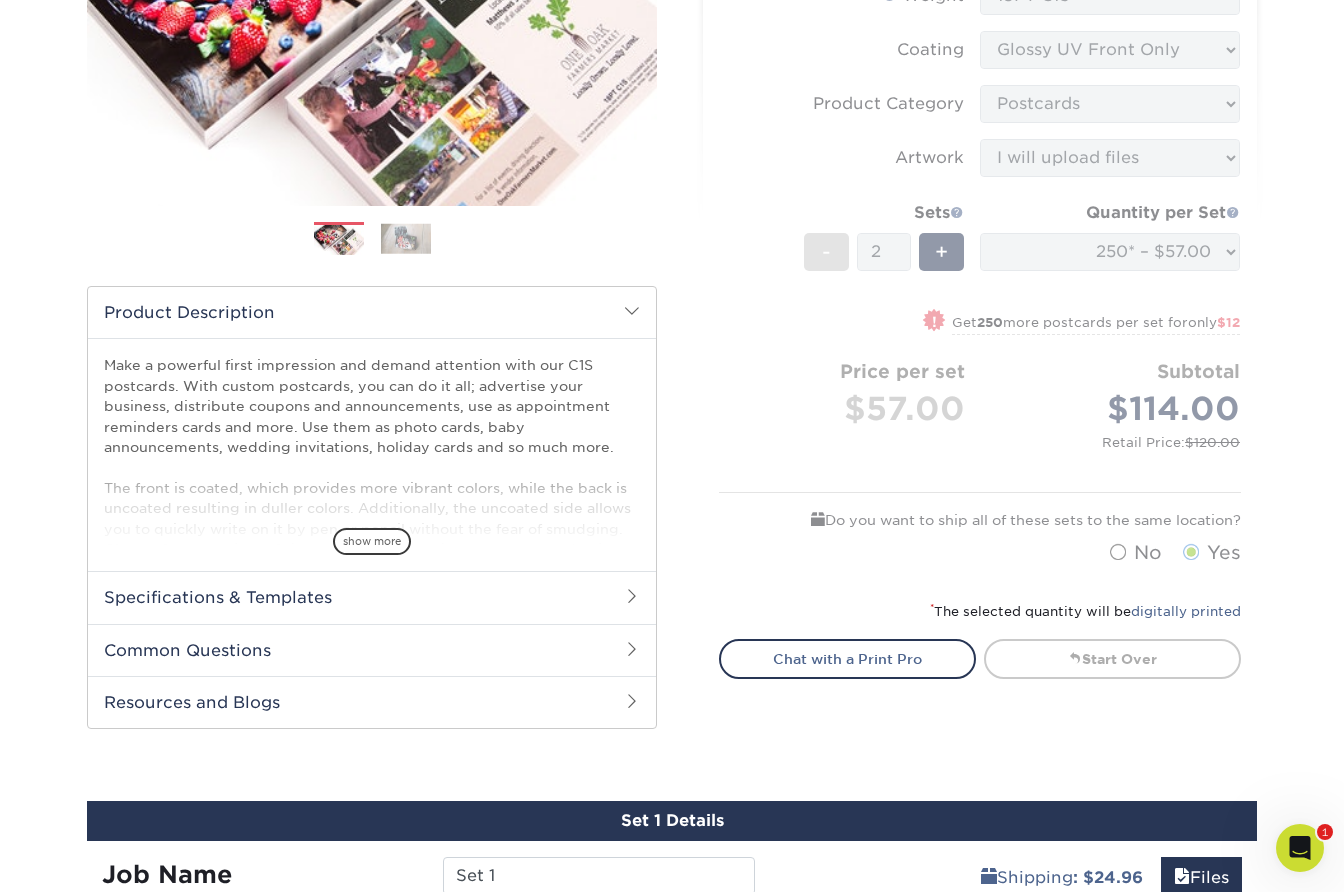 click on "Sizes Help Sizes
Please Select
2" x 6"
2" x 8" 2.12" x 5.5" 2.75" x 4.25" 2.75" x 8.5" 3" x 3" 3" x 4" No" at bounding box center (980, 222) 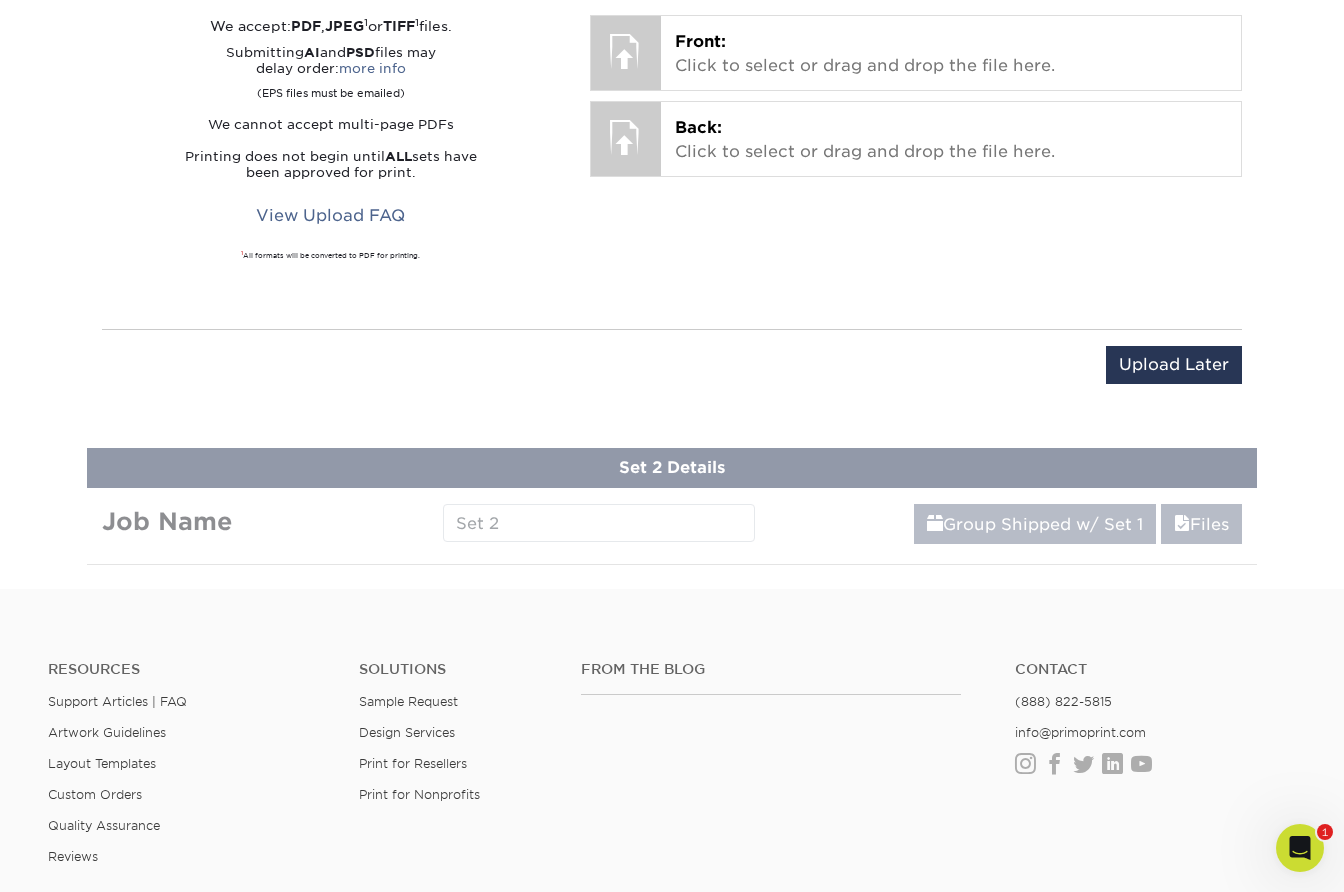 scroll, scrollTop: 992, scrollLeft: 0, axis: vertical 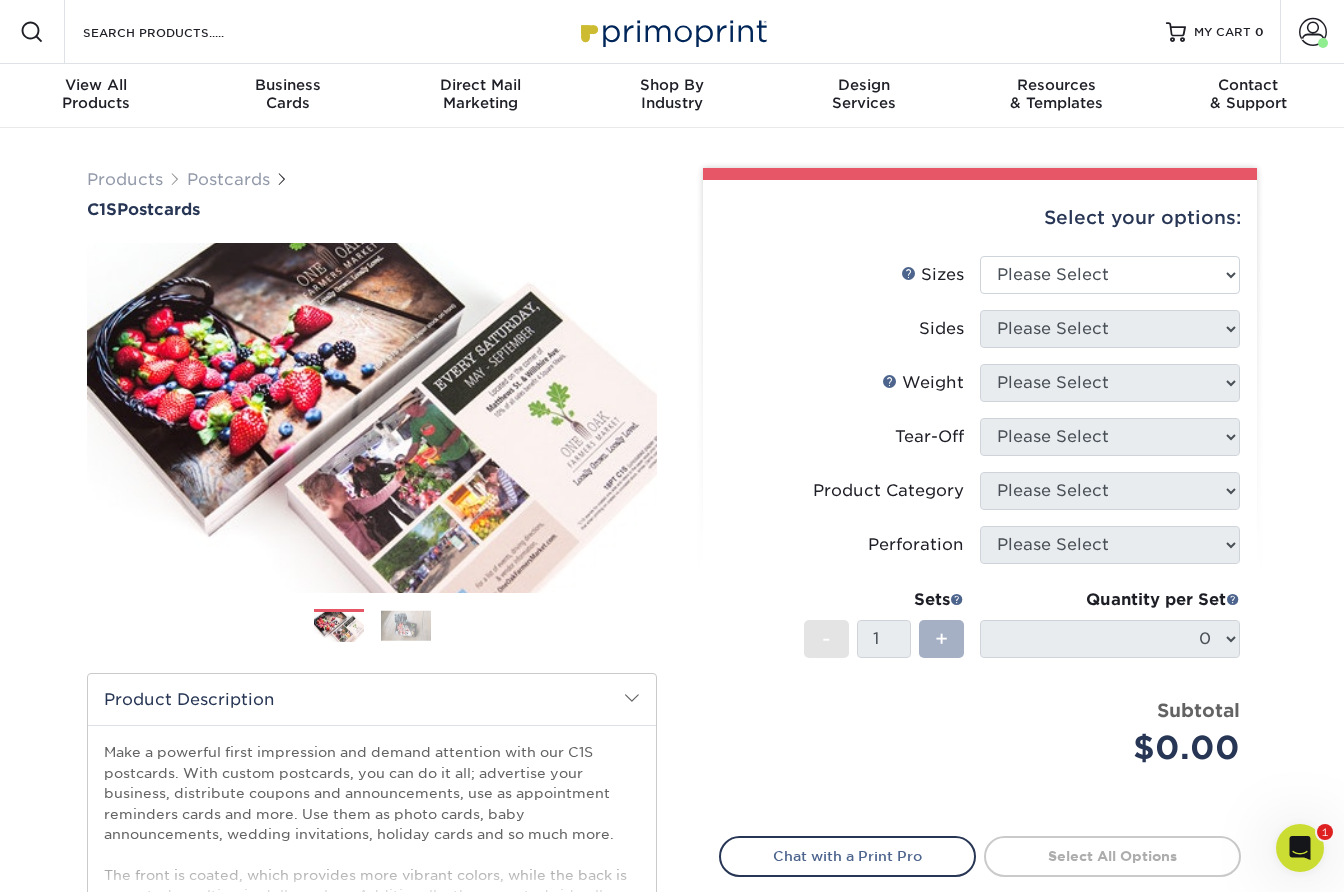 click on "+" at bounding box center (941, 639) 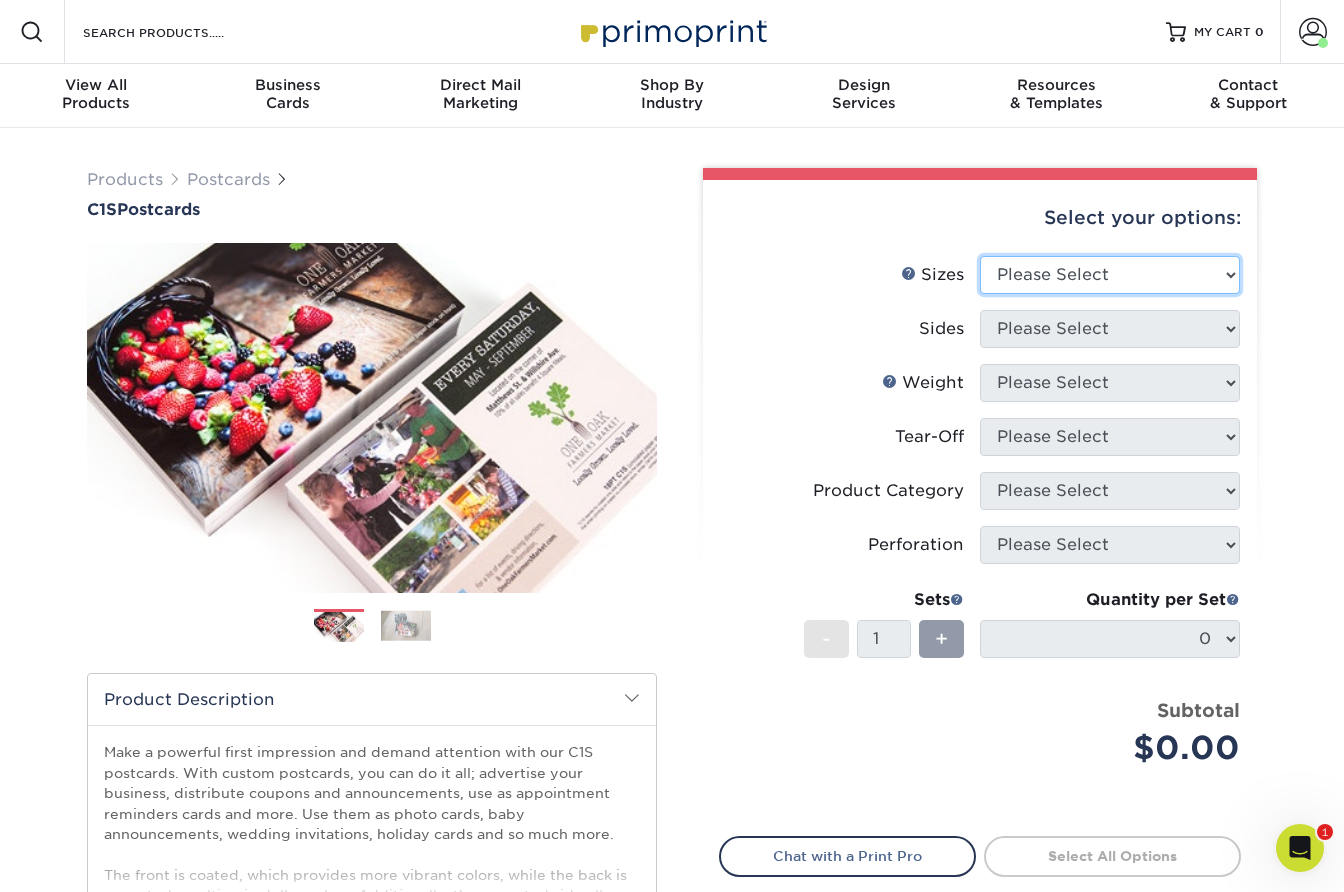 select on "3.00x5.00" 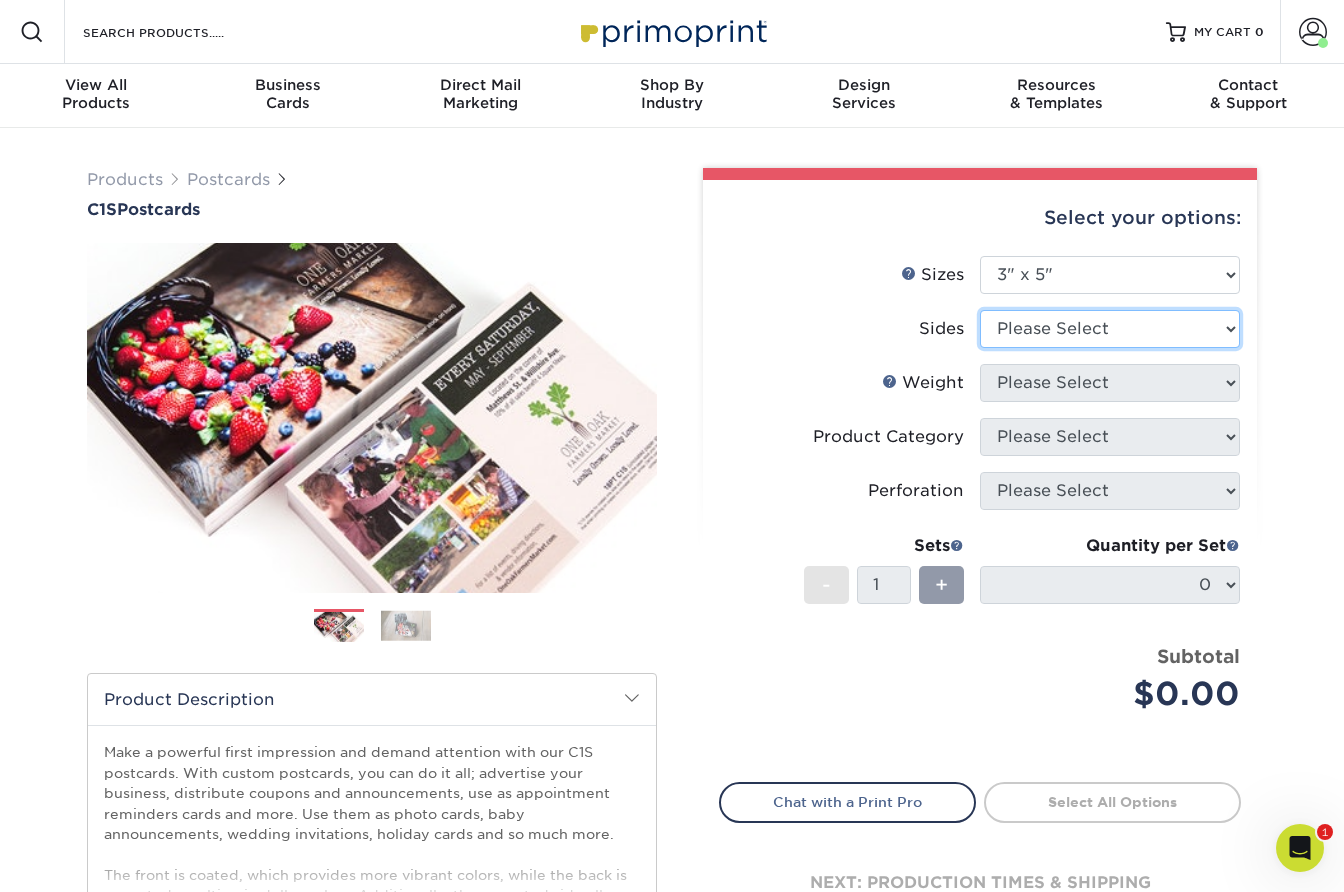 select on "13abbda7-1d64-4f25-8bb2-c179b224825d" 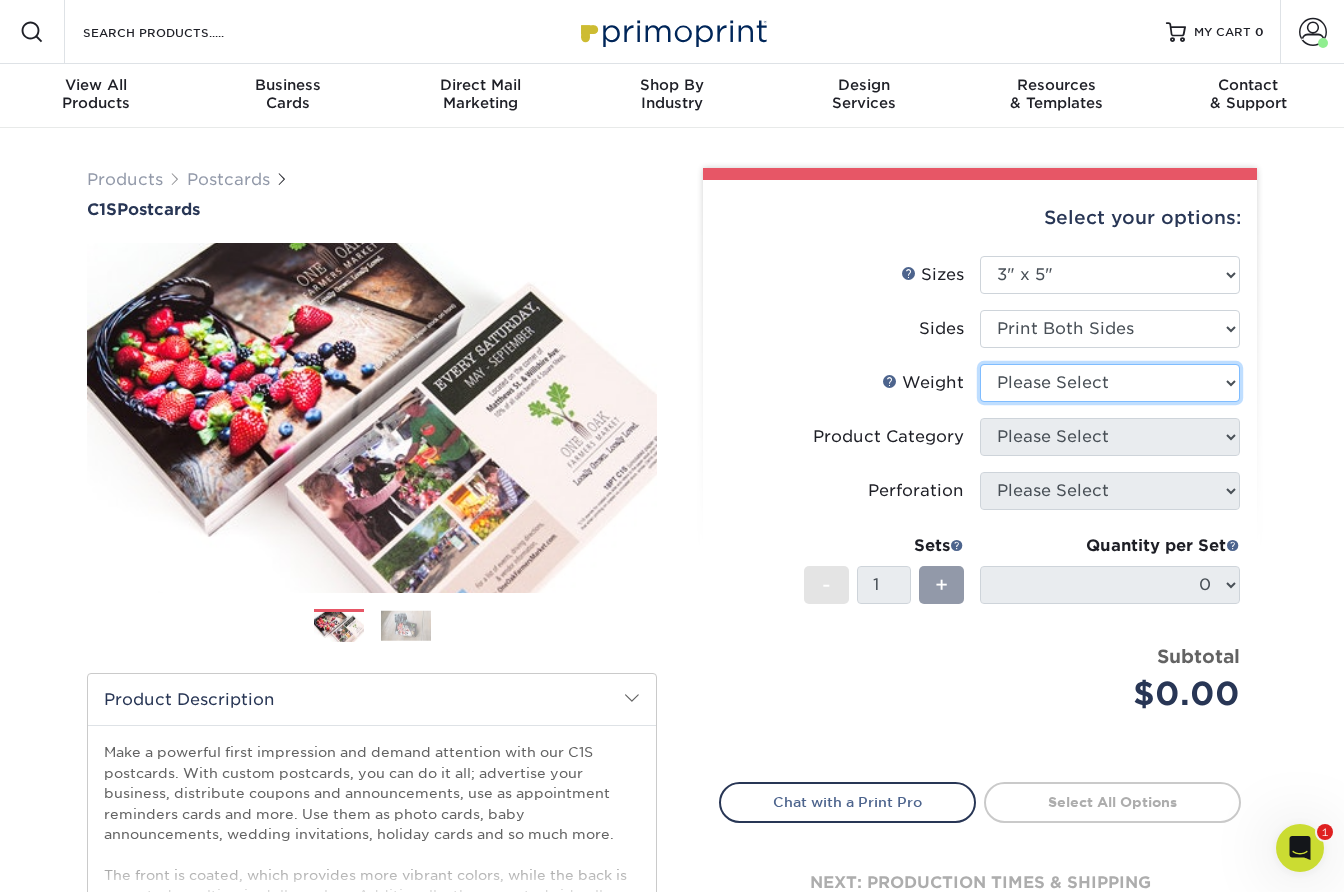 select on "18PTC1S" 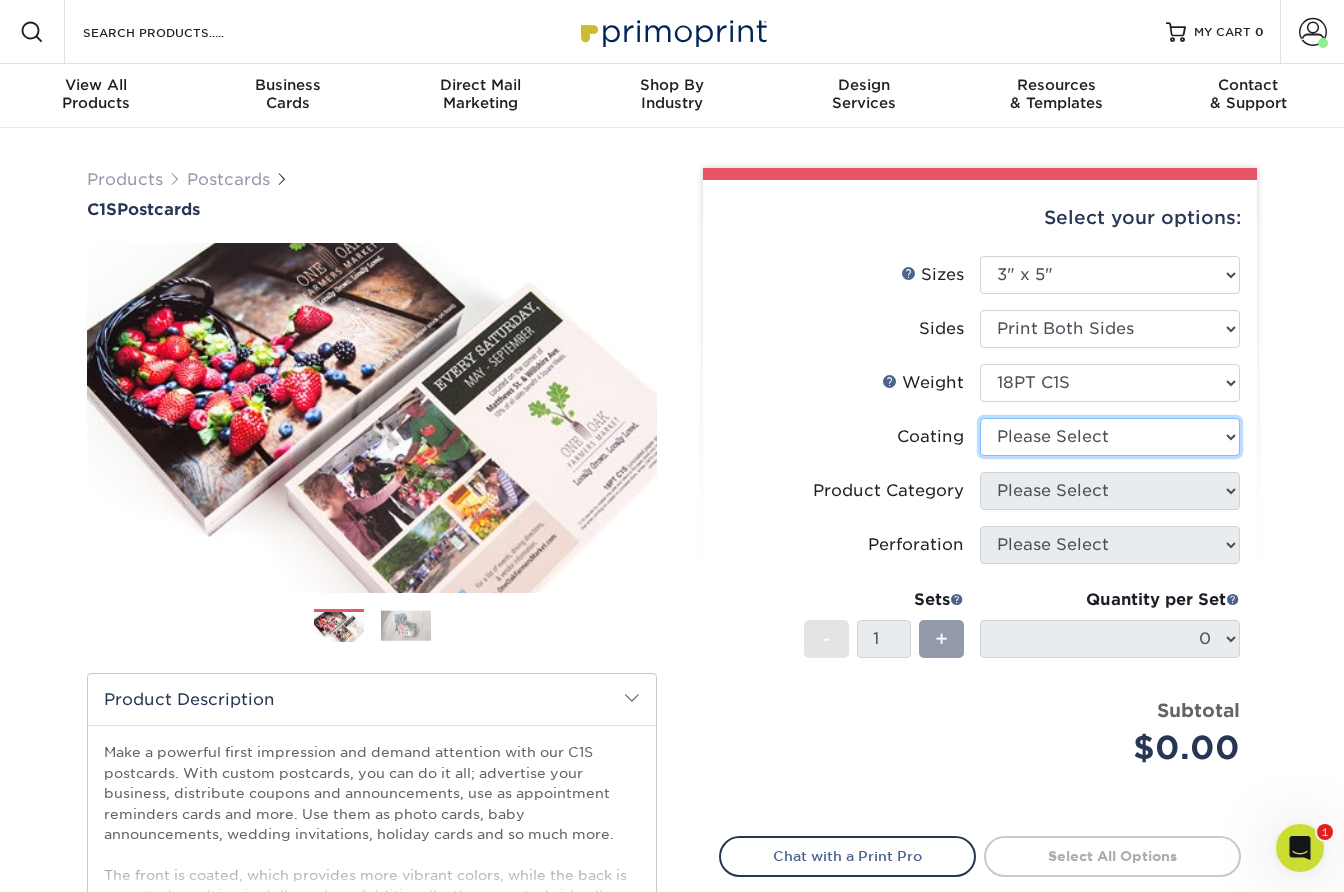 select on "1e8116af-acfc-44b1-83dc-8181aa338834" 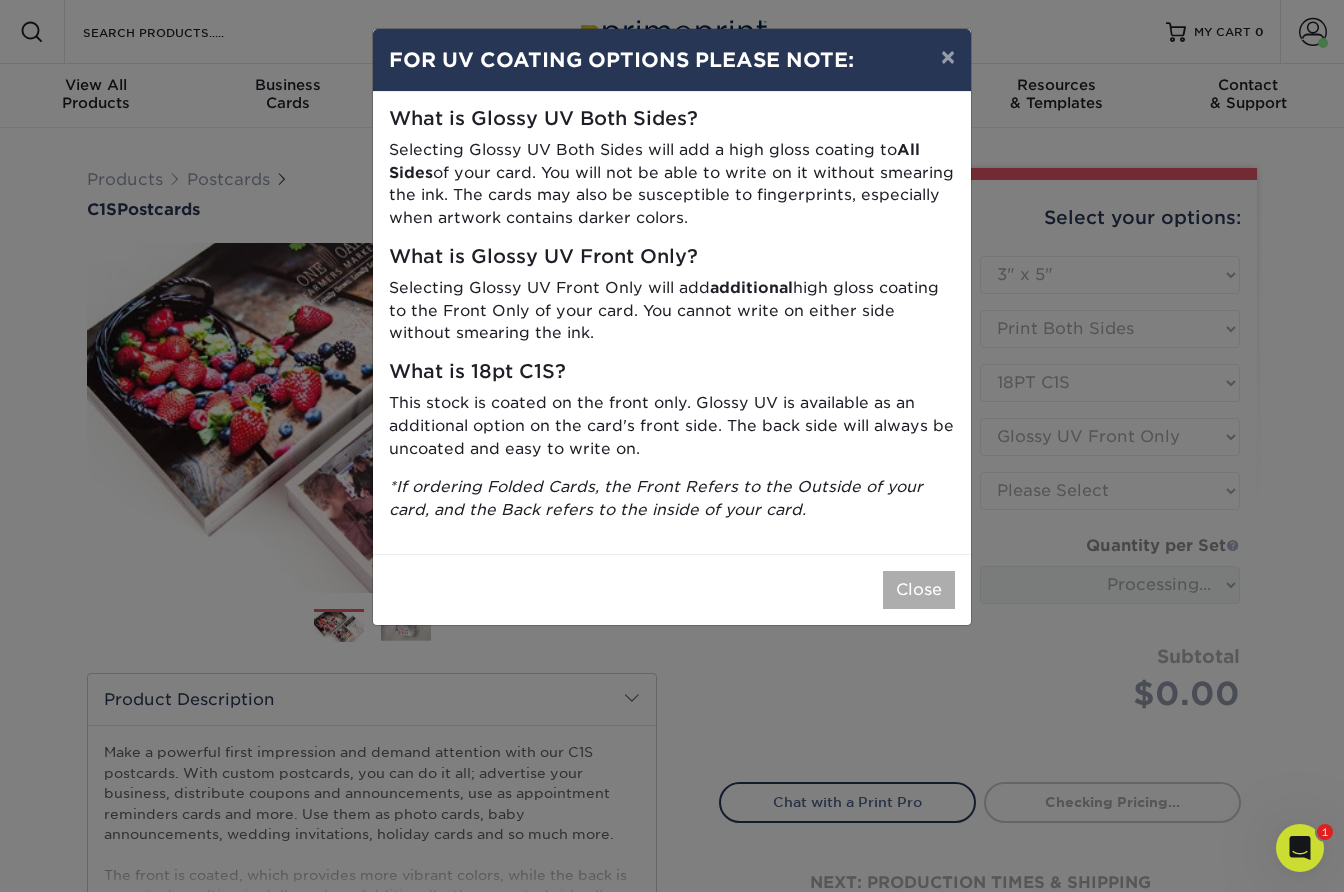 click on "Close" at bounding box center (919, 590) 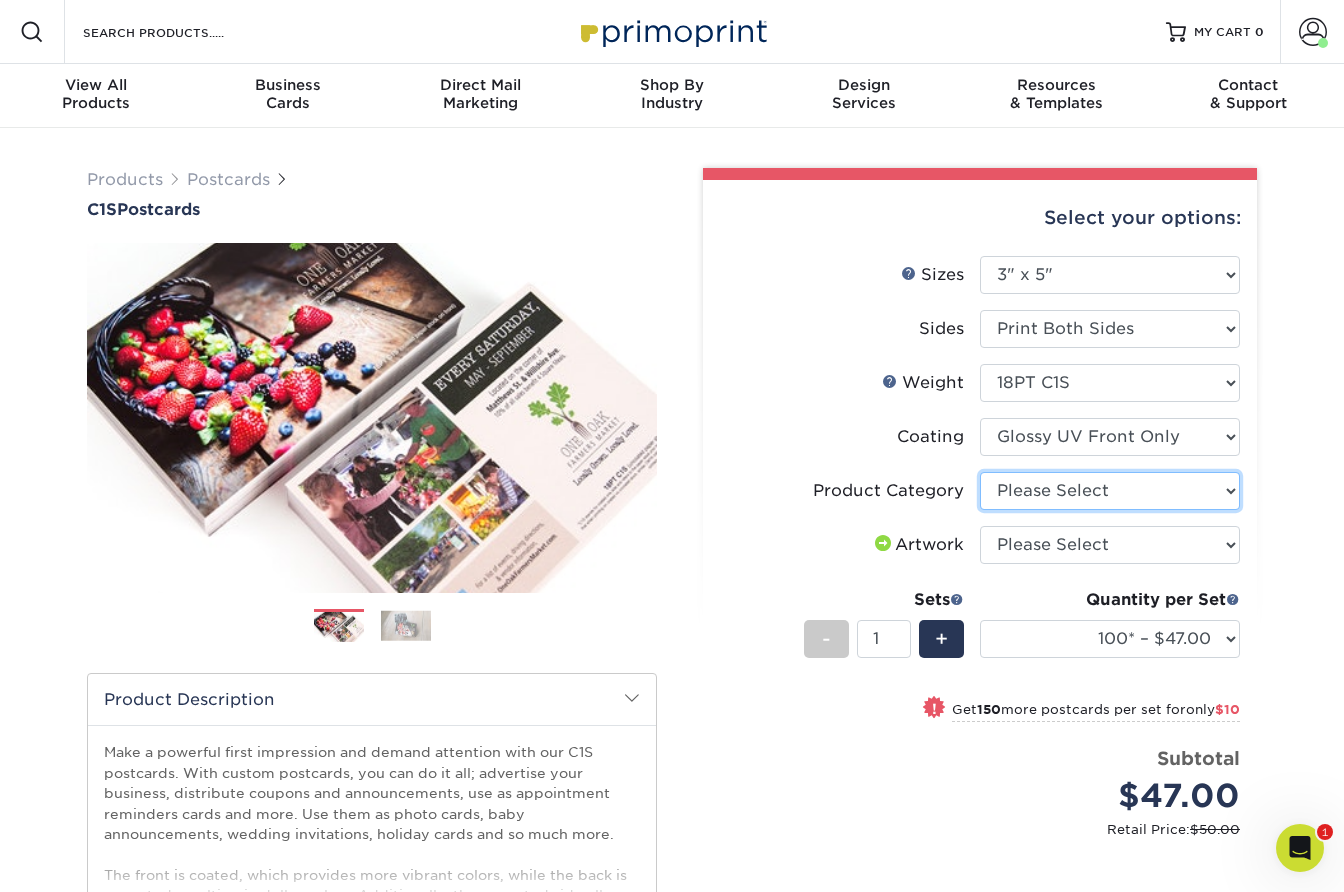 select on "9b7272e0-d6c8-4c3c-8e97-d3a1bcdab858" 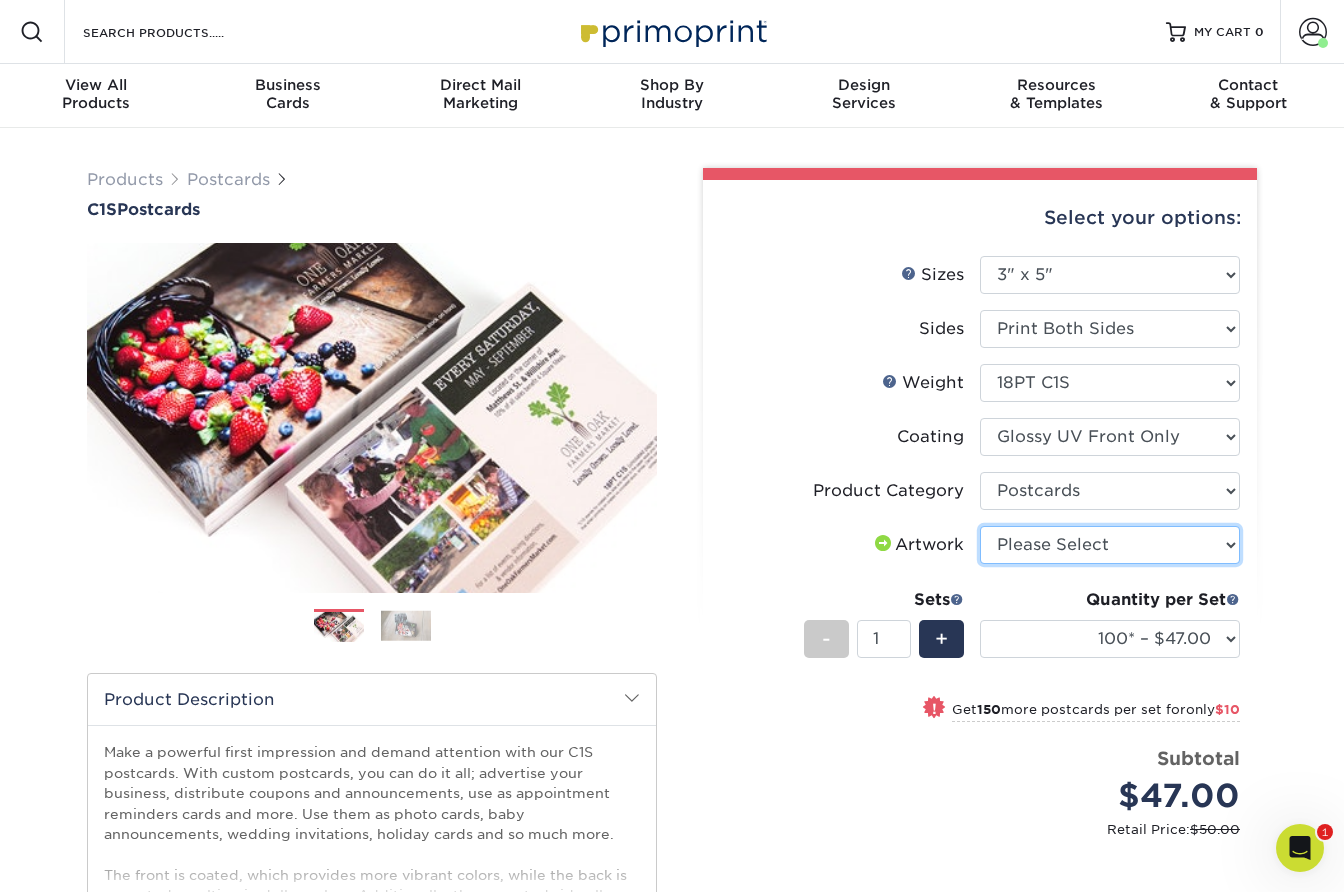 select on "upload" 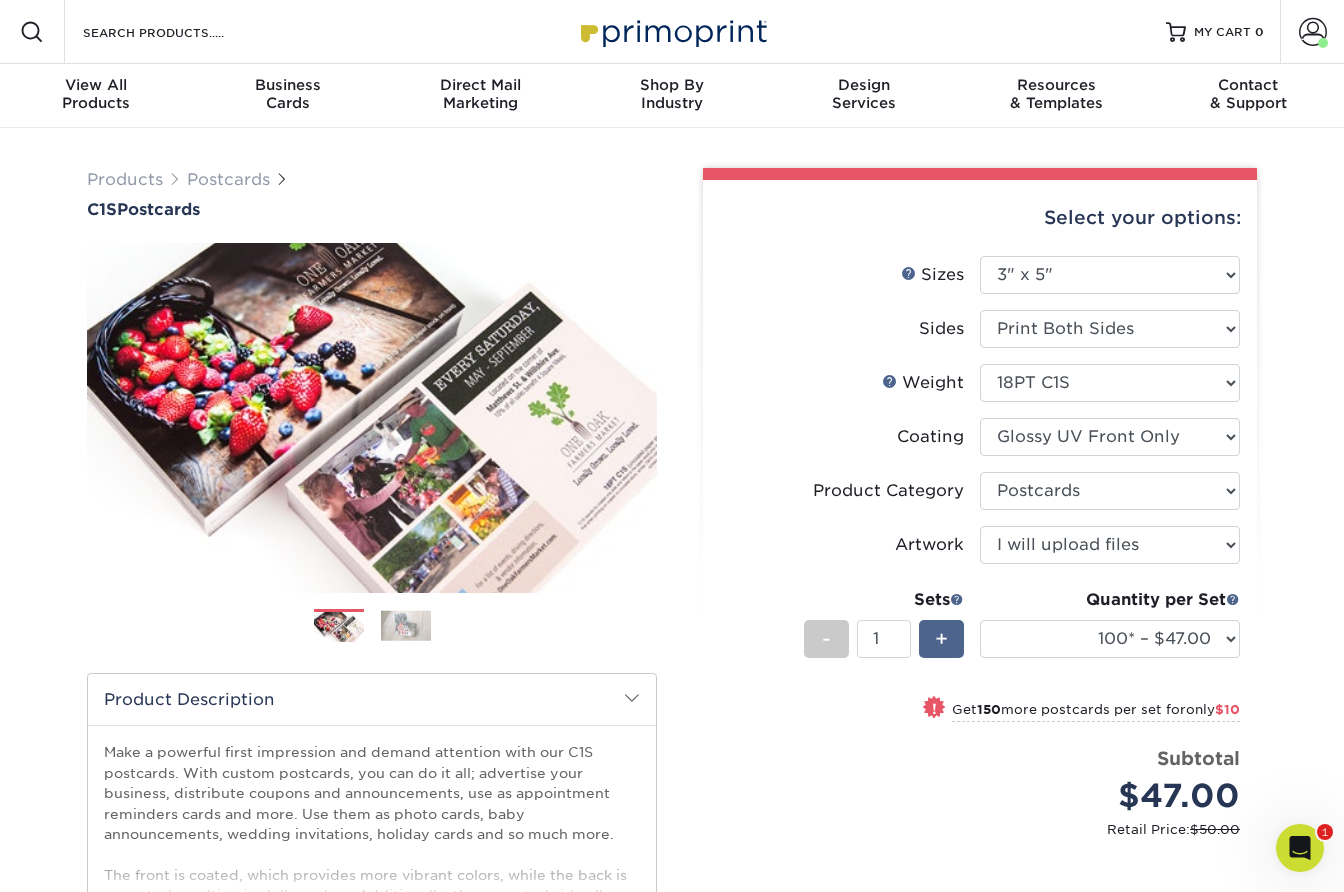 click on "+" at bounding box center (941, 639) 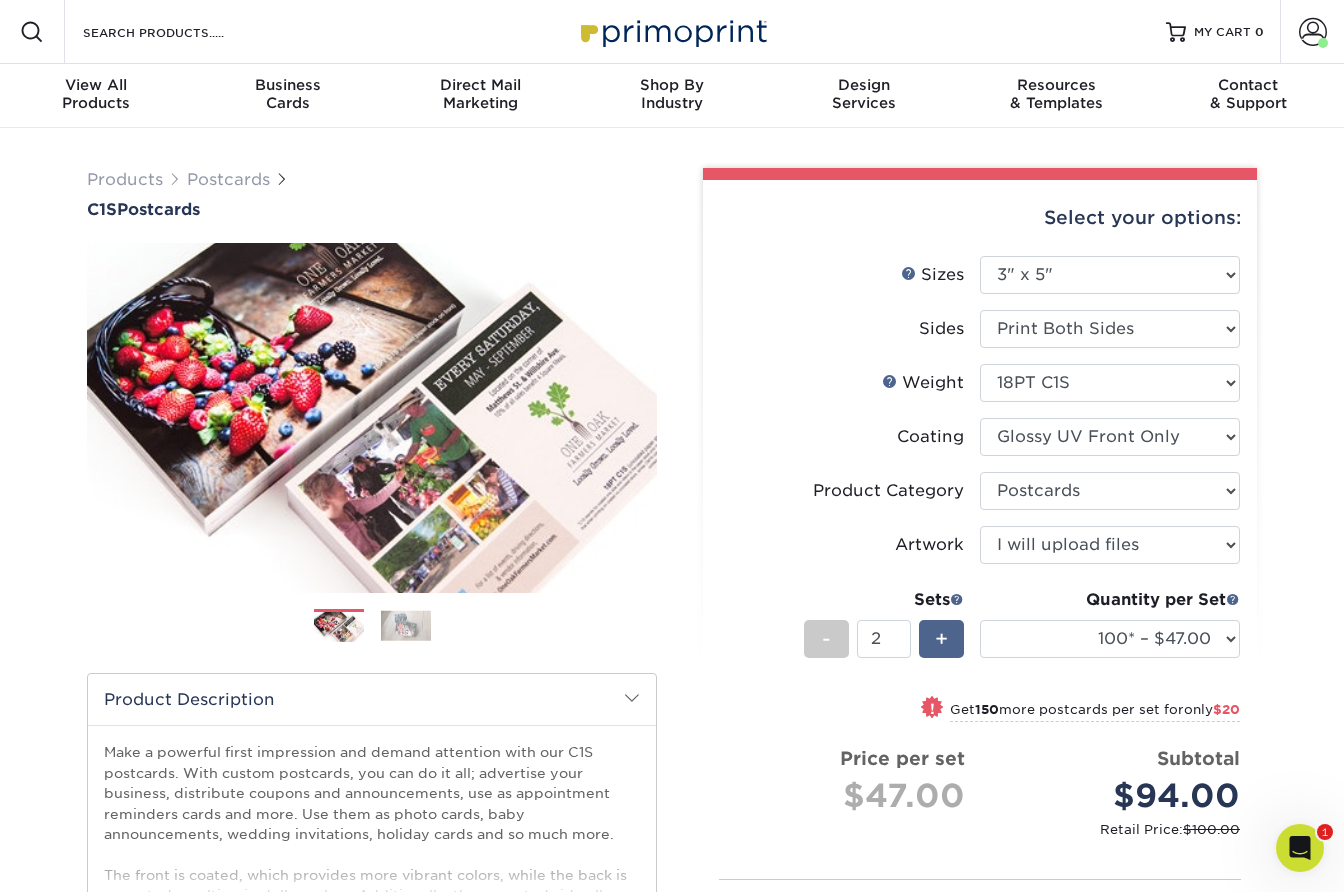 click on "+" at bounding box center (941, 639) 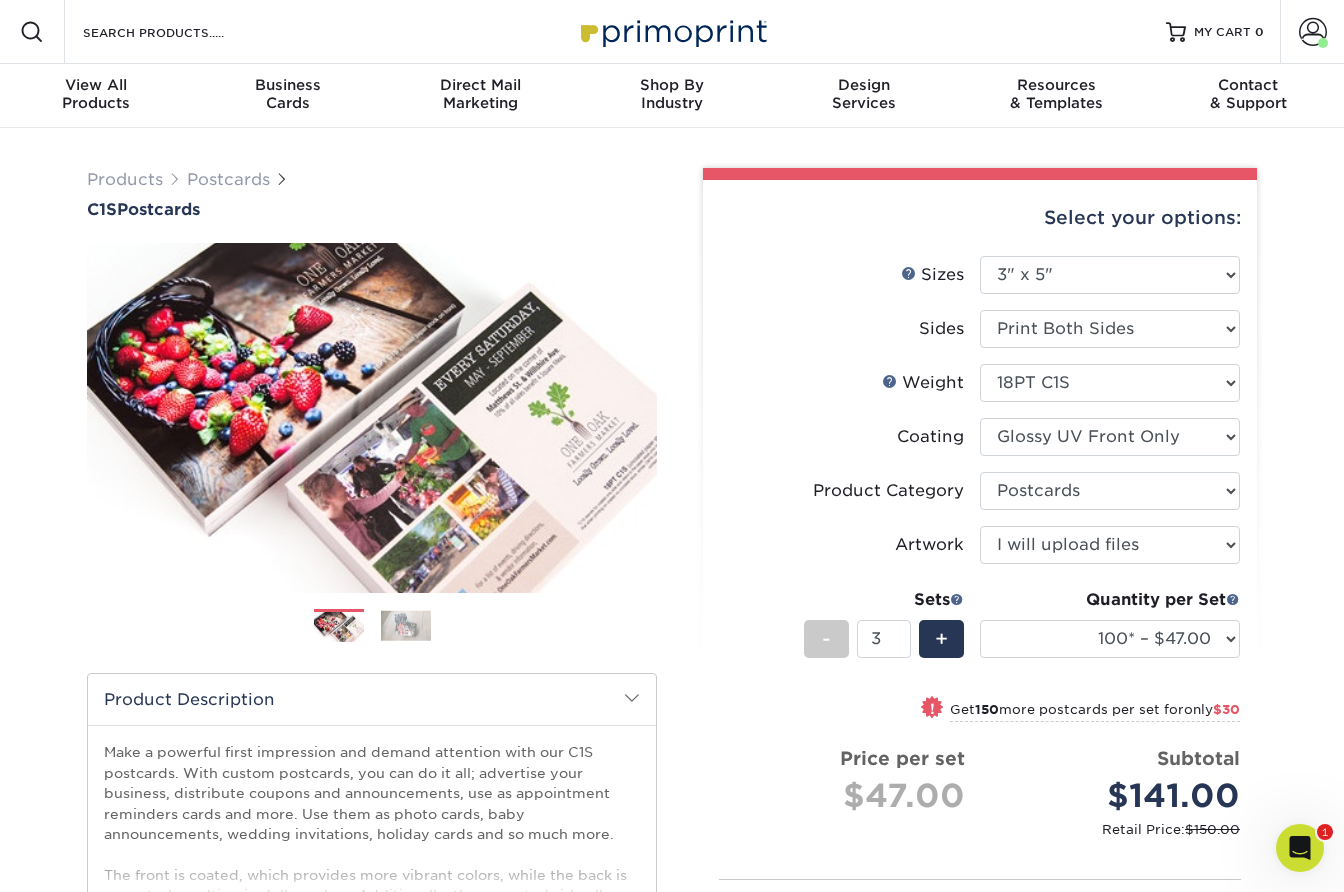 click on "Products
Postcards
C1S  Postcards
Previous" at bounding box center (672, 693) 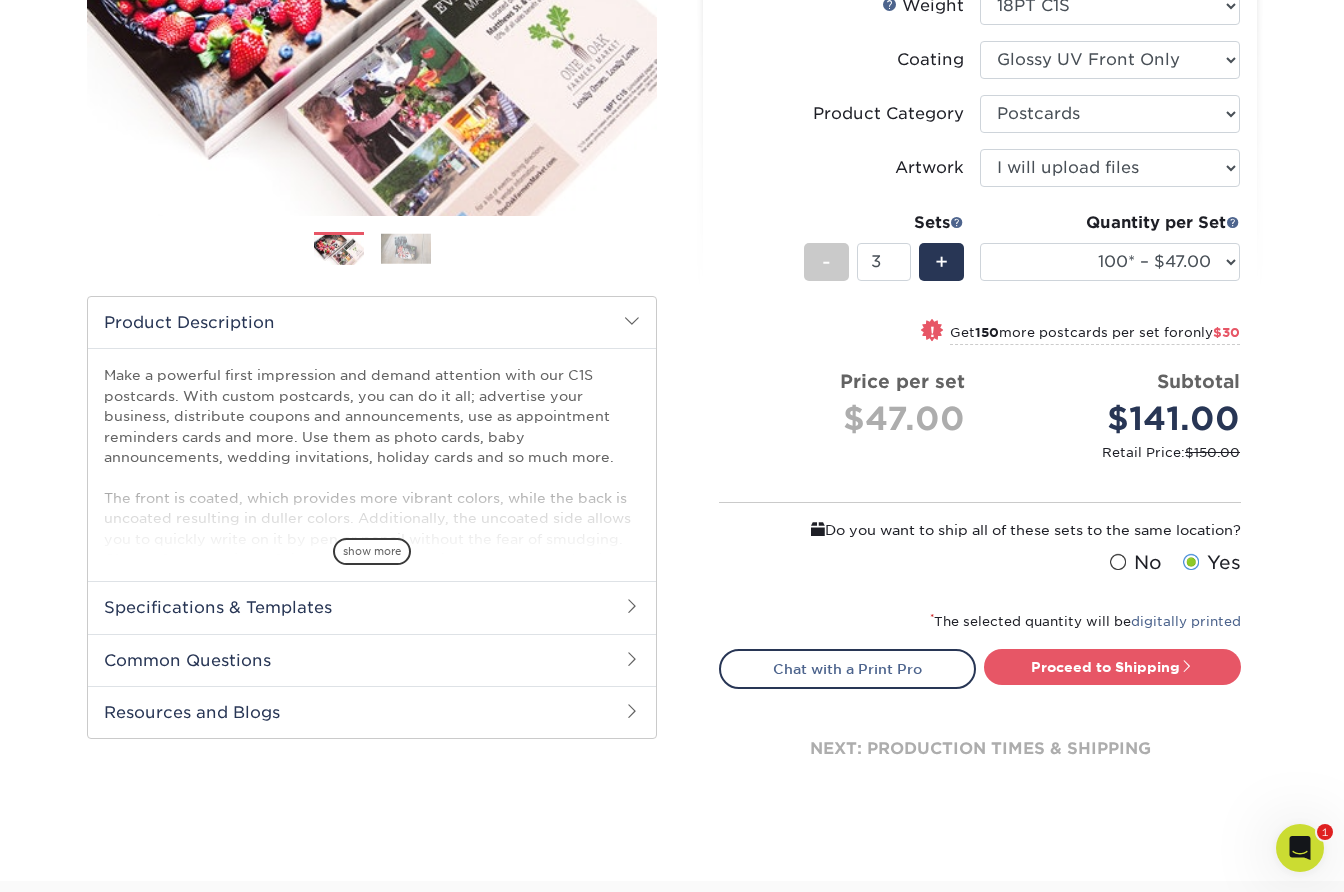 scroll, scrollTop: 395, scrollLeft: 0, axis: vertical 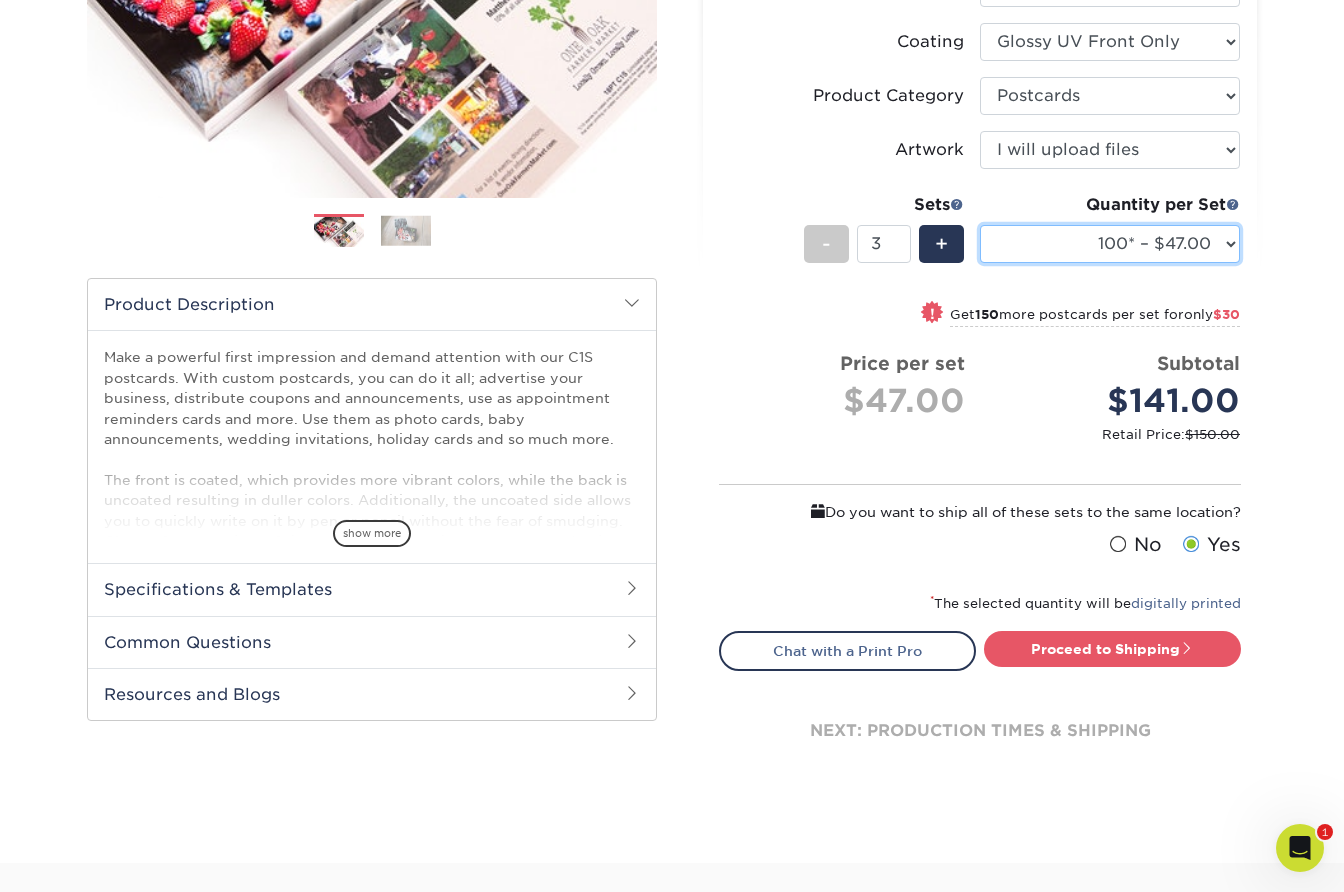 select on "250* – $57.00" 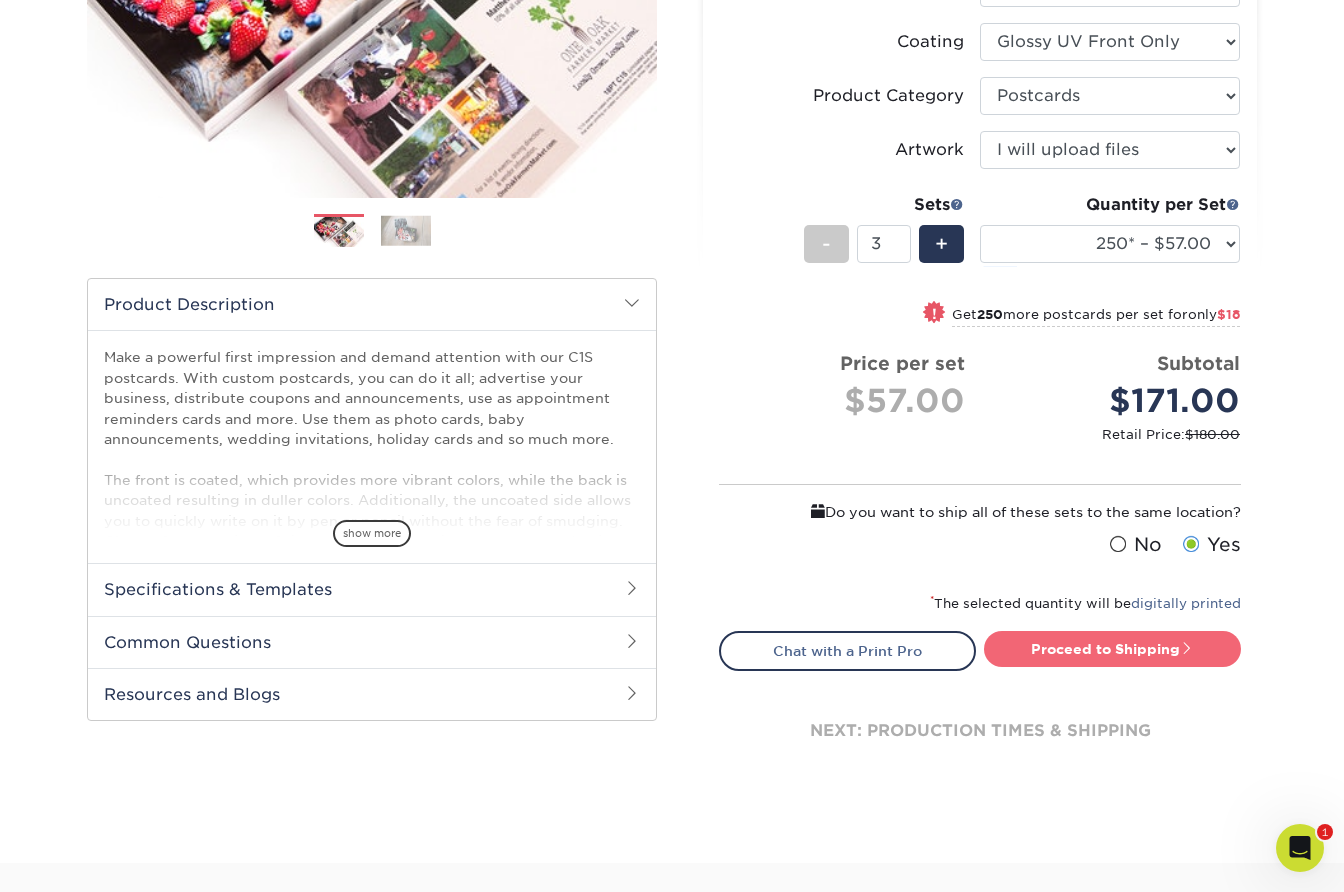 click on "Proceed to Shipping" at bounding box center [1112, 649] 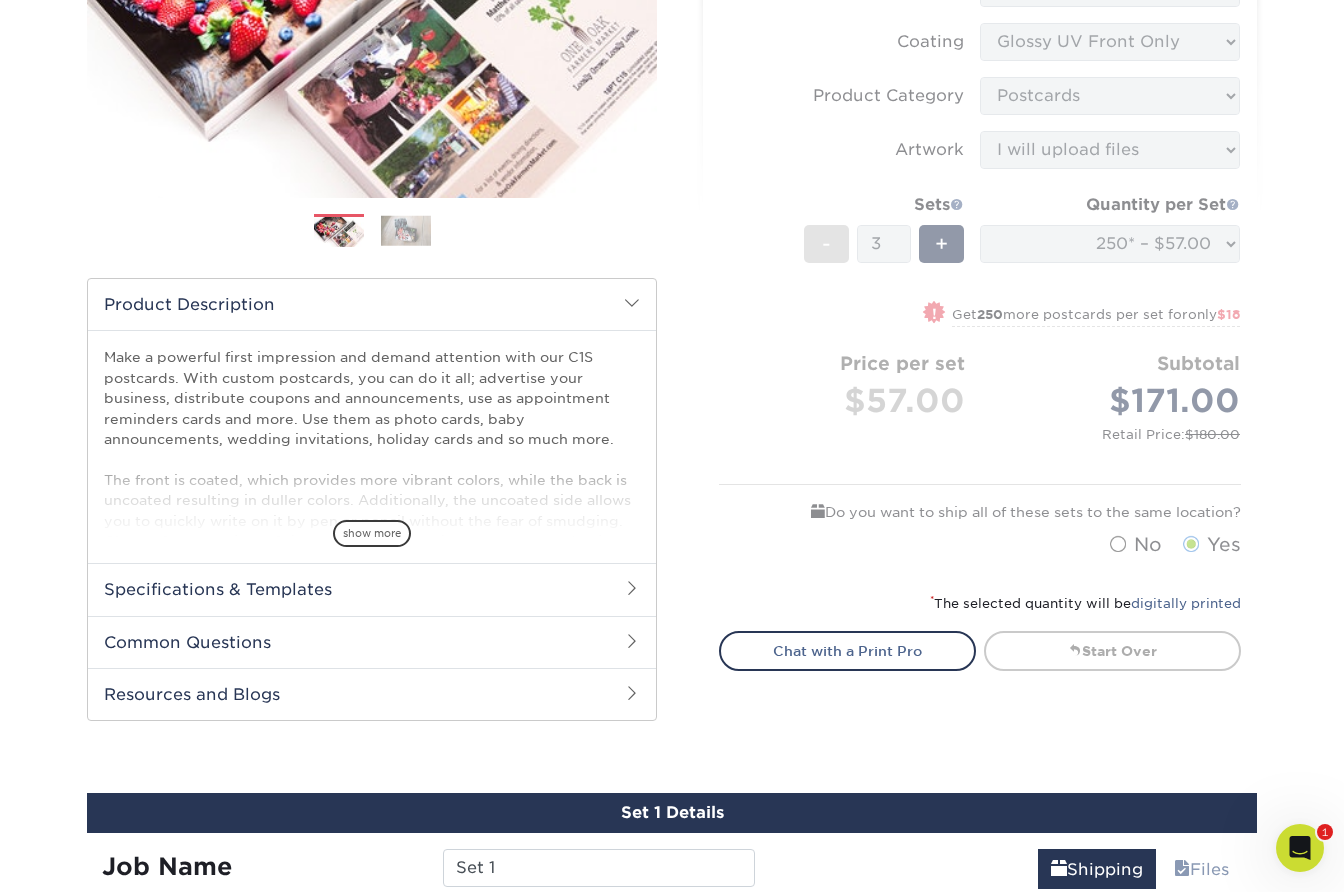 select on "0880624b-7f15-48ff-bc47-ac8afa586d94" 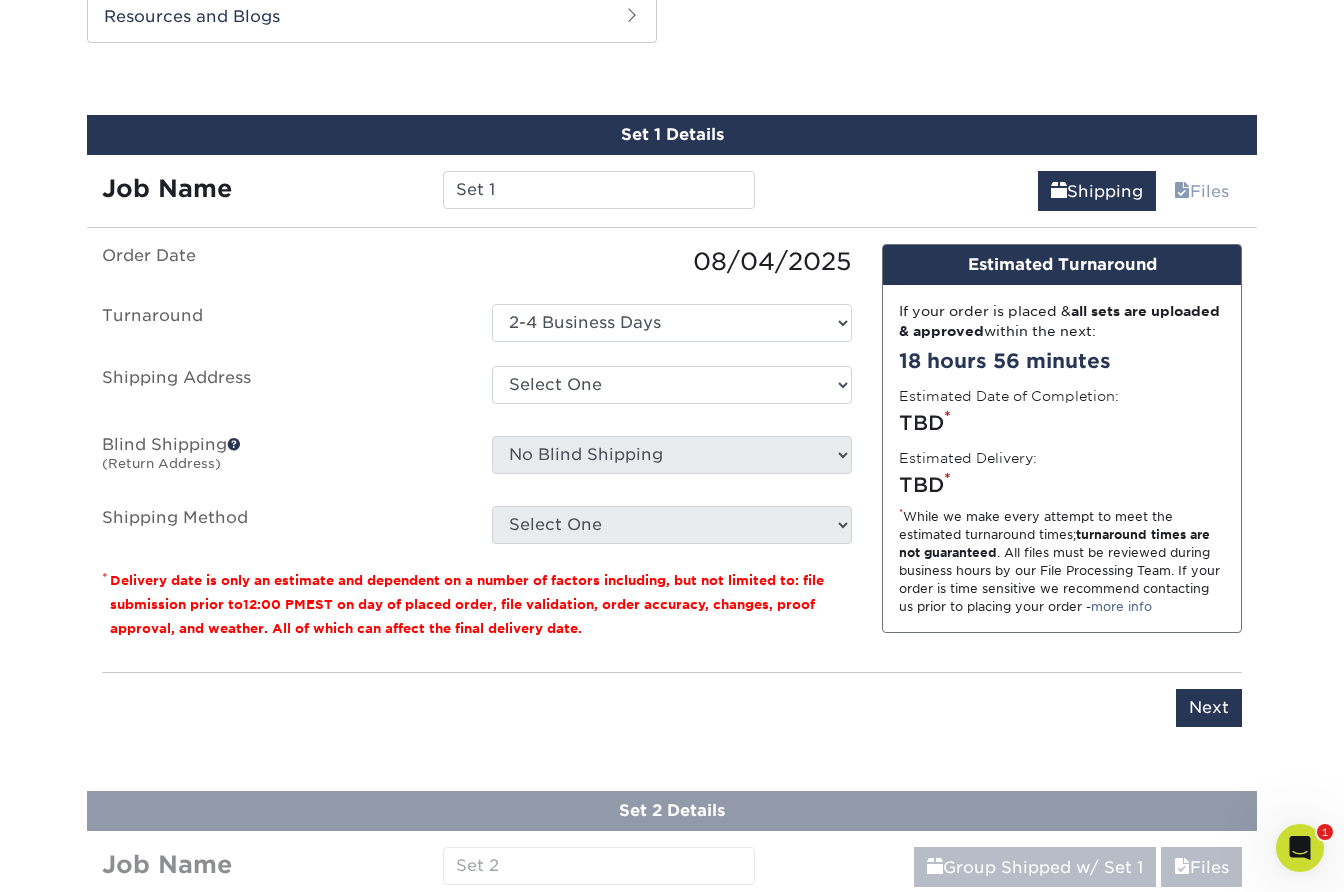 scroll, scrollTop: 1077, scrollLeft: 0, axis: vertical 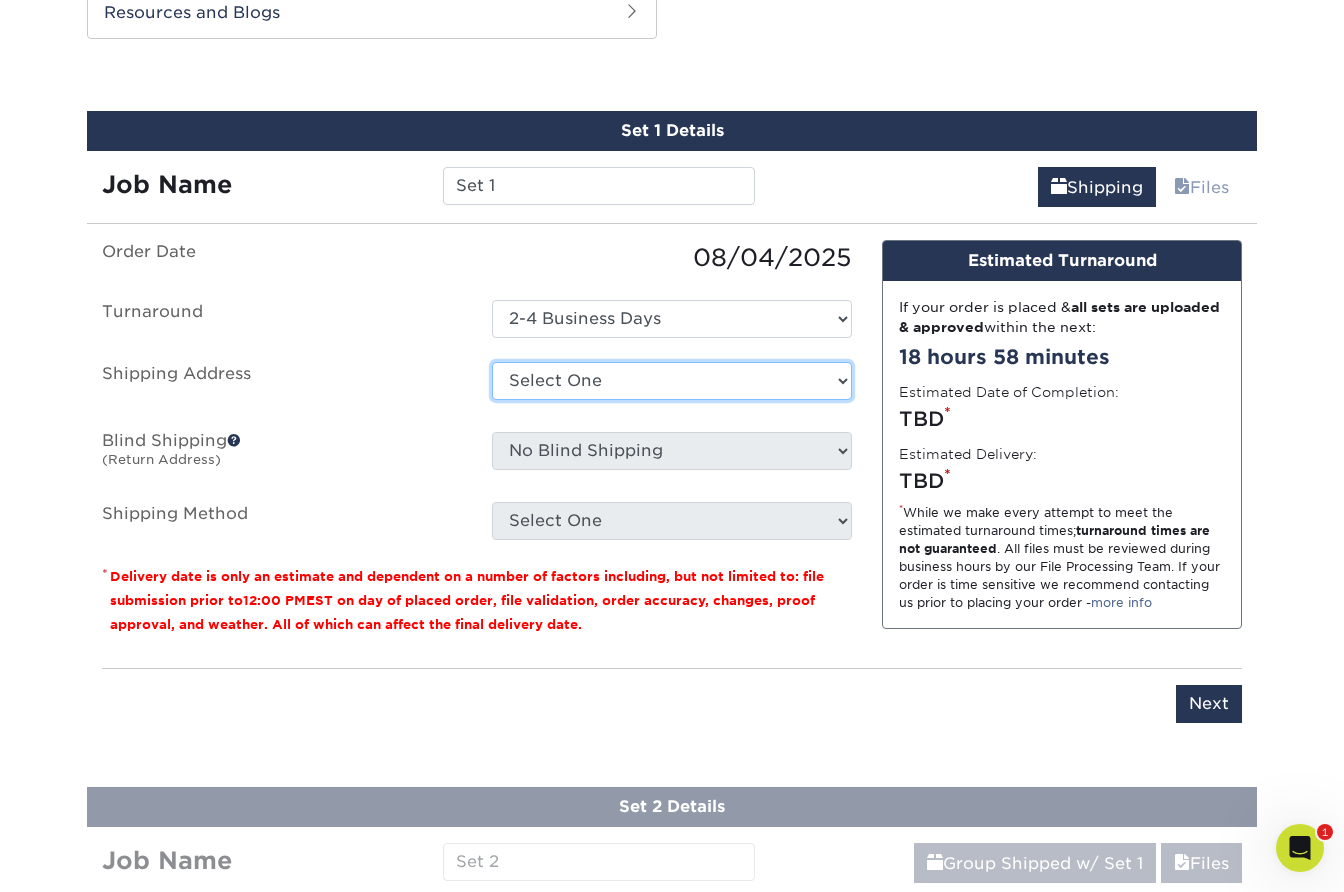 select on "200591" 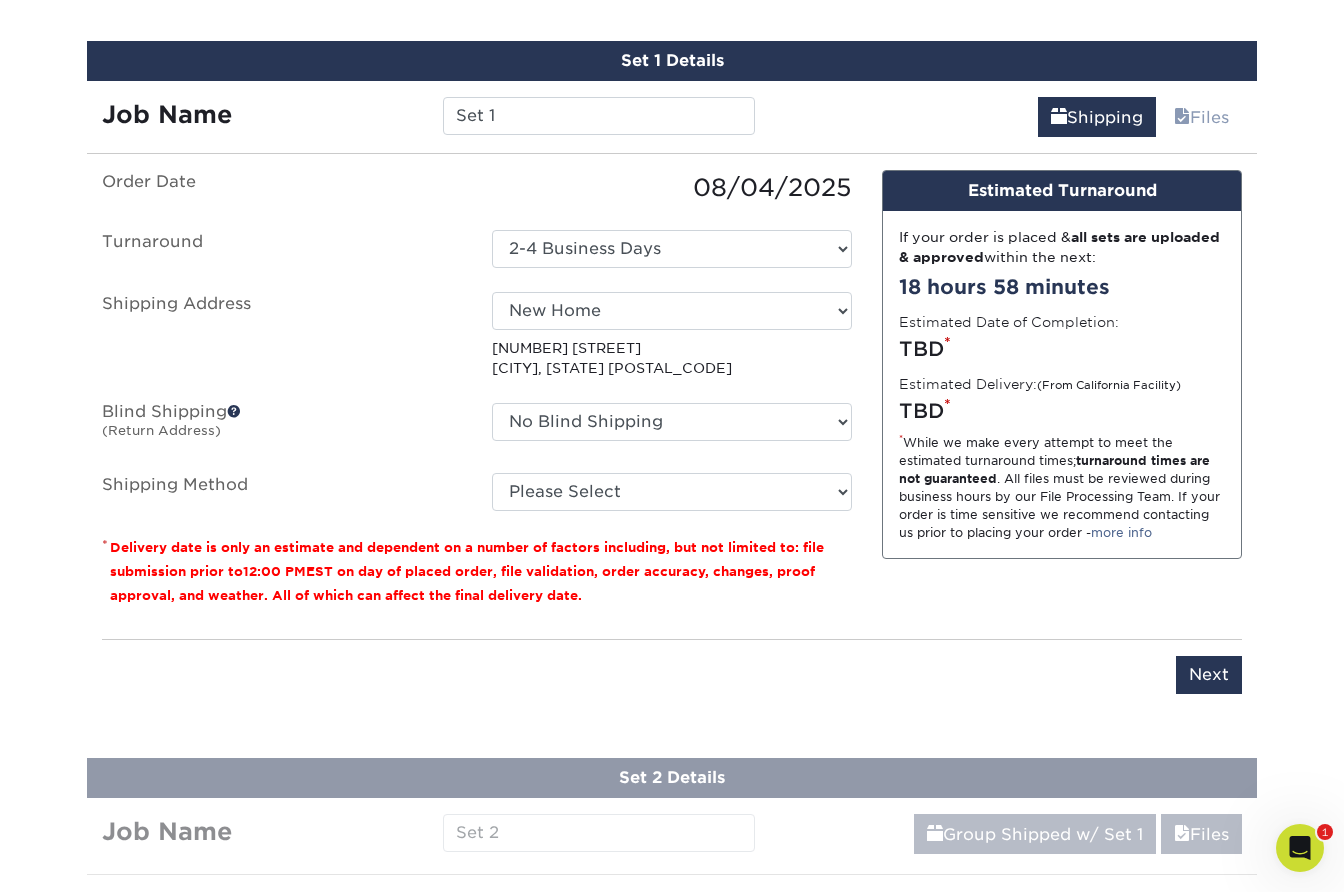 scroll, scrollTop: 866, scrollLeft: 0, axis: vertical 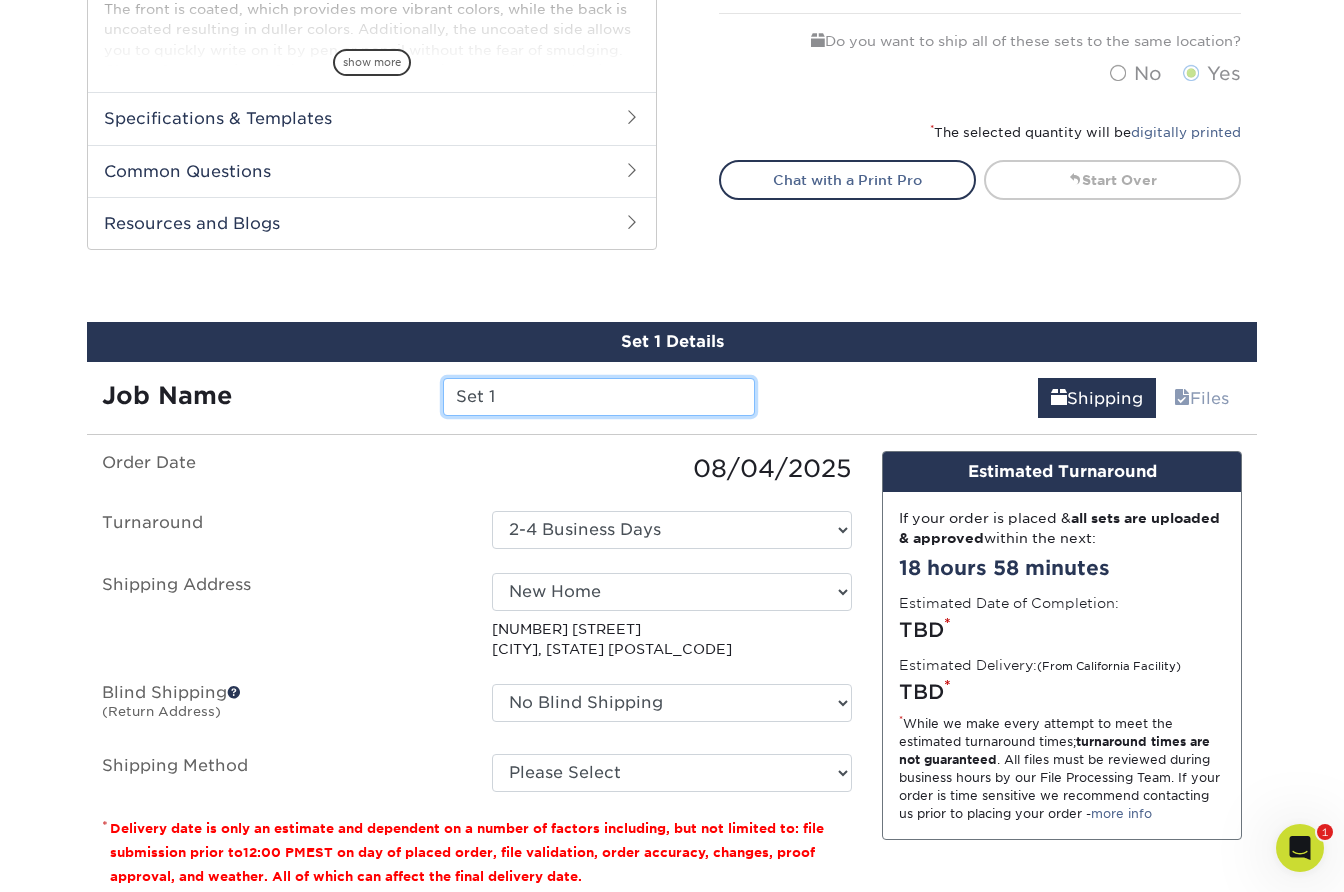 click on "Set 1" at bounding box center [598, 397] 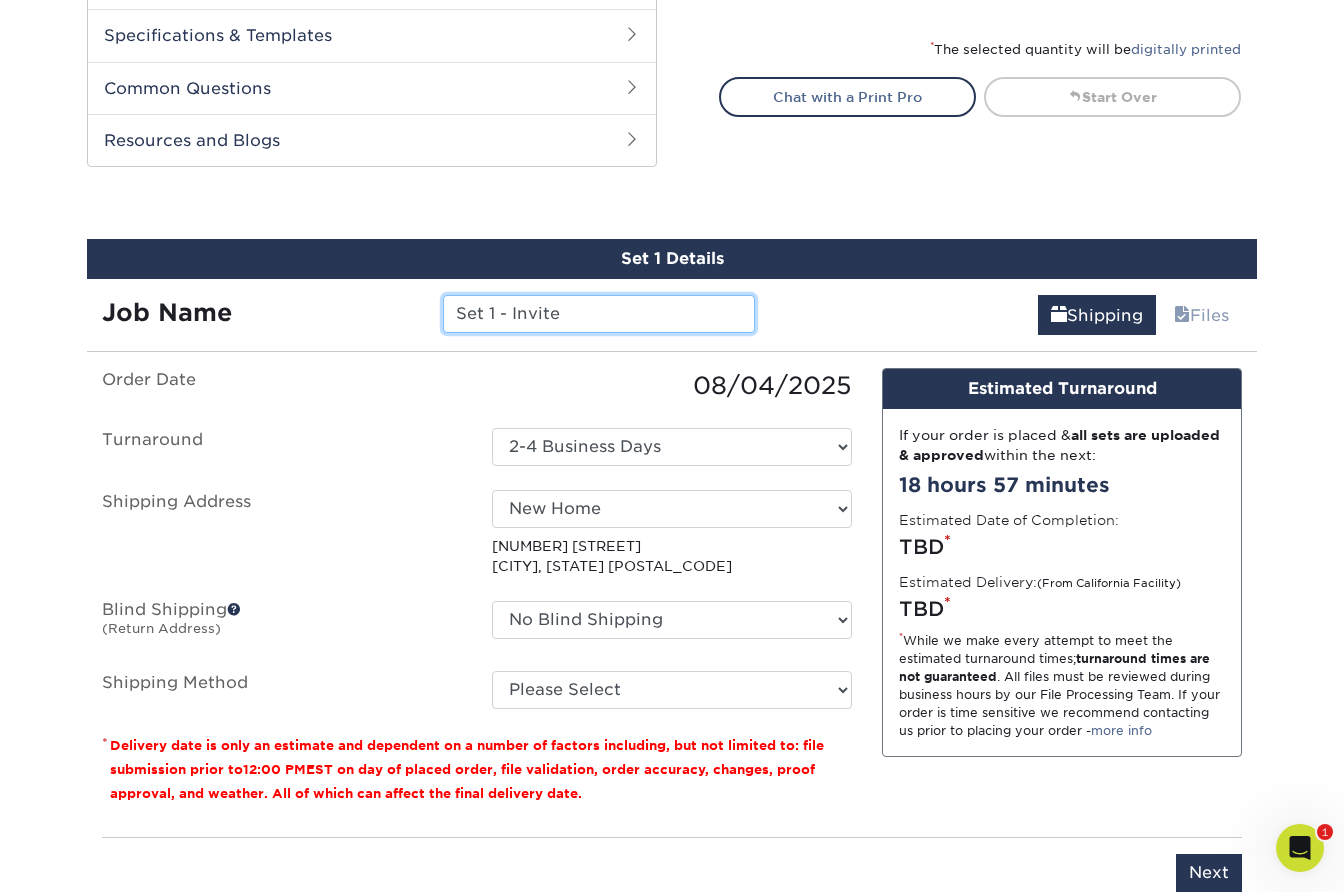 scroll, scrollTop: 961, scrollLeft: 0, axis: vertical 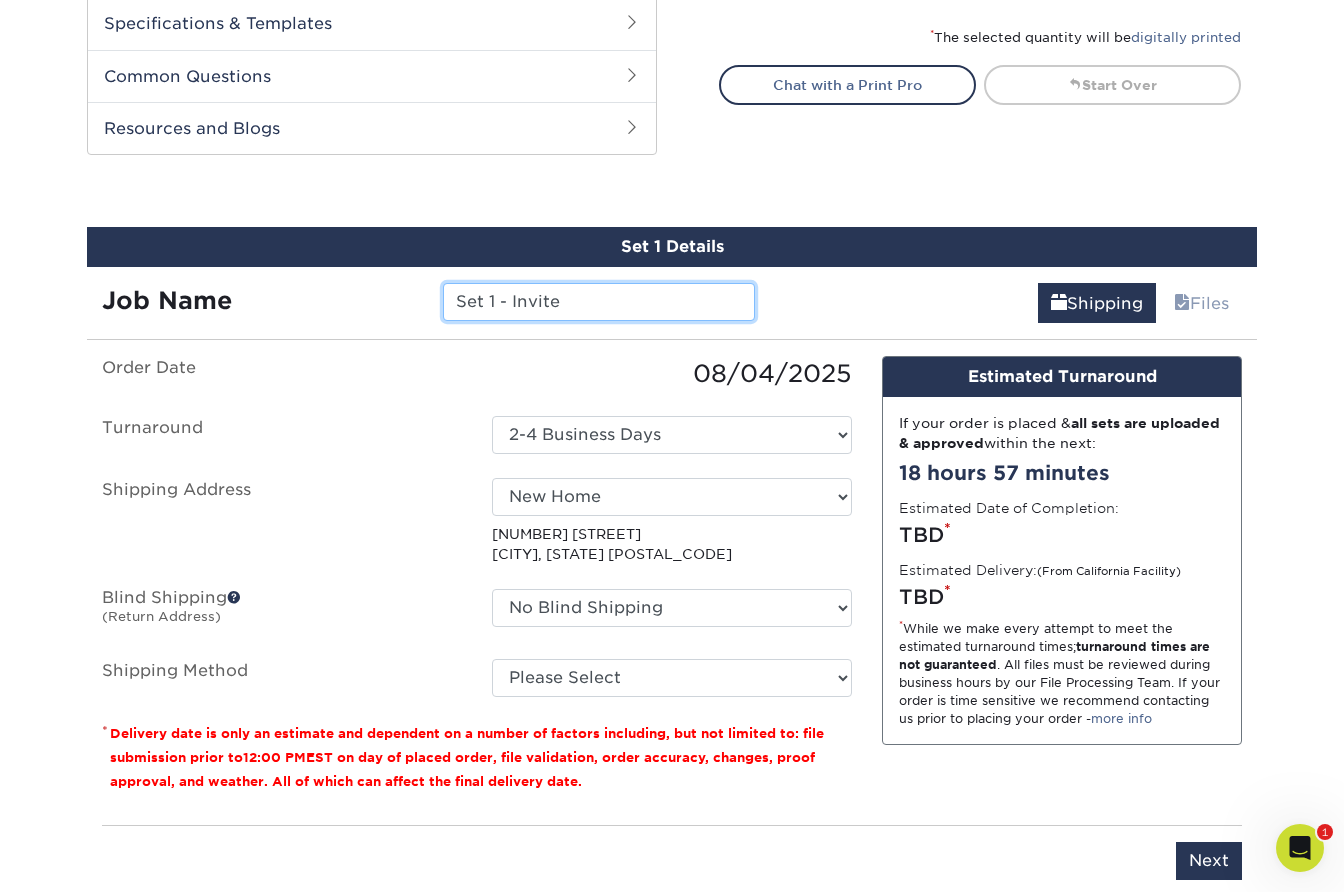 type on "Set 1 - Invite" 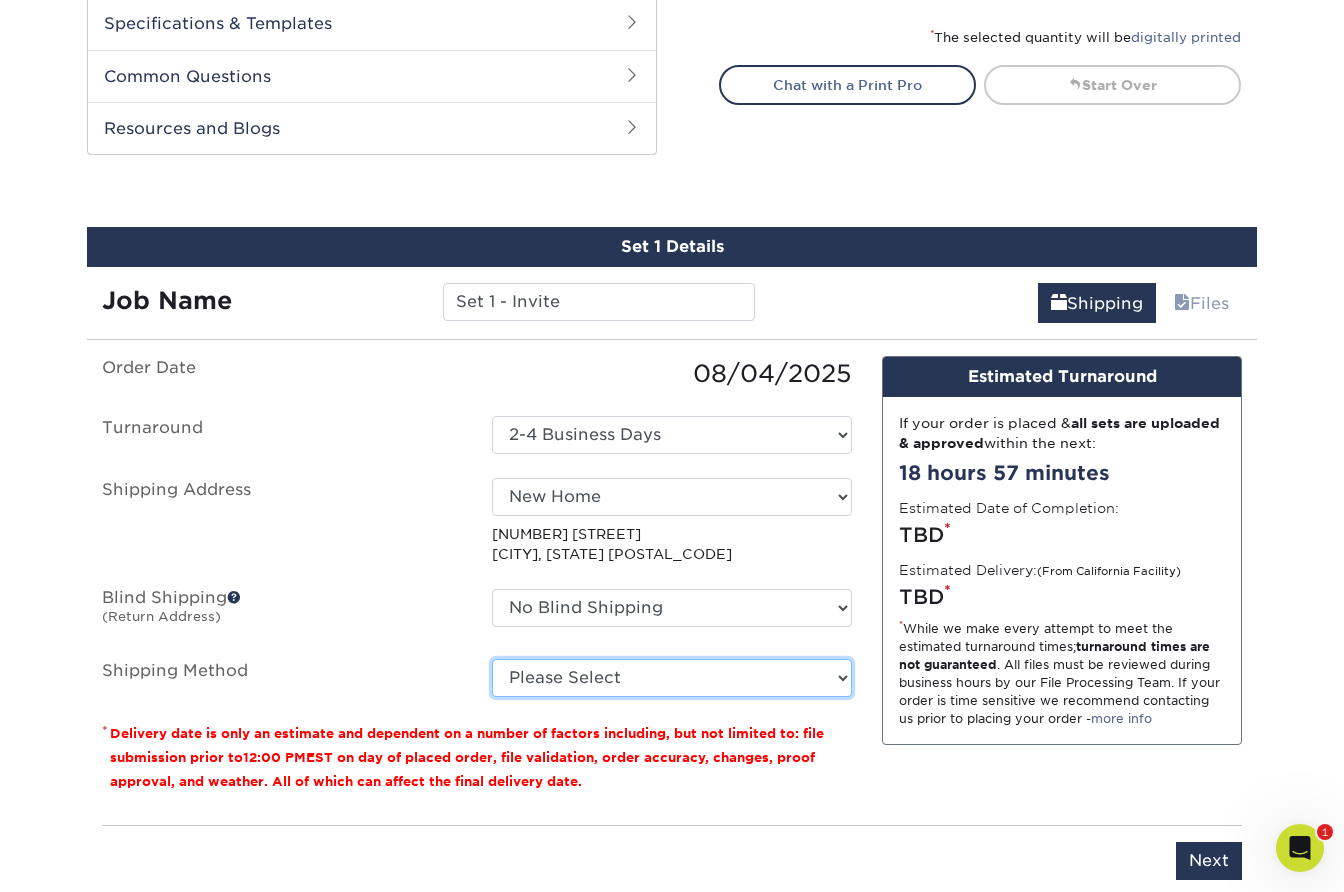 select on "03" 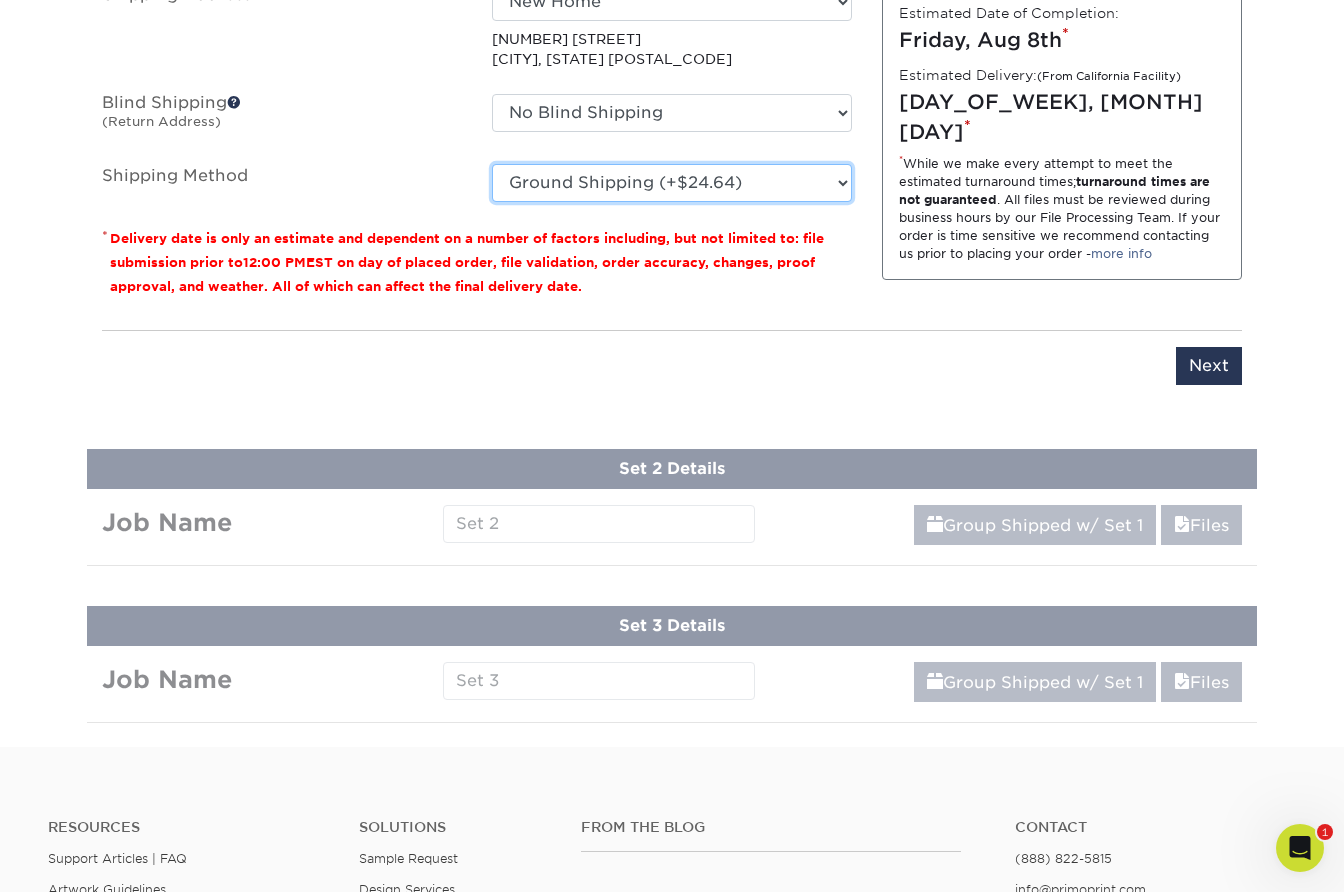 scroll, scrollTop: 1490, scrollLeft: 0, axis: vertical 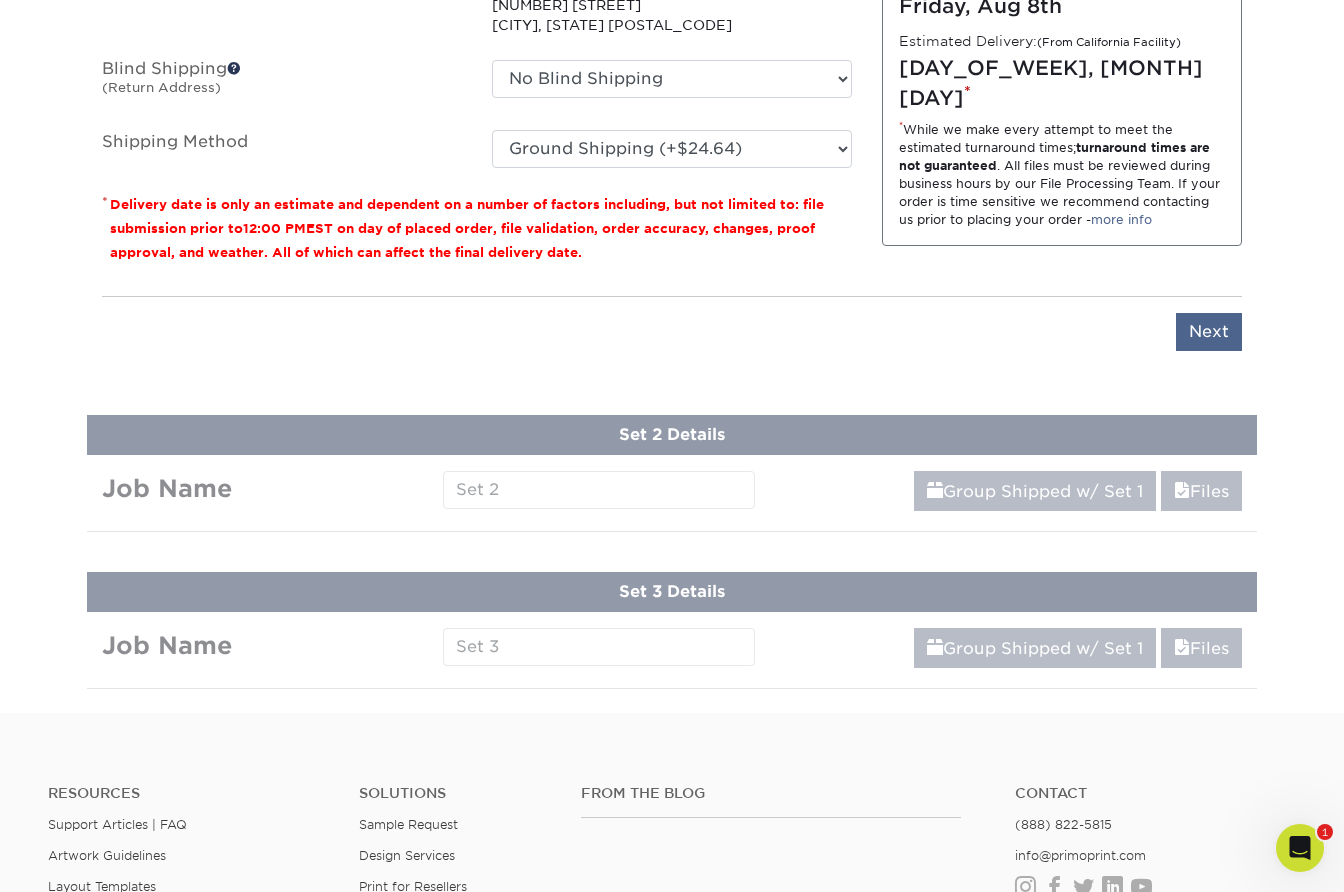 click on "Next" at bounding box center [1209, 332] 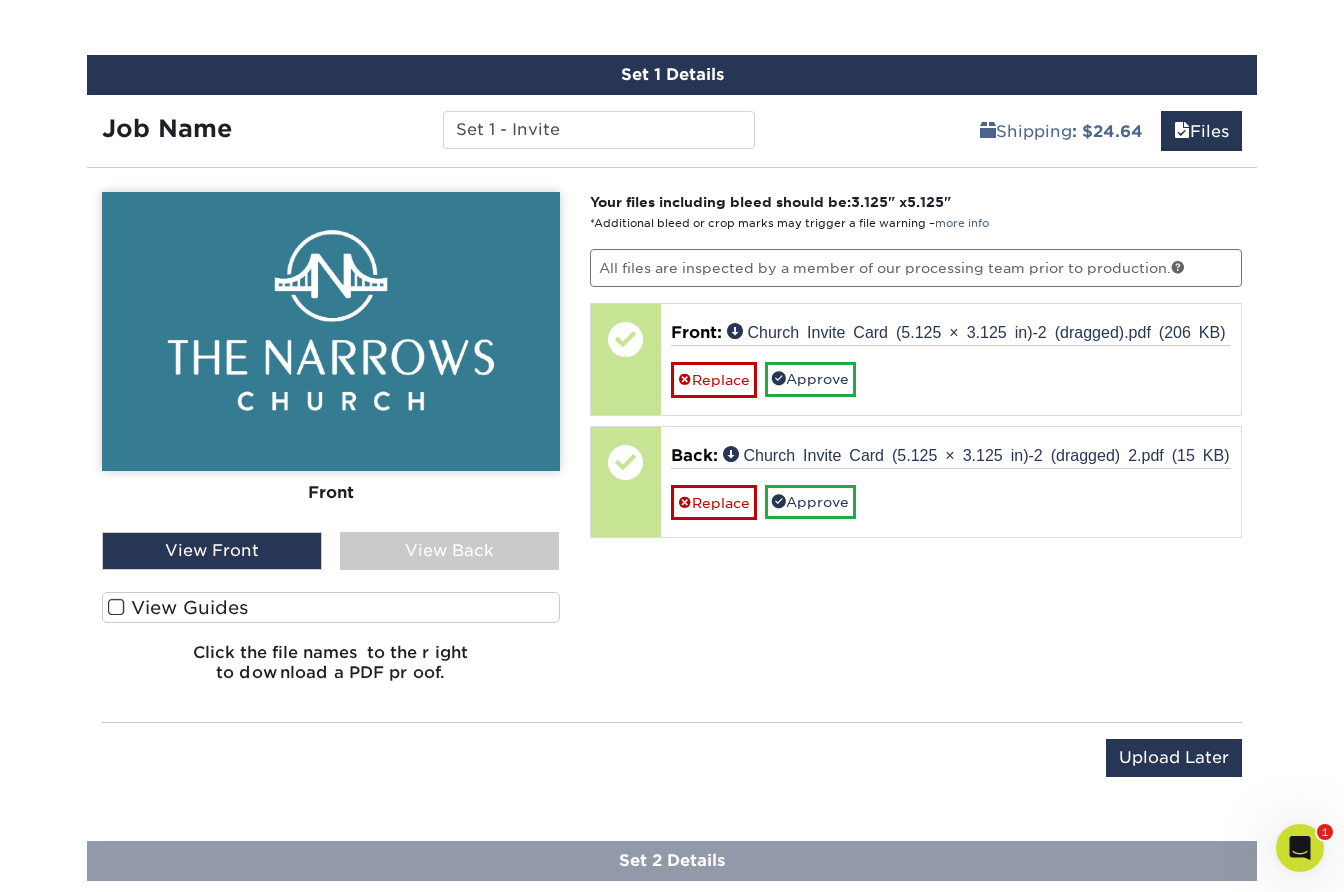 scroll, scrollTop: 1122, scrollLeft: 0, axis: vertical 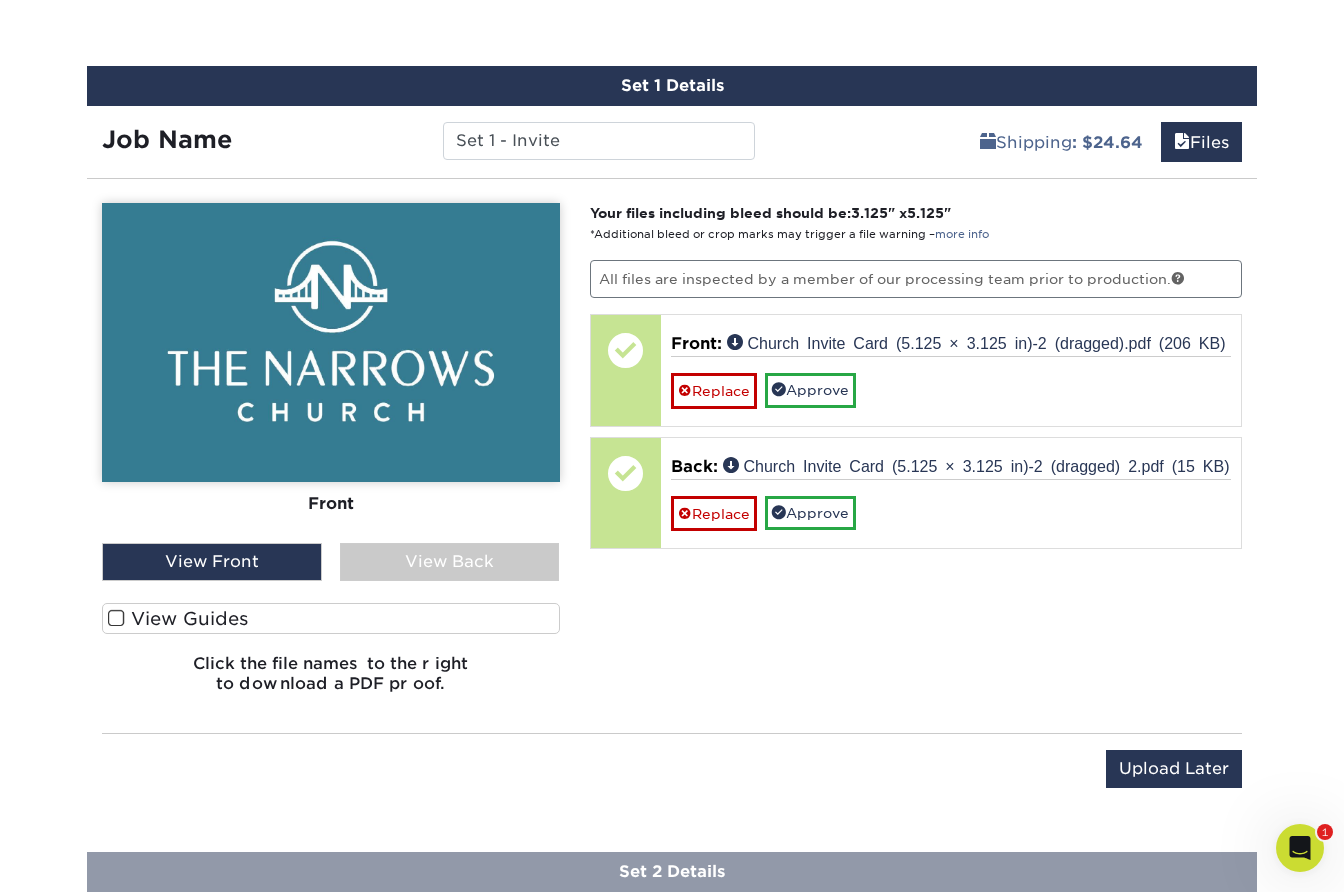 click on "View Back" at bounding box center [450, 562] 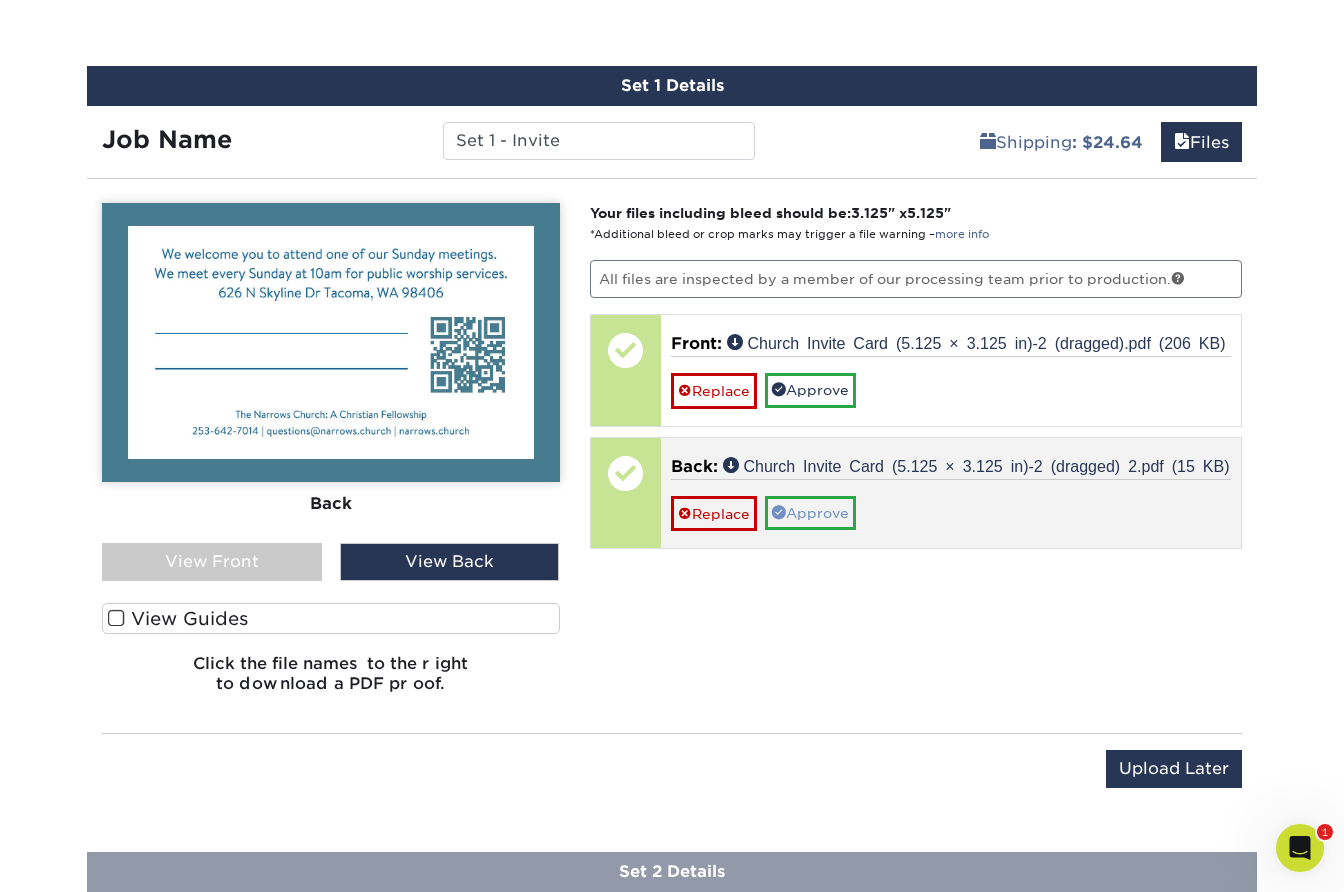 click on "Approve" at bounding box center (810, 513) 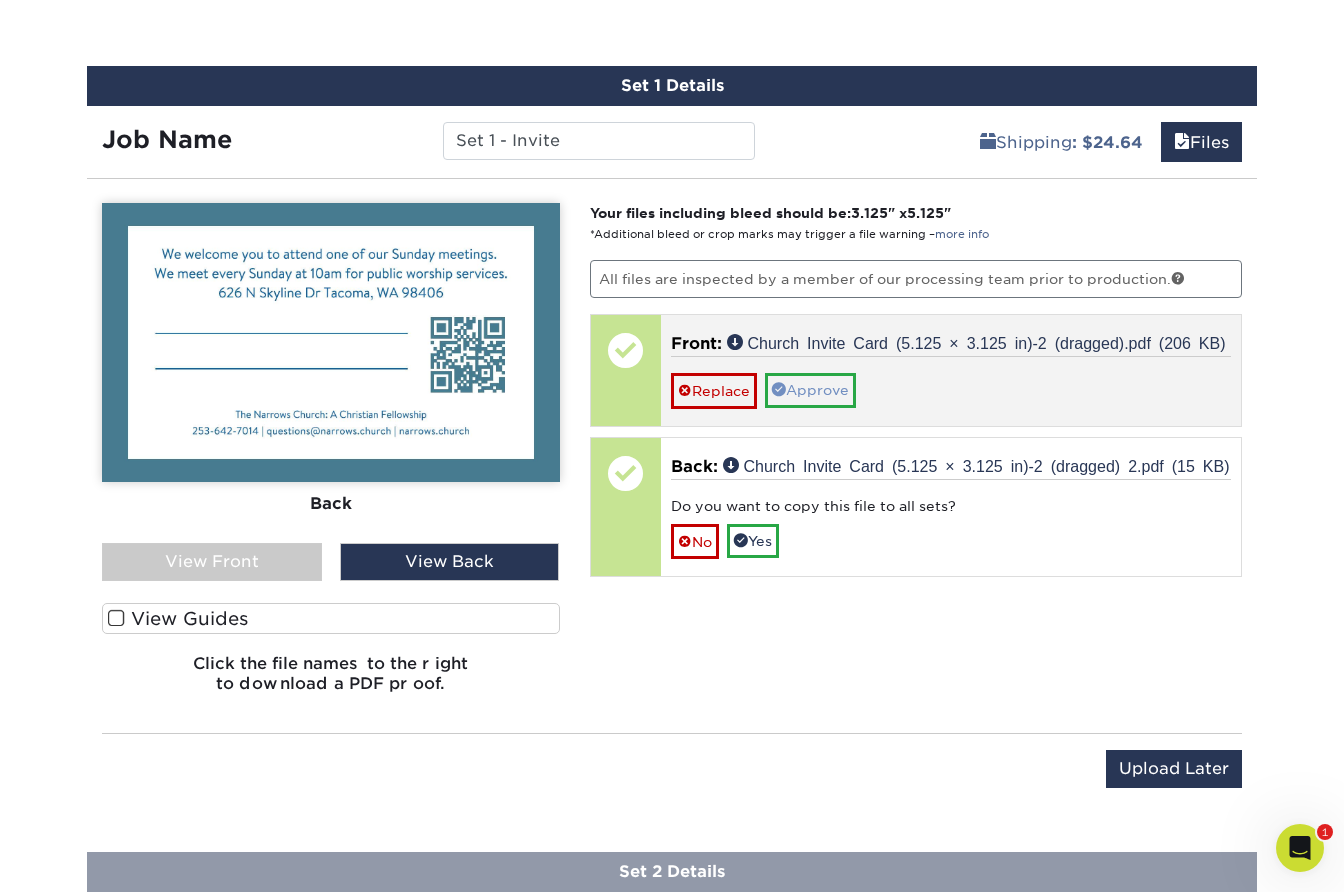 click on "Approve" at bounding box center [810, 390] 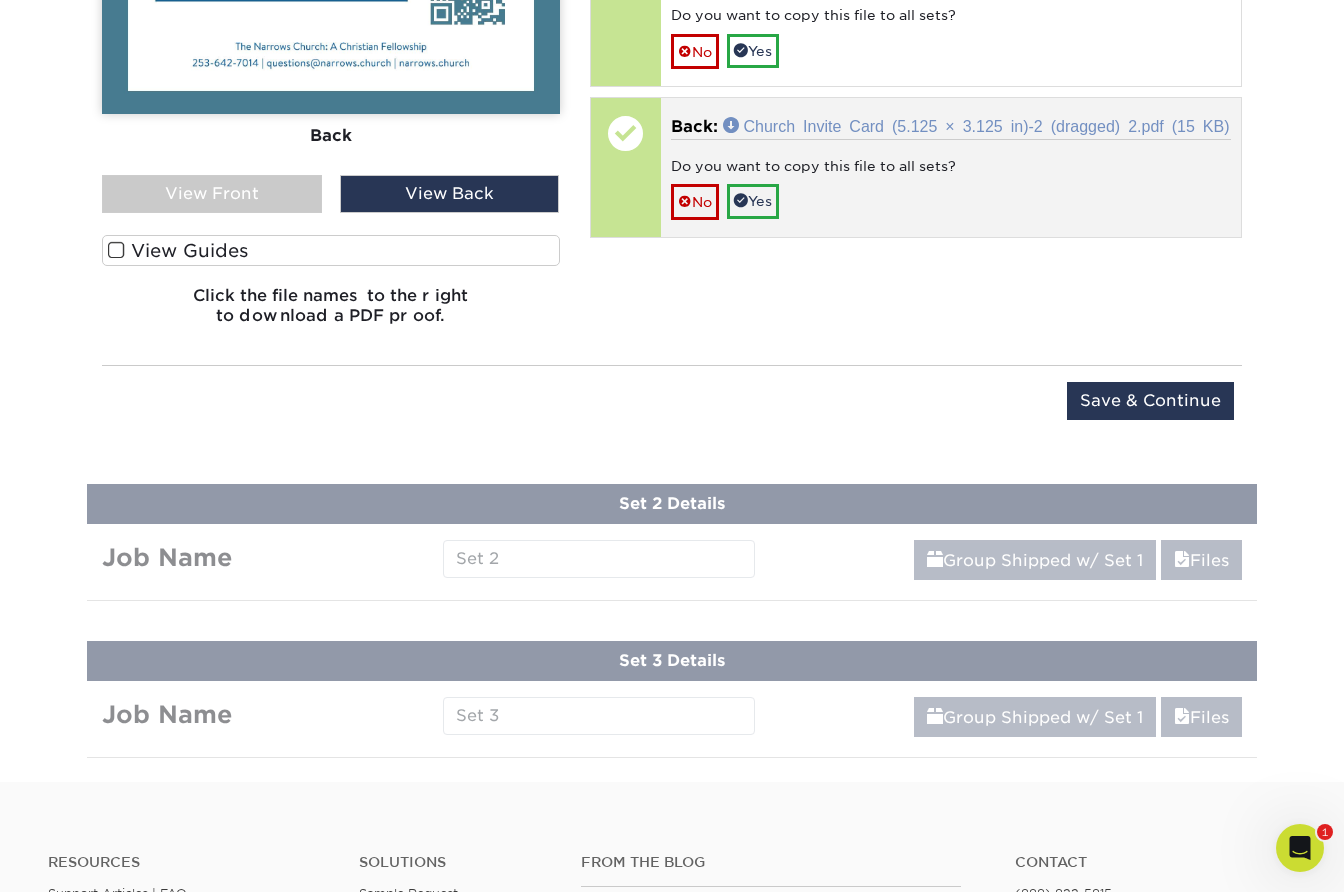 scroll, scrollTop: 1492, scrollLeft: 0, axis: vertical 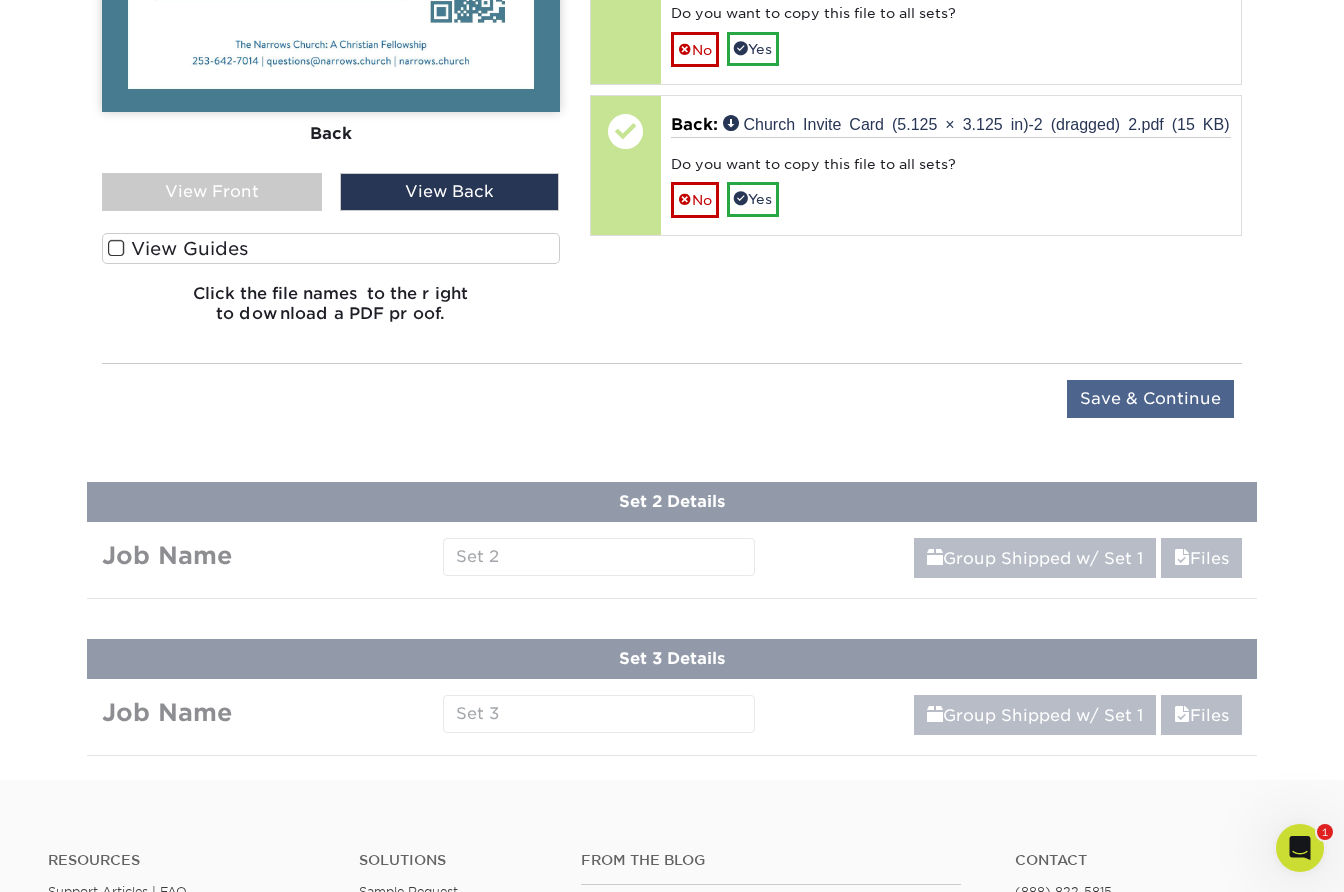 click on "Save & Continue" at bounding box center (1150, 399) 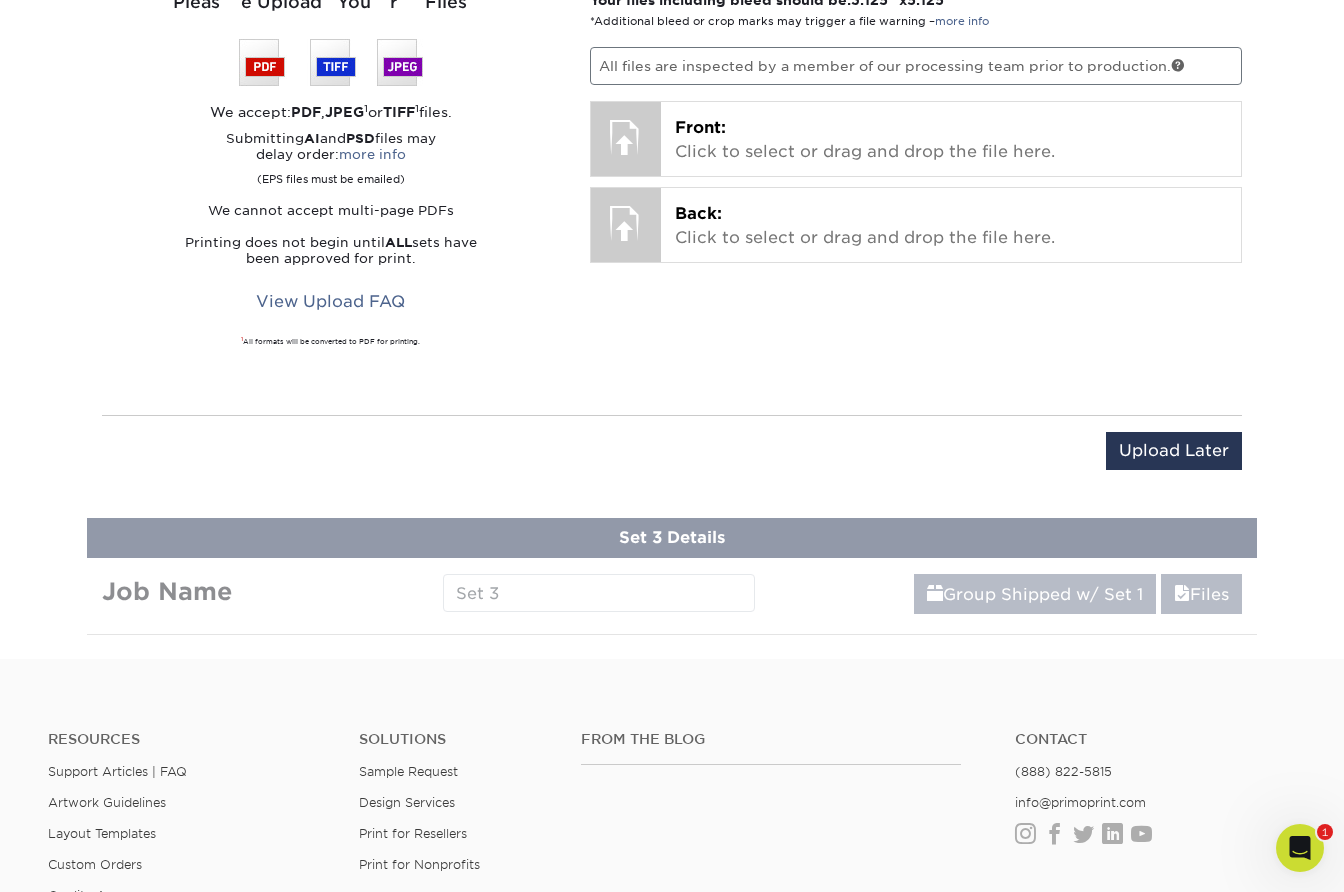 scroll, scrollTop: 969, scrollLeft: 0, axis: vertical 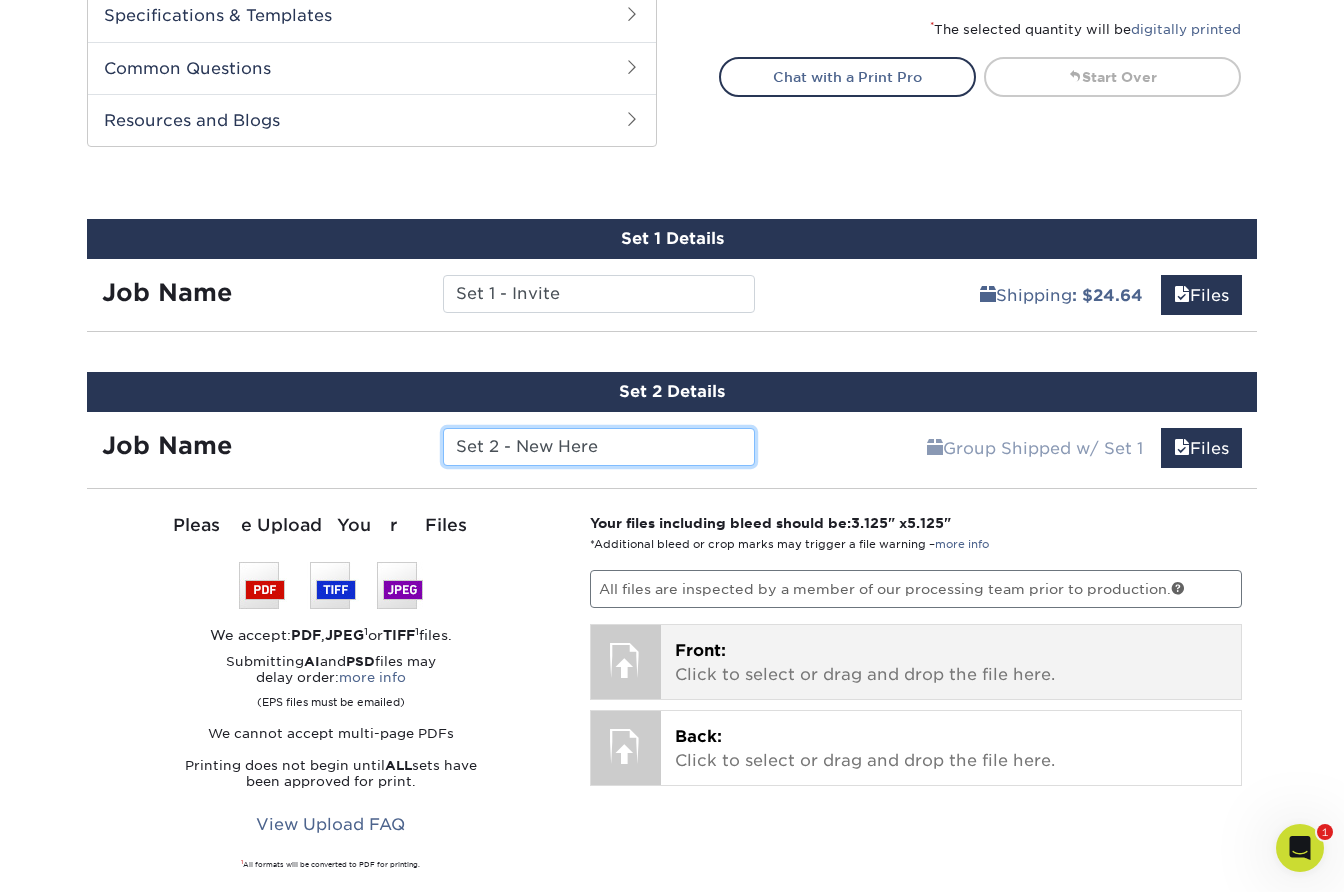type on "Set 2 - New Here" 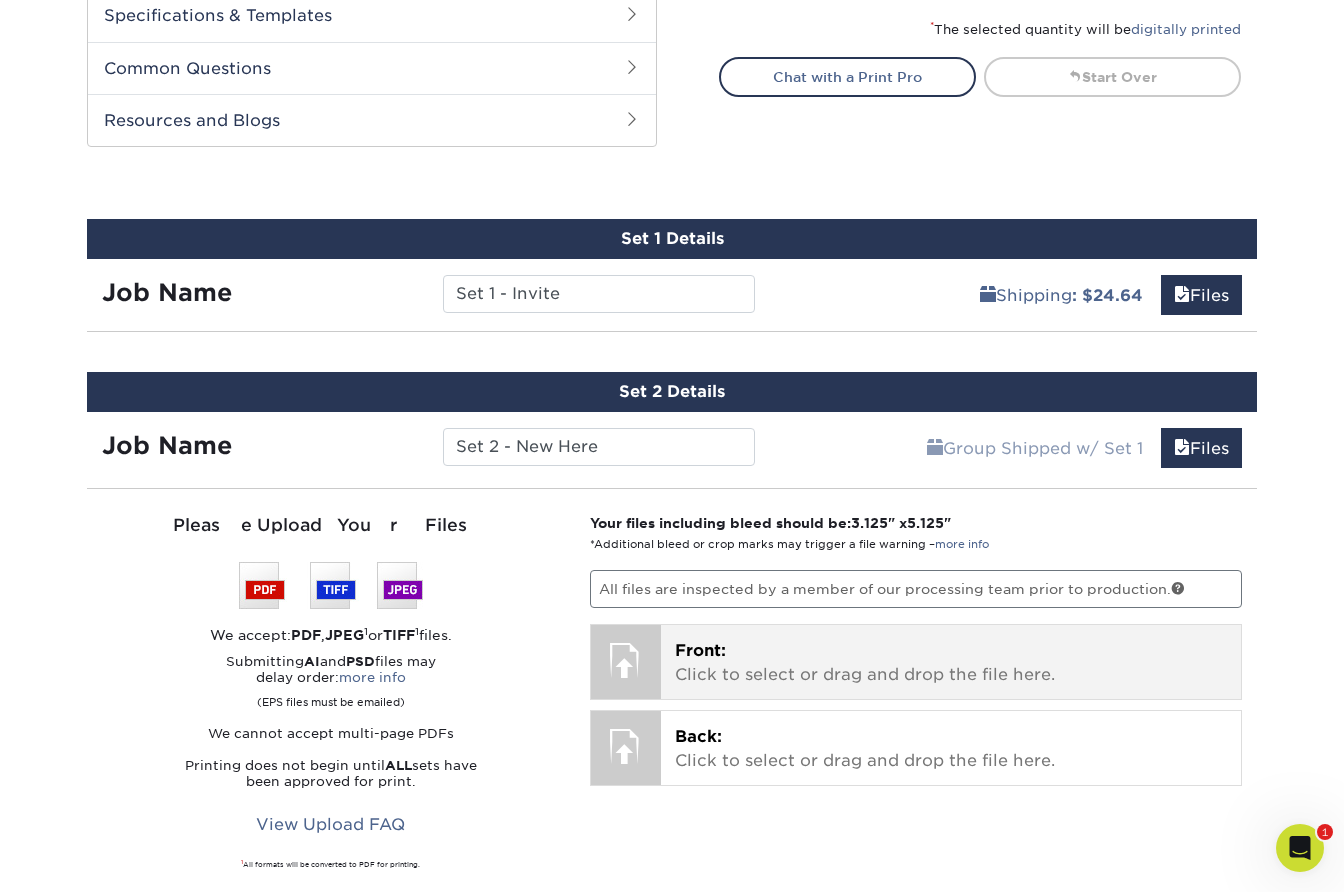 click on "Front: Click to select or drag and drop the file here." at bounding box center (951, 663) 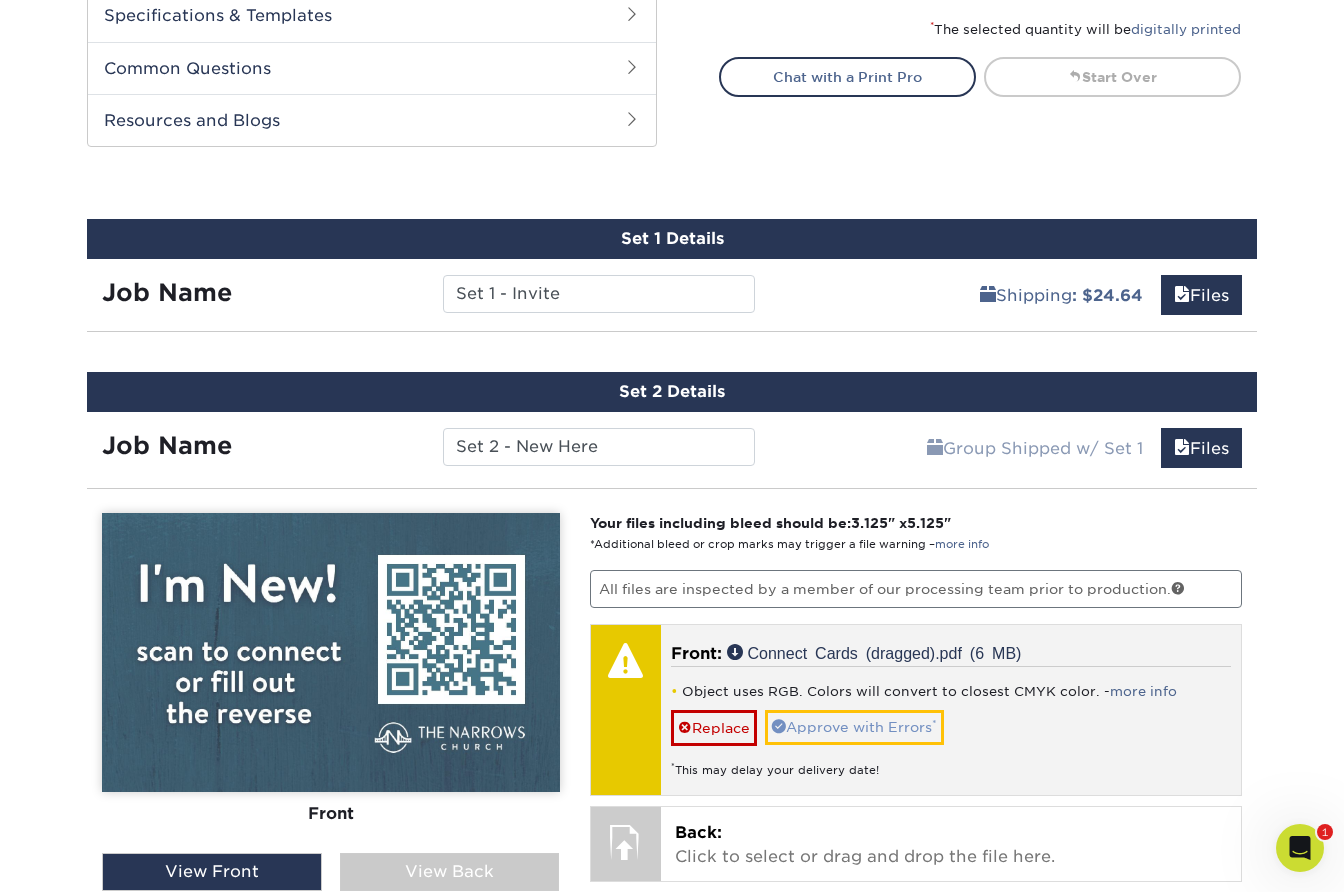 click on "Approve with Errors *" at bounding box center [854, 727] 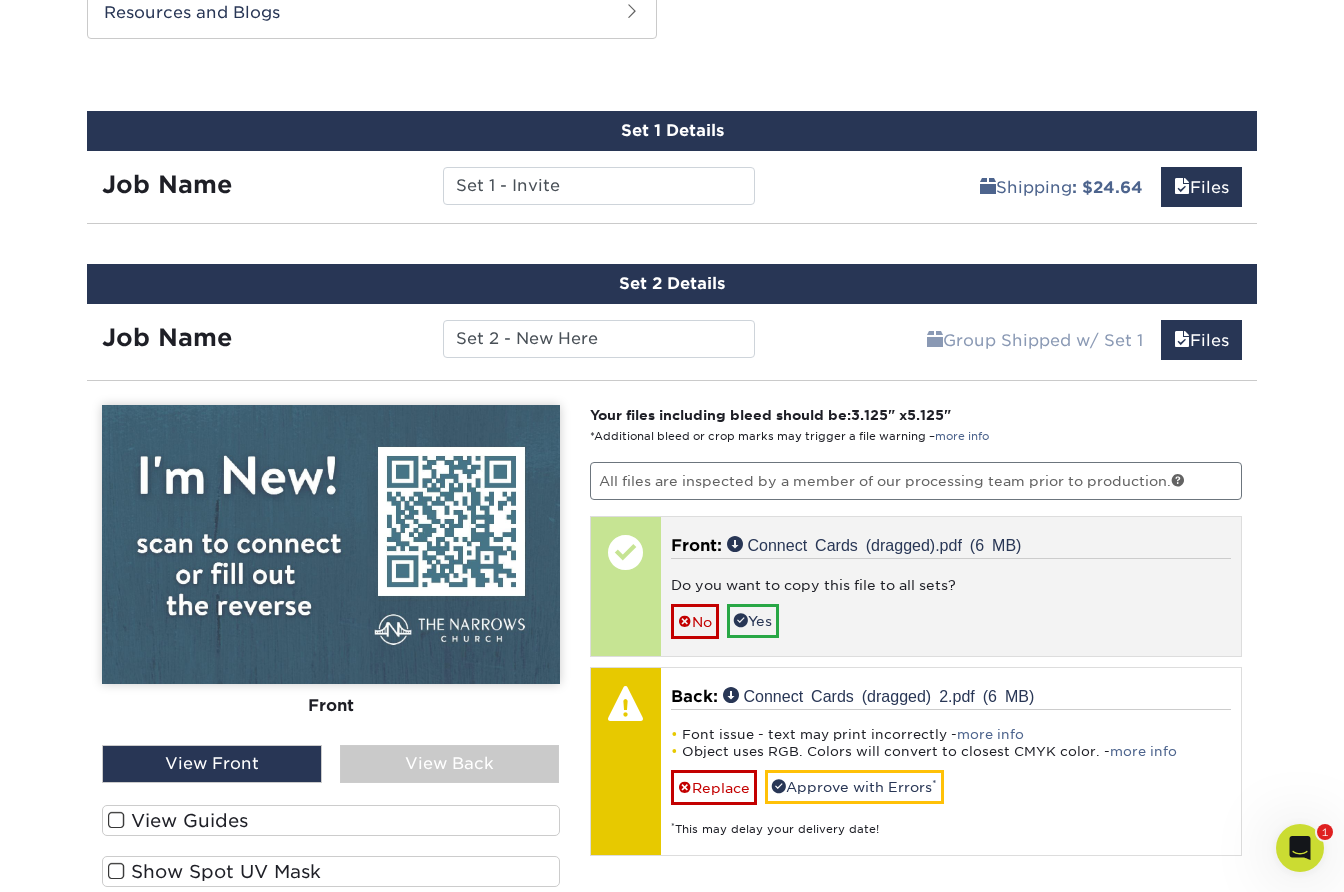 scroll, scrollTop: 1084, scrollLeft: 0, axis: vertical 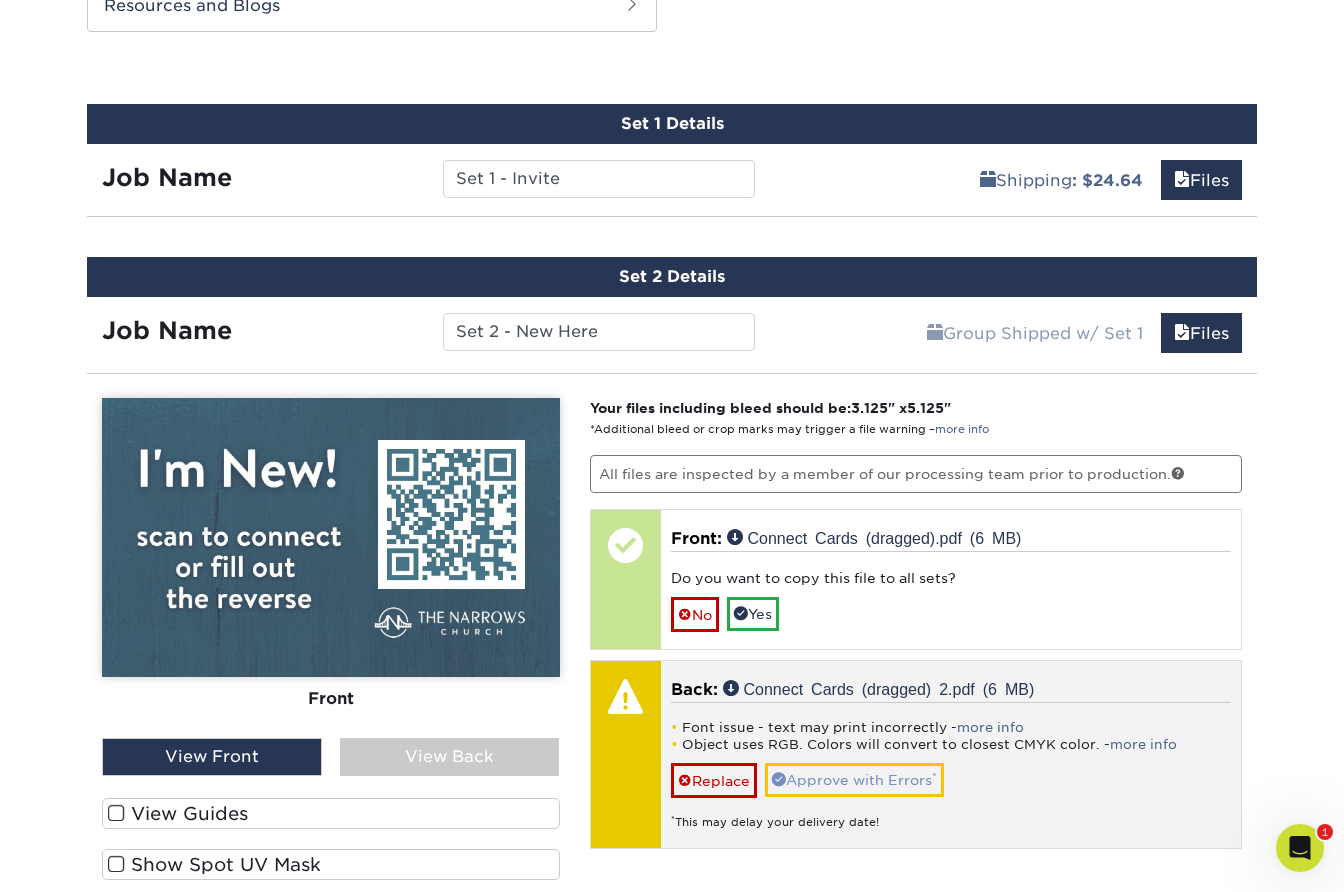 click on "Approve with Errors *" at bounding box center [854, 780] 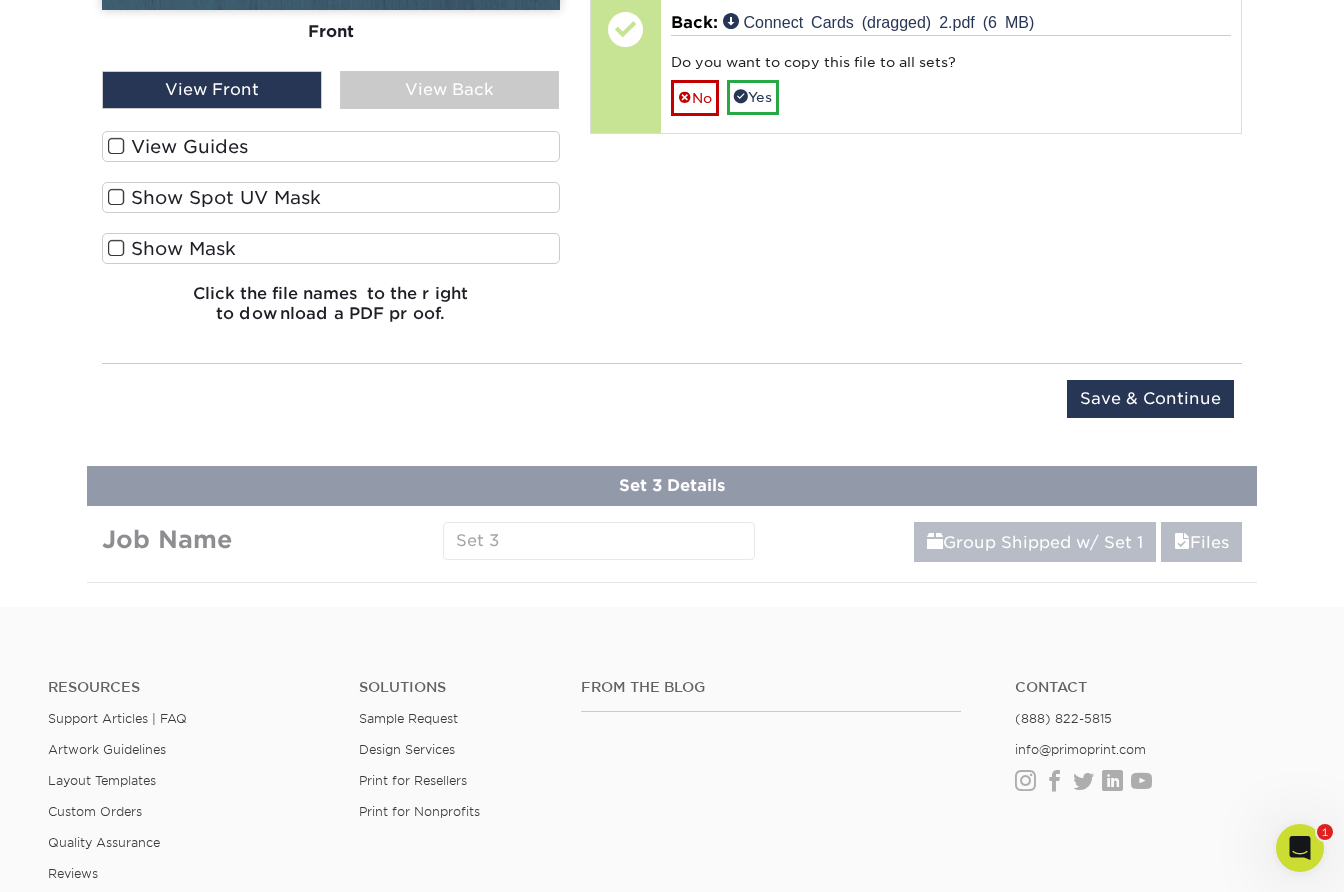 scroll, scrollTop: 1758, scrollLeft: 0, axis: vertical 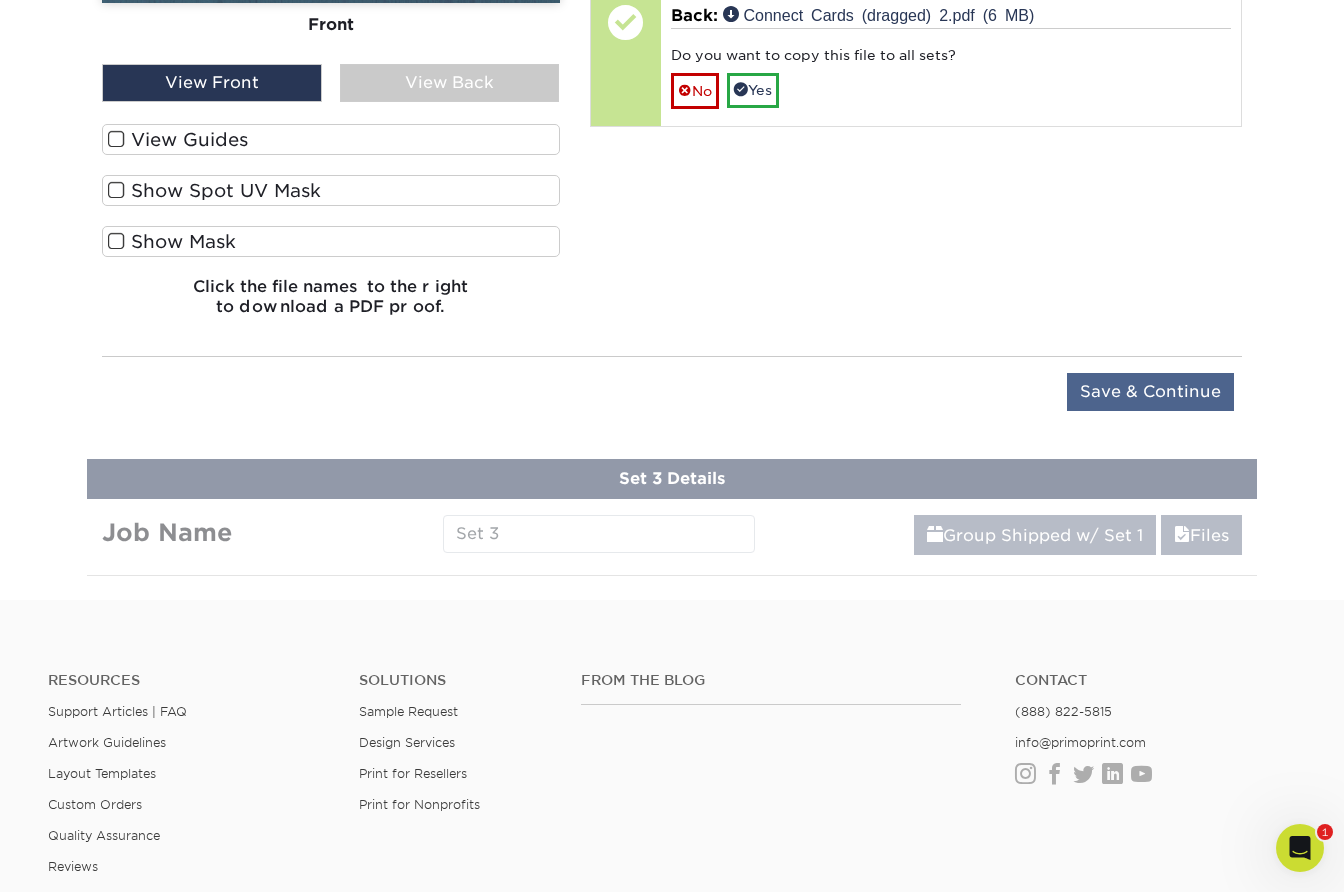 click on "Save & Continue" at bounding box center [1150, 392] 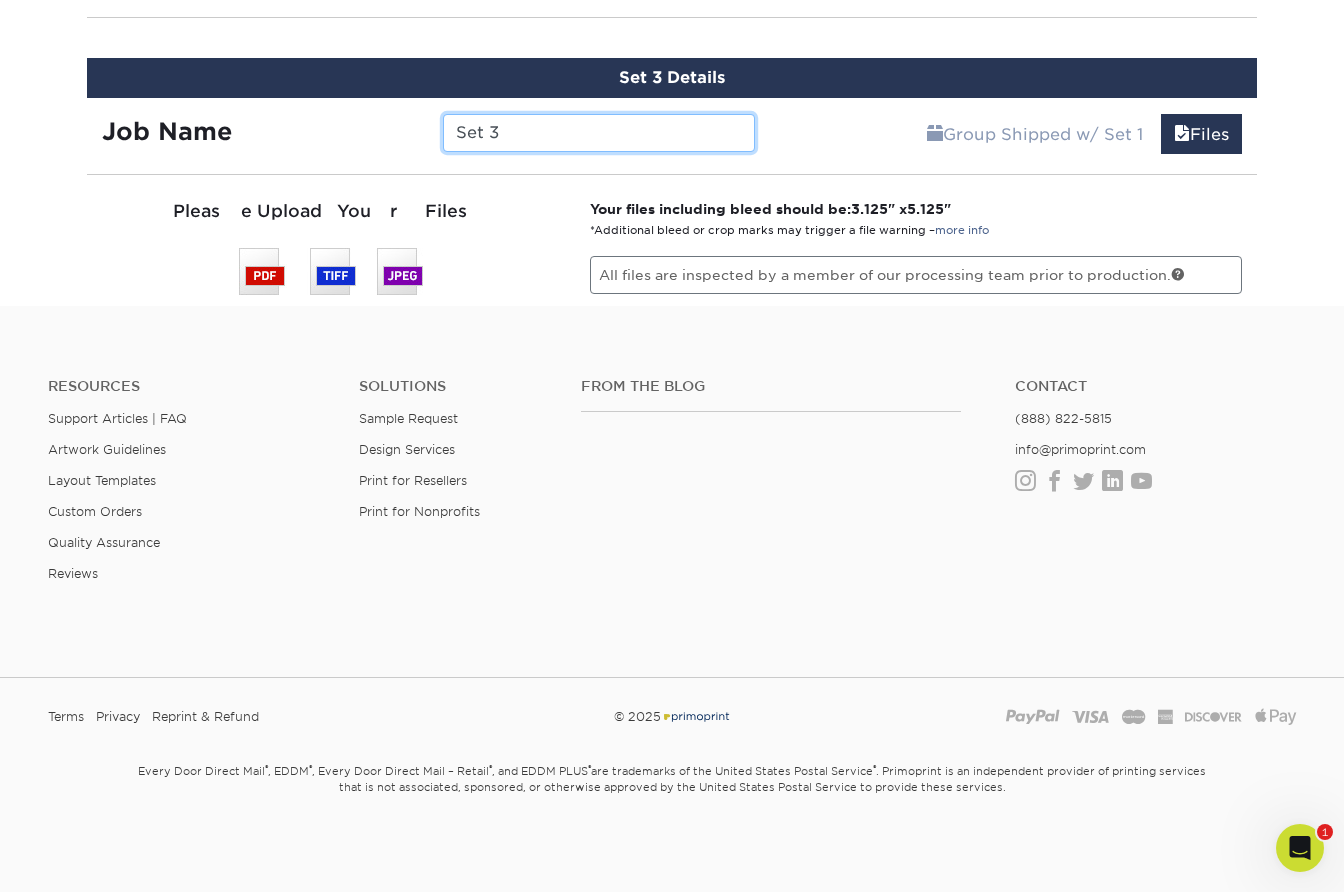 scroll, scrollTop: 1126, scrollLeft: 0, axis: vertical 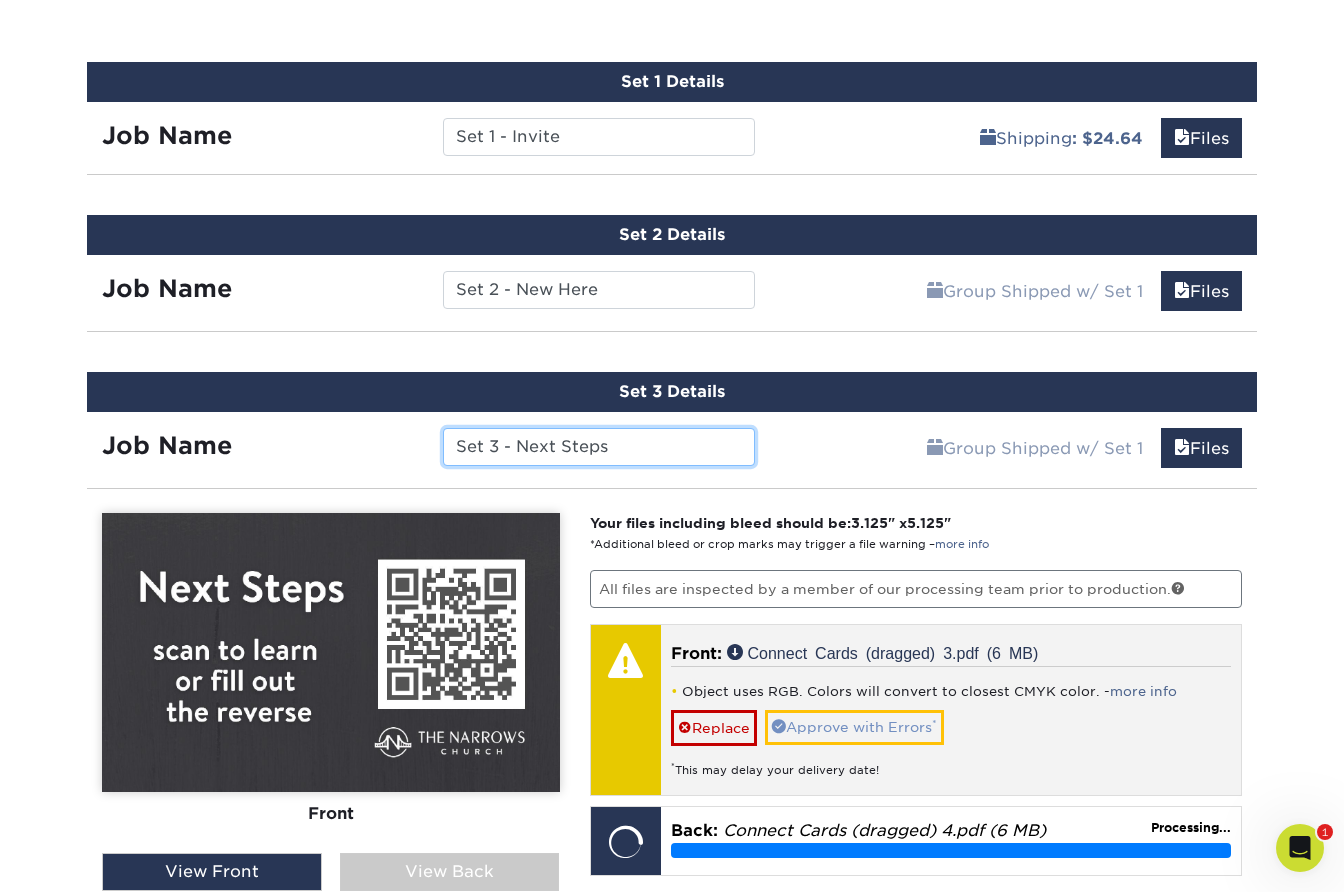 type on "Set 3 - Next Steps" 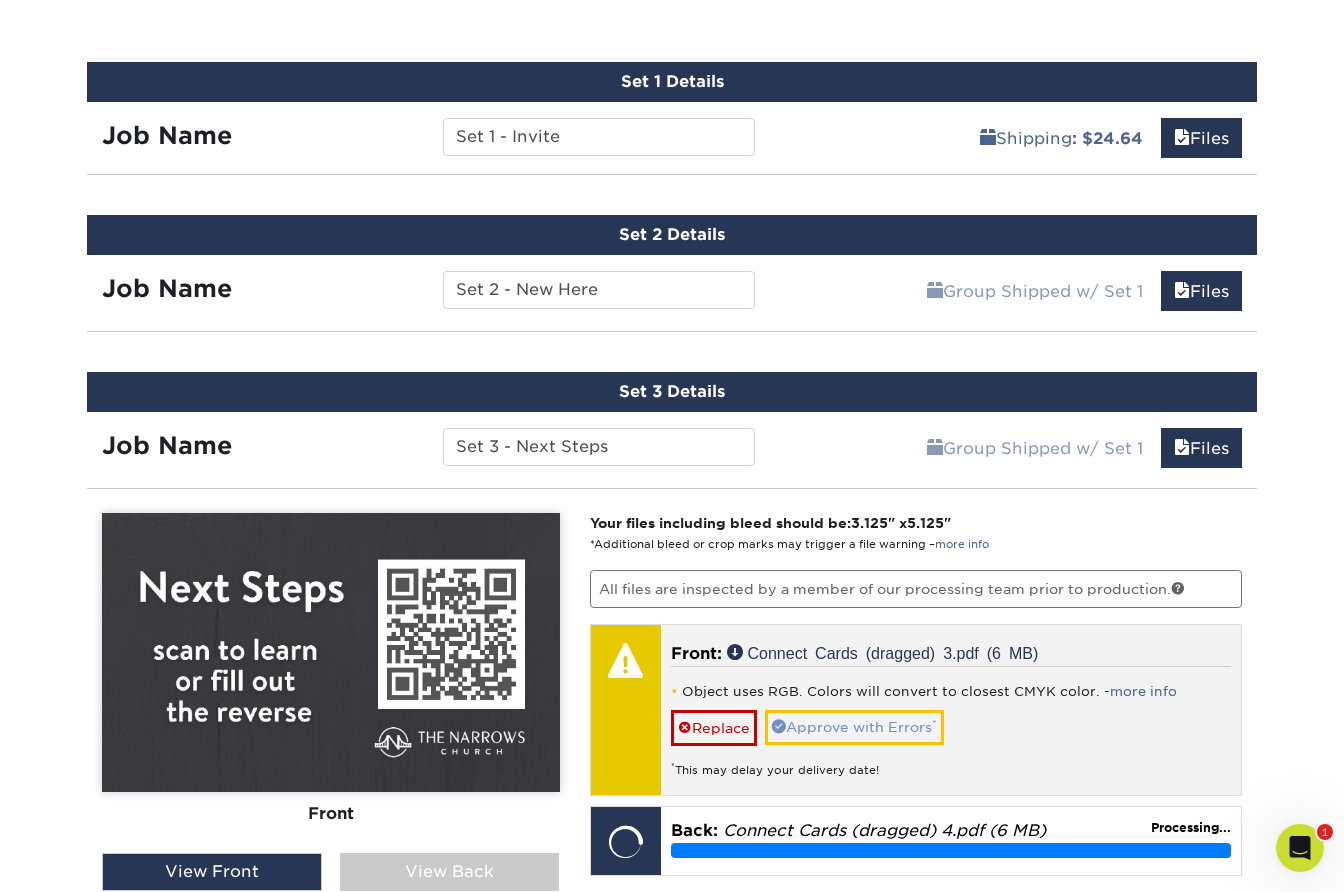 click on "Approve with Errors *" at bounding box center (854, 727) 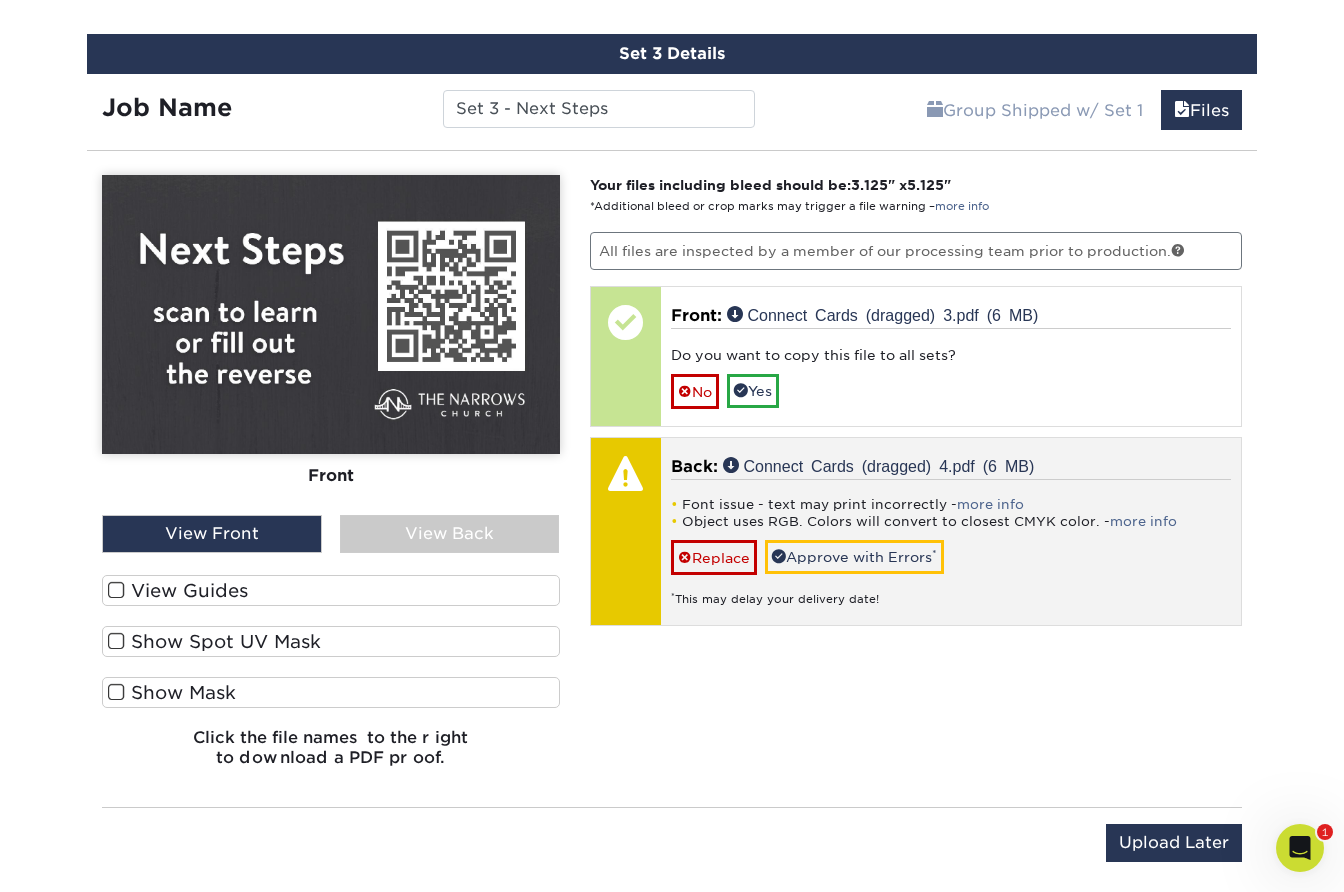 scroll, scrollTop: 1468, scrollLeft: 0, axis: vertical 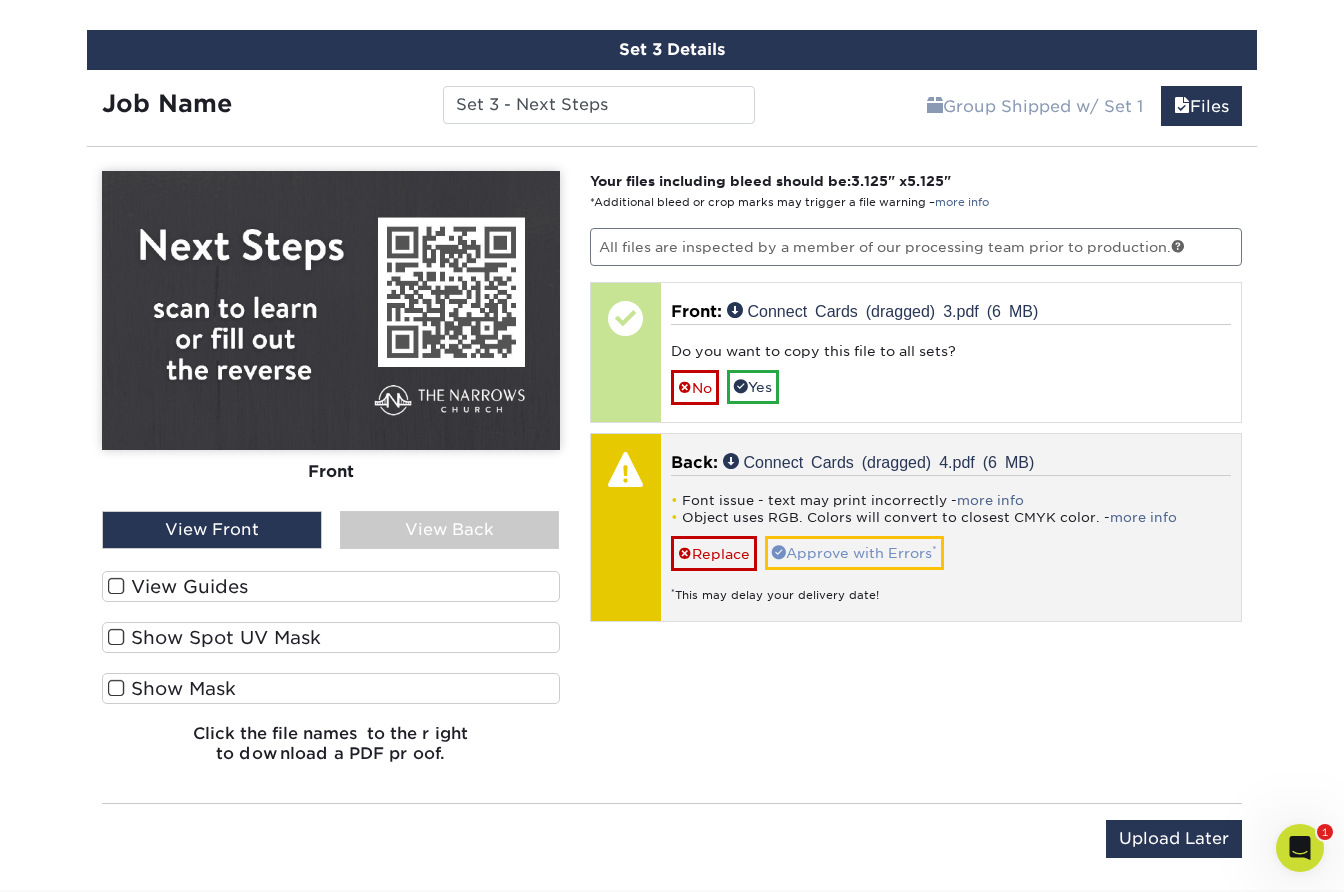 click on "Approve with Errors *" at bounding box center [854, 553] 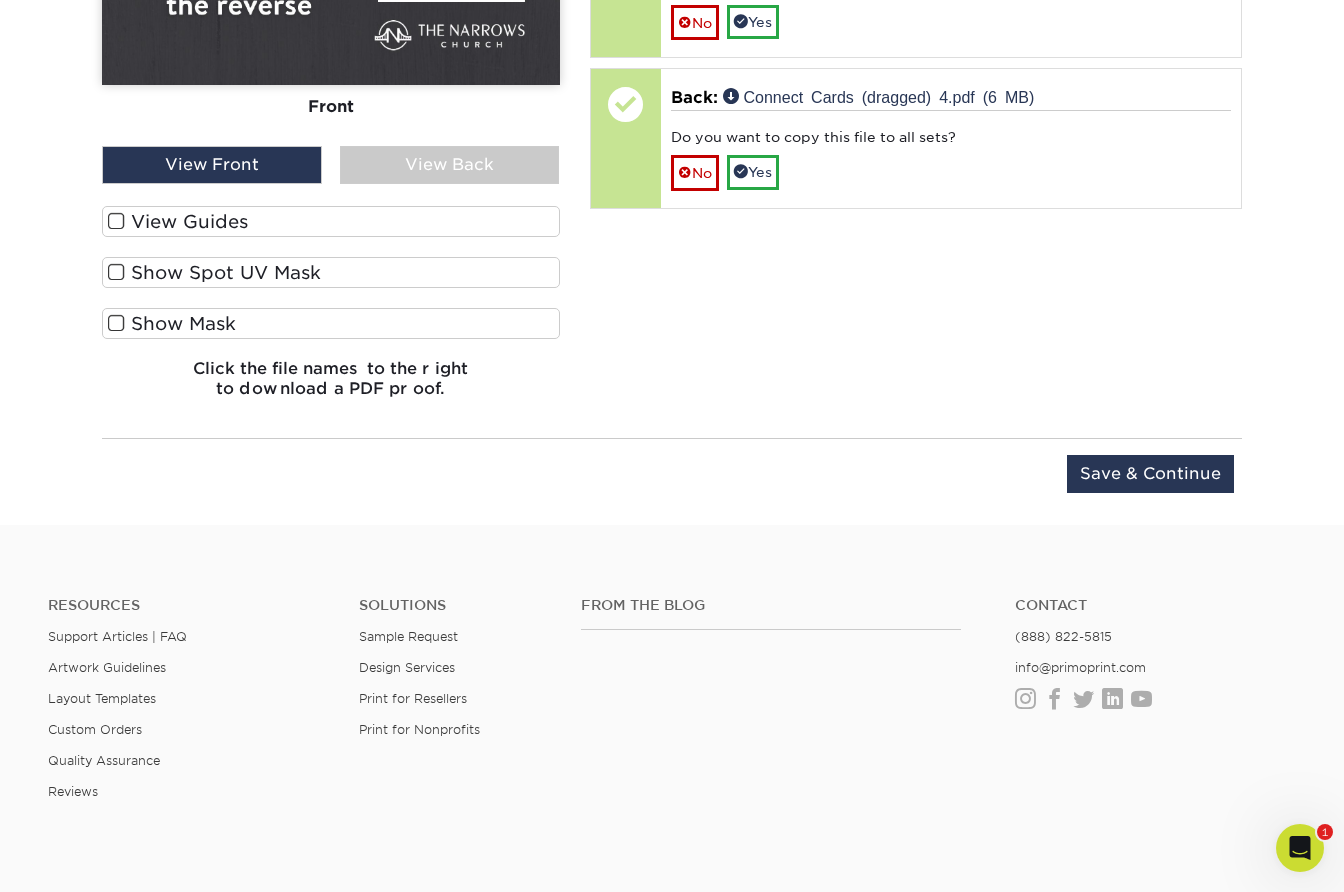 scroll, scrollTop: 1836, scrollLeft: 0, axis: vertical 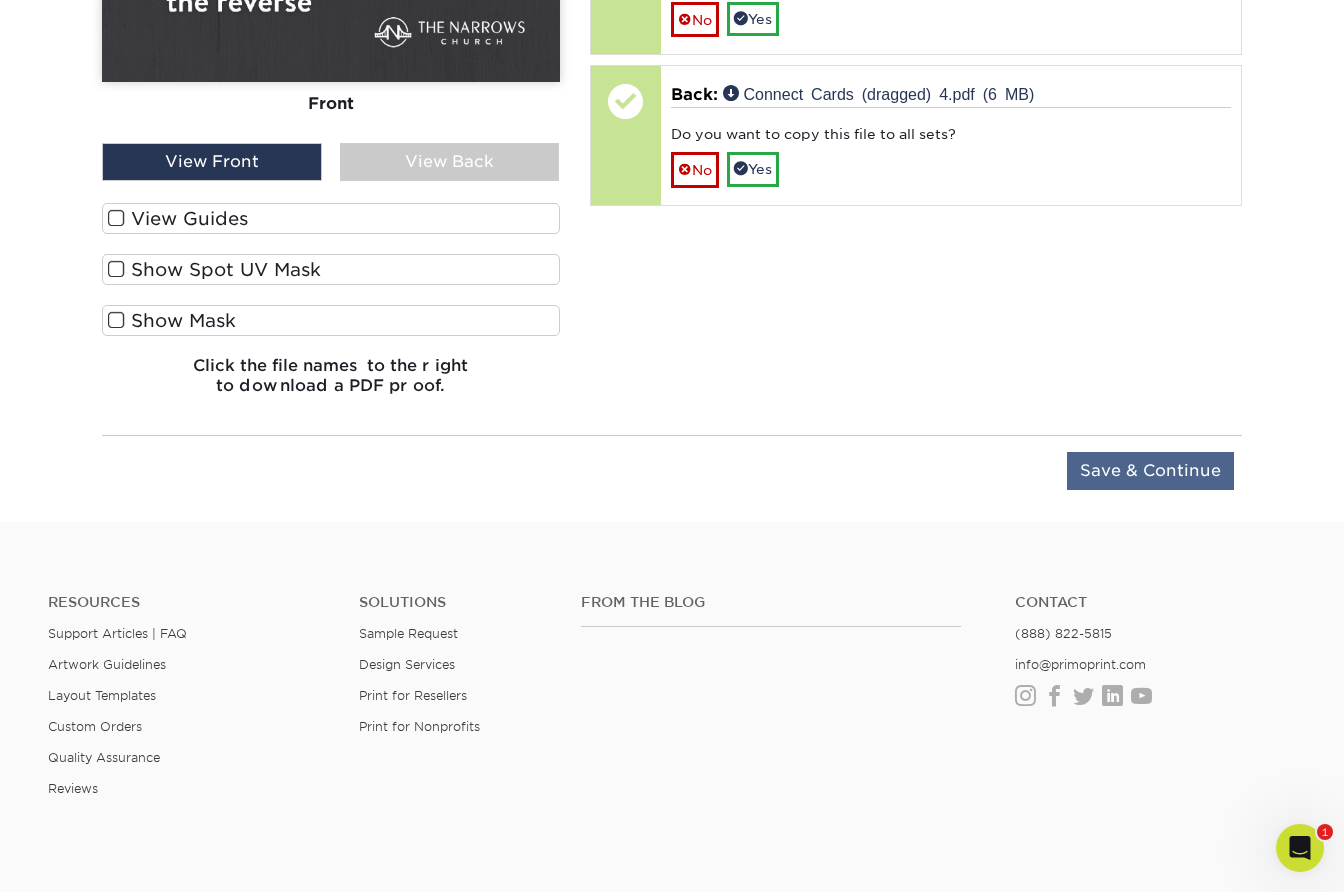 click on "Save & Continue" at bounding box center [1150, 471] 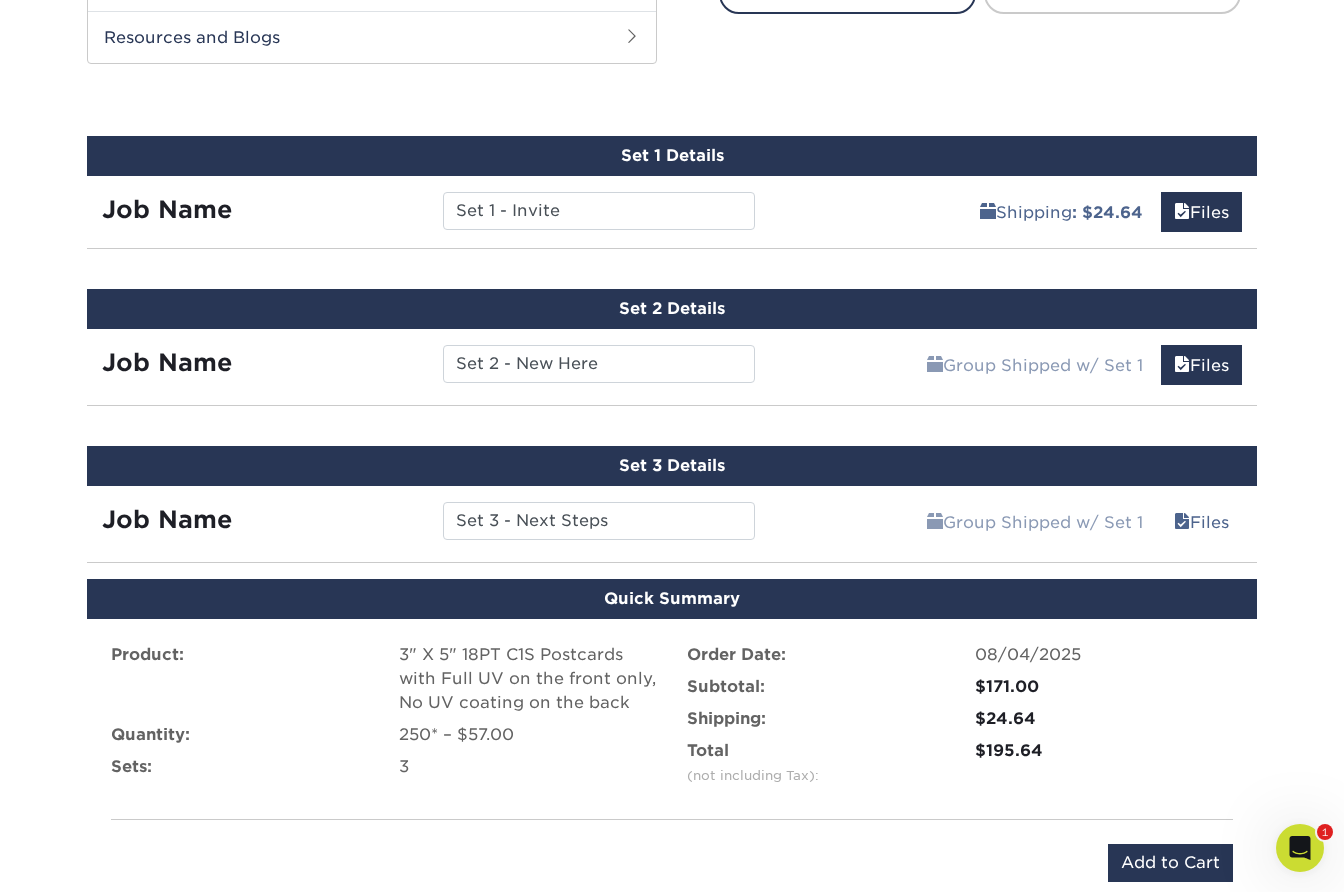 scroll, scrollTop: 1020, scrollLeft: 0, axis: vertical 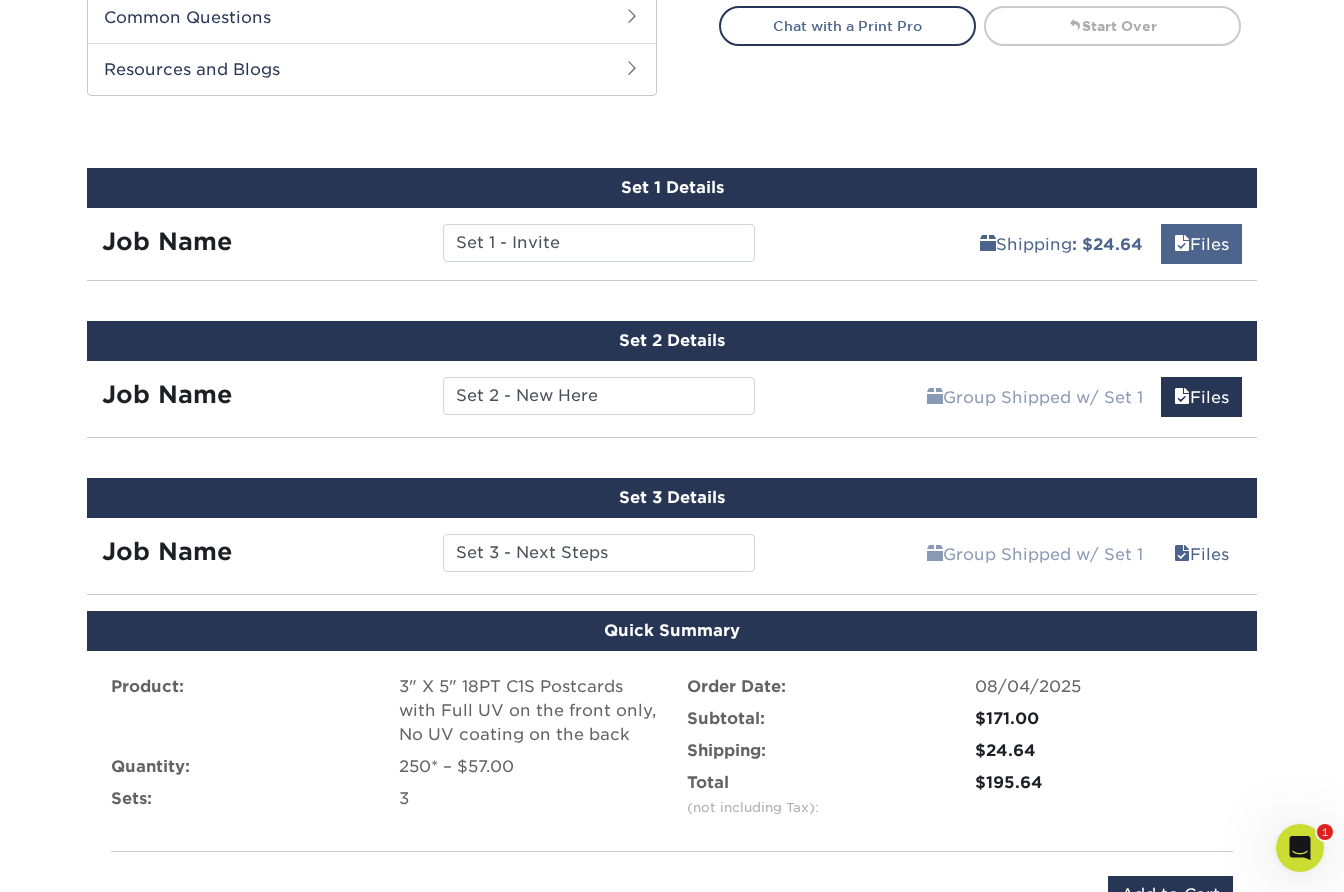 click on "Files" at bounding box center (1201, 244) 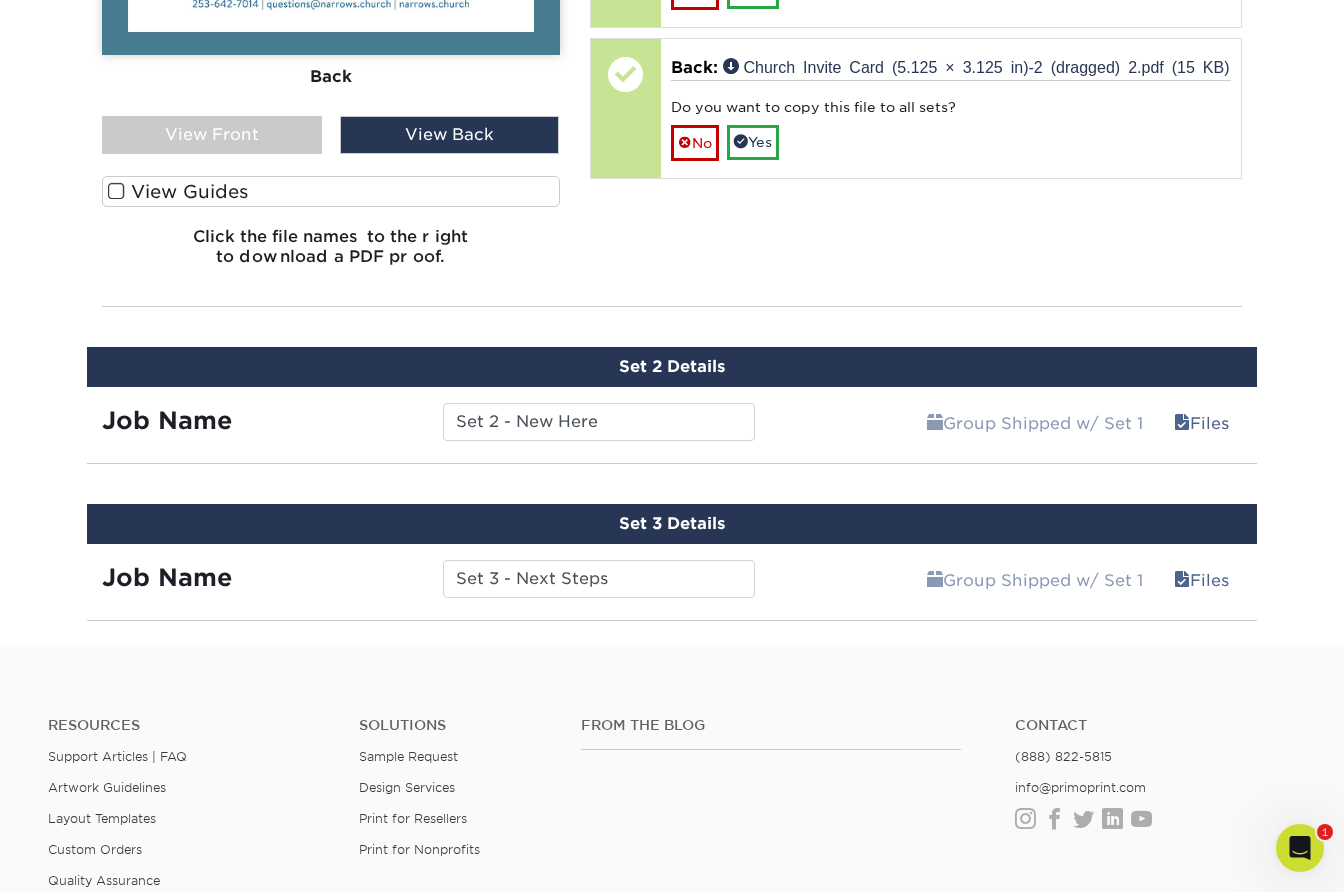 scroll, scrollTop: 1662, scrollLeft: 0, axis: vertical 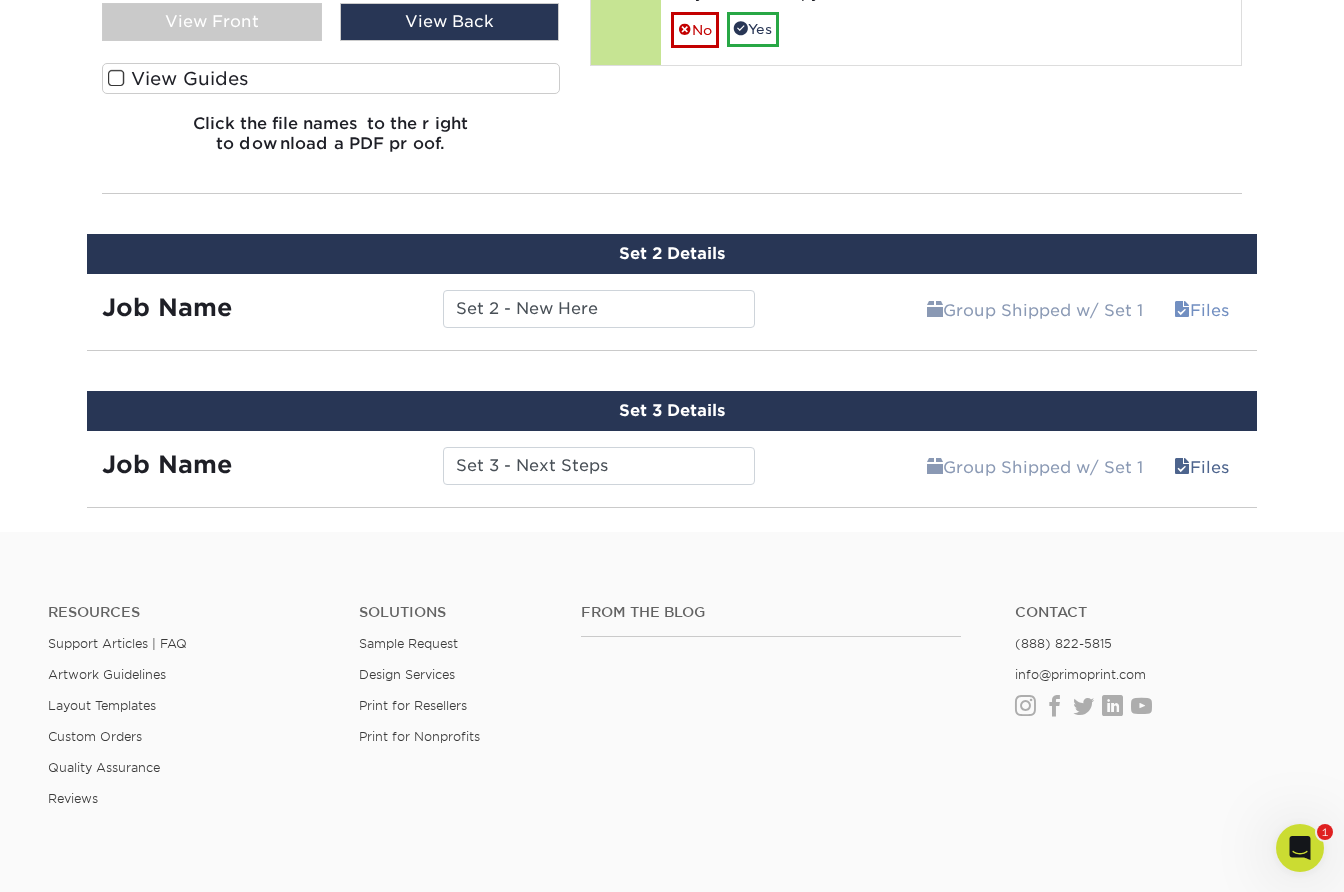 click on "Files" at bounding box center (1201, 310) 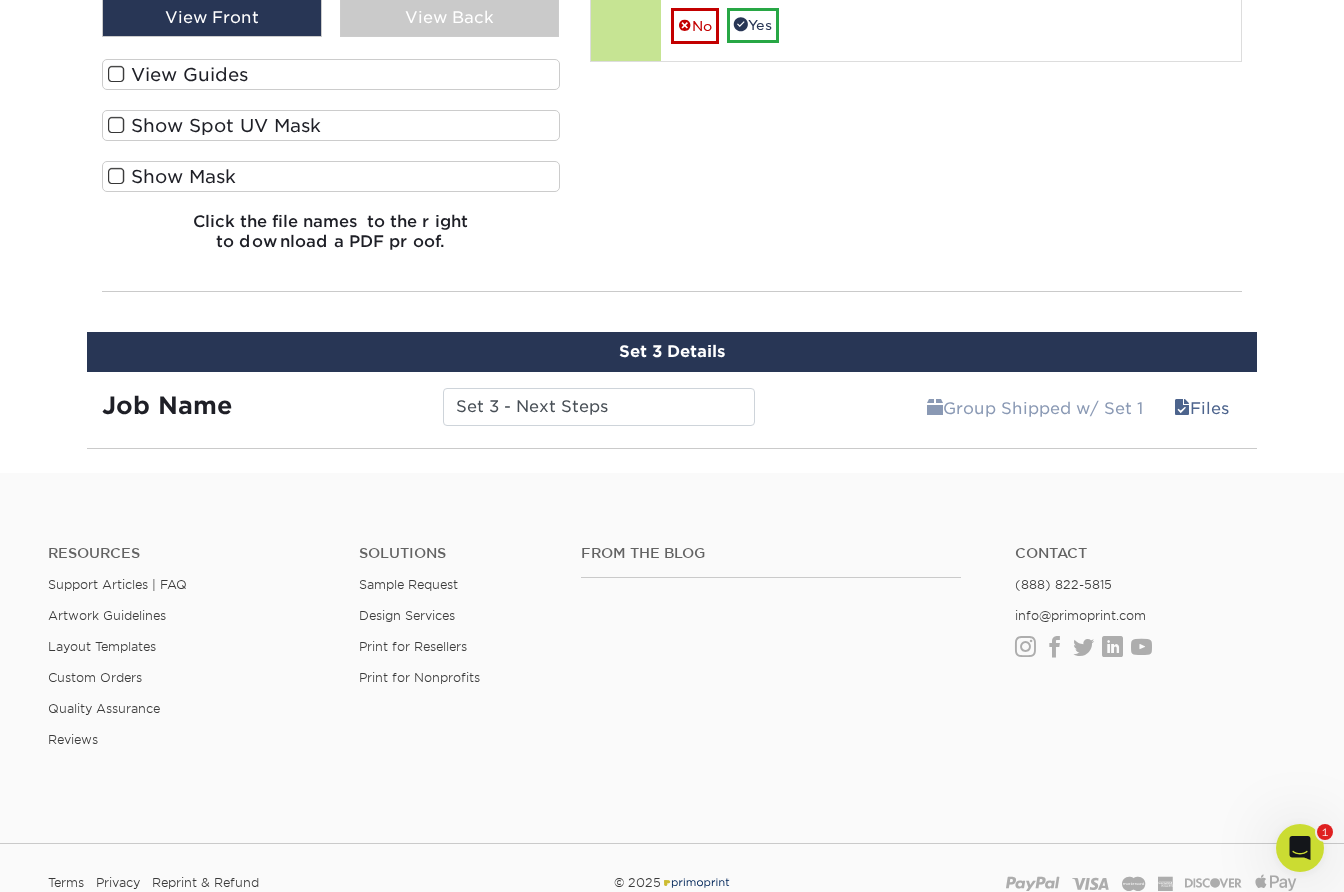 scroll, scrollTop: 2382, scrollLeft: 0, axis: vertical 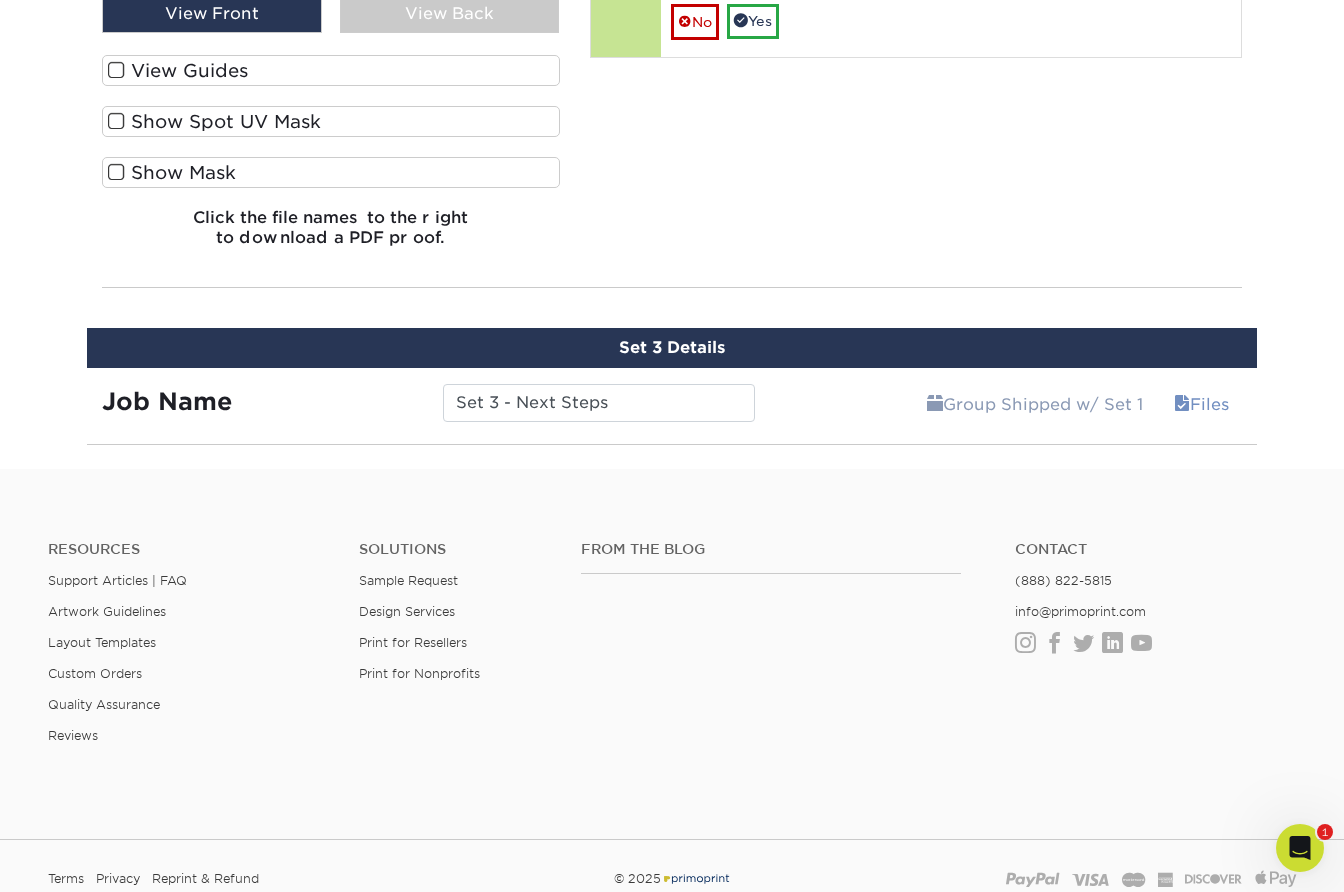 click on "Files" at bounding box center [1201, 404] 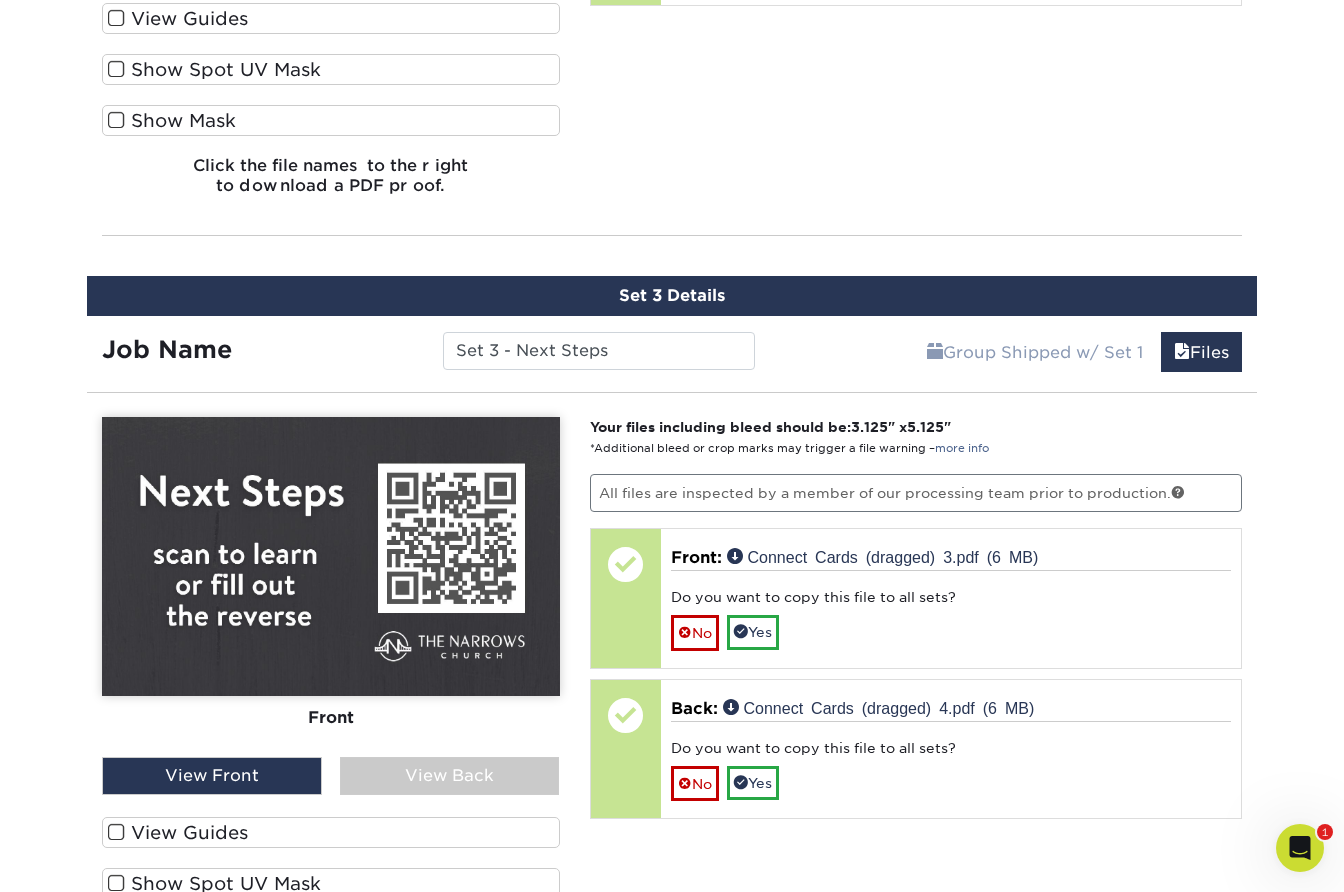 scroll, scrollTop: 2409, scrollLeft: 0, axis: vertical 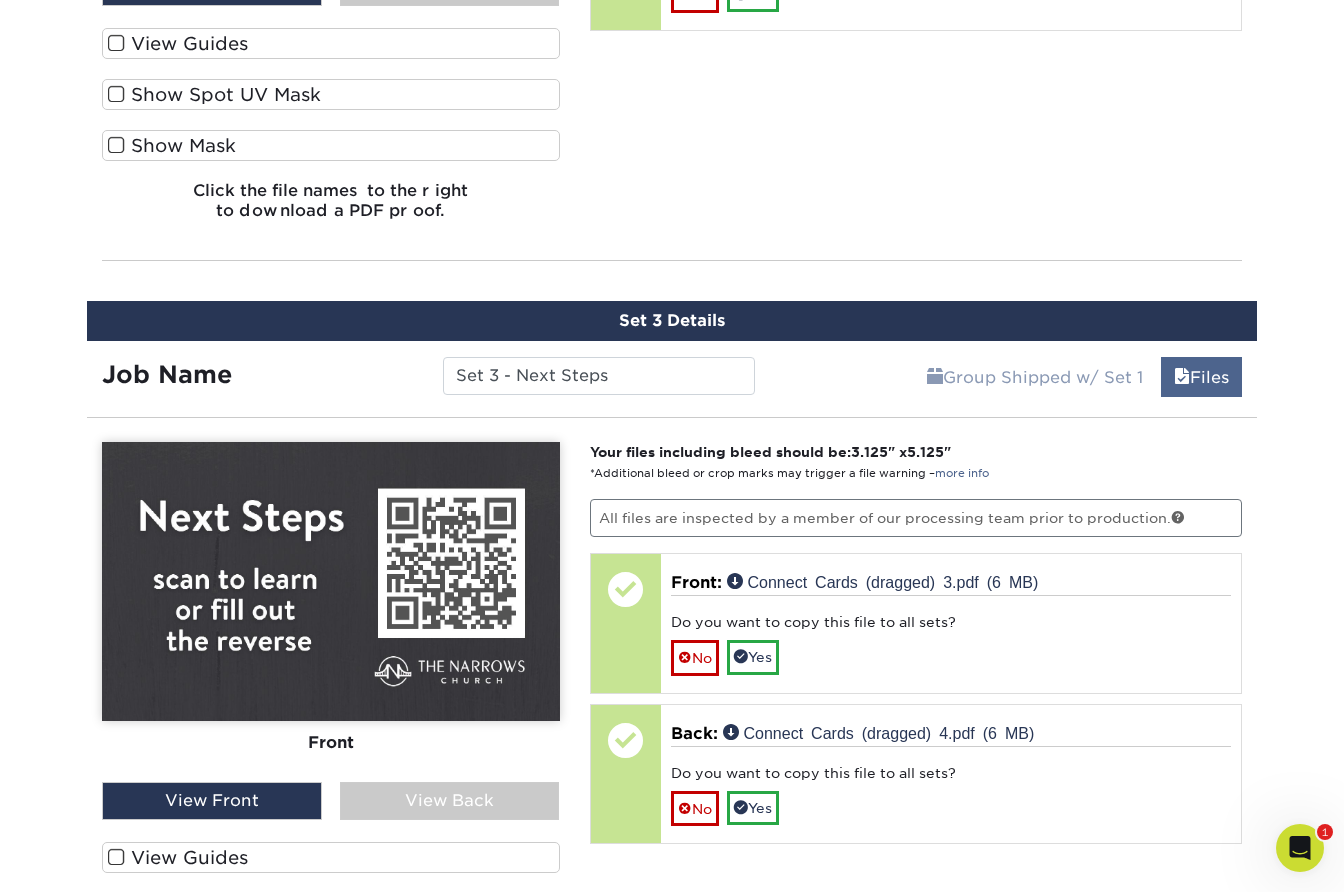 click on "Files" at bounding box center [1201, 377] 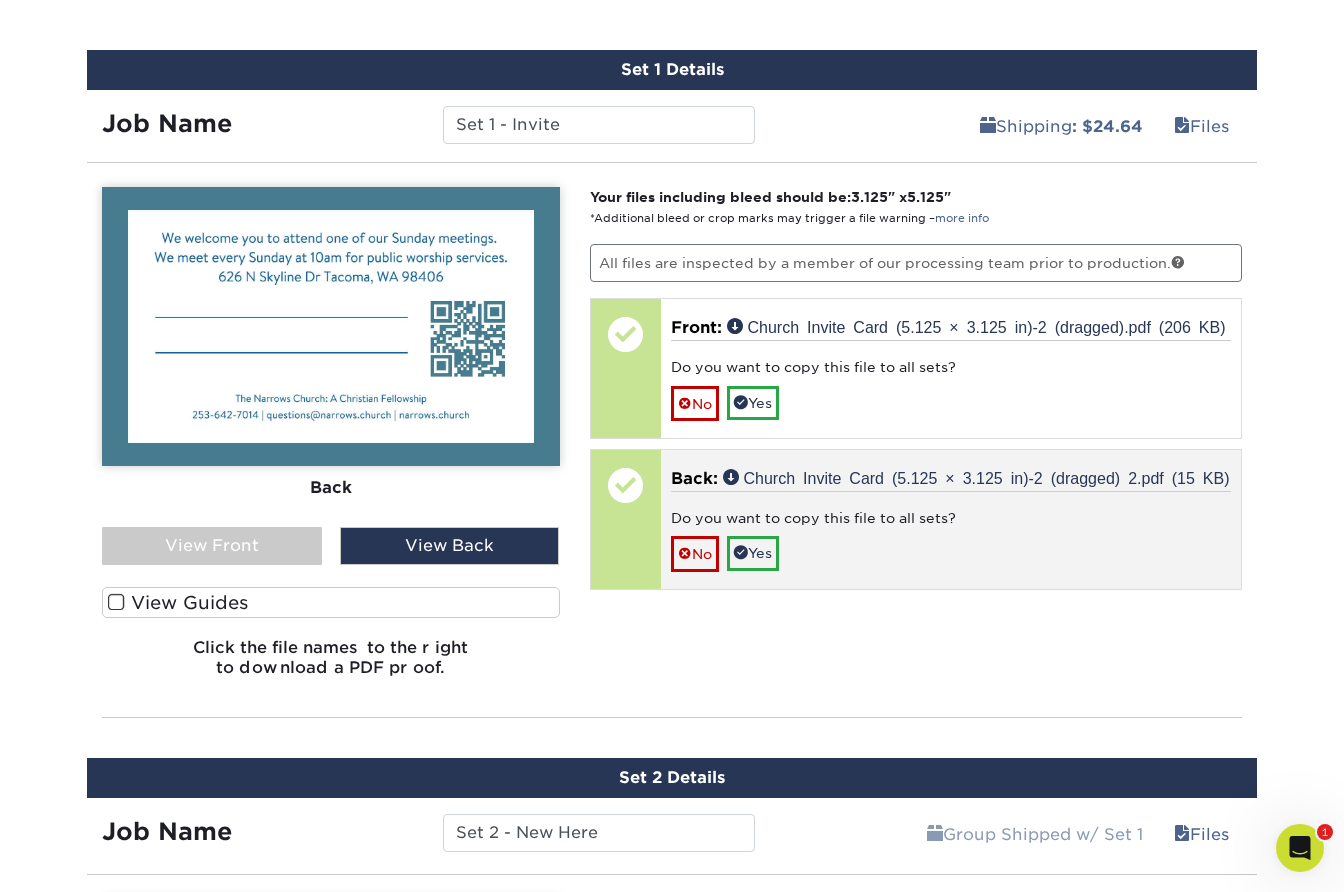scroll, scrollTop: 1122, scrollLeft: 0, axis: vertical 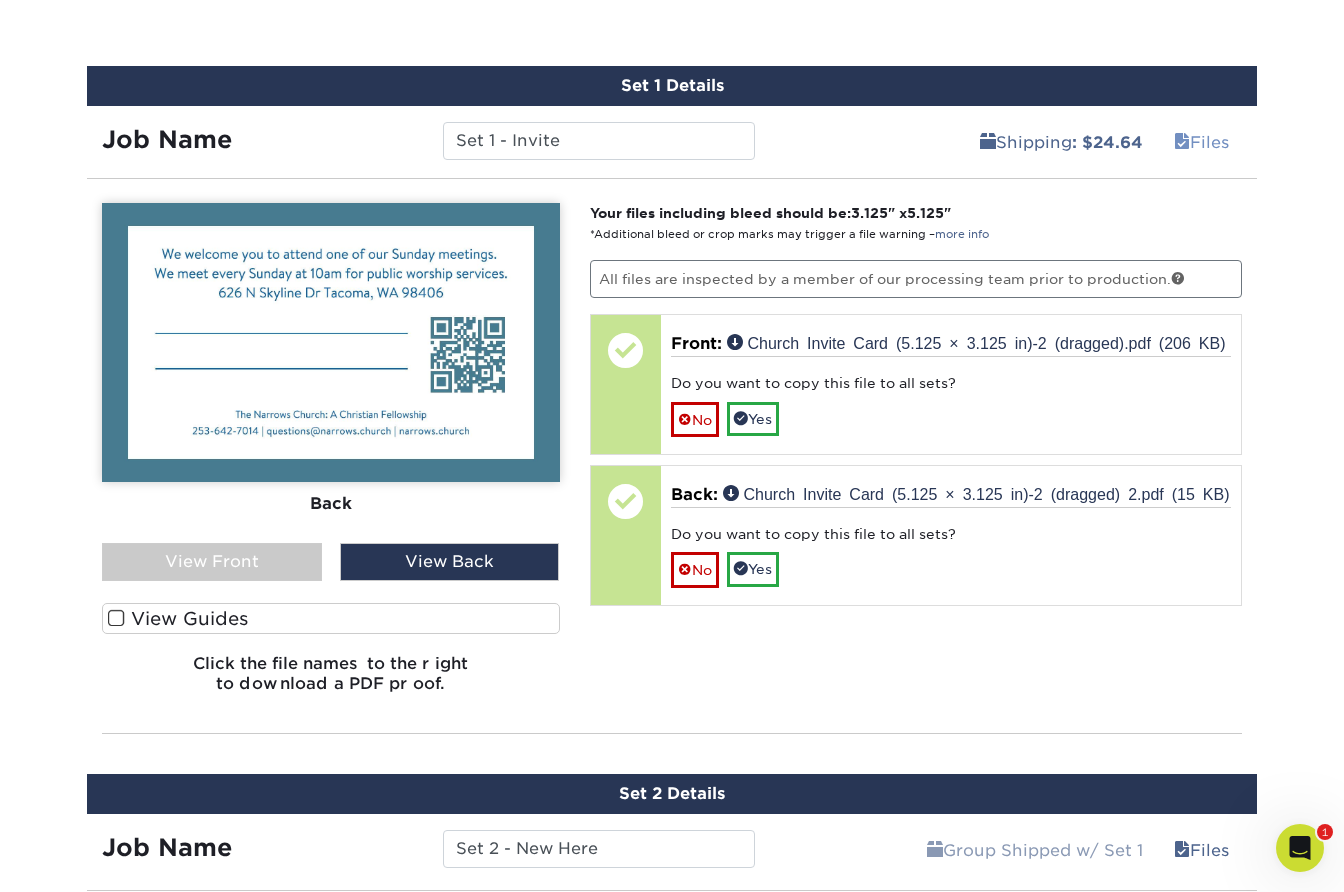 click on "Files" at bounding box center (1201, 142) 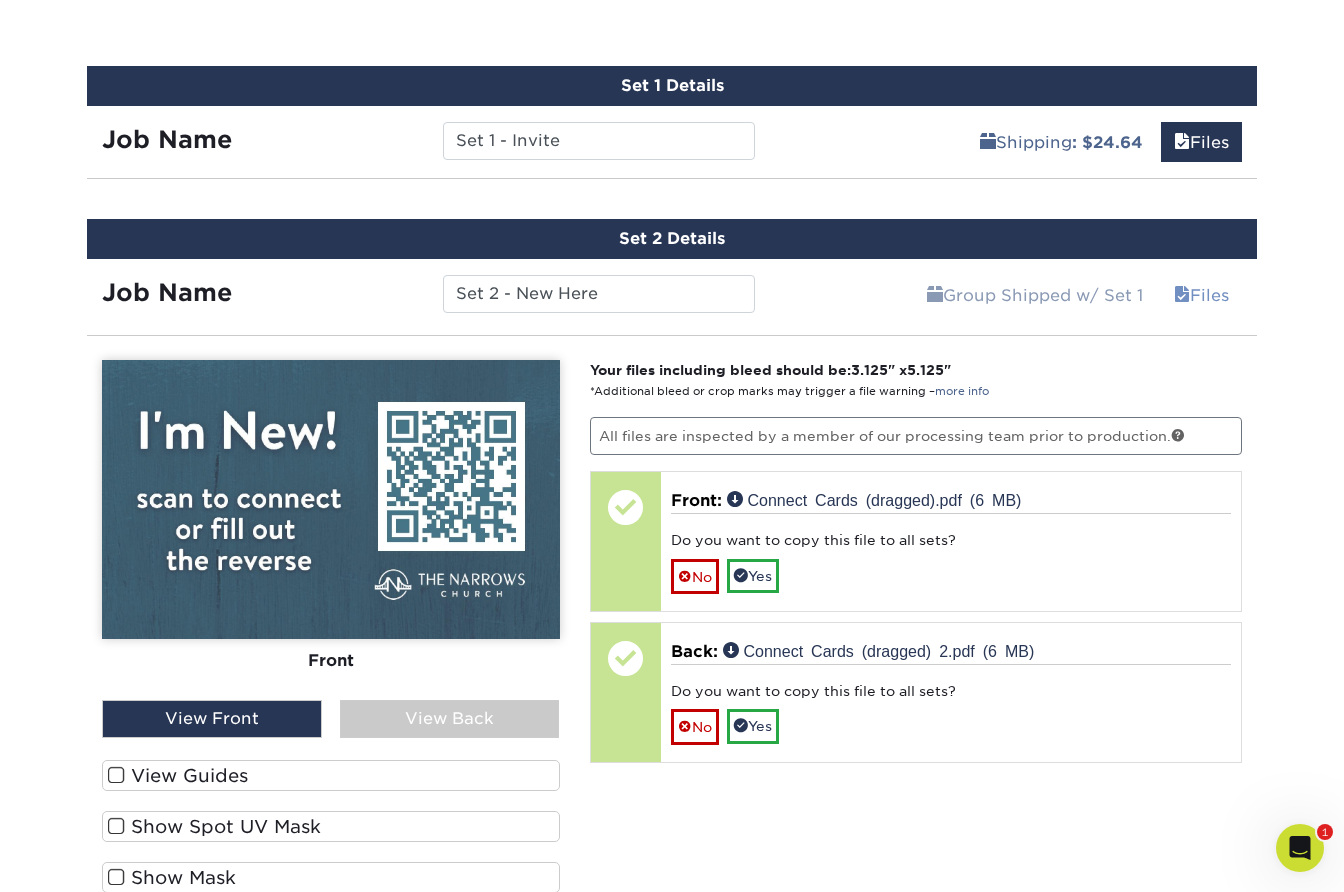 click on "Files" at bounding box center (1201, 295) 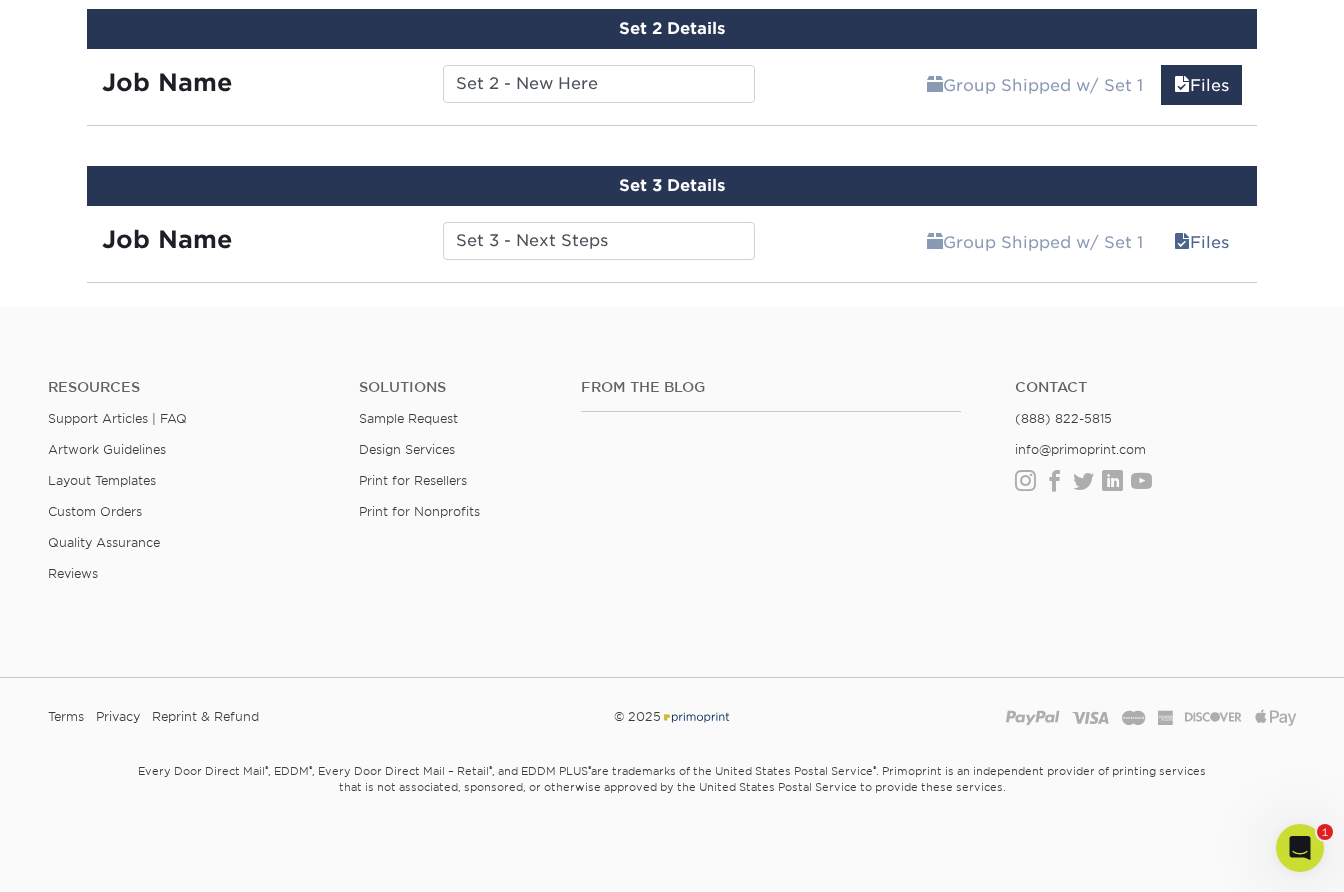 scroll, scrollTop: 1335, scrollLeft: 0, axis: vertical 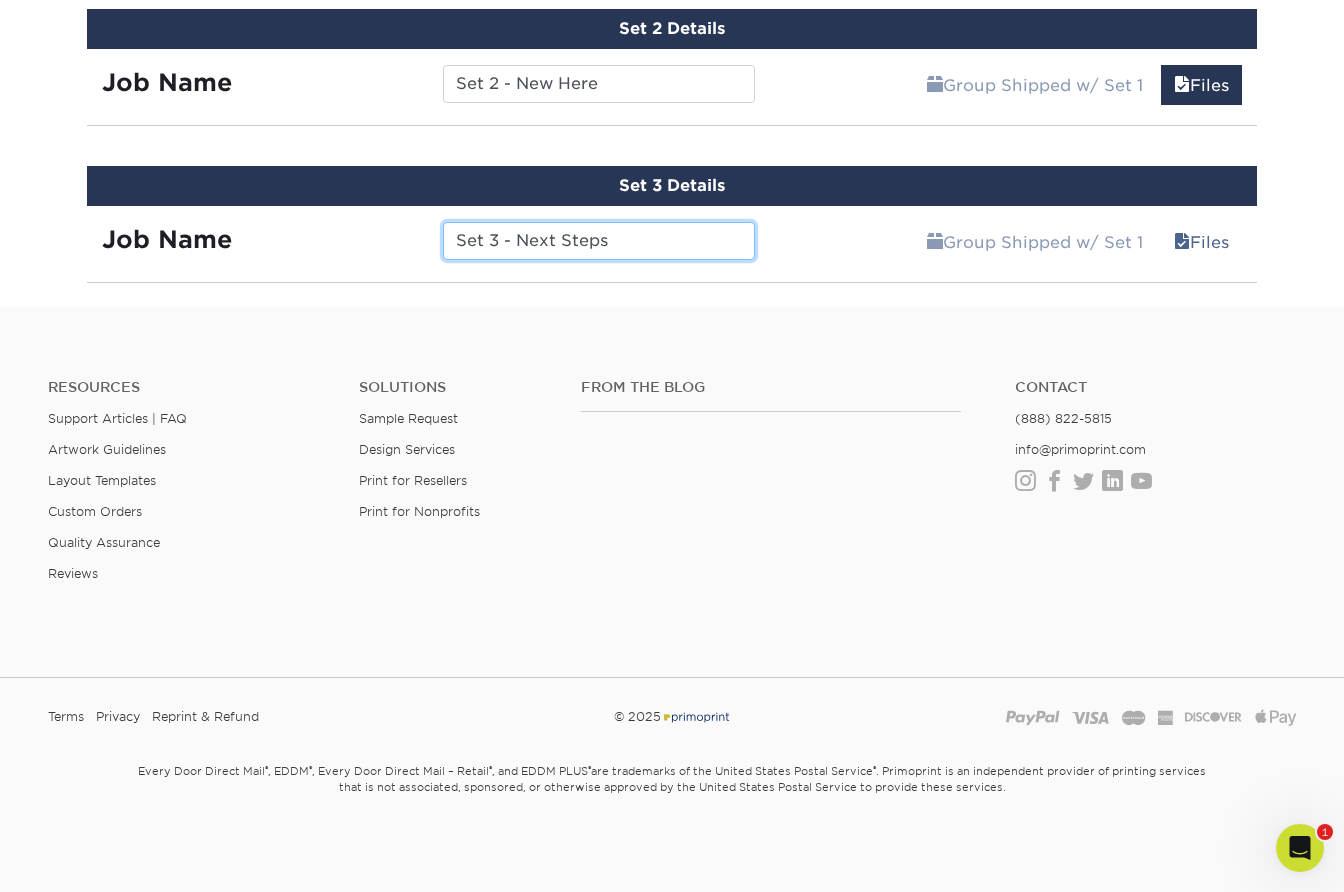 click on "Set 3 - Next Steps" at bounding box center [598, 241] 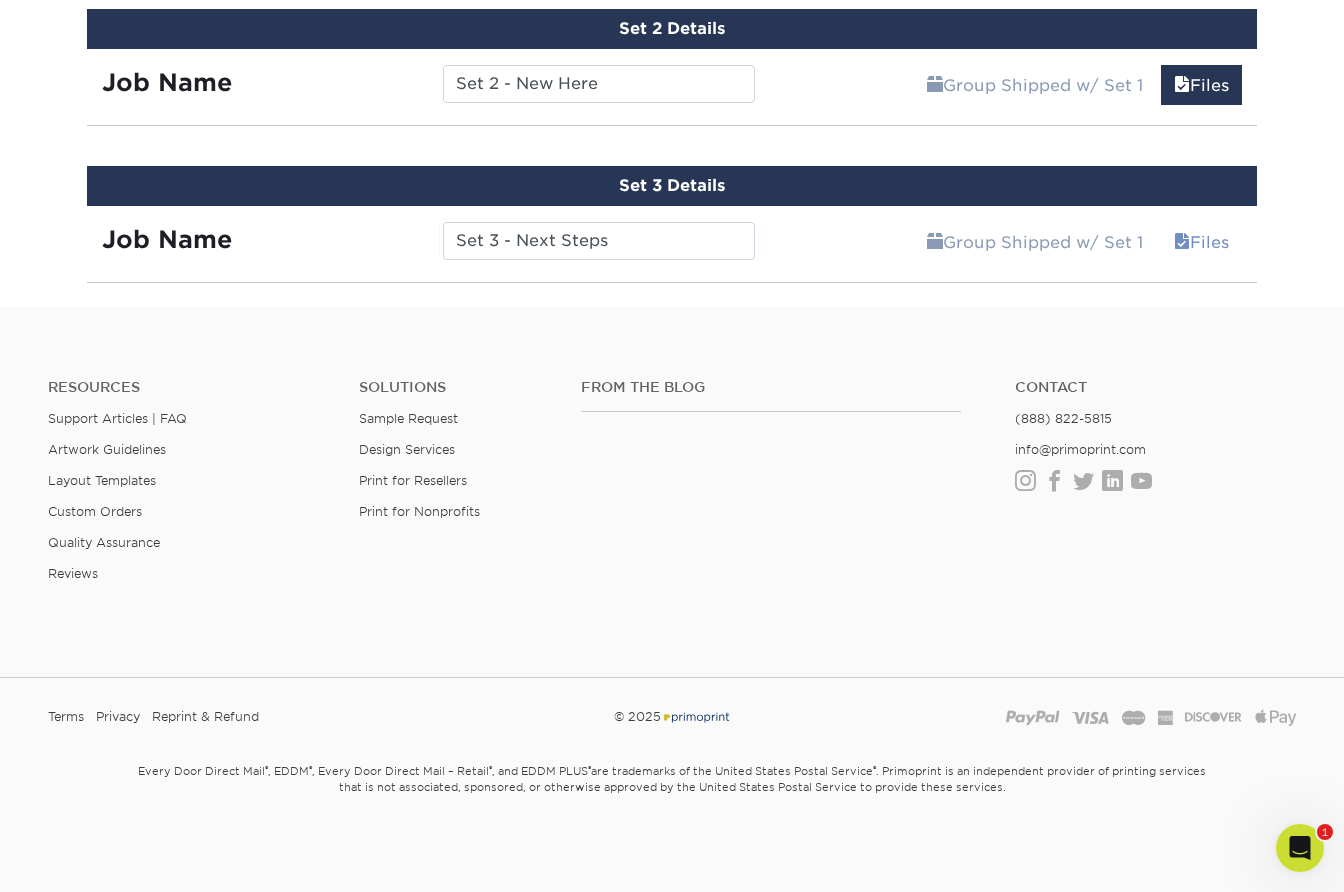 click on "Files" at bounding box center (1201, 242) 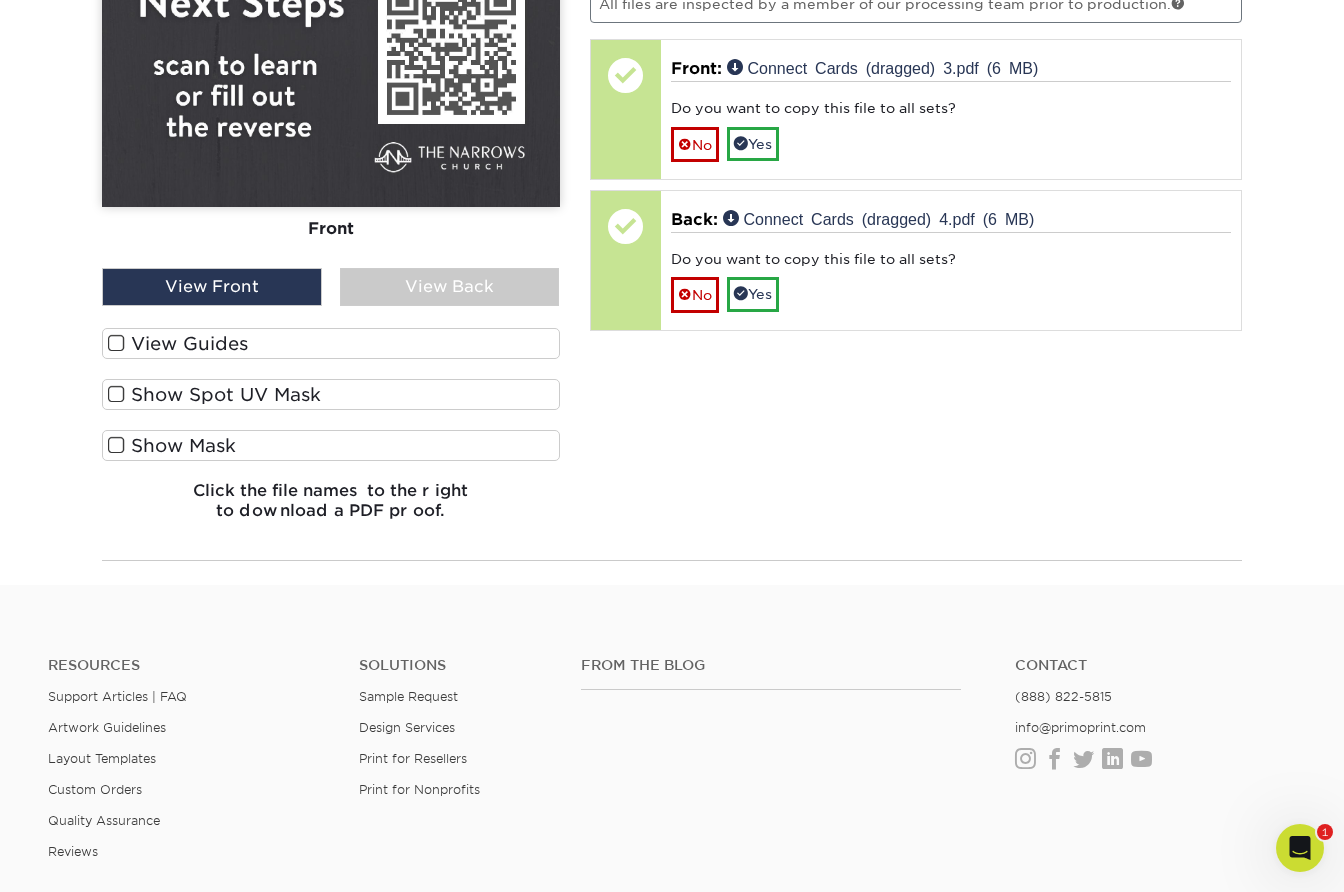 scroll, scrollTop: 1713, scrollLeft: 0, axis: vertical 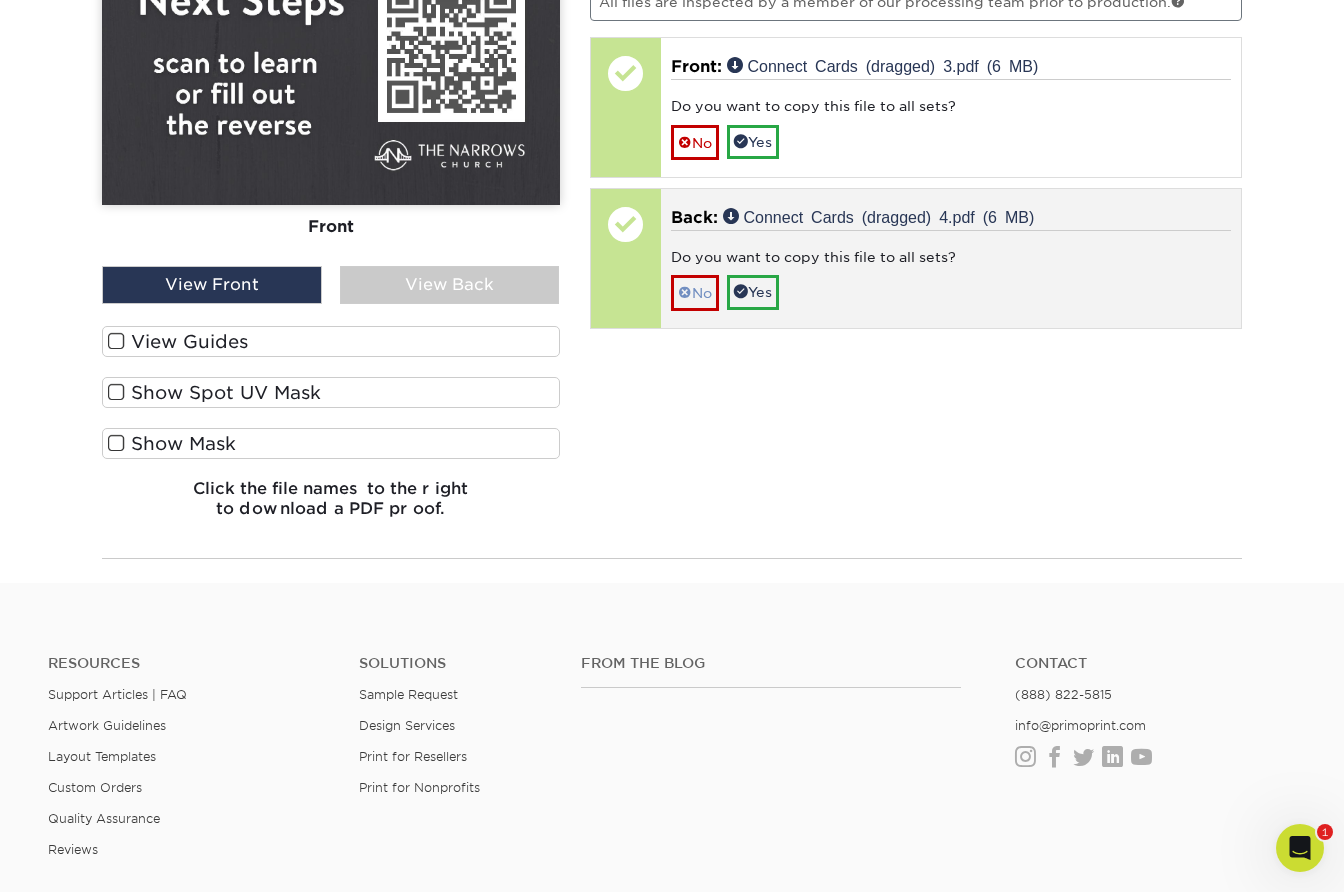click on "No" at bounding box center (695, 292) 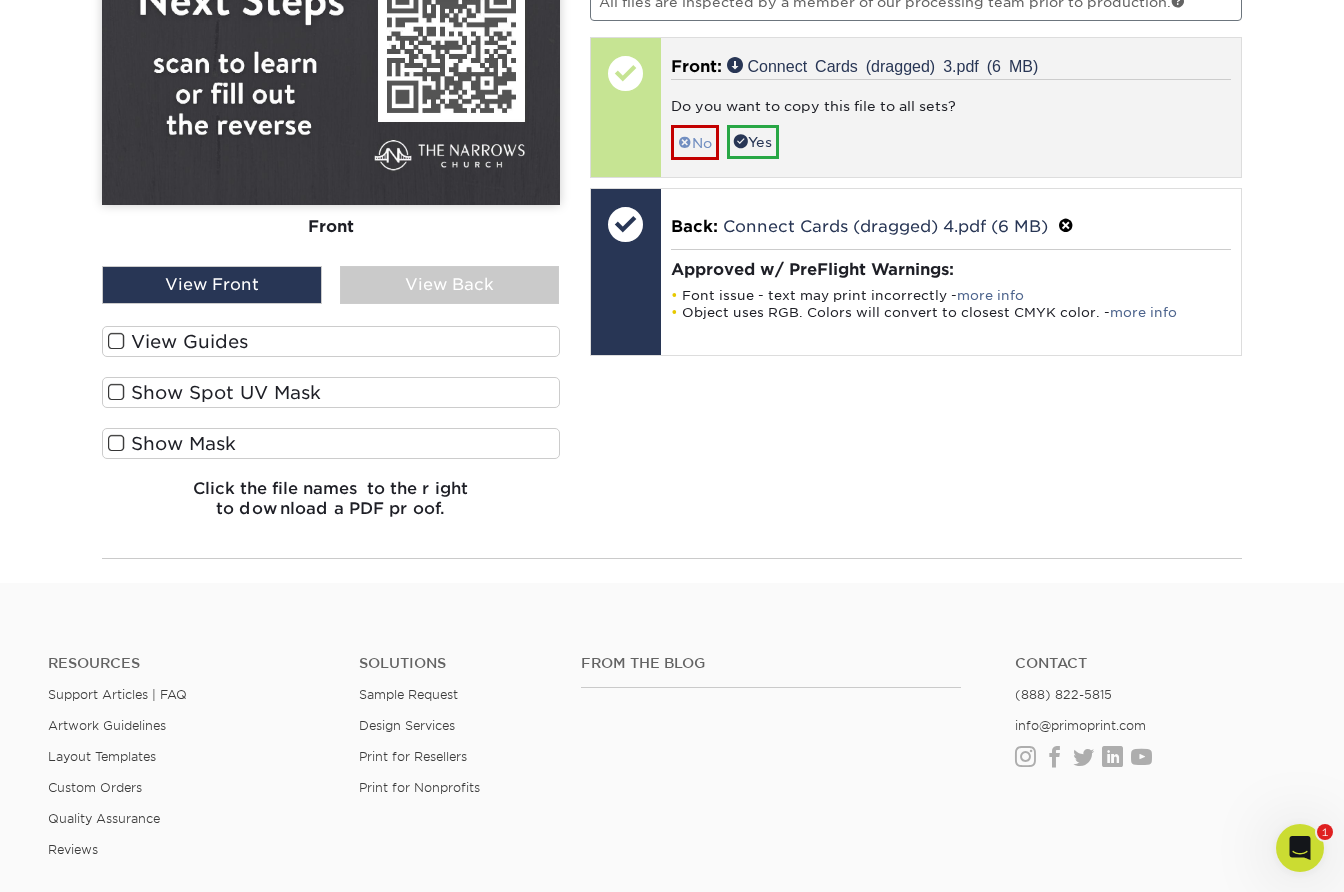 click on "No" at bounding box center [695, 142] 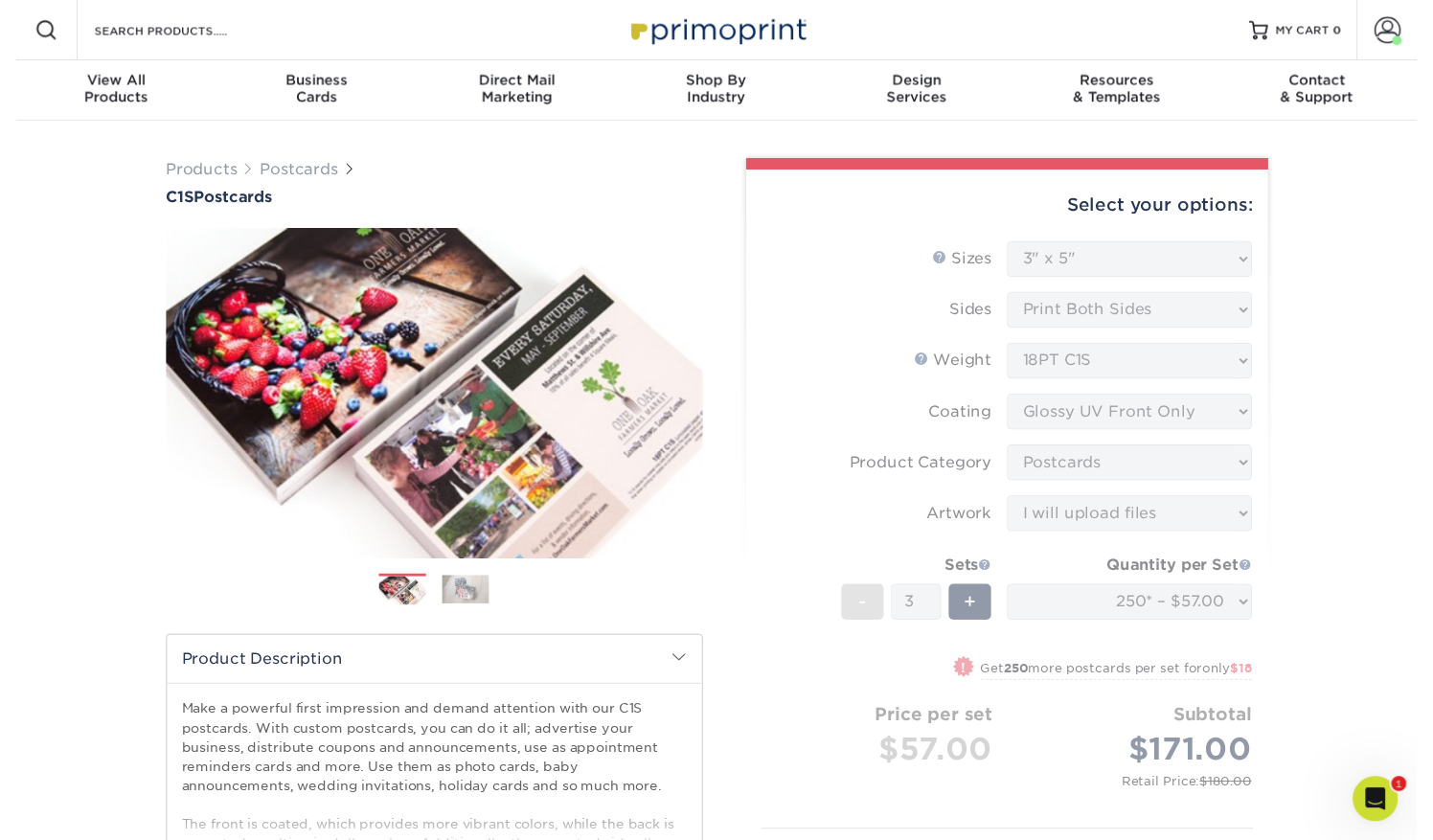 scroll, scrollTop: 0, scrollLeft: 0, axis: both 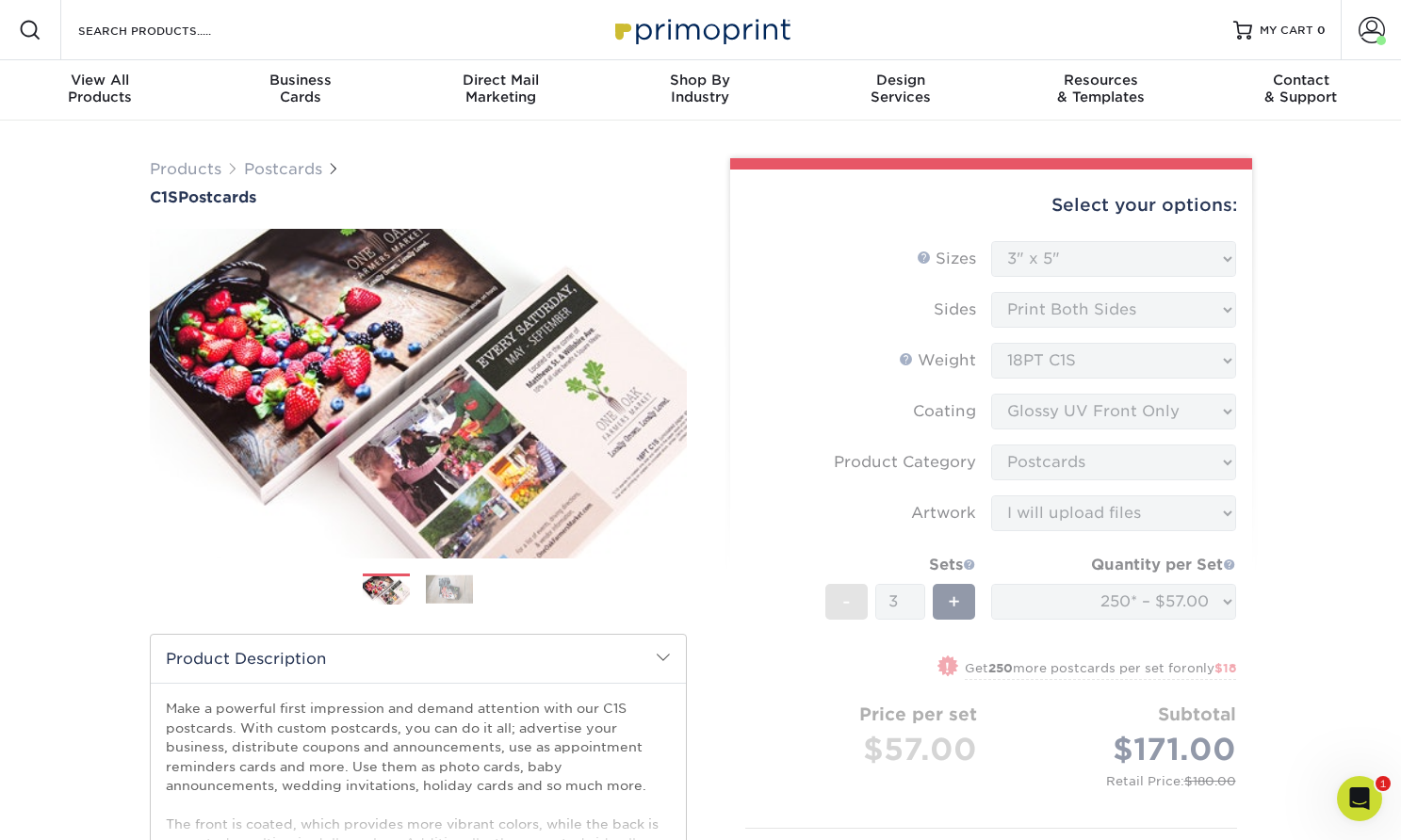 click on "Products
Postcards
C1S  Postcards
Previous" at bounding box center (700, 1141) 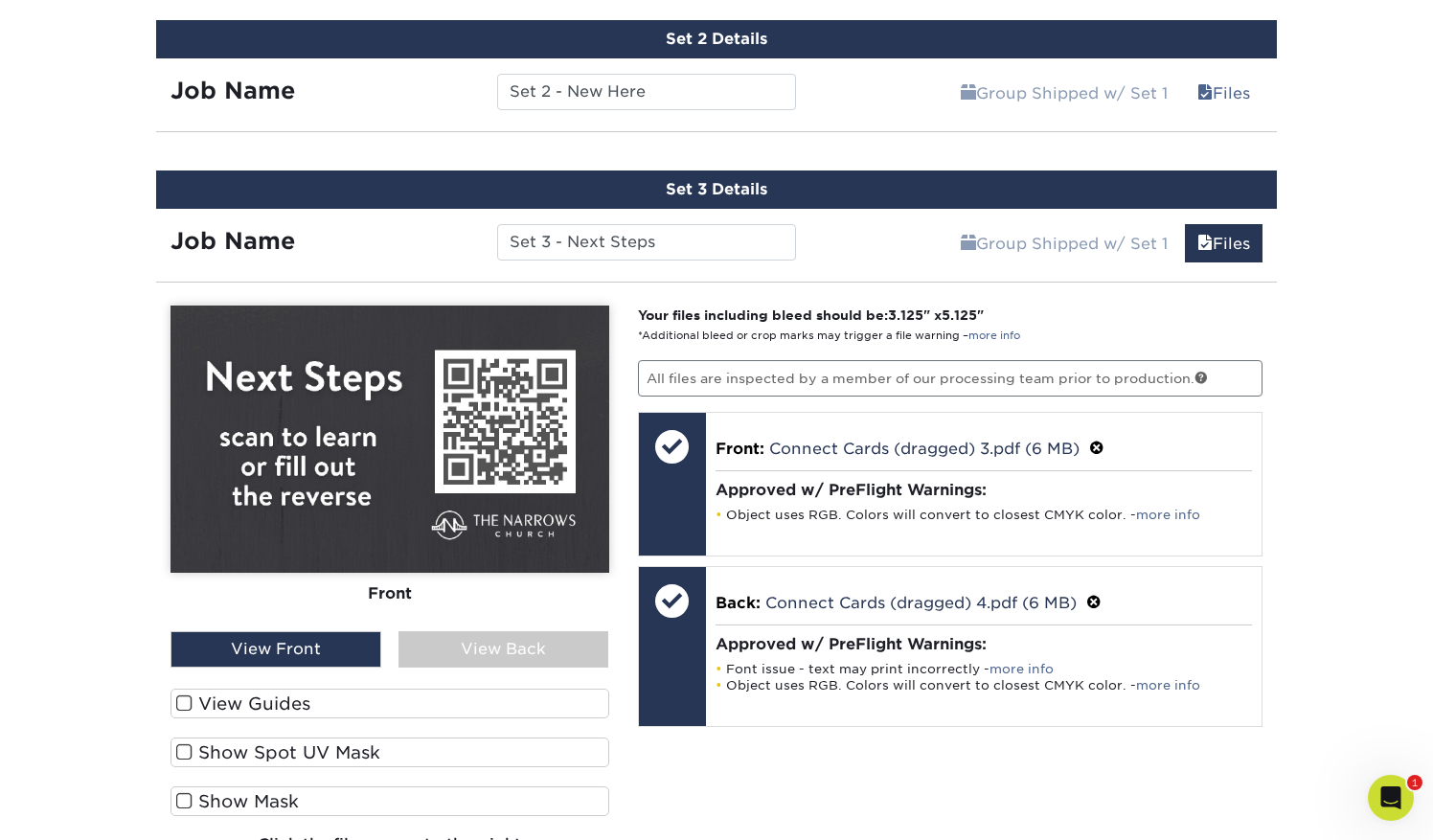 scroll, scrollTop: 1283, scrollLeft: 0, axis: vertical 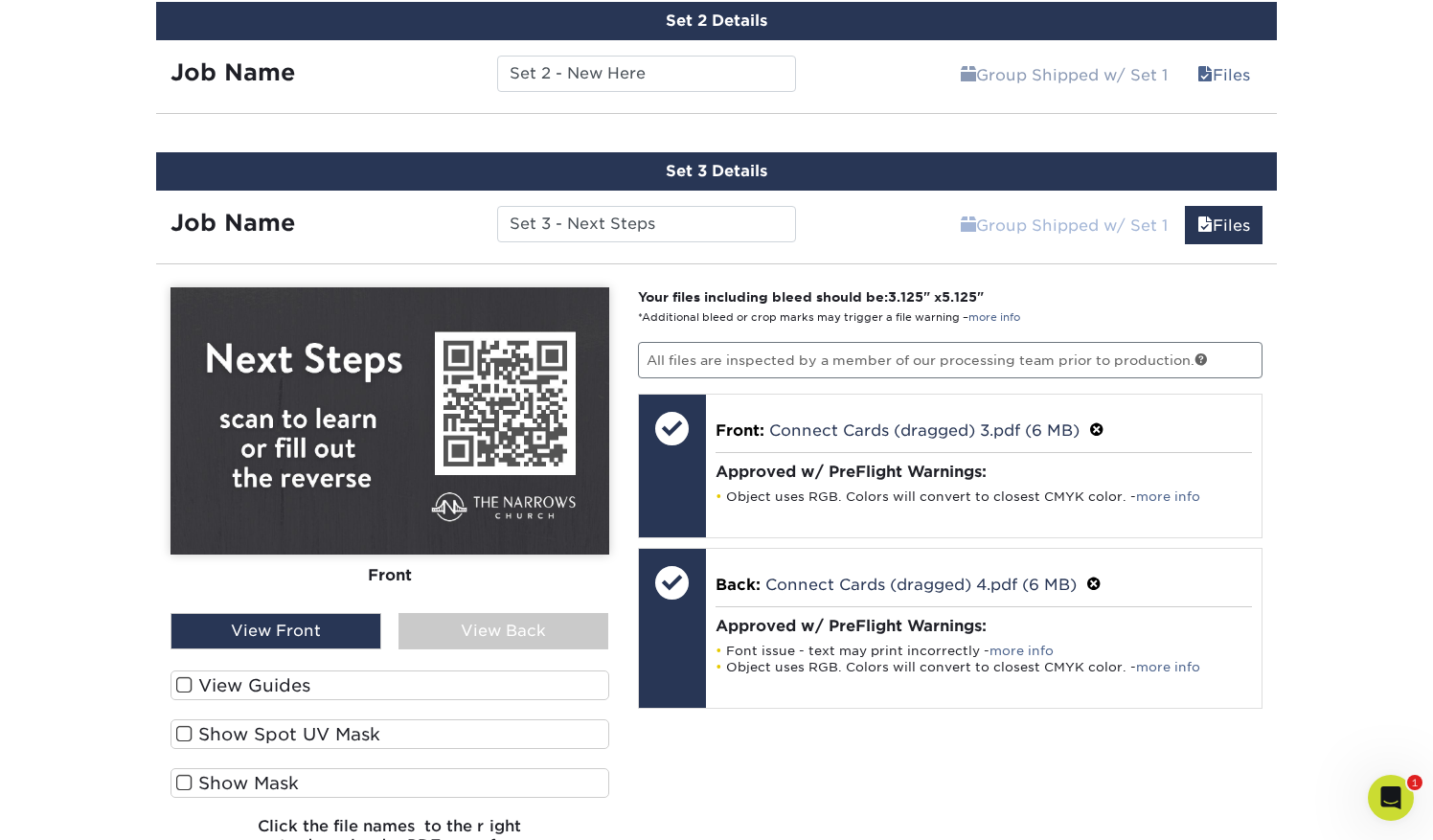 click on "Group Shipped w/ Set 1" at bounding box center [1064, 225] 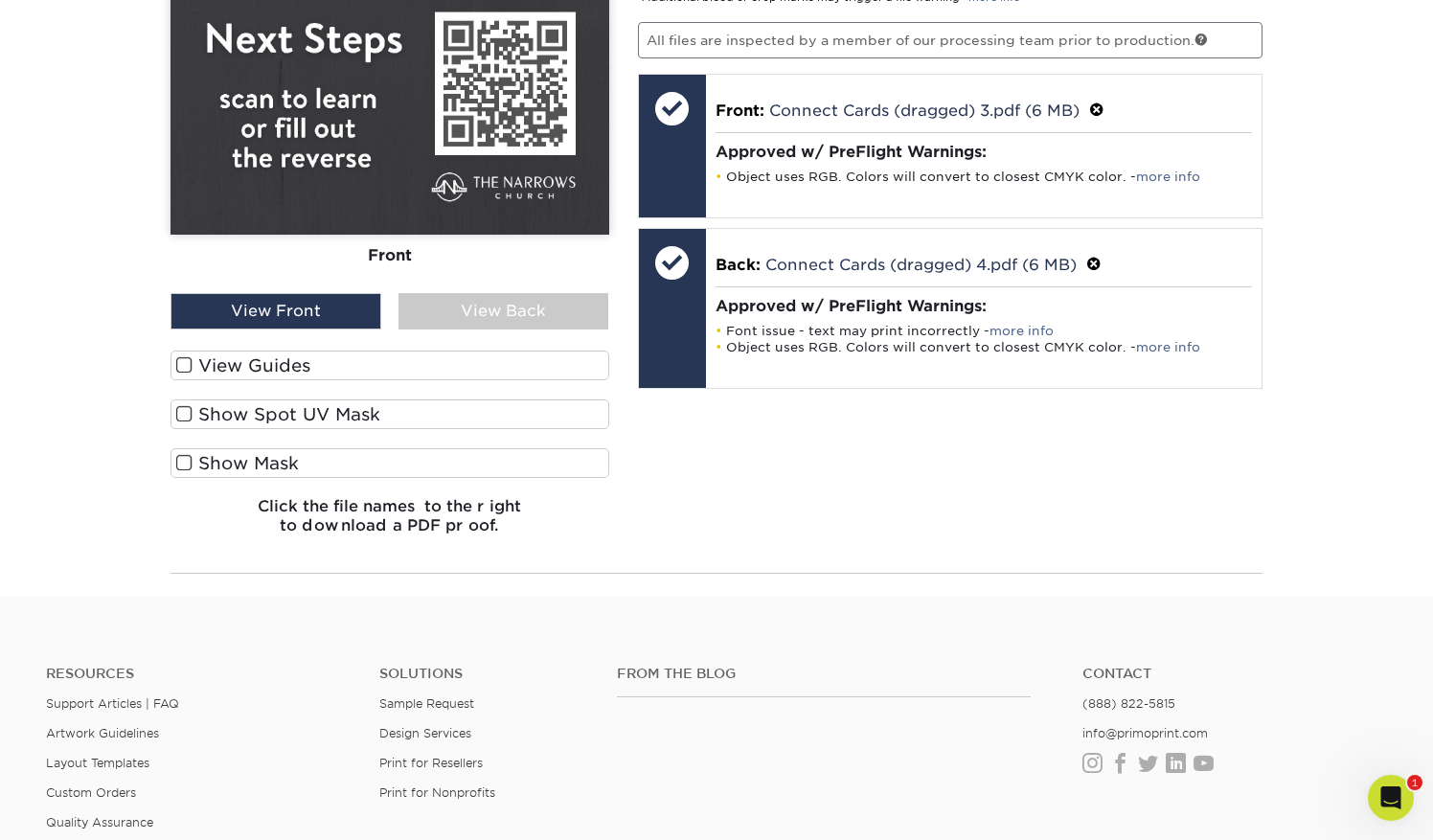 scroll, scrollTop: 1603, scrollLeft: 0, axis: vertical 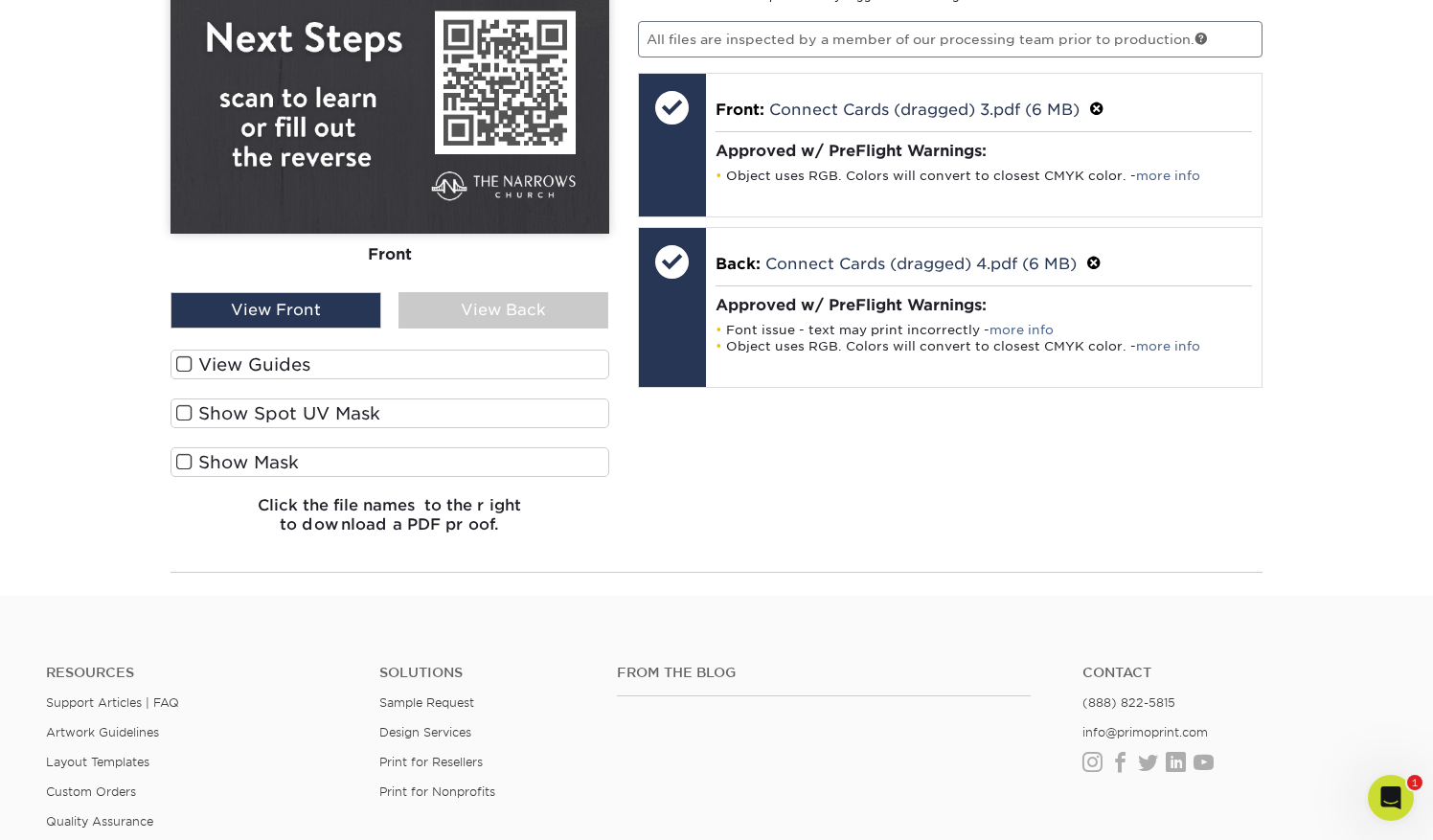 click on "View Front" at bounding box center [276, 310] 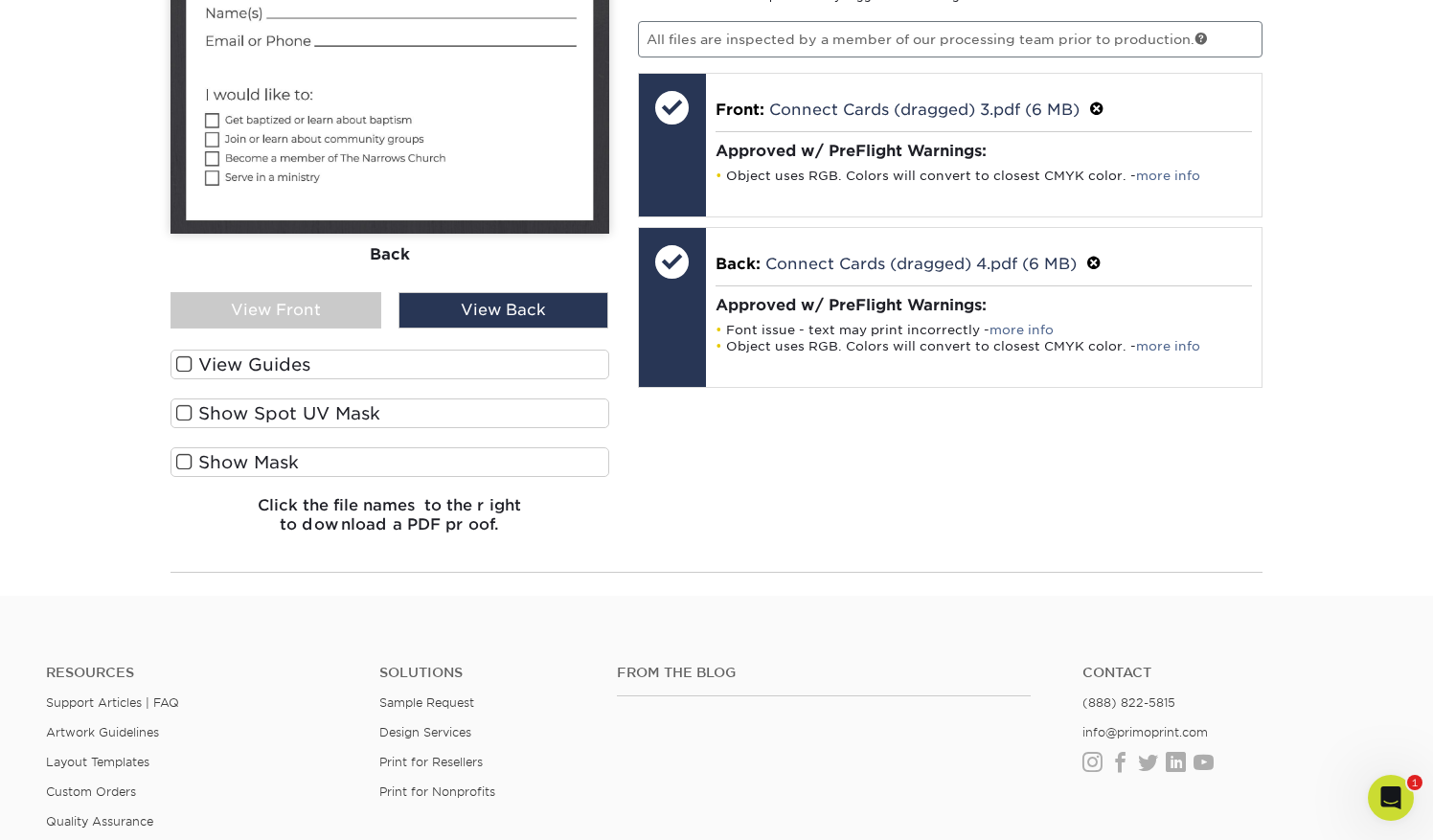 click on "View Front" at bounding box center (276, 310) 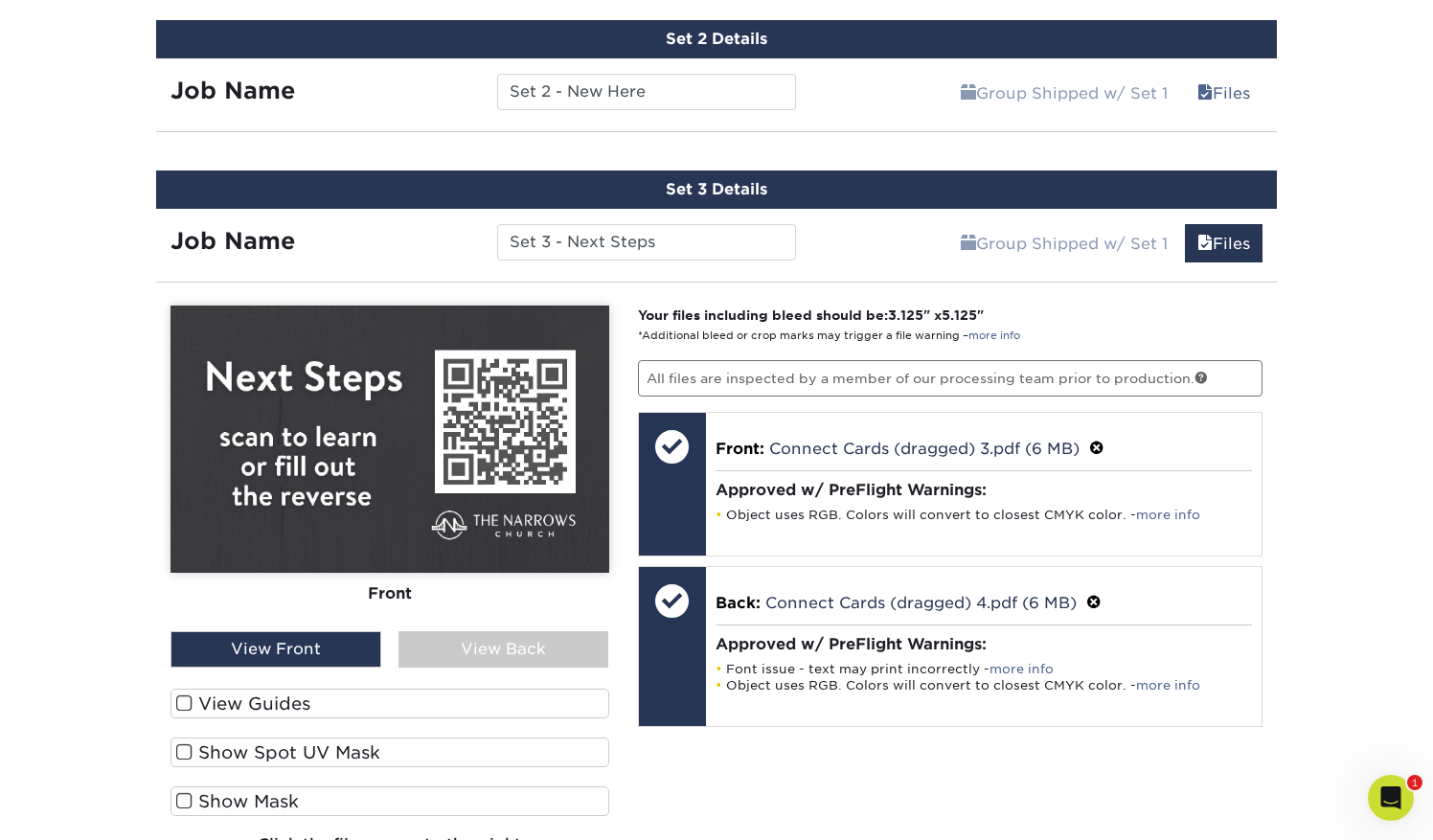 scroll, scrollTop: 1237, scrollLeft: 0, axis: vertical 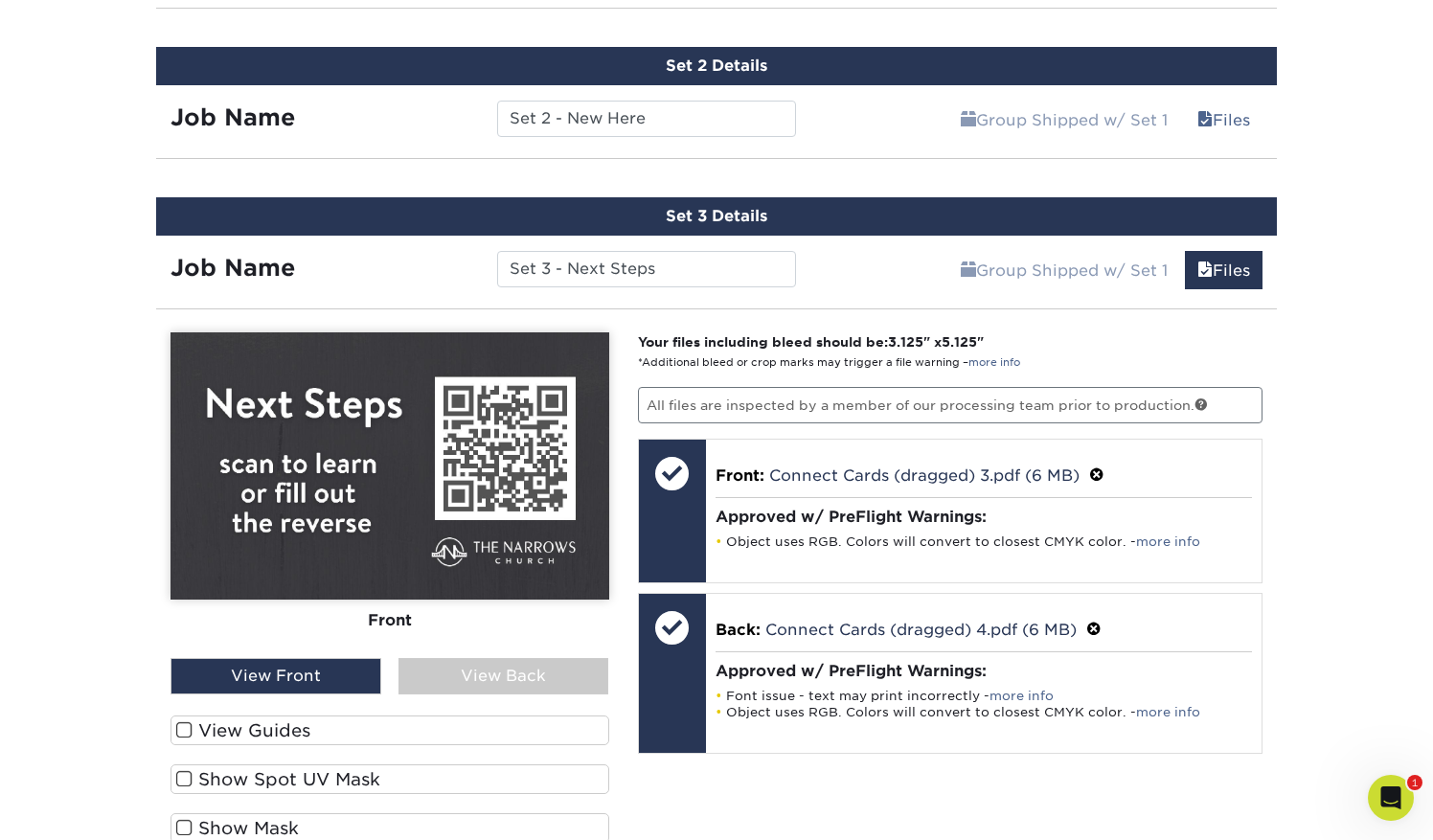 click on "Your files including bleed should be:  3.125 " x  5.125 "
*Additional bleed or crop marks may trigger a file warning –  more info" at bounding box center [950, 352] 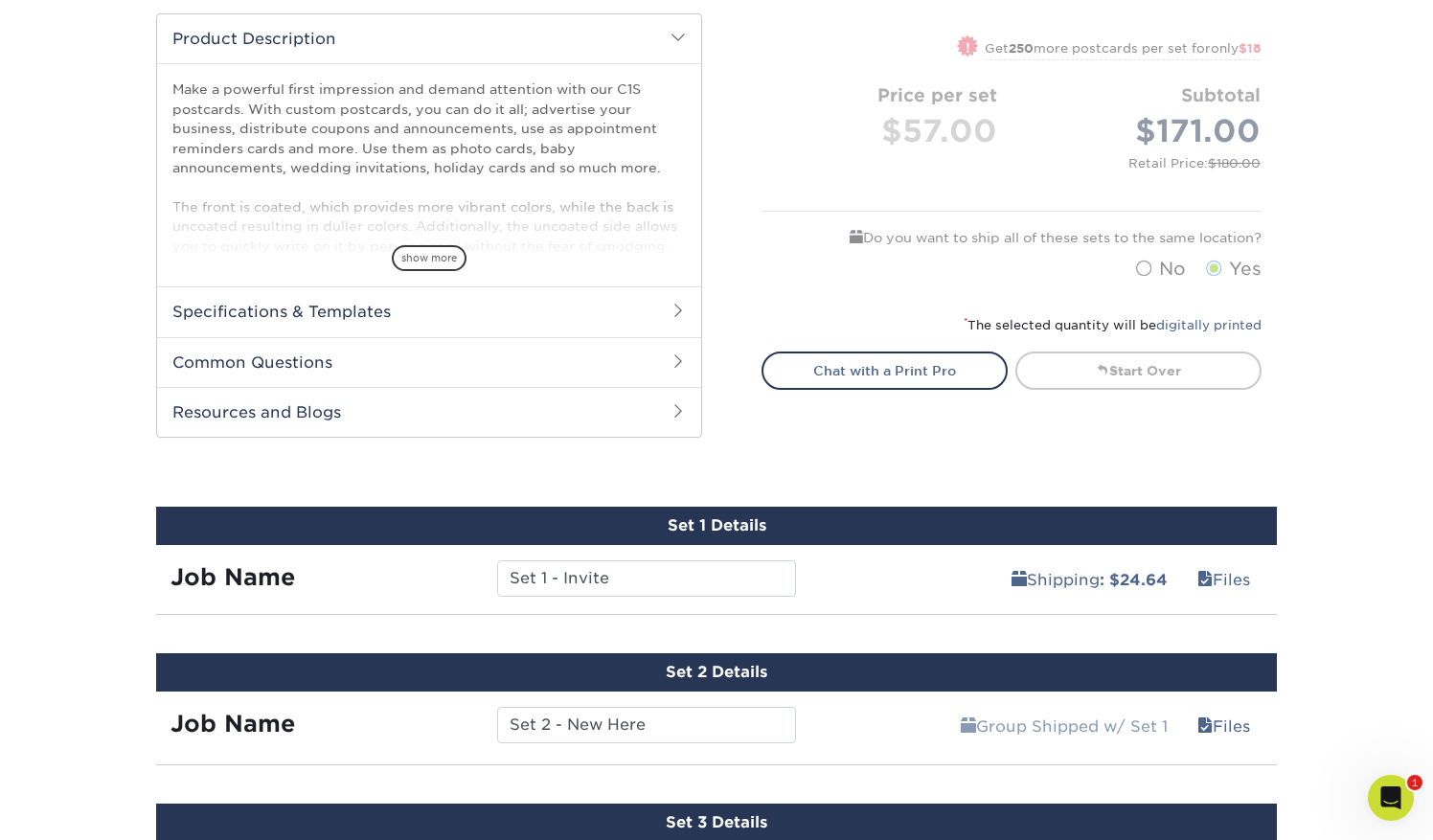scroll, scrollTop: 550, scrollLeft: 0, axis: vertical 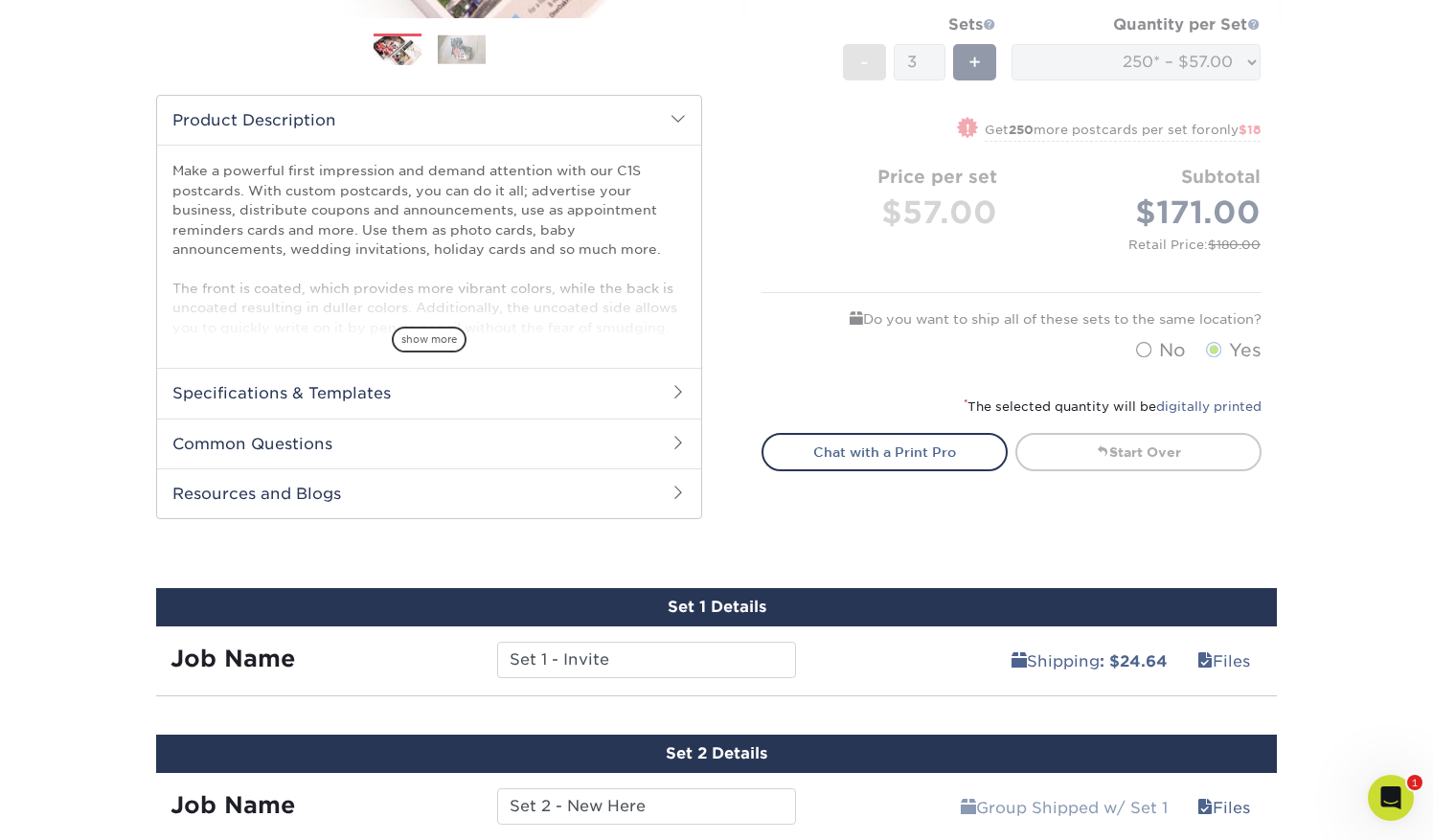 click on "Shipping : $24.64
Files" at bounding box center [1044, 653] 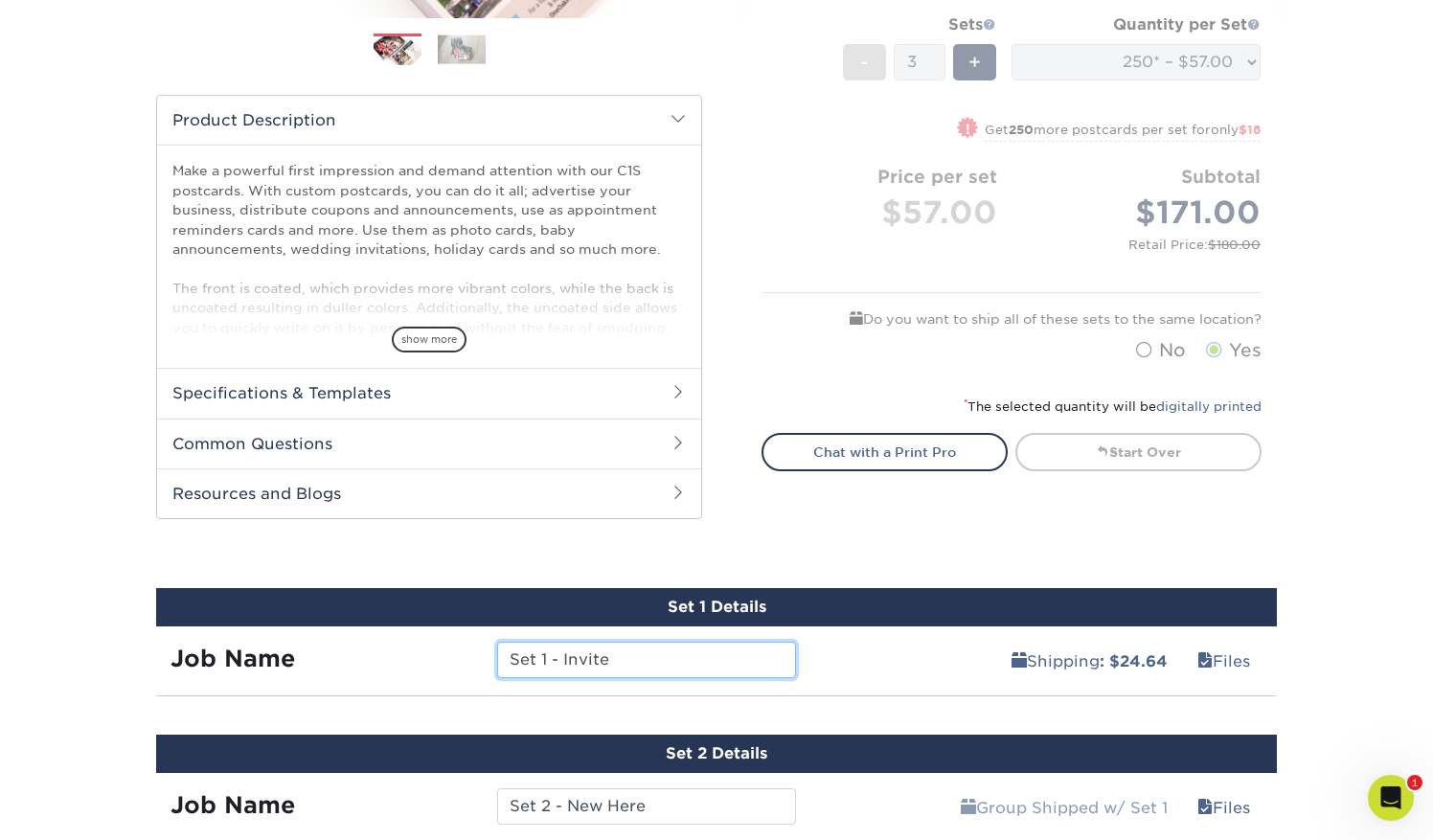 click on "Set 1 - Invite" at bounding box center [646, 660] 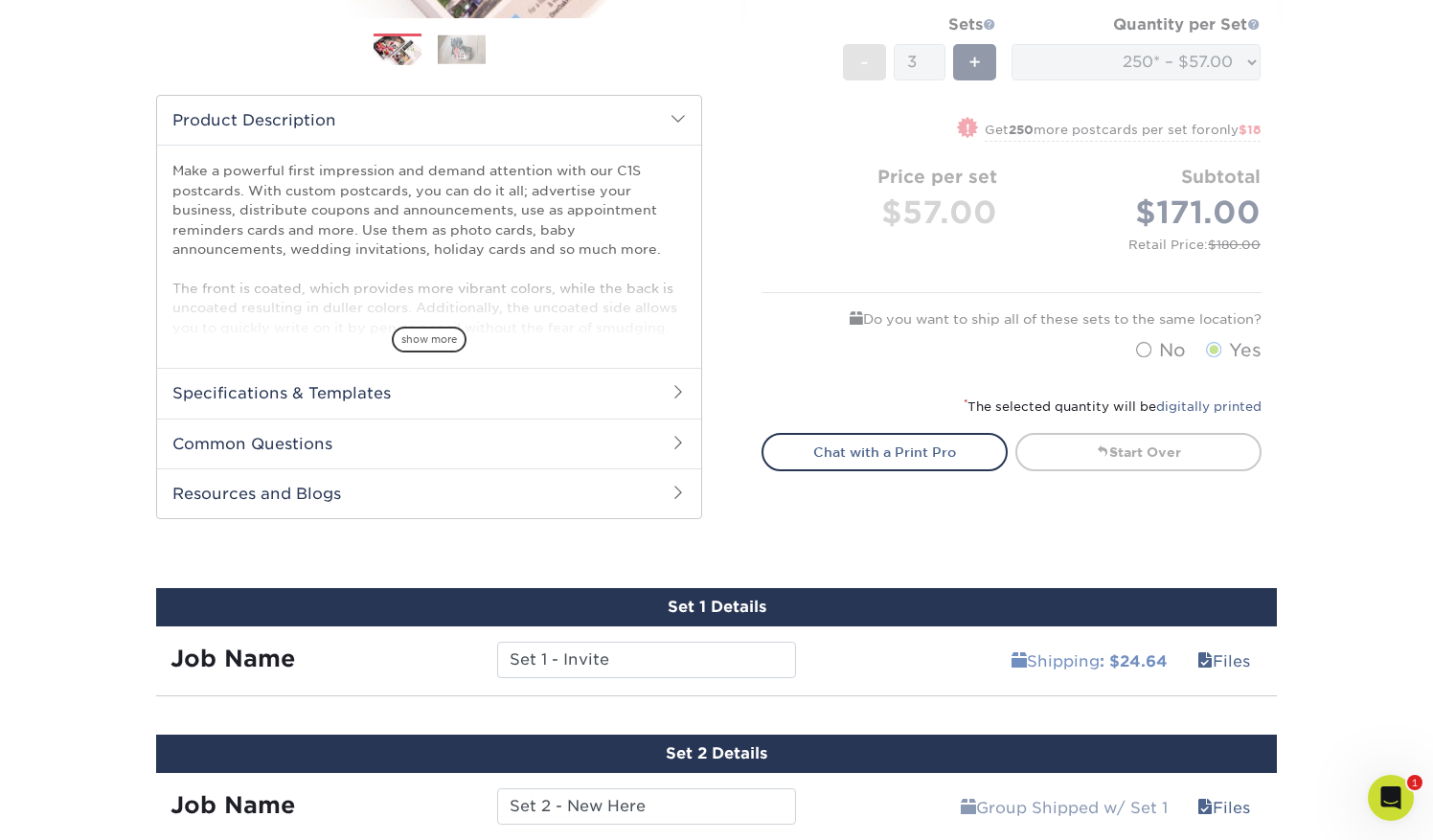 click on "Shipping : $24.64" at bounding box center [1089, 661] 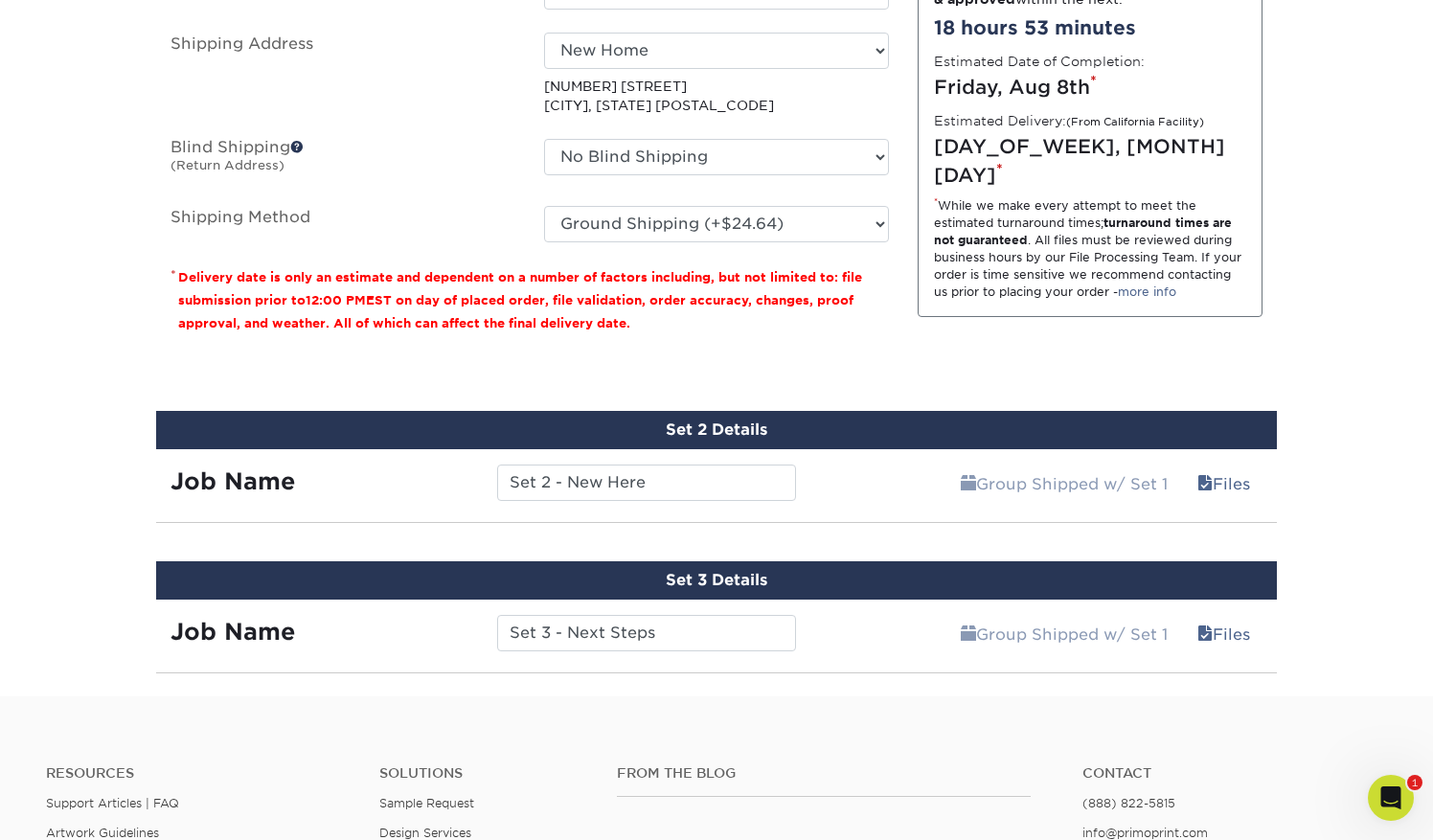scroll, scrollTop: 1345, scrollLeft: 0, axis: vertical 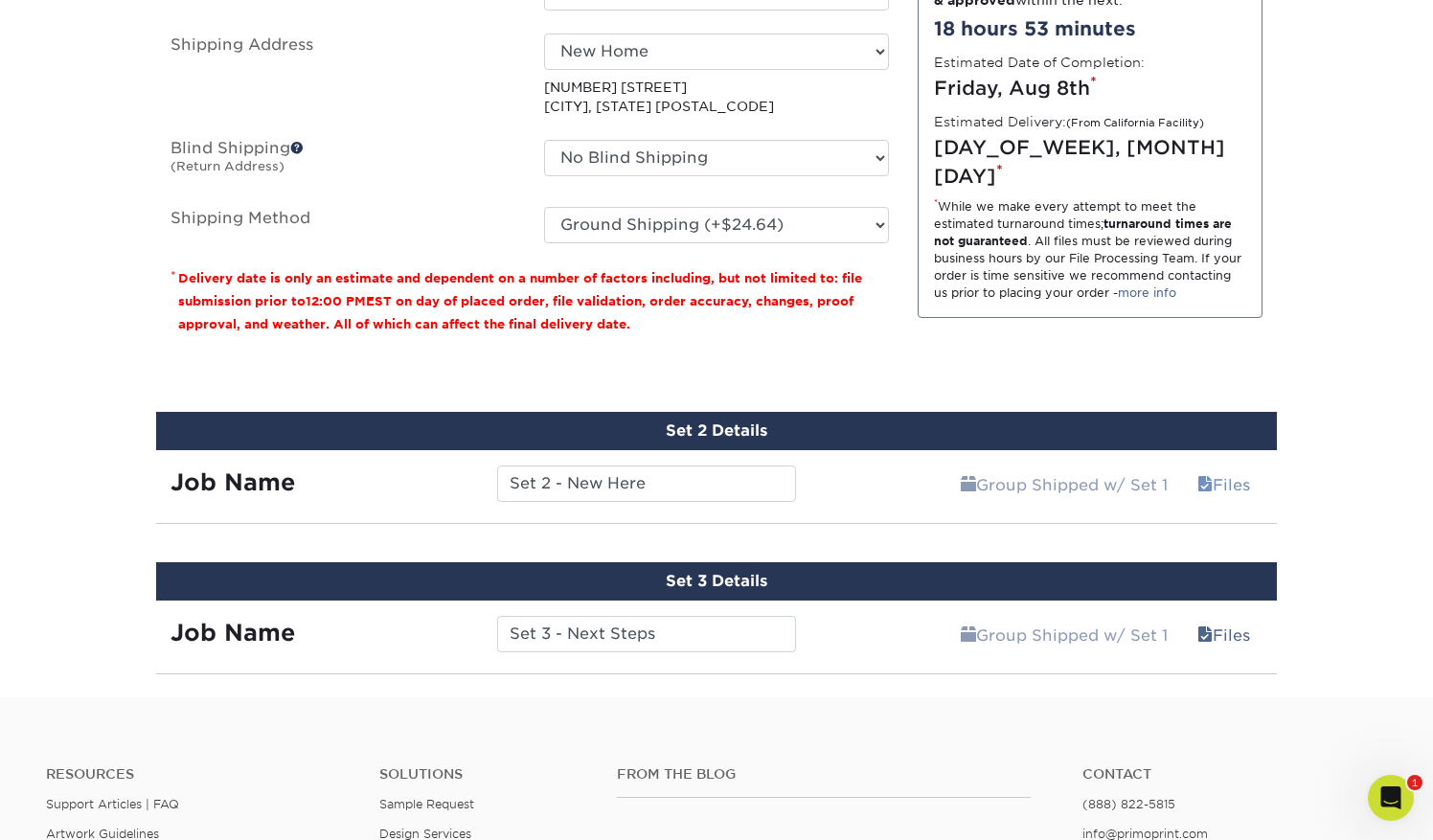 click on "Files" at bounding box center [1223, 485] 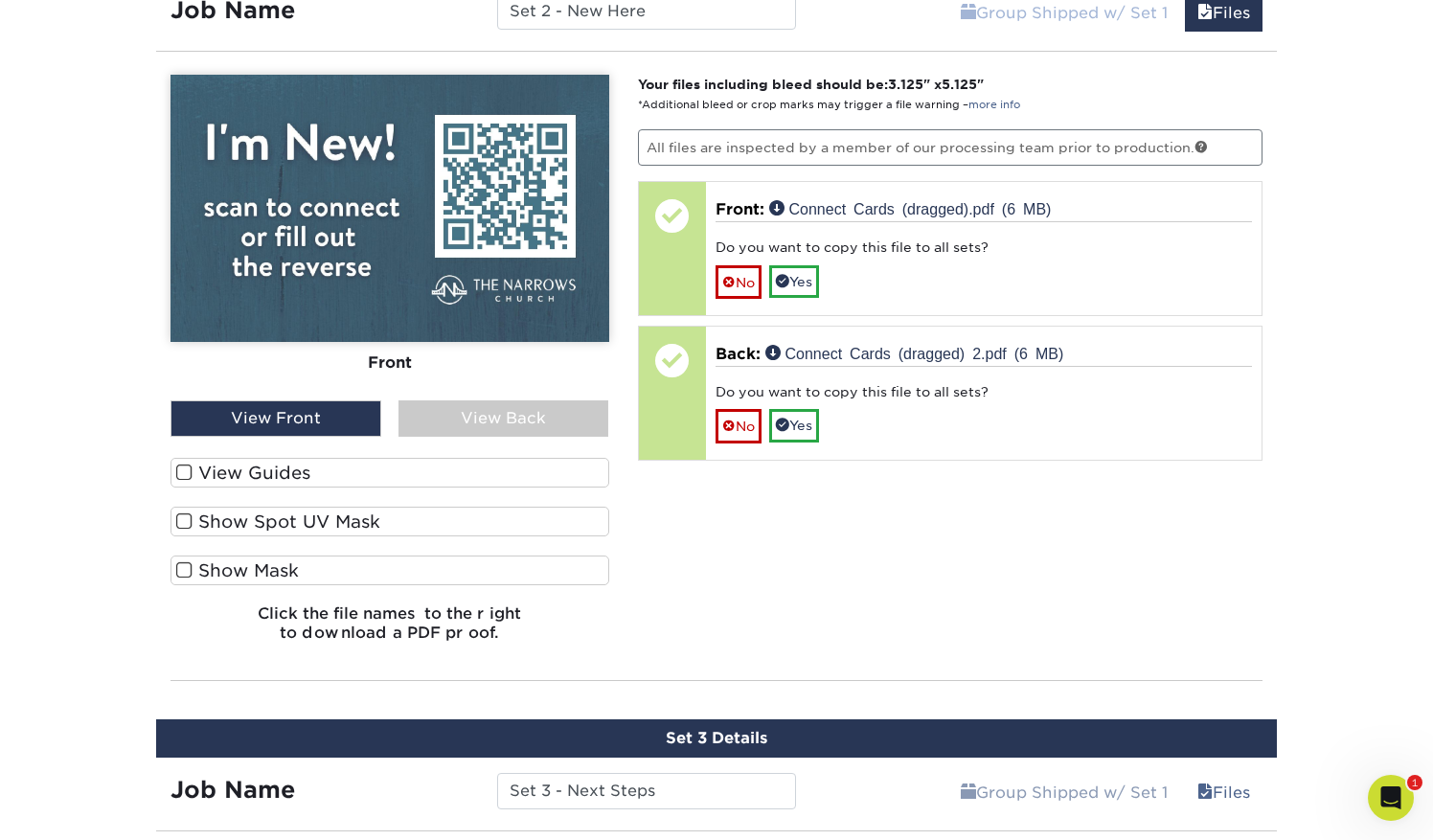click on "Group Shipped w/ Set 1" at bounding box center (1064, 12) 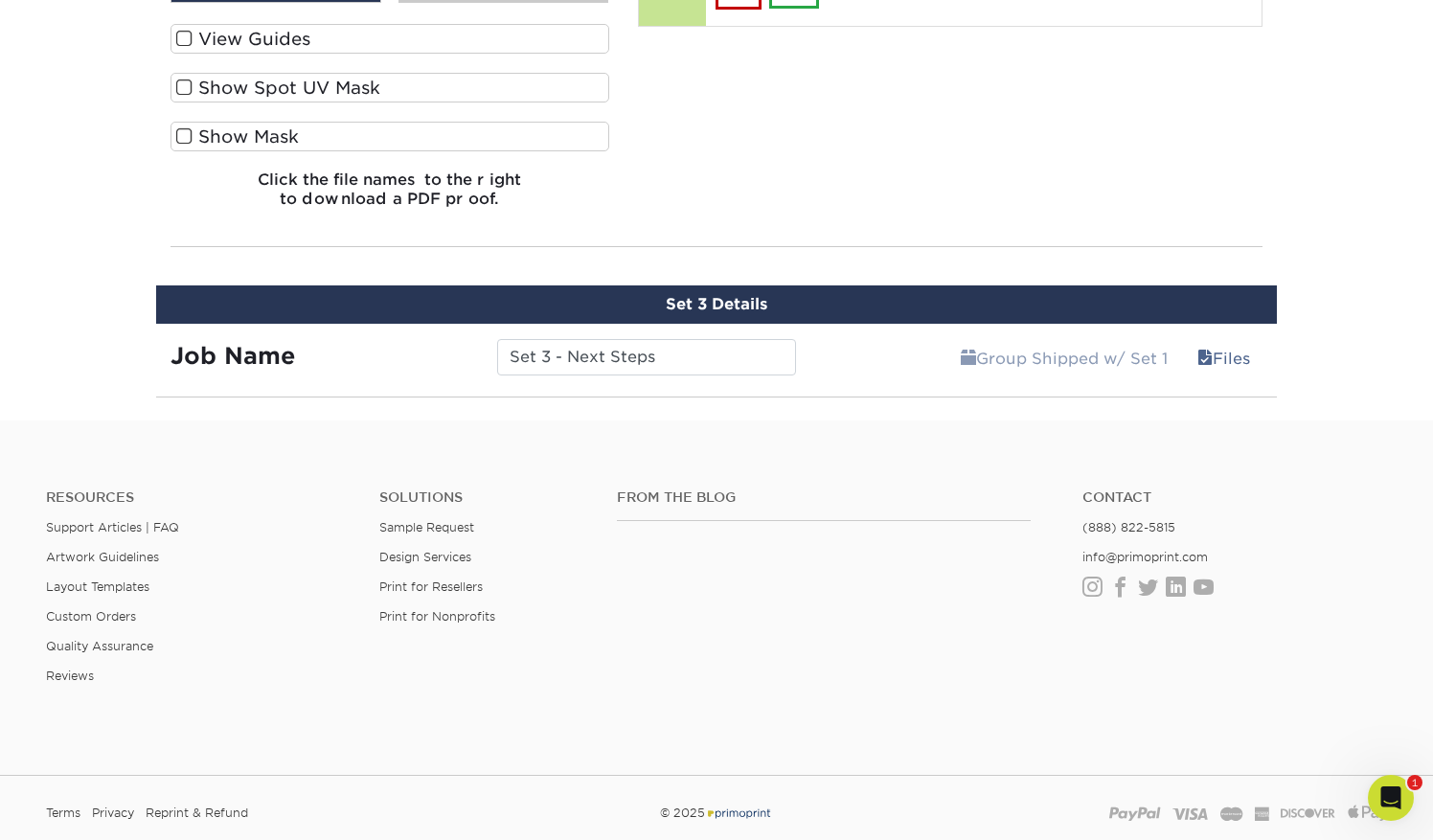 scroll, scrollTop: 1835, scrollLeft: 0, axis: vertical 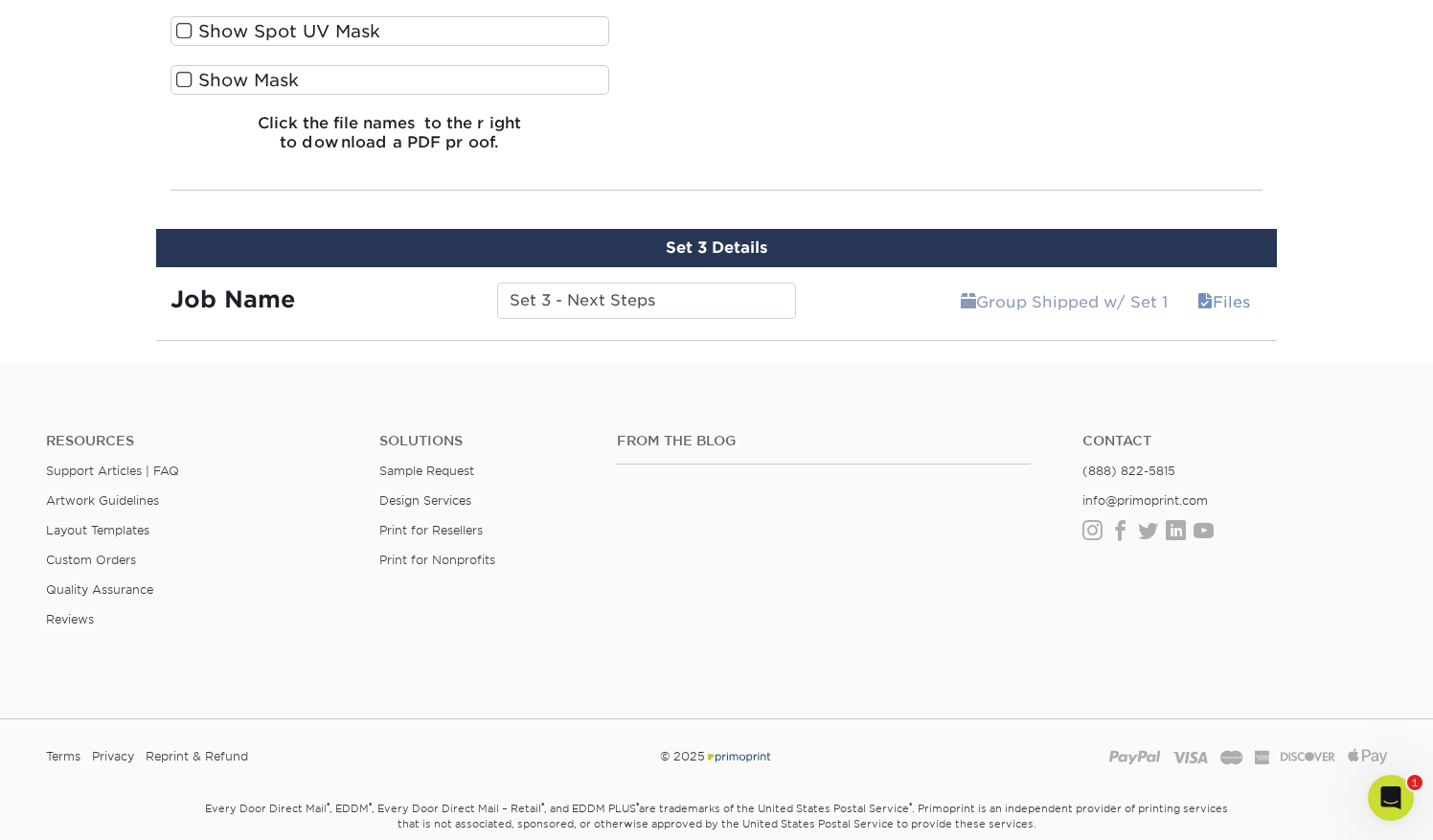 click on "Files" at bounding box center [1223, 302] 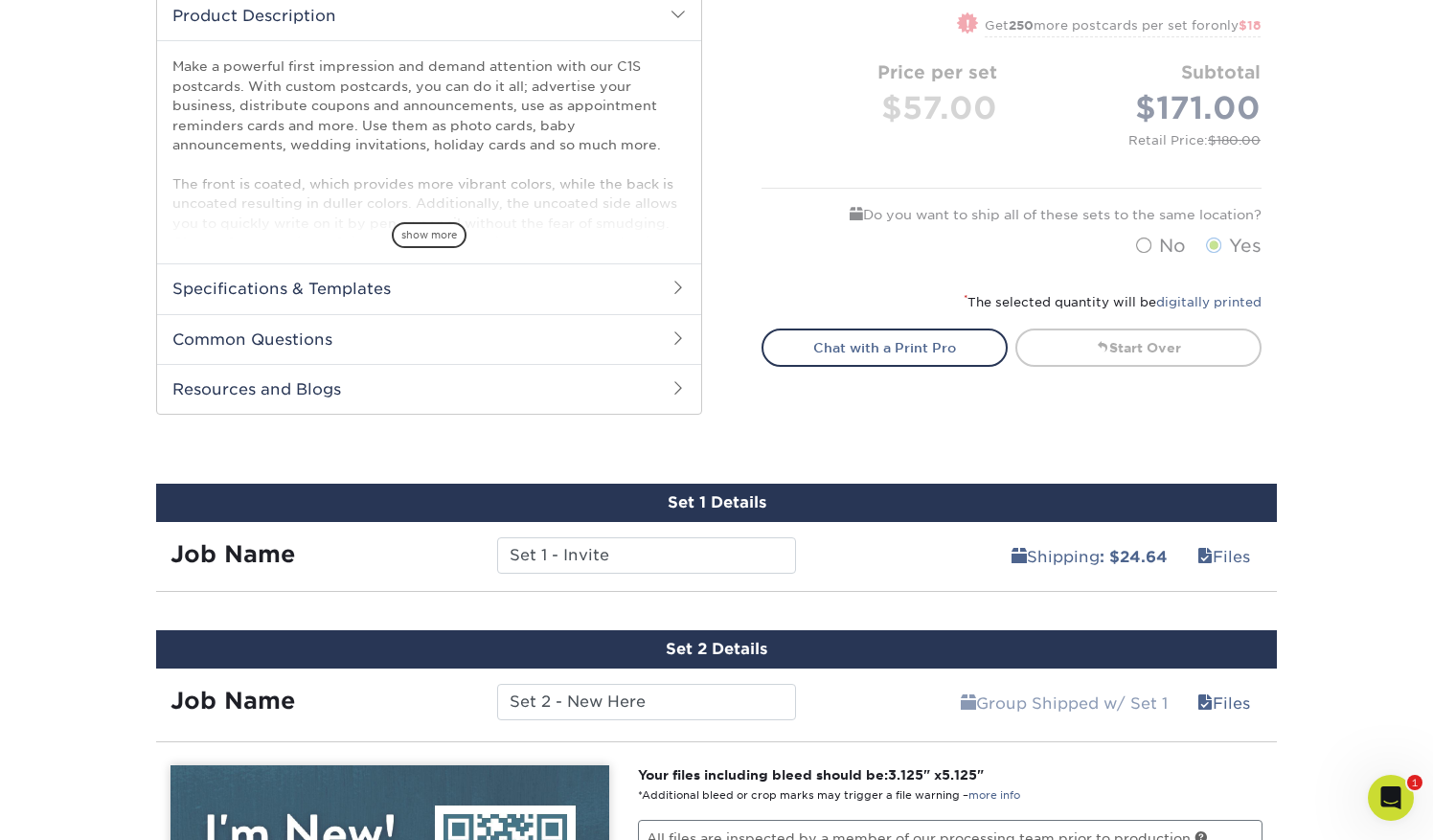 scroll, scrollTop: 670, scrollLeft: 0, axis: vertical 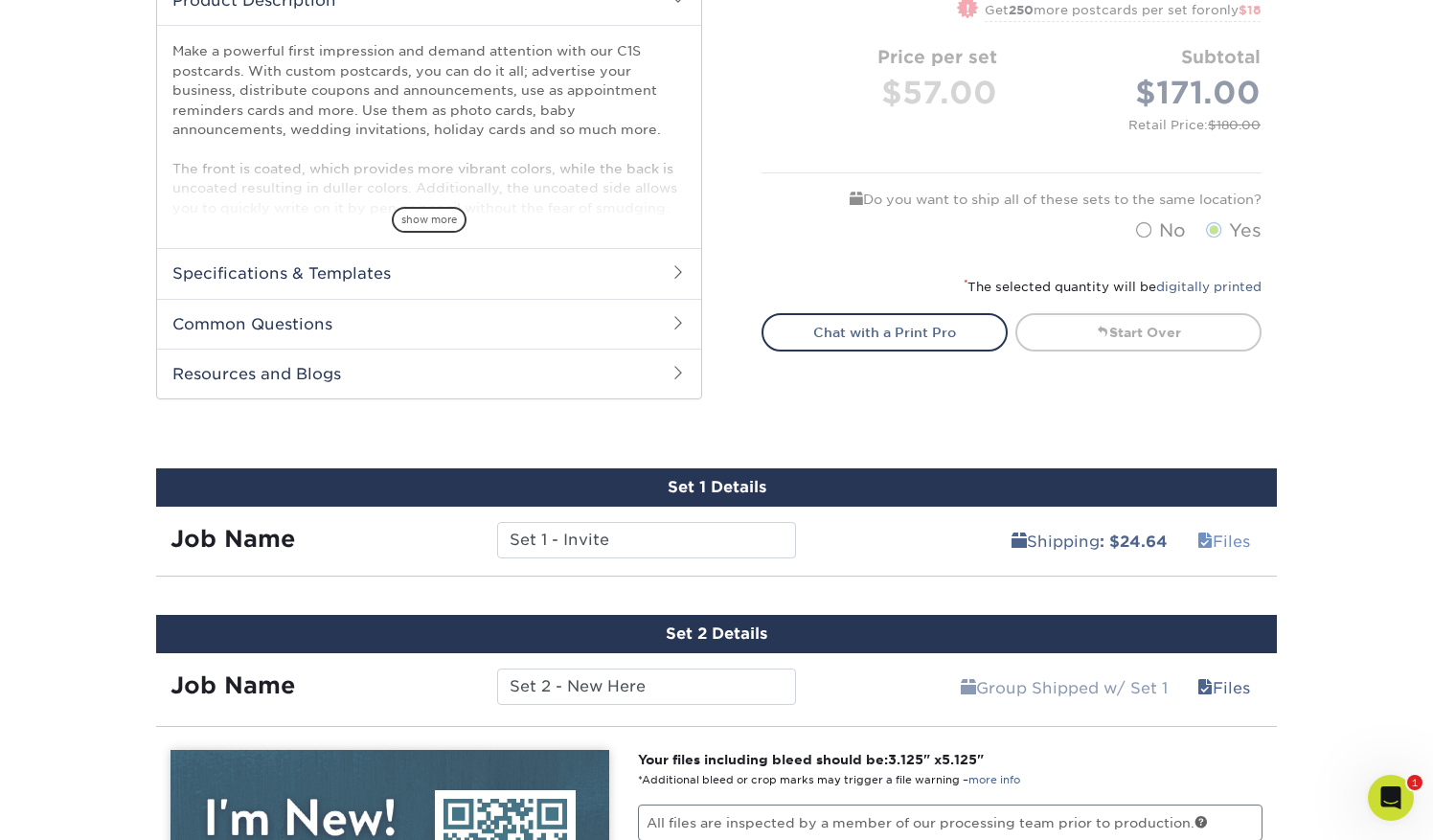 click on "Files" at bounding box center [1223, 541] 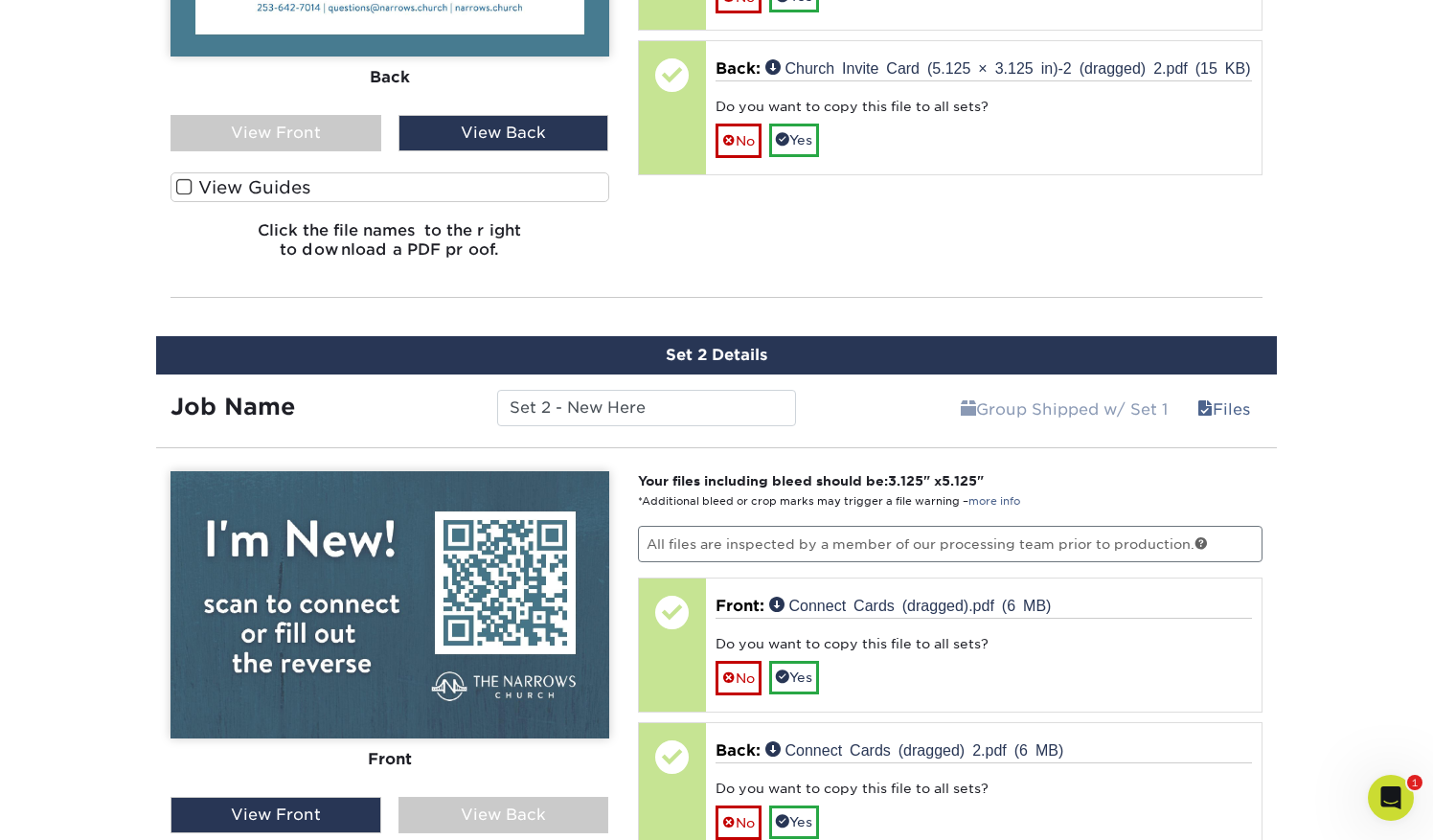 scroll, scrollTop: 1193, scrollLeft: 0, axis: vertical 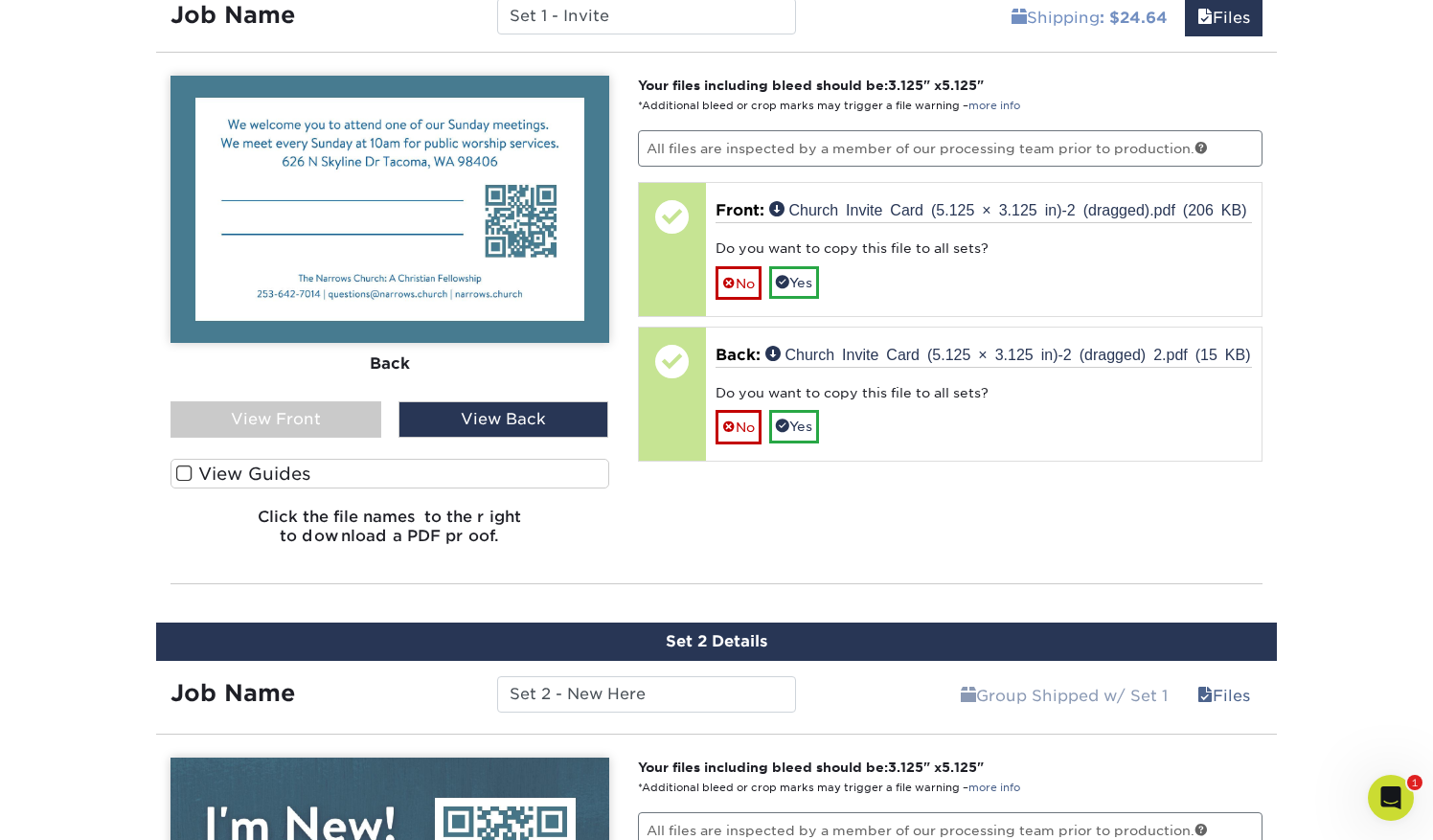 click on "Shipping : $24.64" at bounding box center [1089, 17] 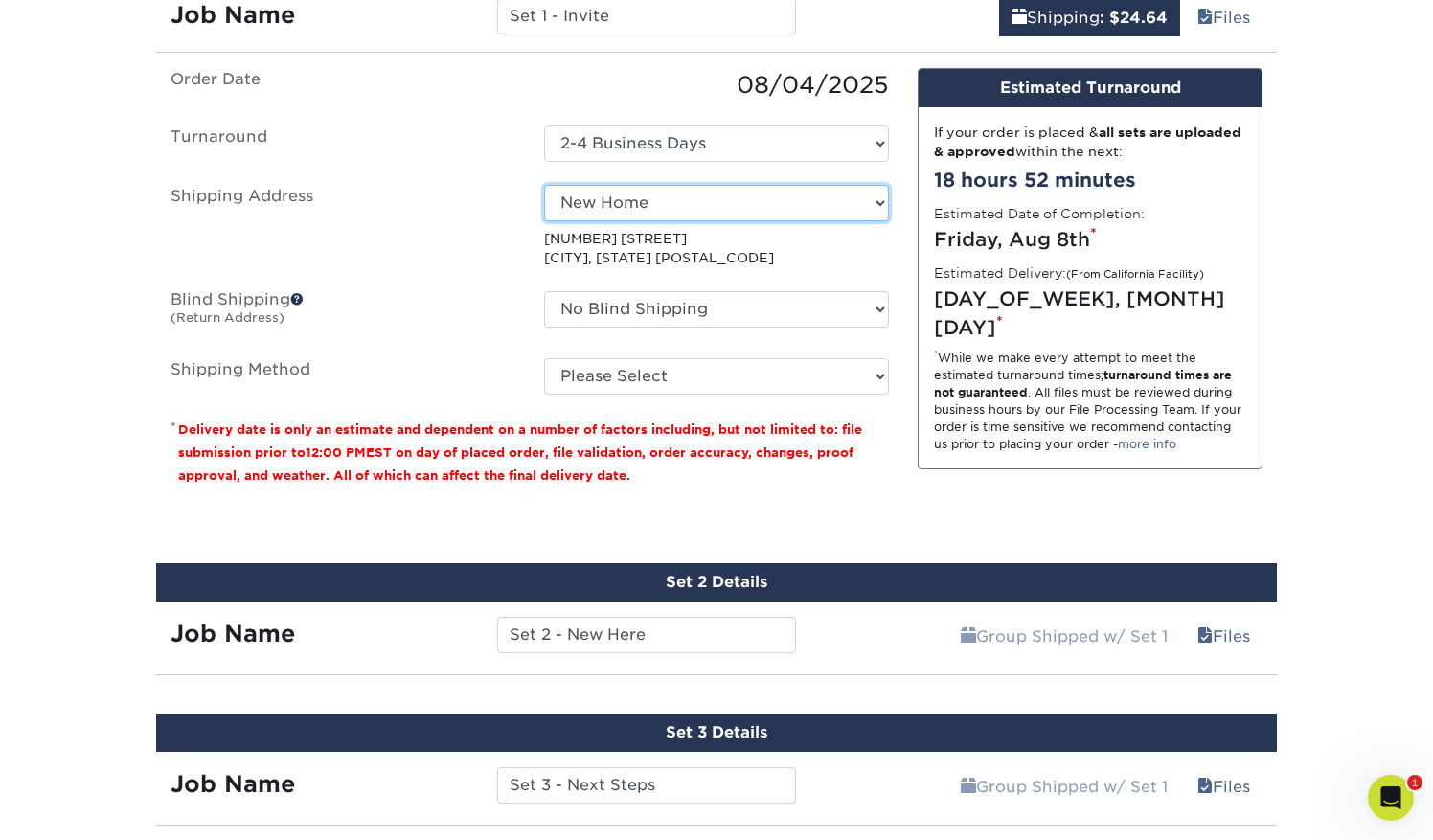 select on "200591" 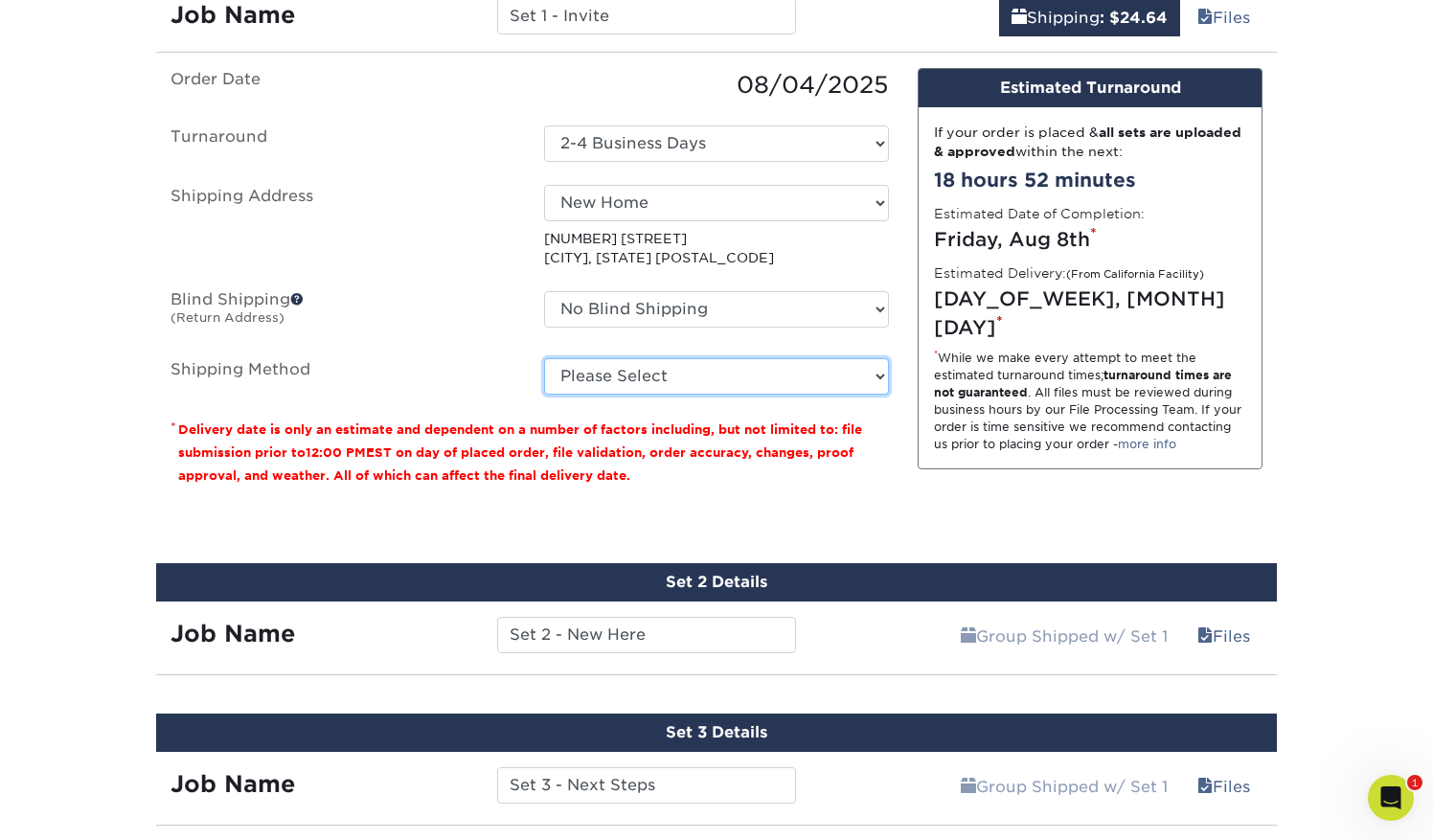 select on "03" 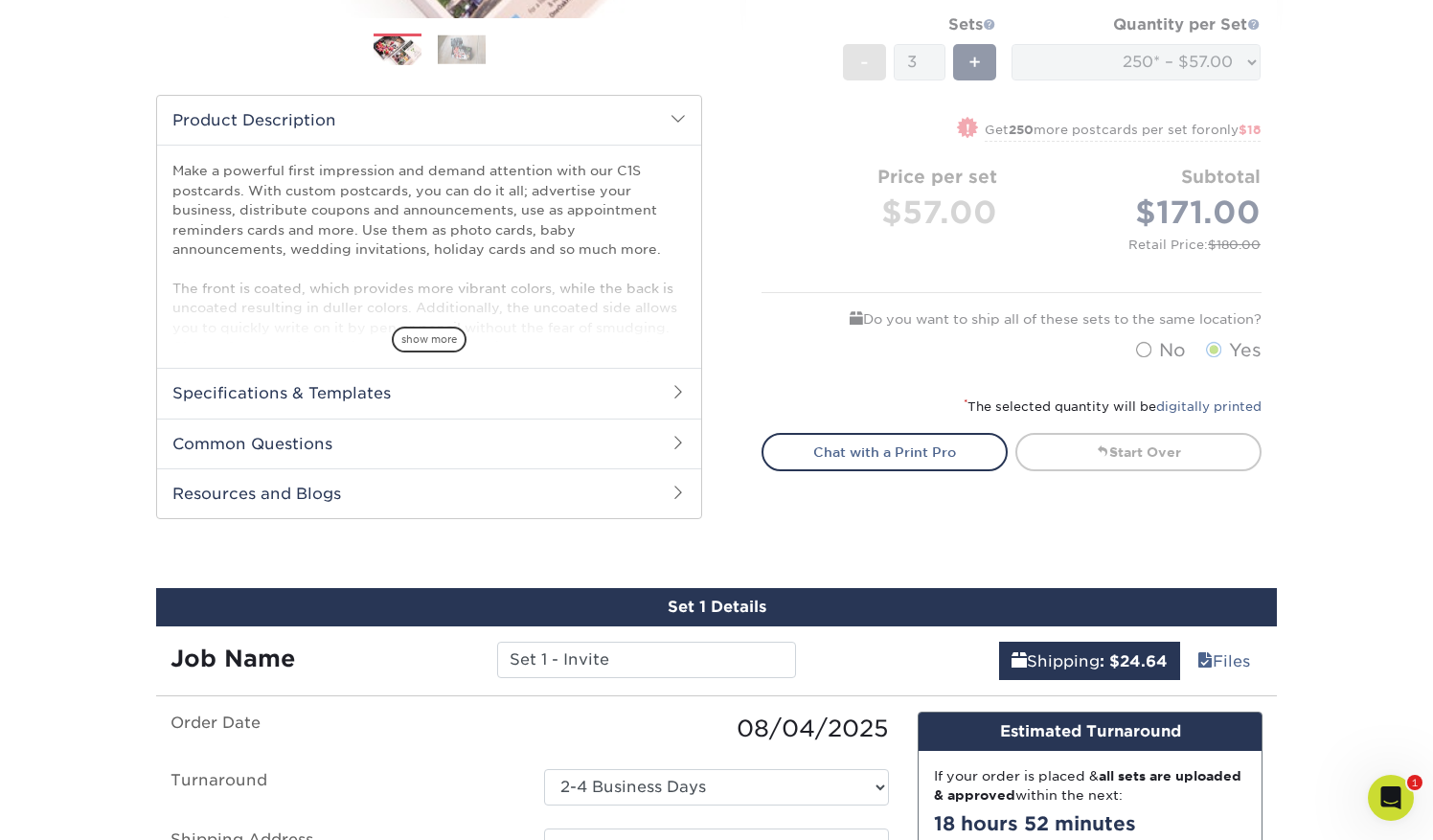 scroll, scrollTop: 548, scrollLeft: 0, axis: vertical 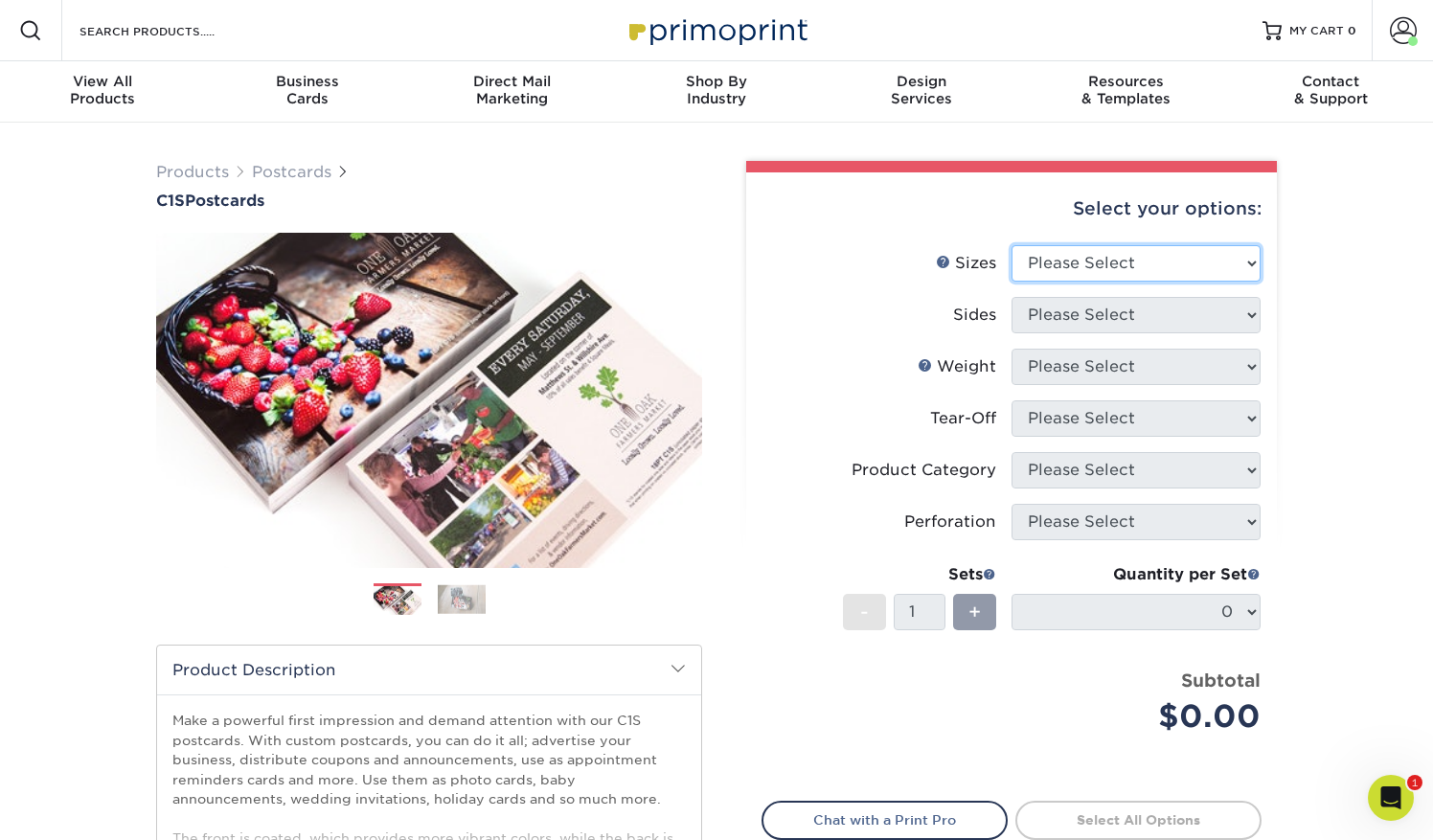 select on "3.00x5.00" 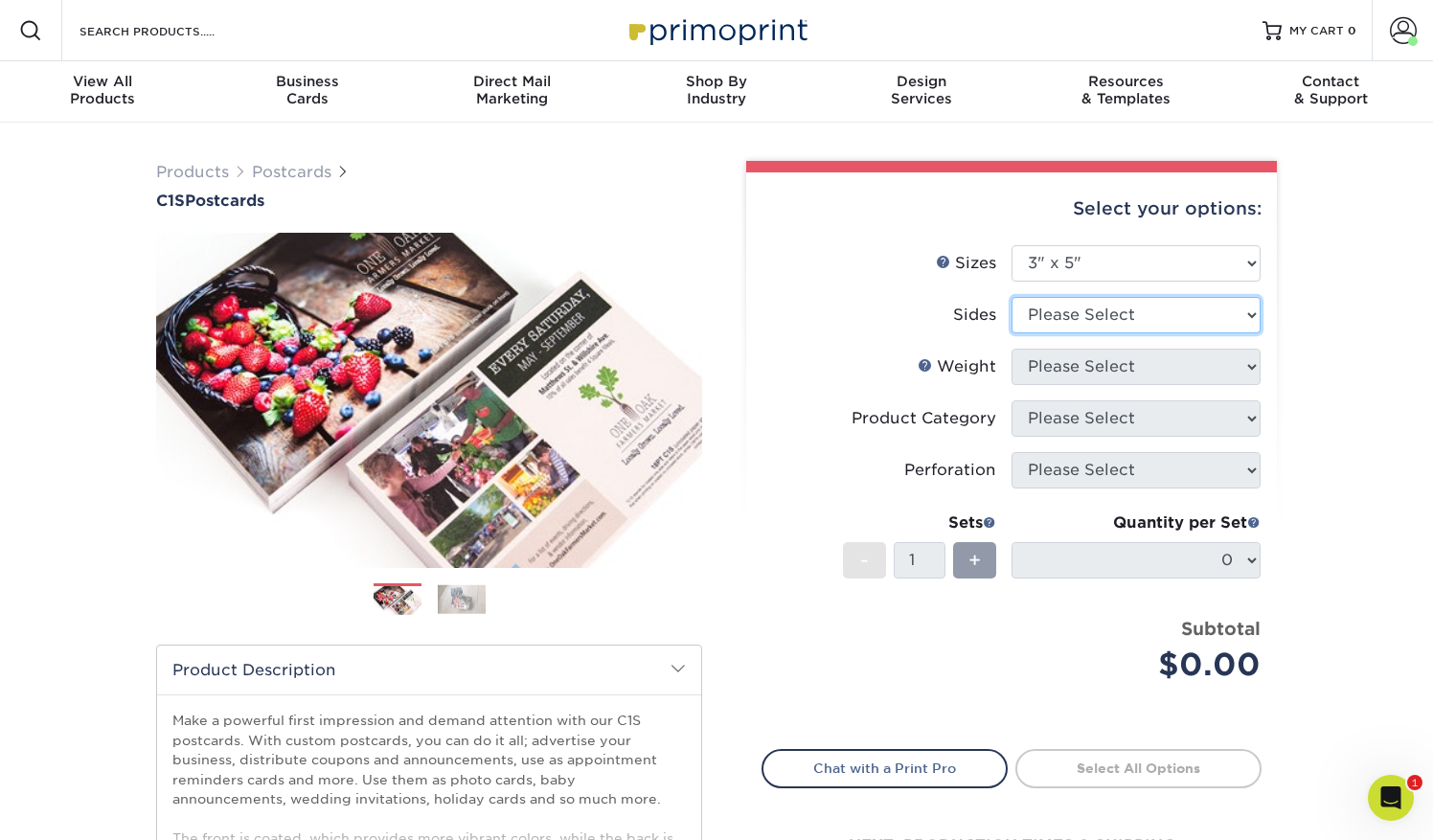 select on "13abbda7-1d64-4f25-8bb2-c179b224825d" 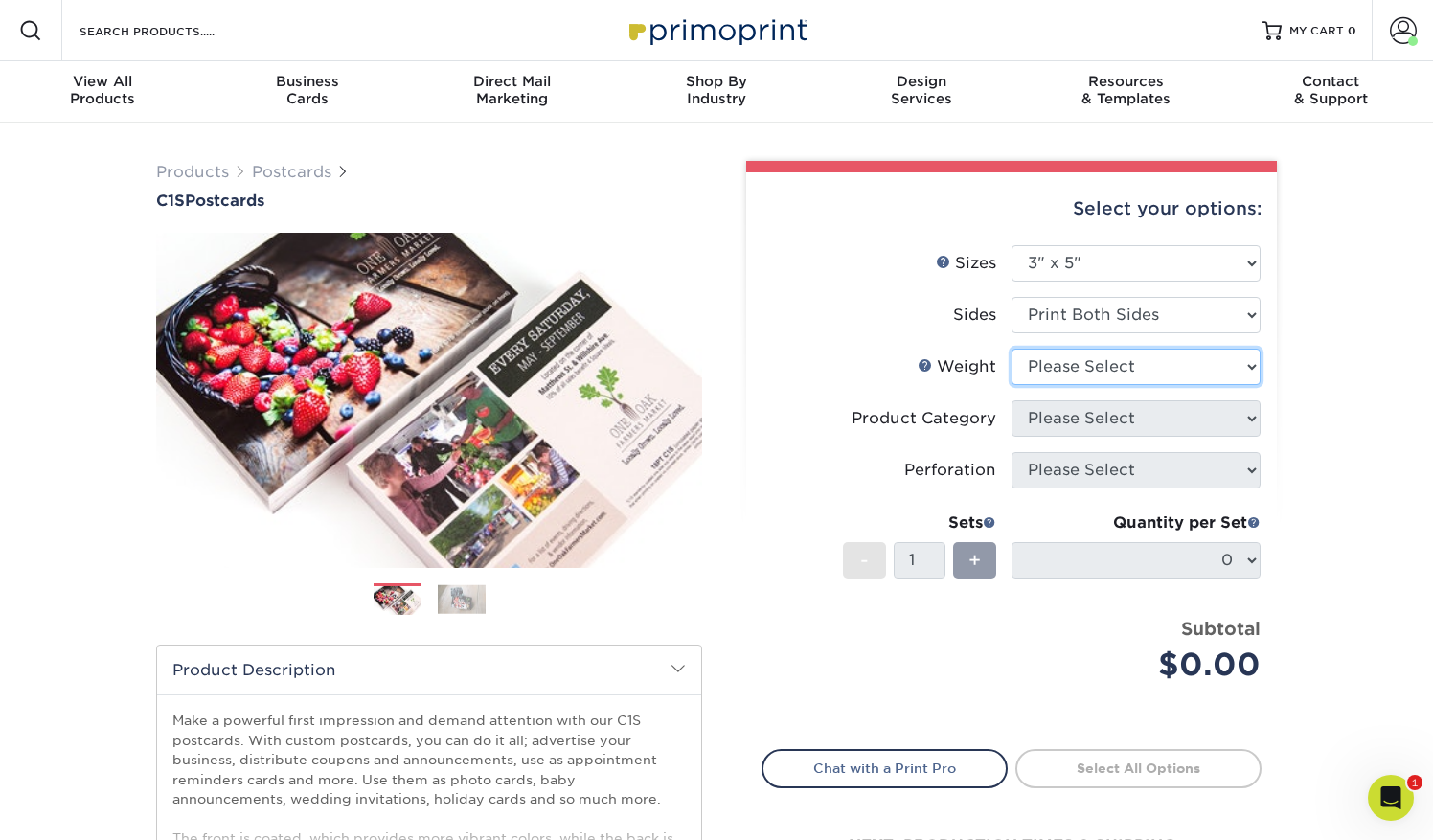 select on "18PTC1S" 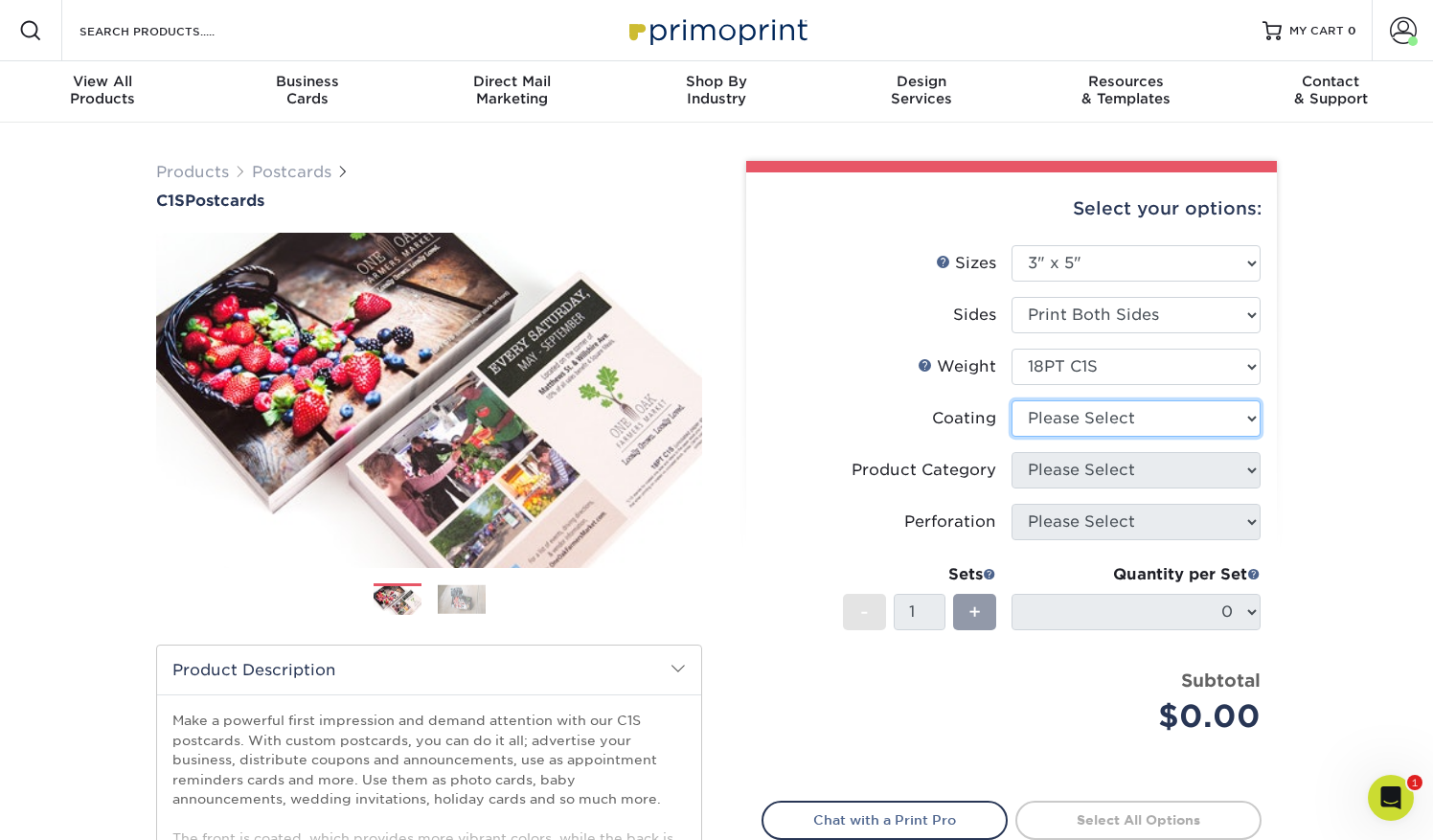 select on "1e8116af-acfc-44b1-83dc-8181aa338834" 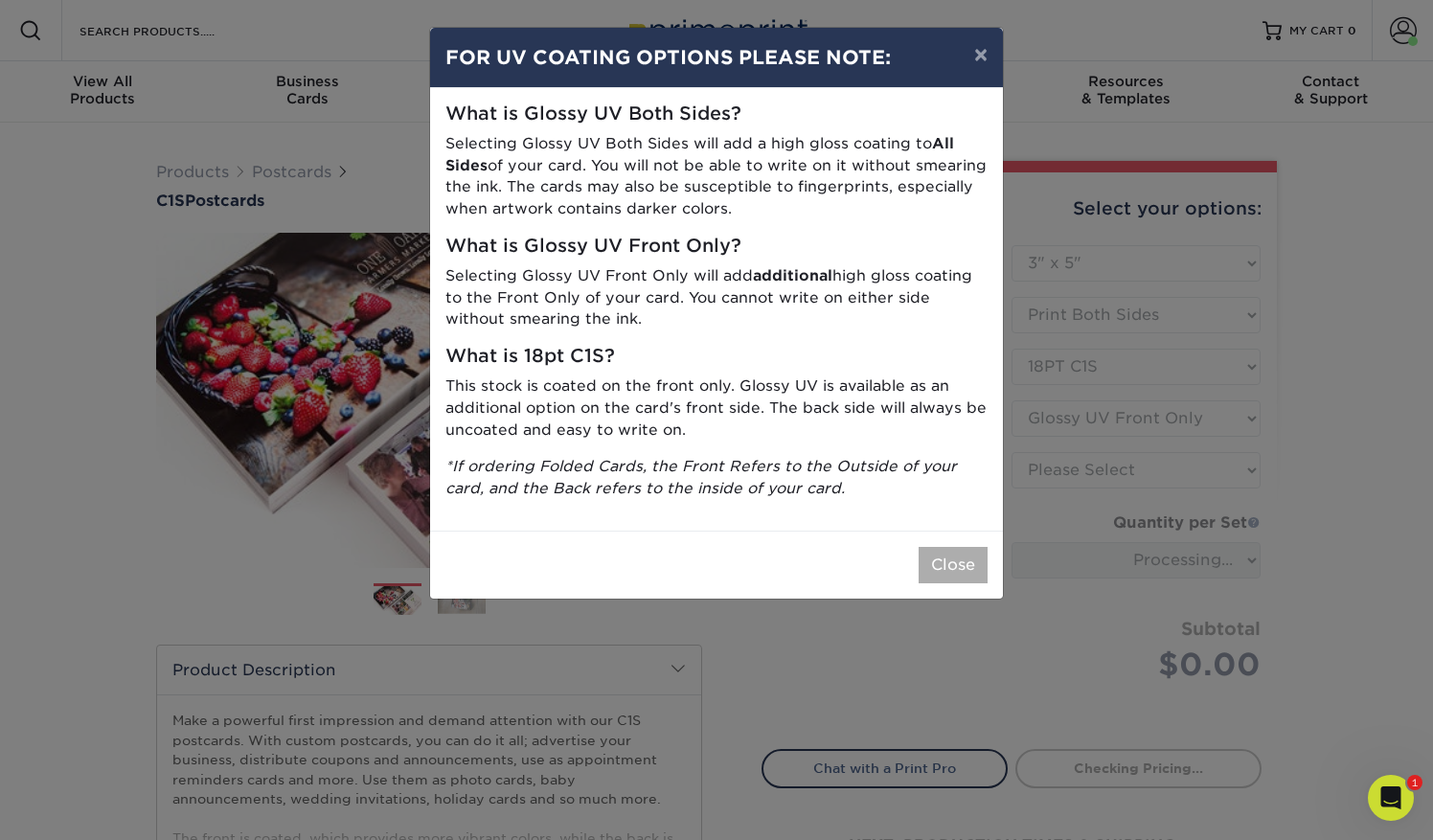 click on "Close" at bounding box center [953, 565] 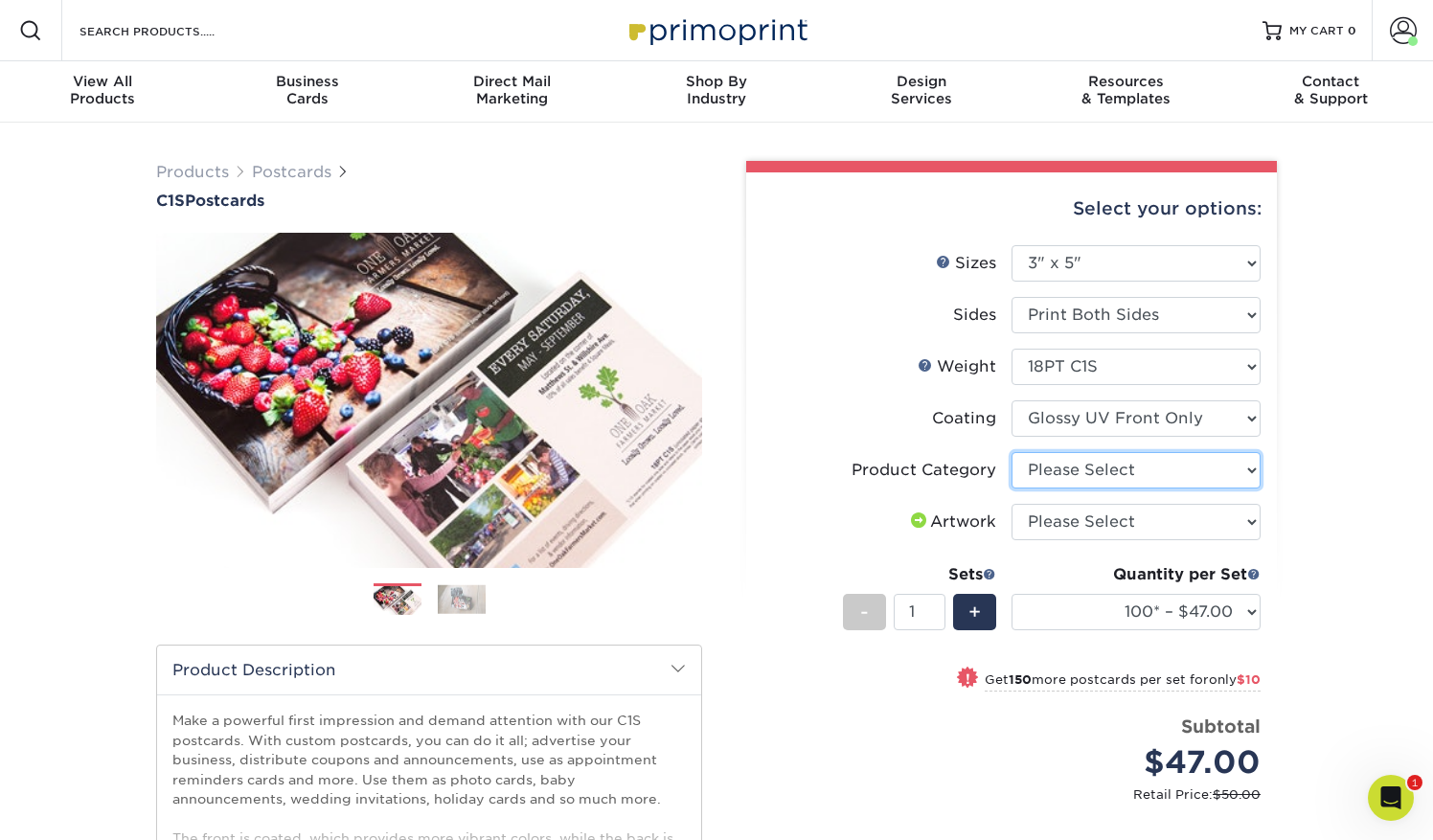select on "9b7272e0-d6c8-4c3c-8e97-d3a1bcdab858" 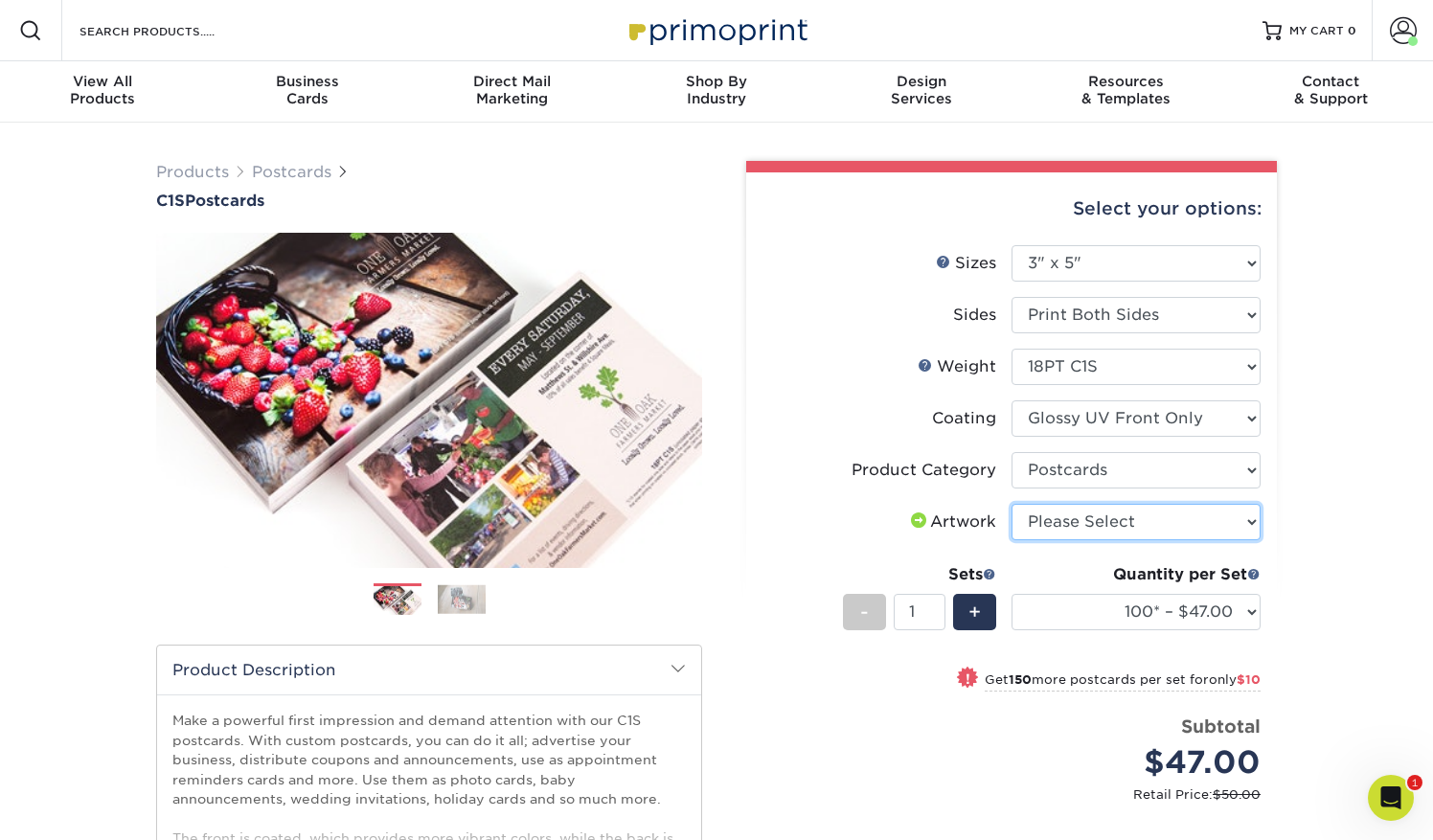 select on "upload" 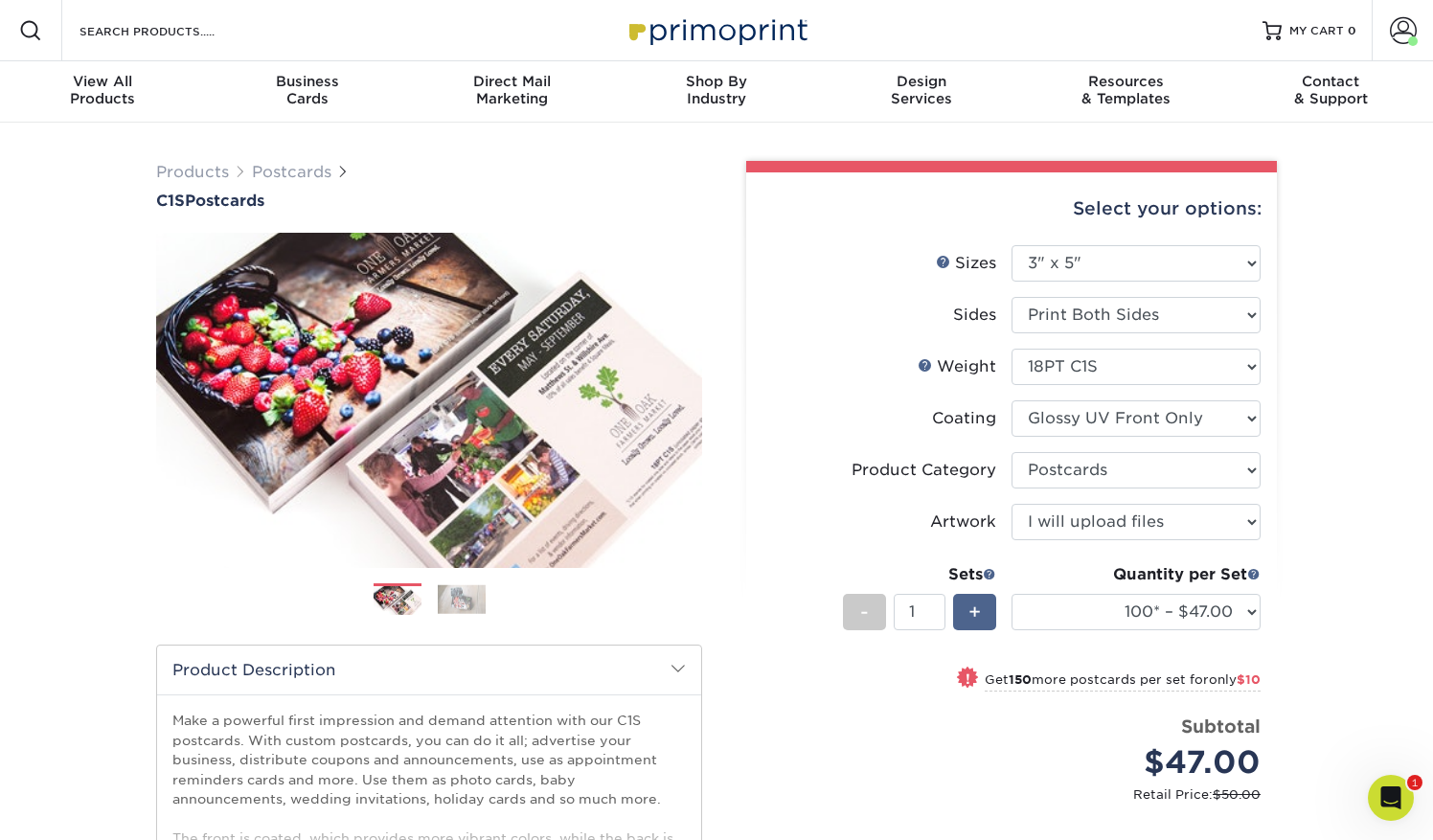 click on "+" at bounding box center (974, 612) 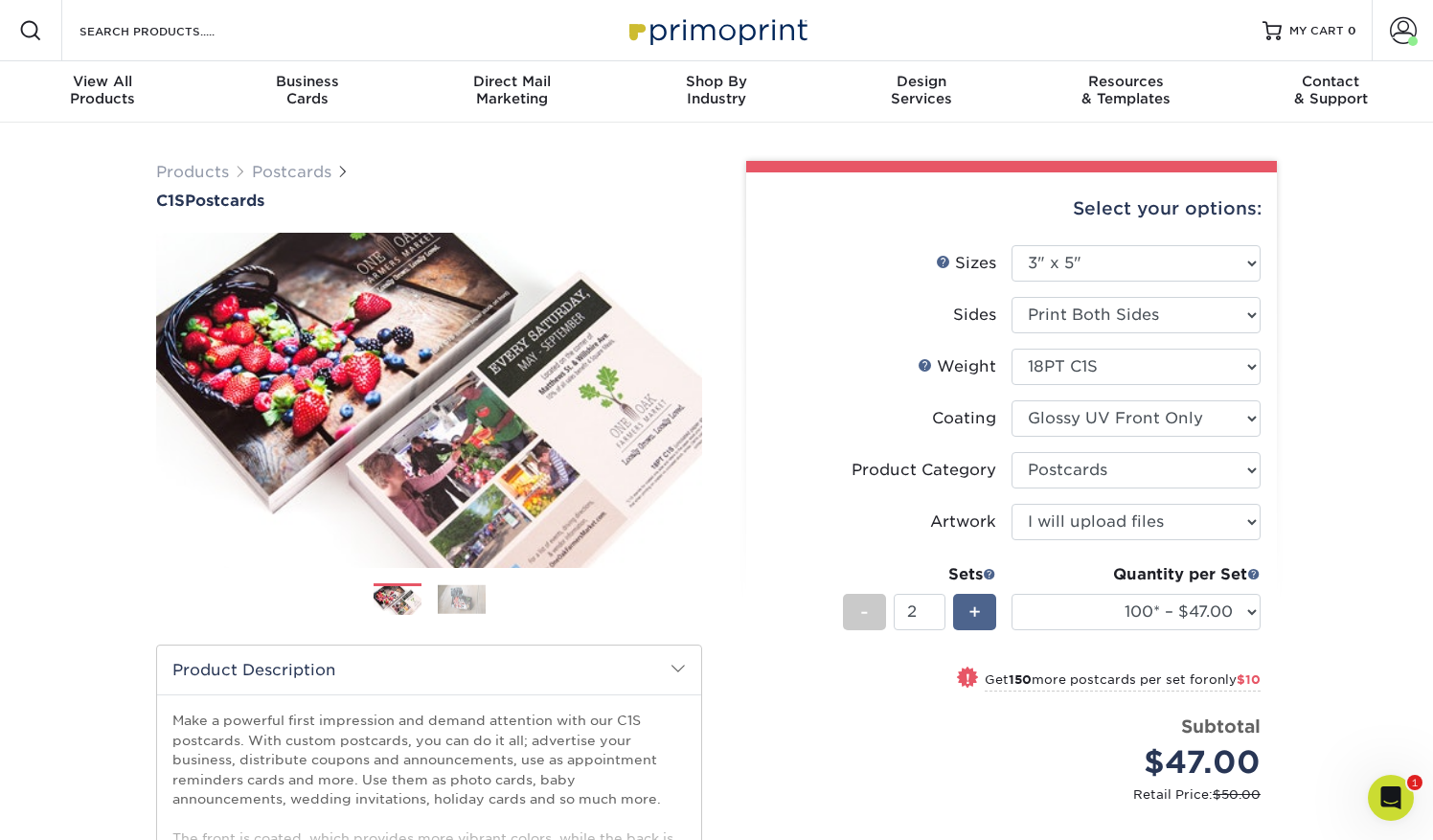 click on "+" at bounding box center [974, 612] 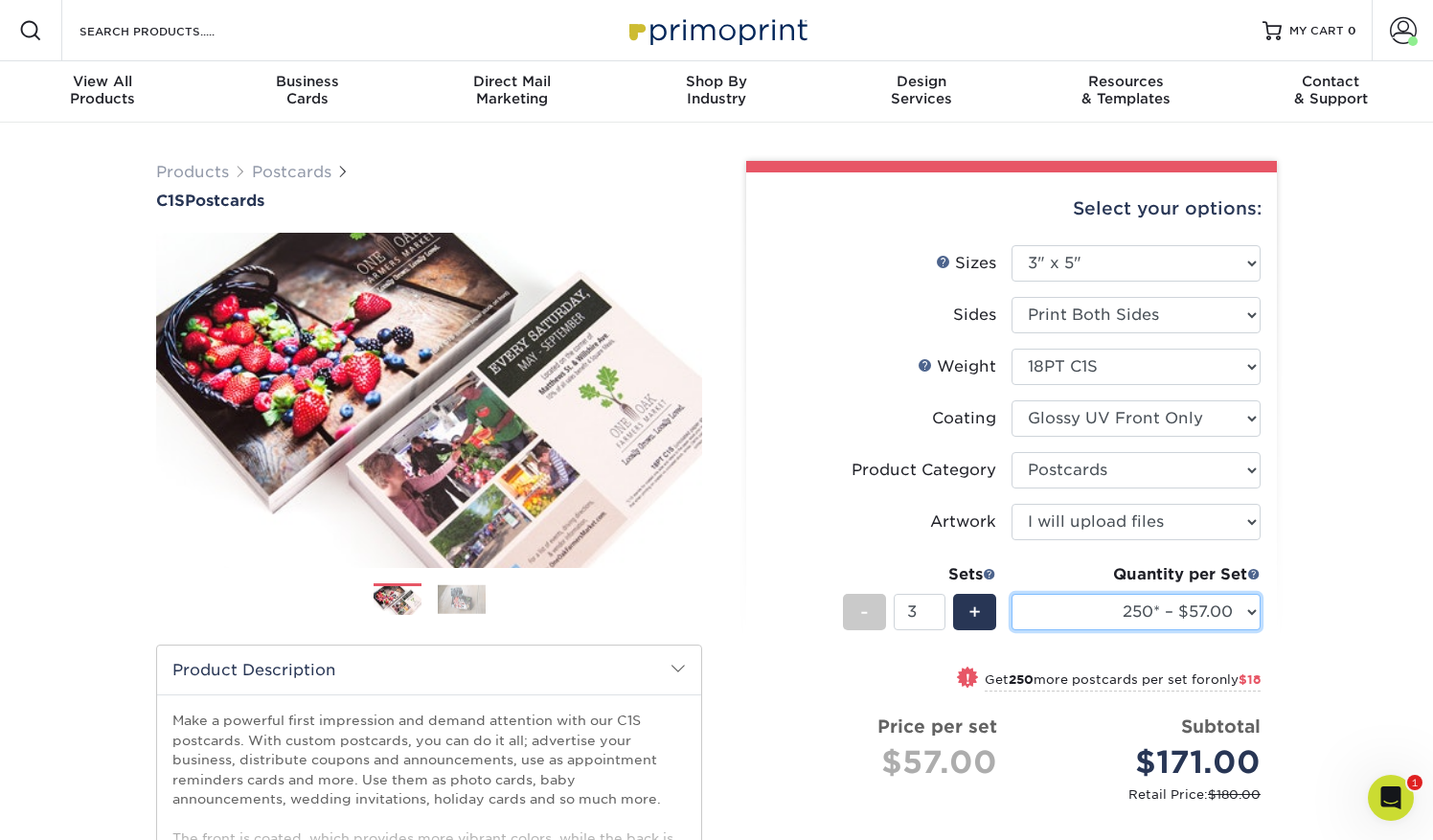 select on "500 – $63.00" 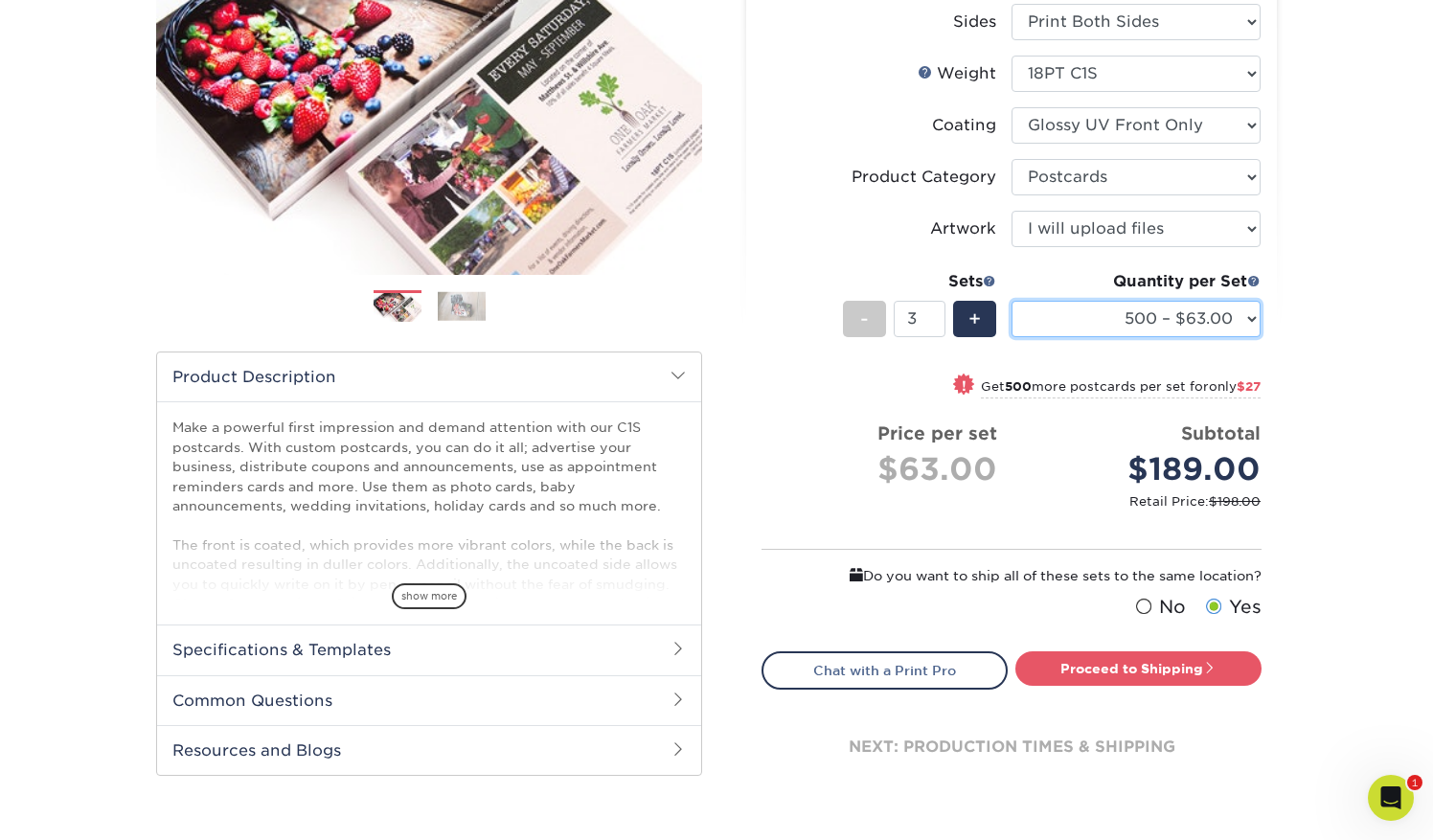 scroll, scrollTop: 310, scrollLeft: 0, axis: vertical 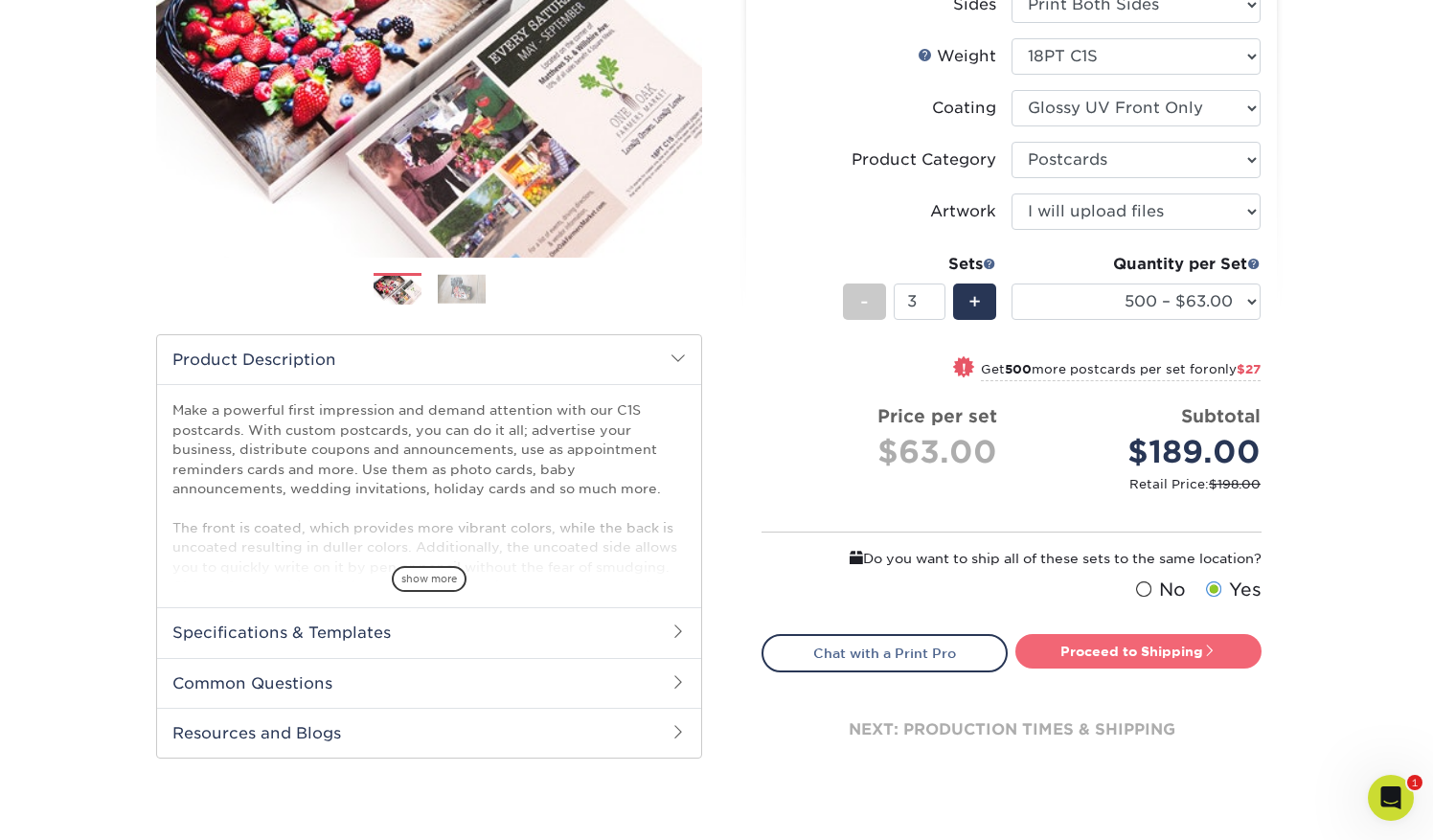 click on "Proceed to Shipping" at bounding box center [1138, 651] 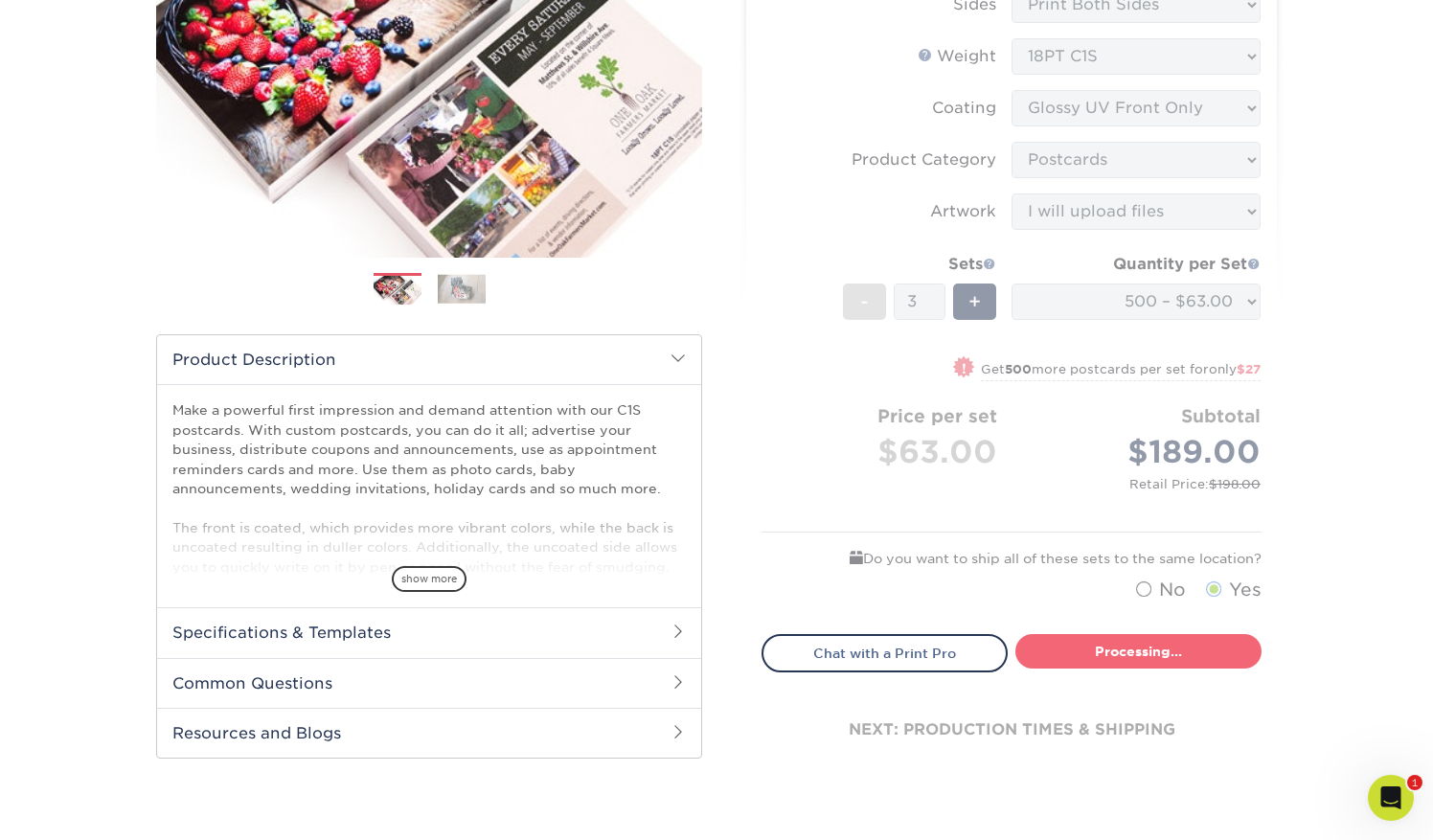 select on "6700535d-6980-4c56-9943-d1b7d4a28379" 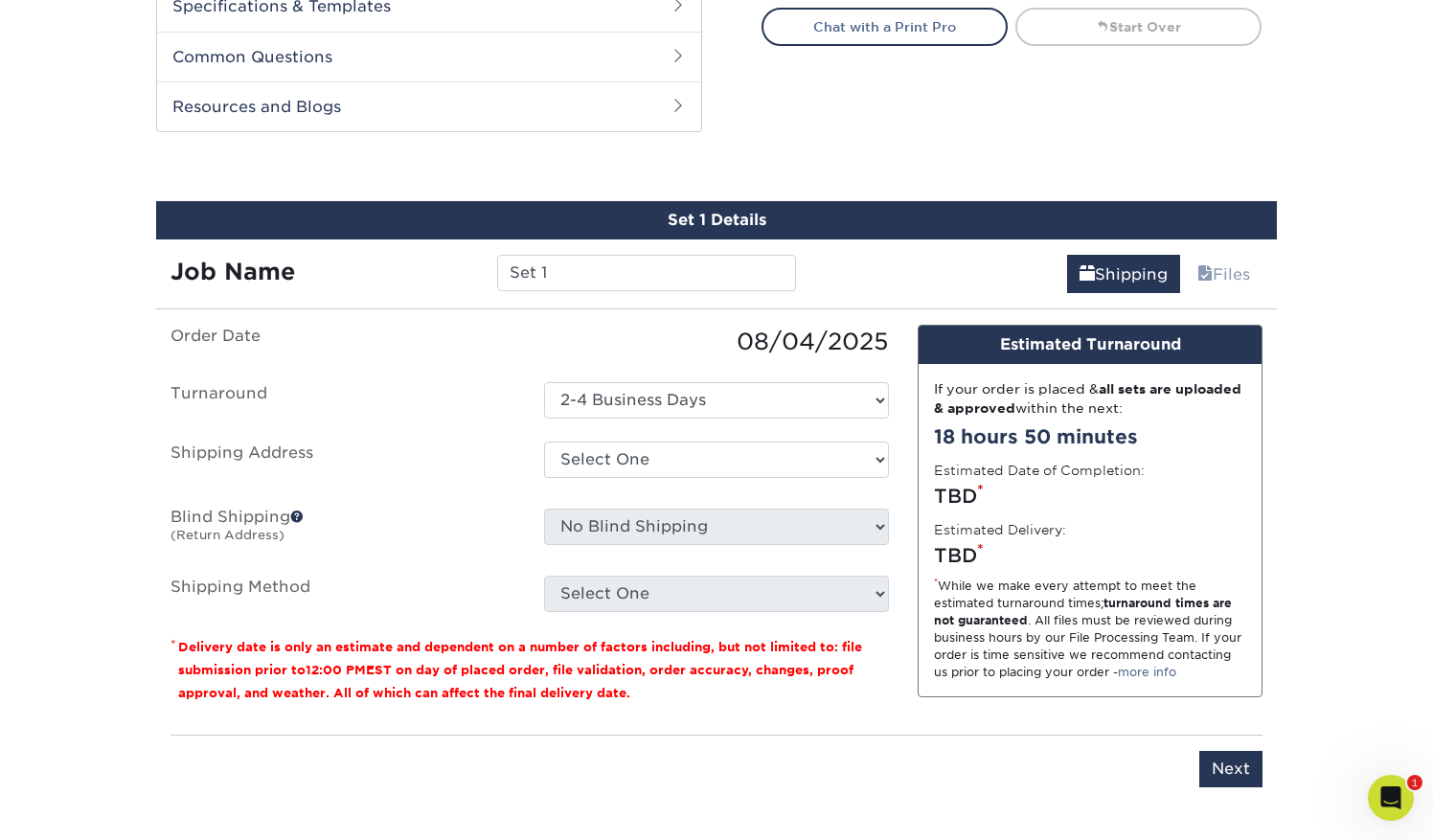 scroll, scrollTop: 993, scrollLeft: 0, axis: vertical 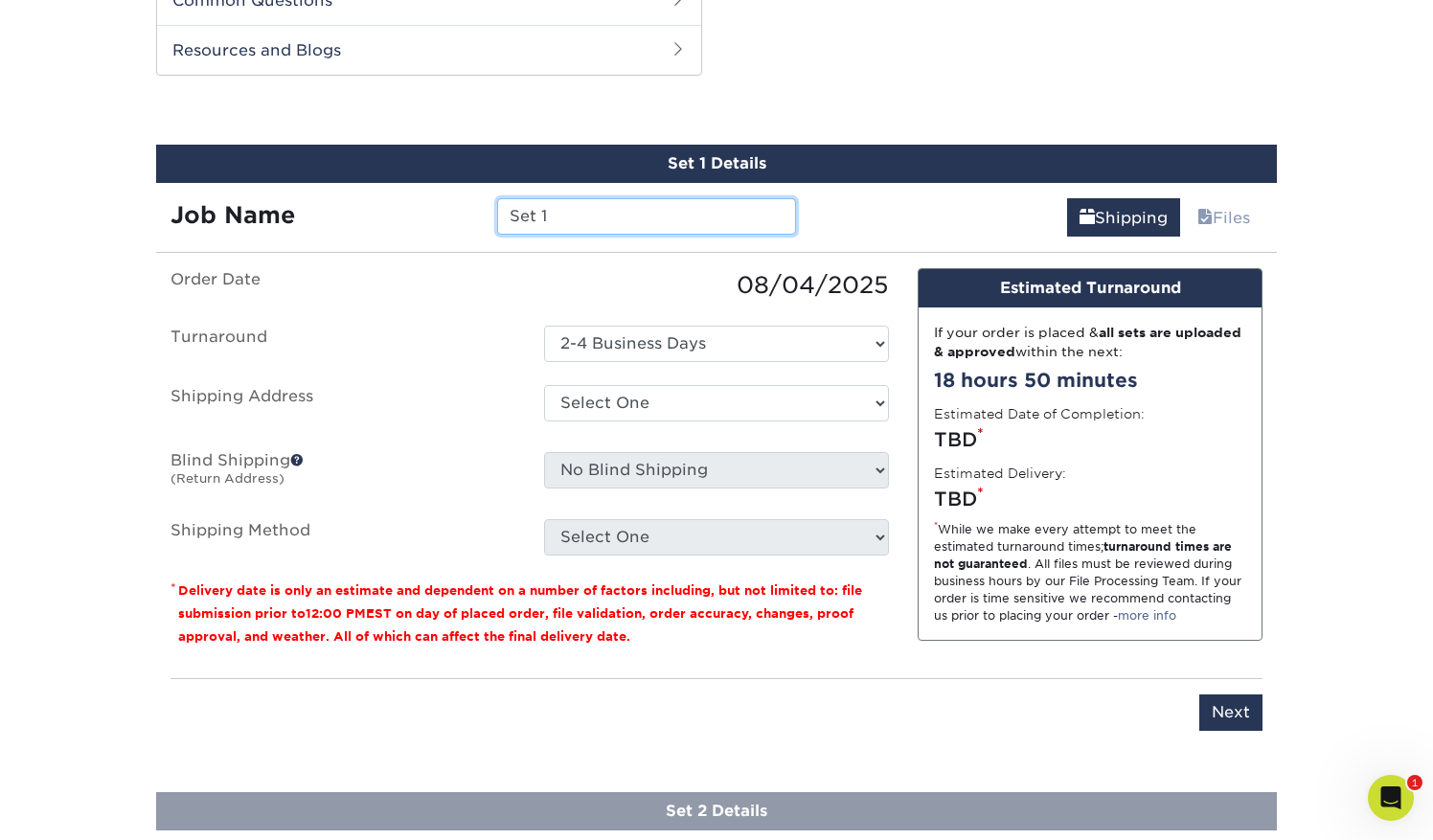click on "Set 1" at bounding box center [646, 216] 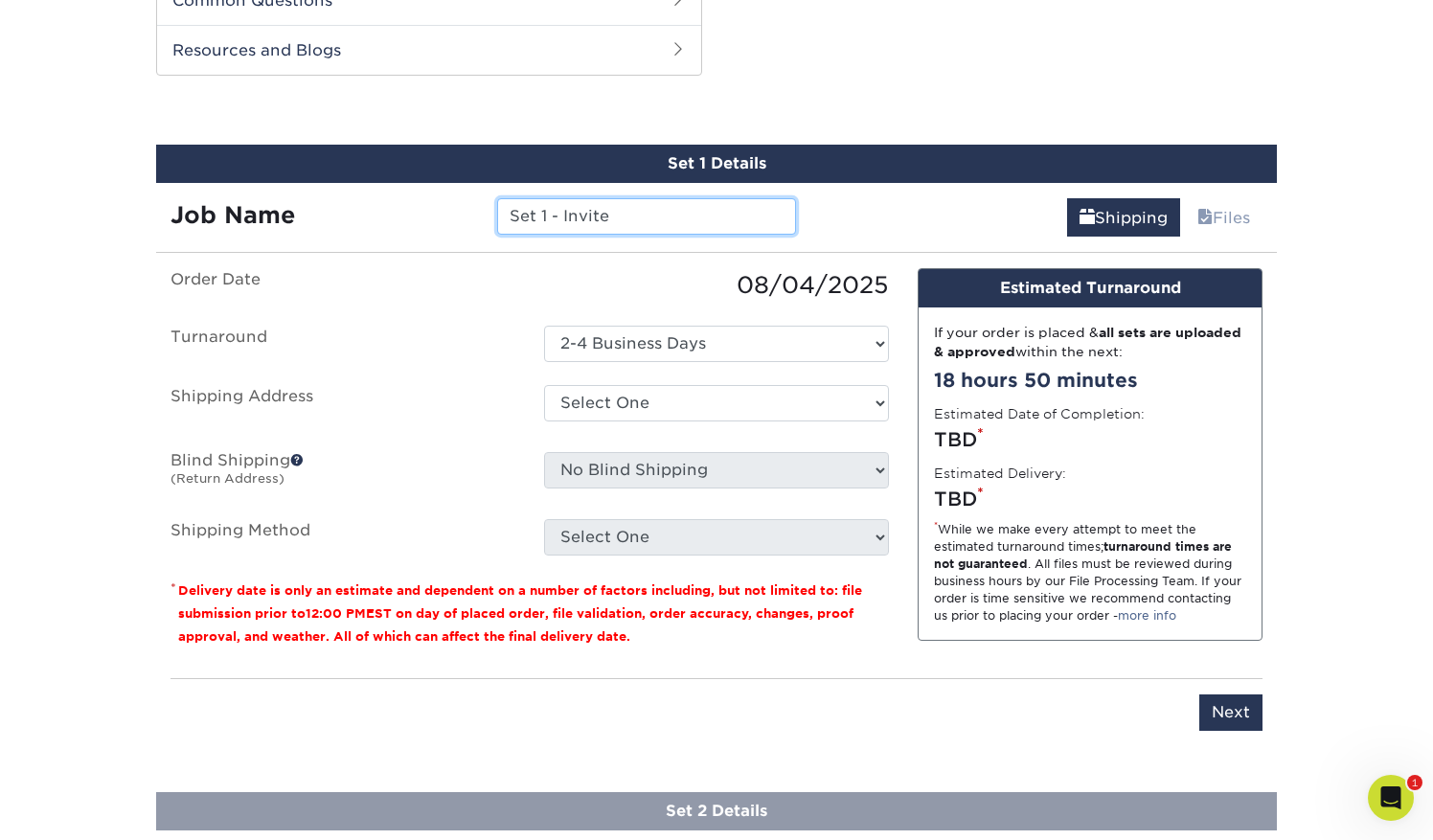 type on "Set 1 - Invite" 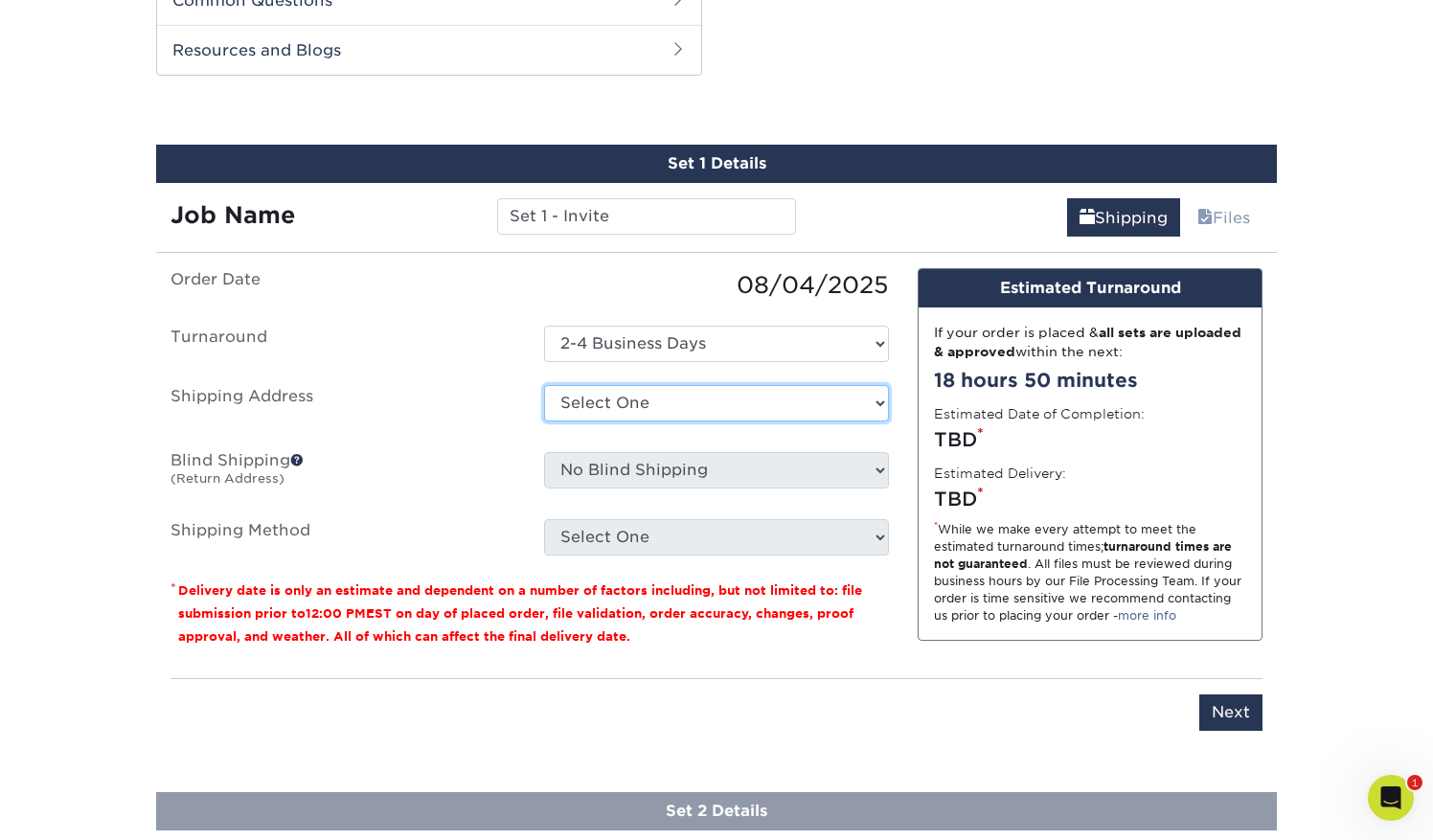 select on "200591" 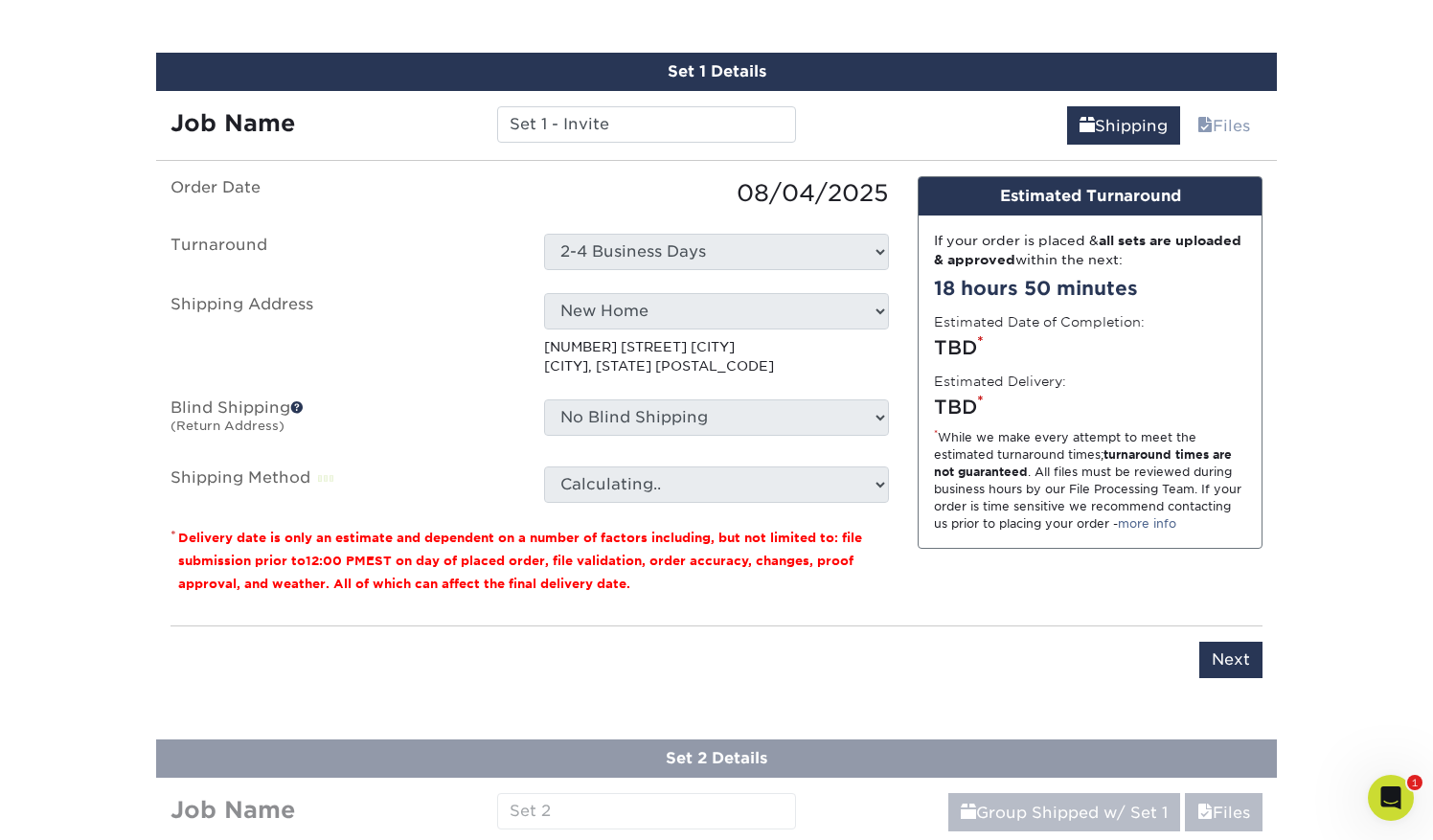 scroll, scrollTop: 1110, scrollLeft: 0, axis: vertical 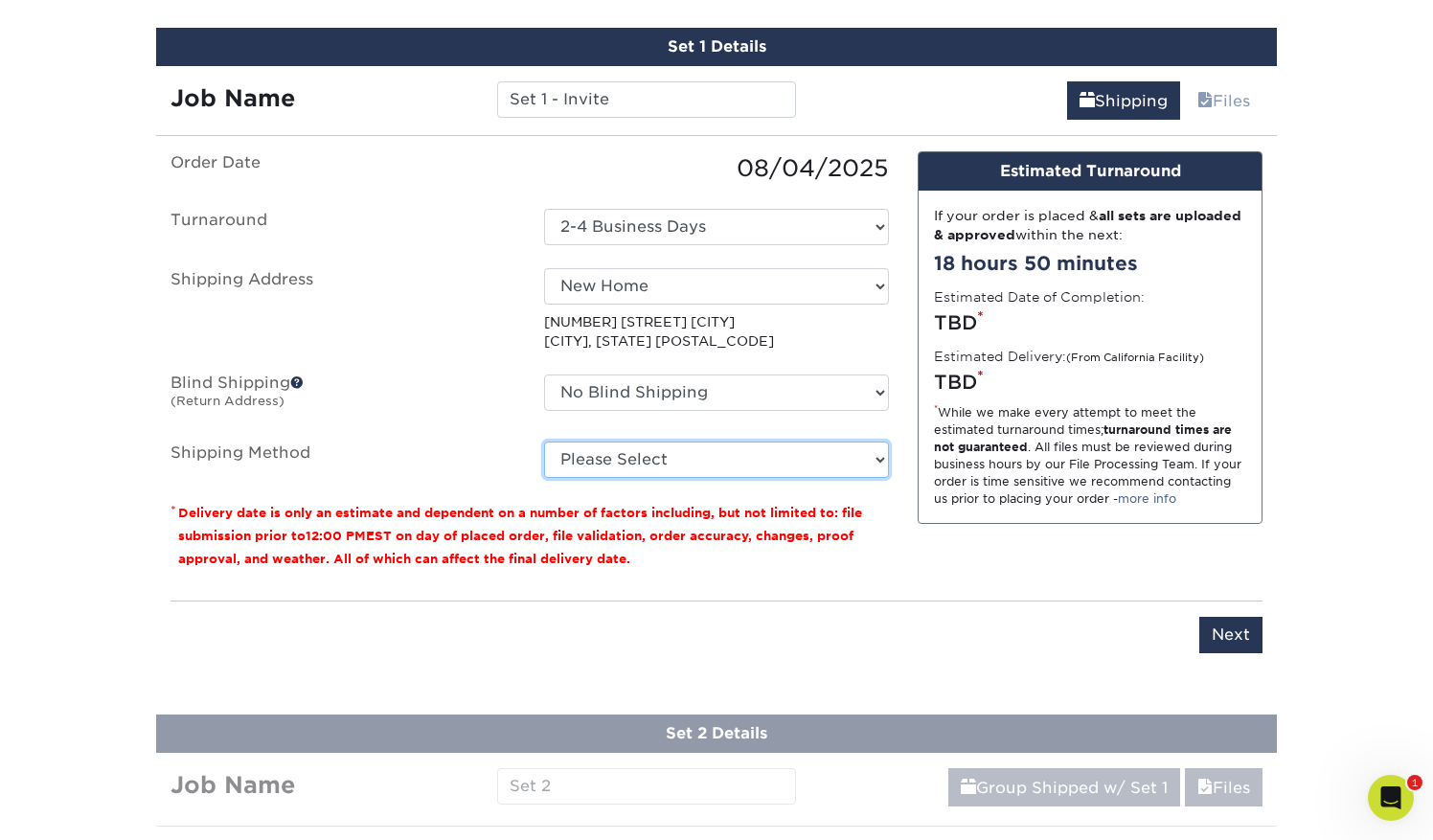 select on "03" 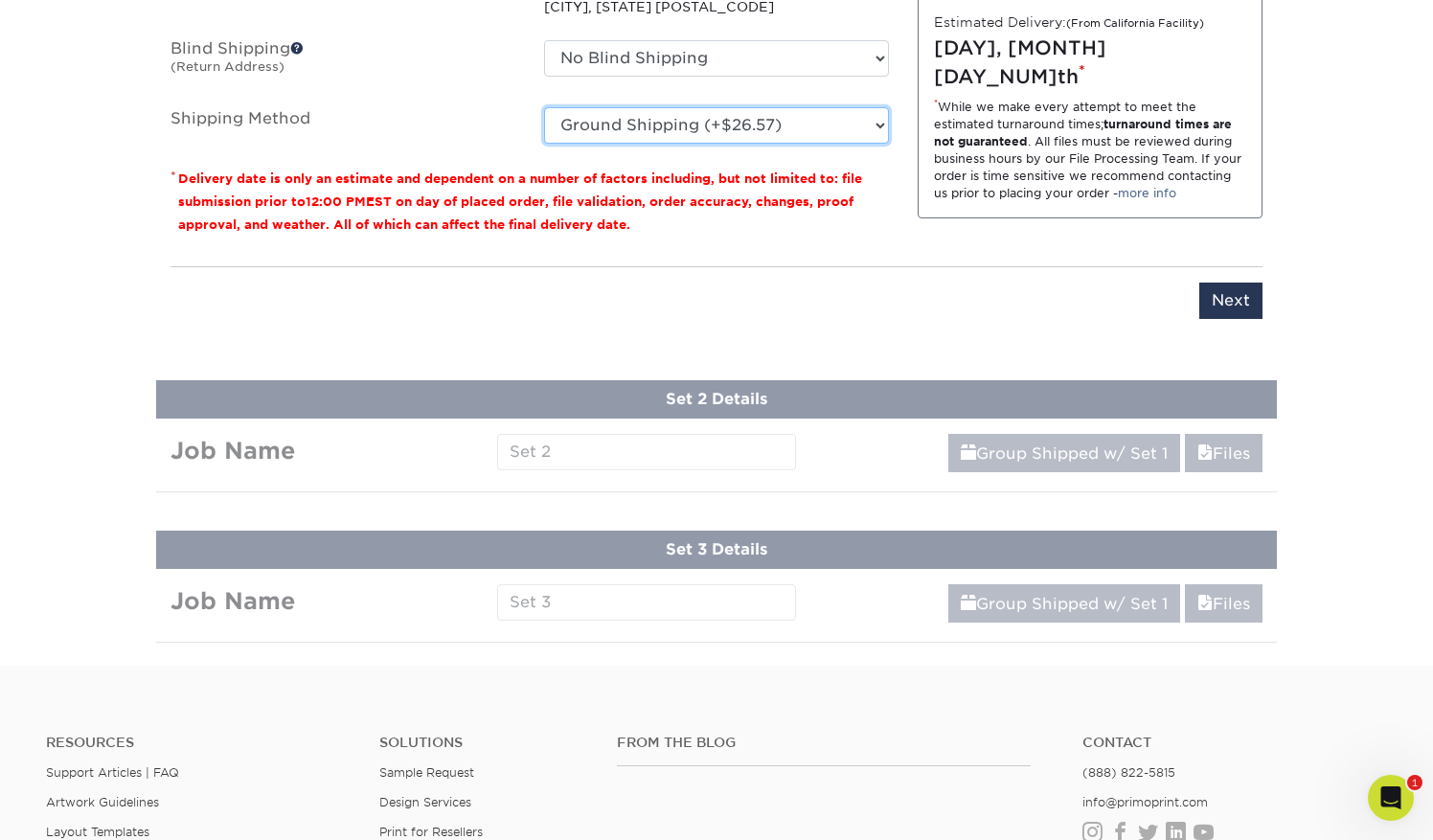 scroll, scrollTop: 1481, scrollLeft: 0, axis: vertical 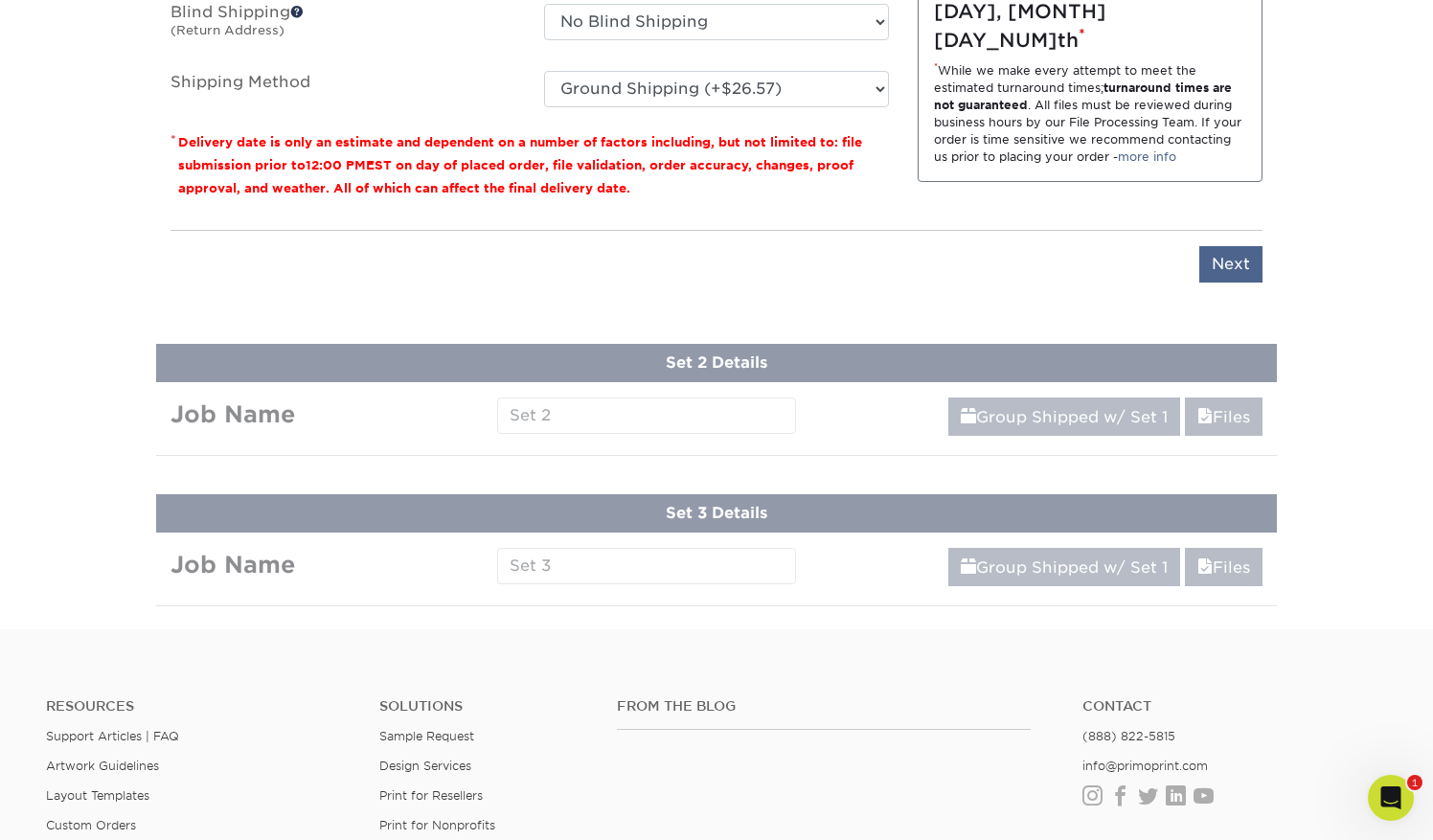 click on "Next" at bounding box center [1231, 264] 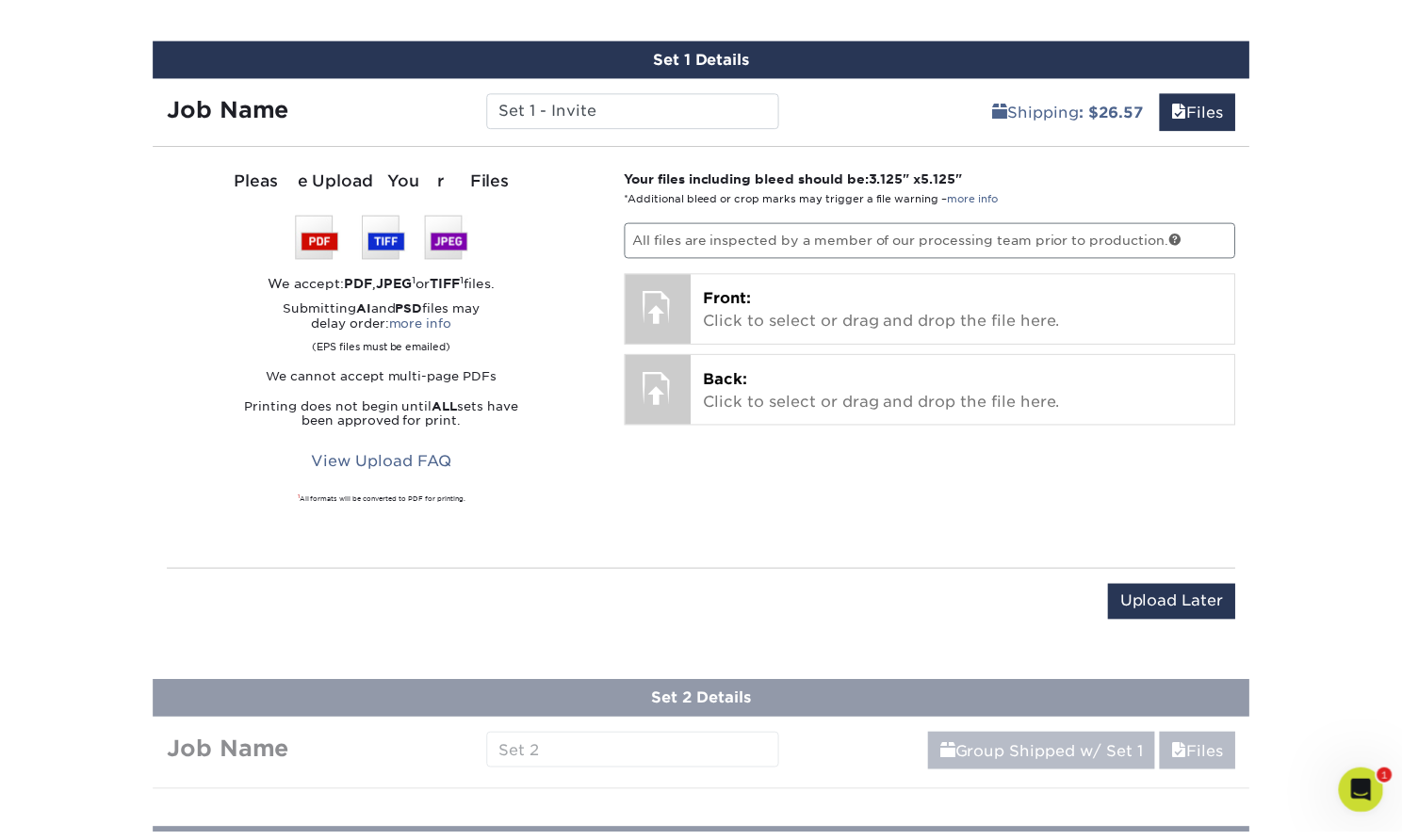 scroll, scrollTop: 1073, scrollLeft: 0, axis: vertical 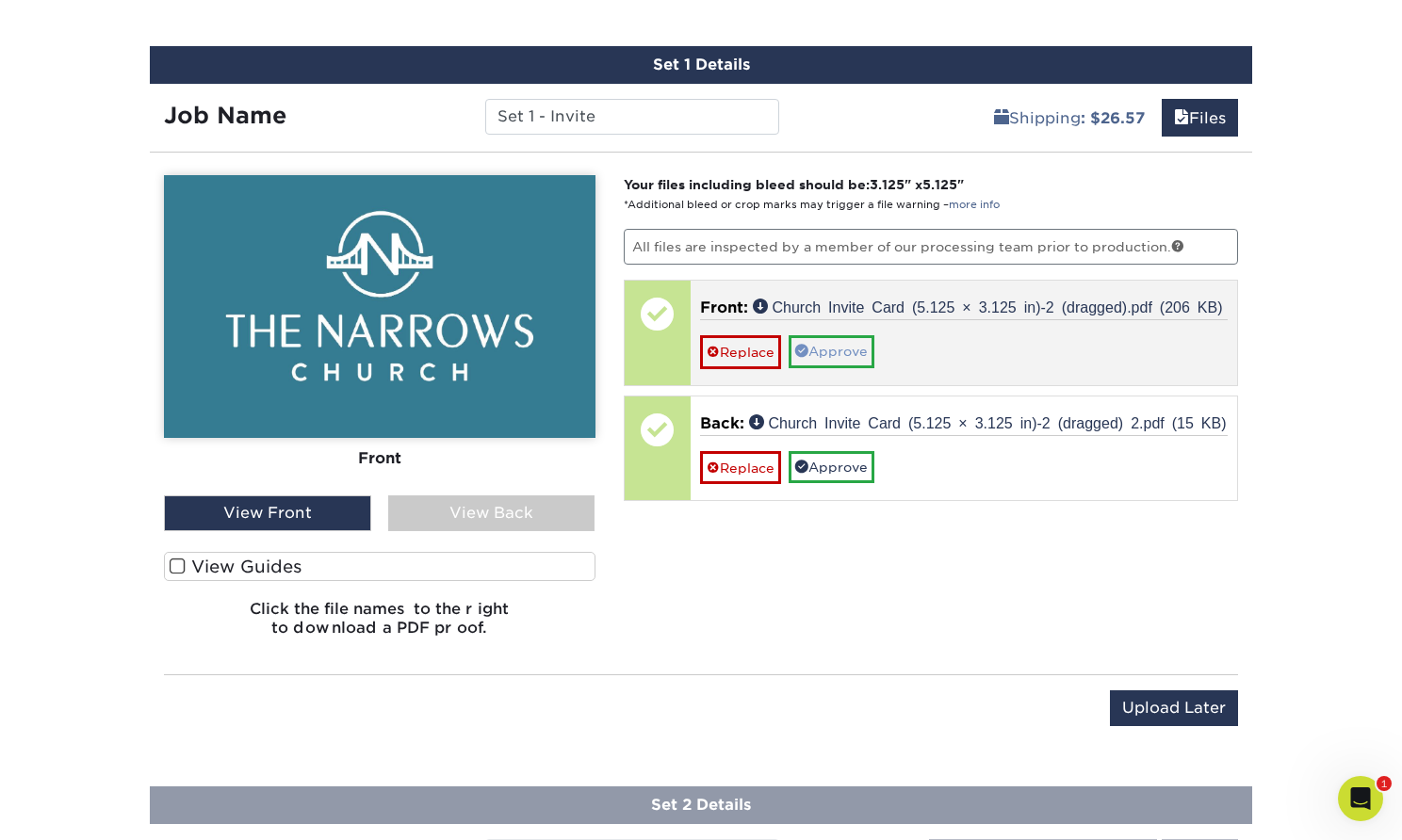 click on "Approve" at bounding box center [831, 351] 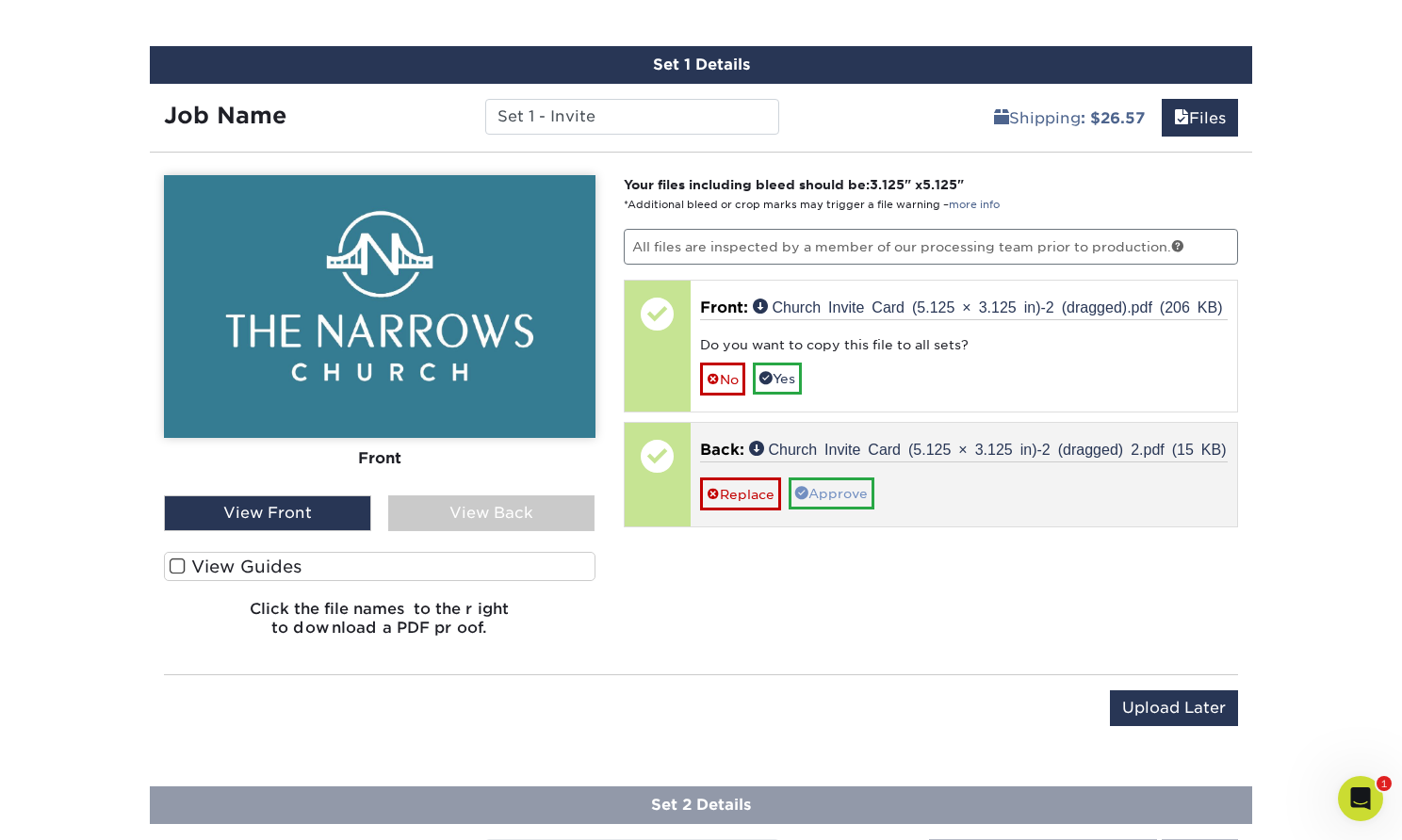 click on "Approve" at bounding box center [831, 493] 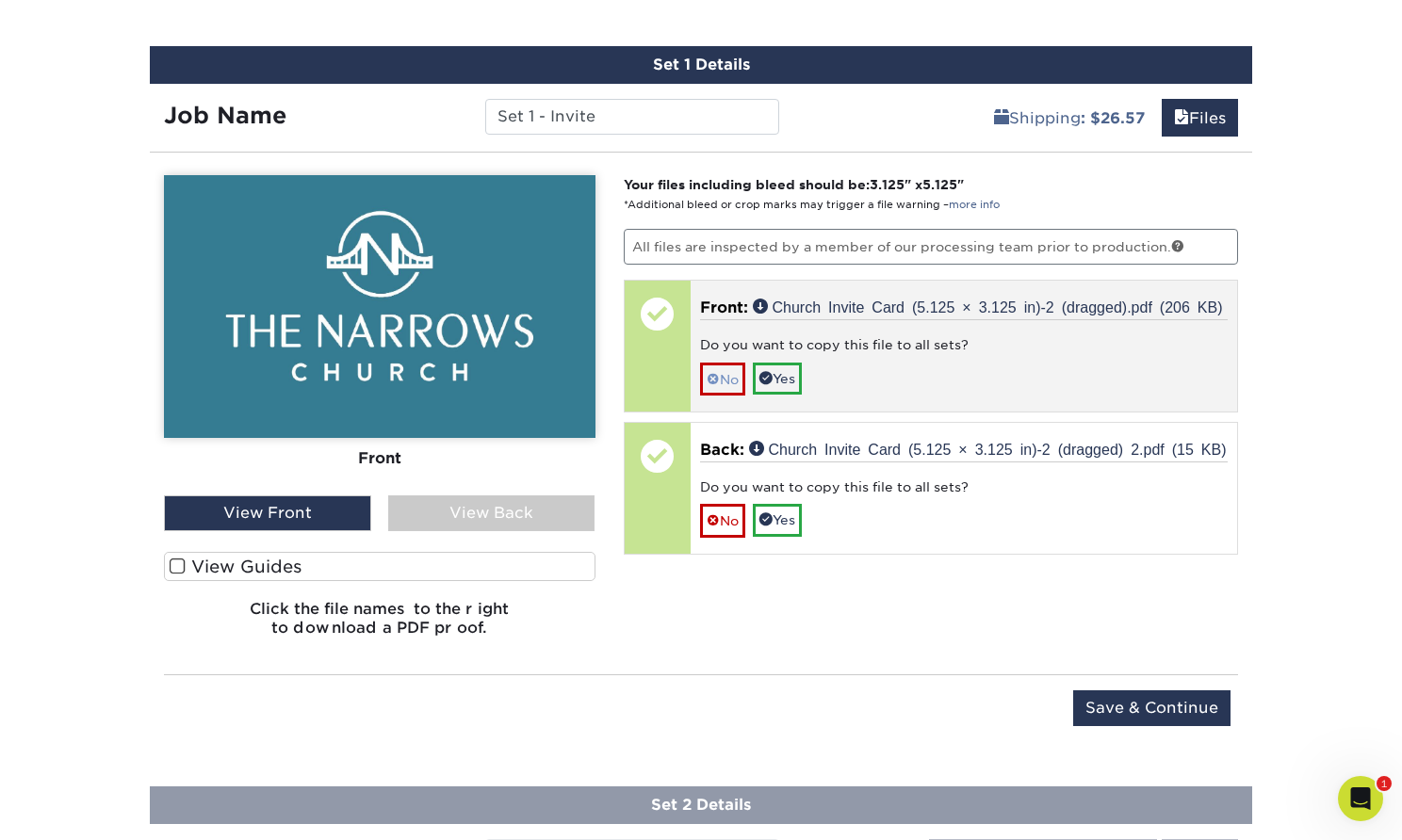 click on "No" at bounding box center [723, 379] 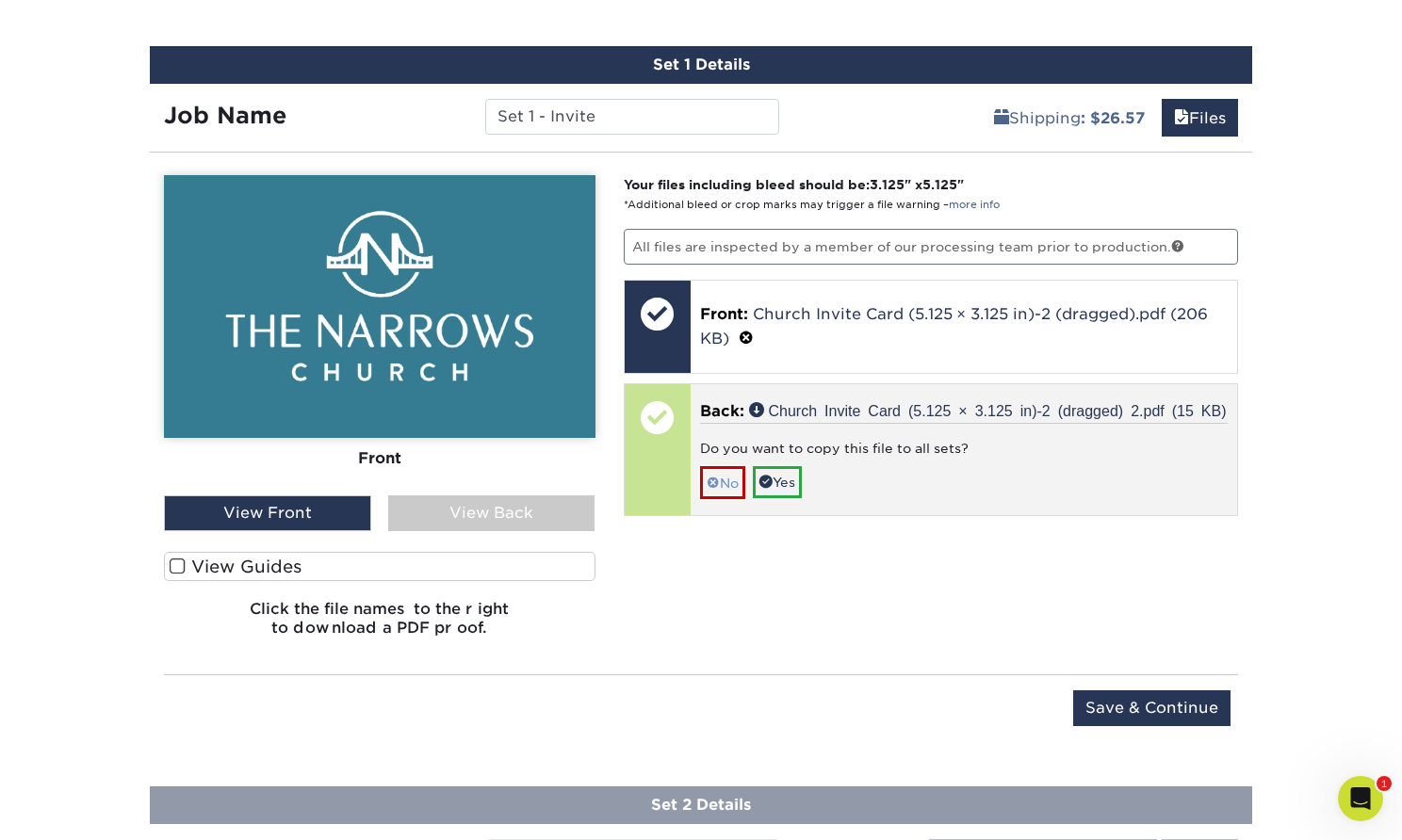 click on "No" at bounding box center (723, 482) 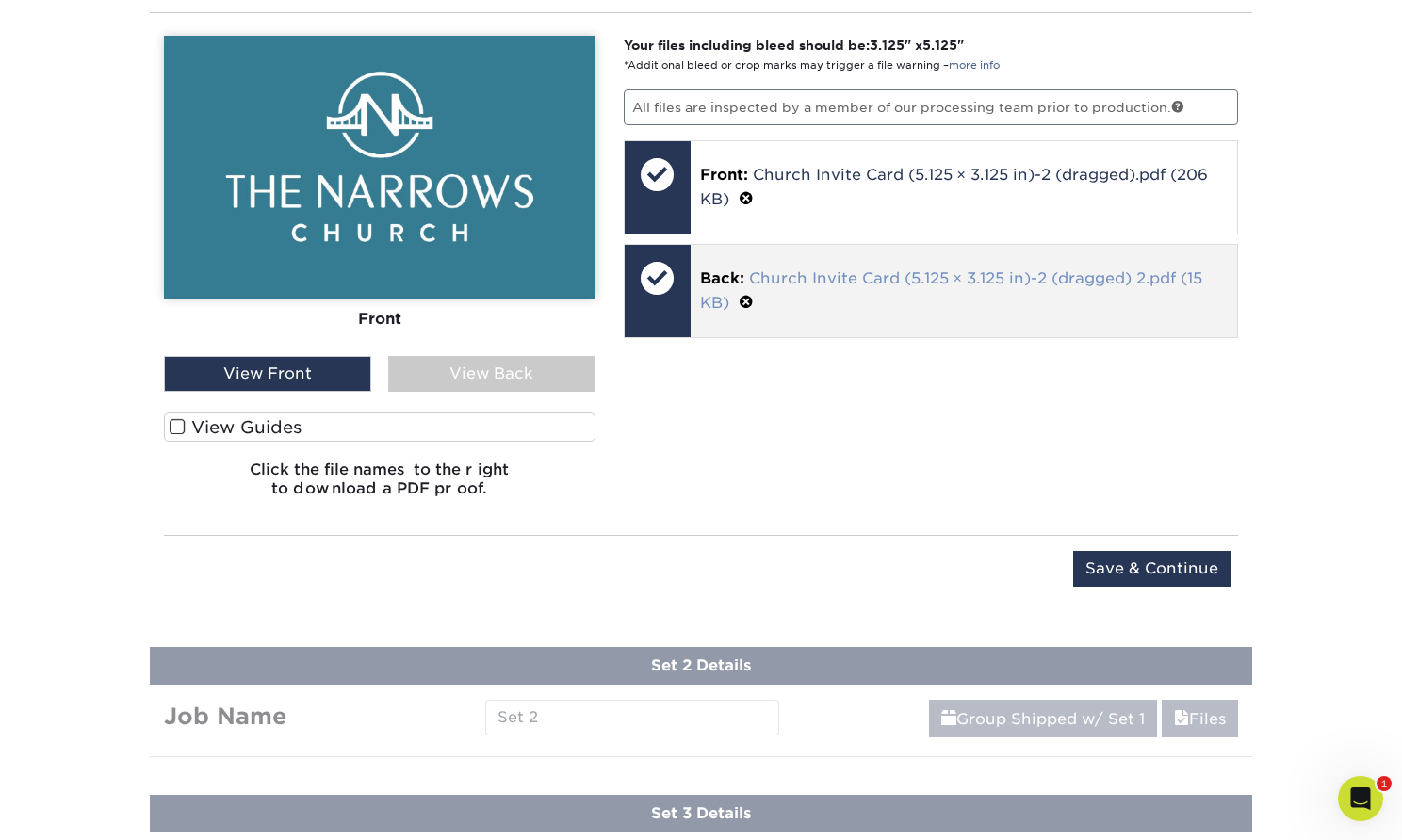 scroll, scrollTop: 1267, scrollLeft: 0, axis: vertical 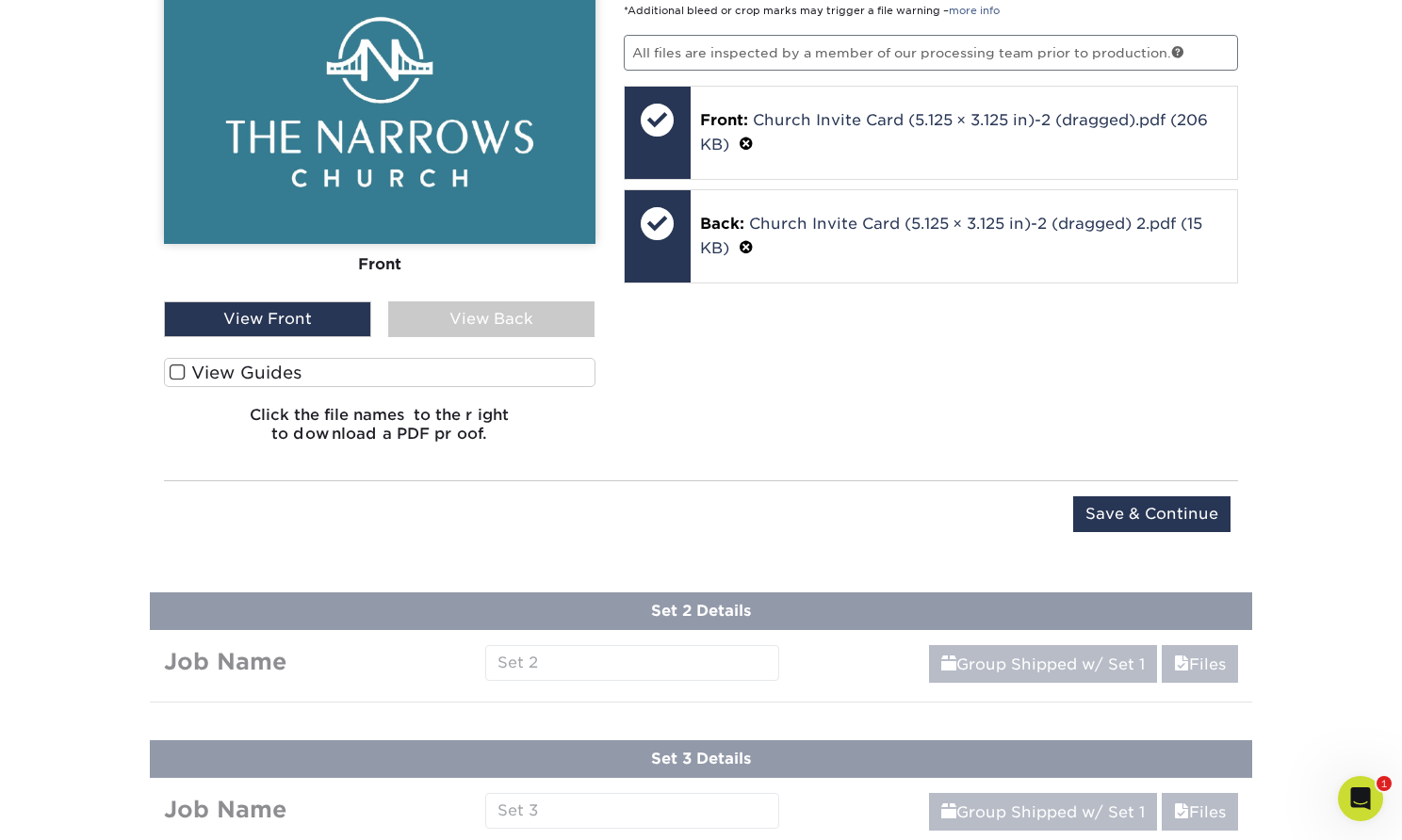 click on "Upload Later
Save & Continue
Continue" at bounding box center [701, 525] 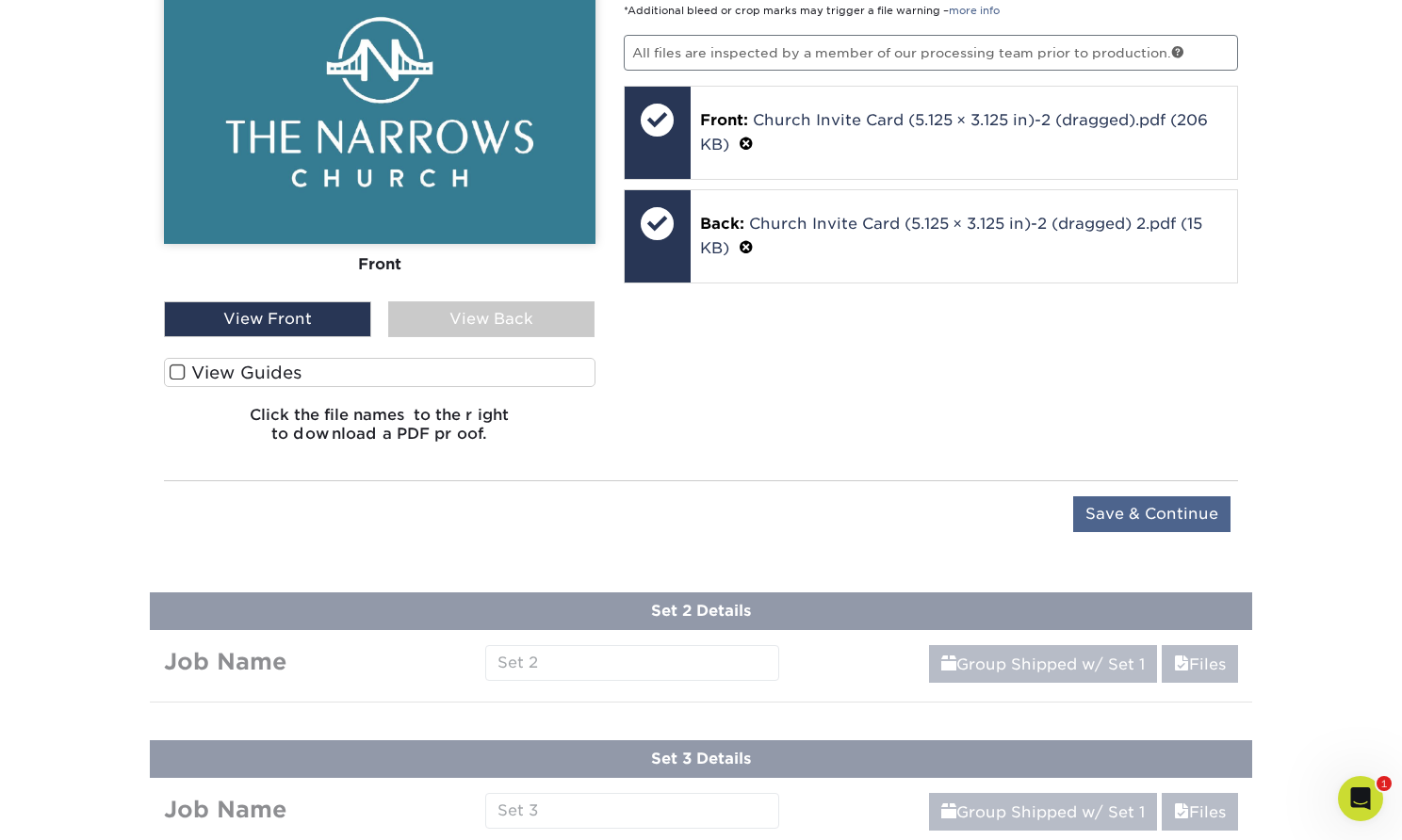 click on "Save & Continue" at bounding box center (1151, 514) 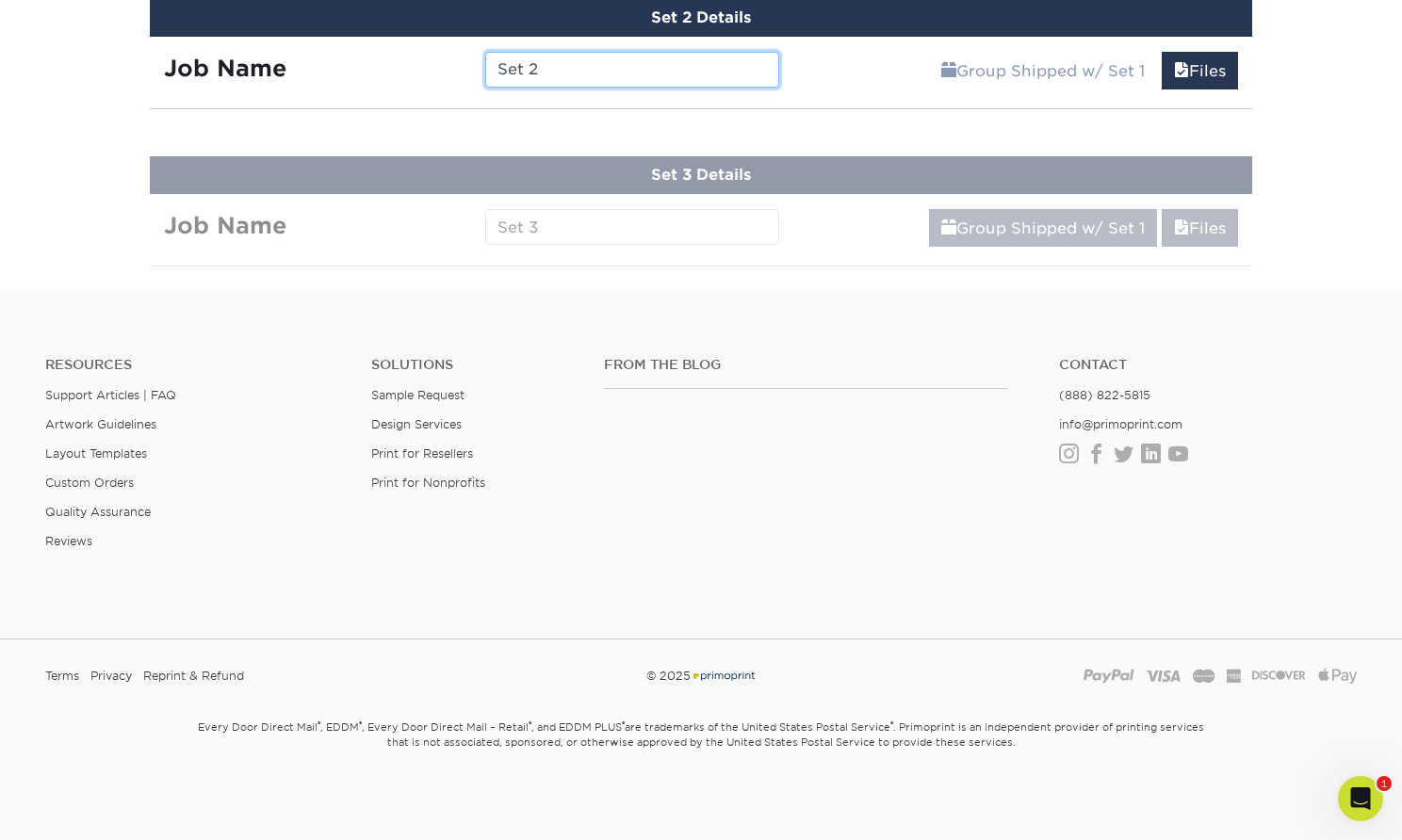 scroll, scrollTop: 1258, scrollLeft: 0, axis: vertical 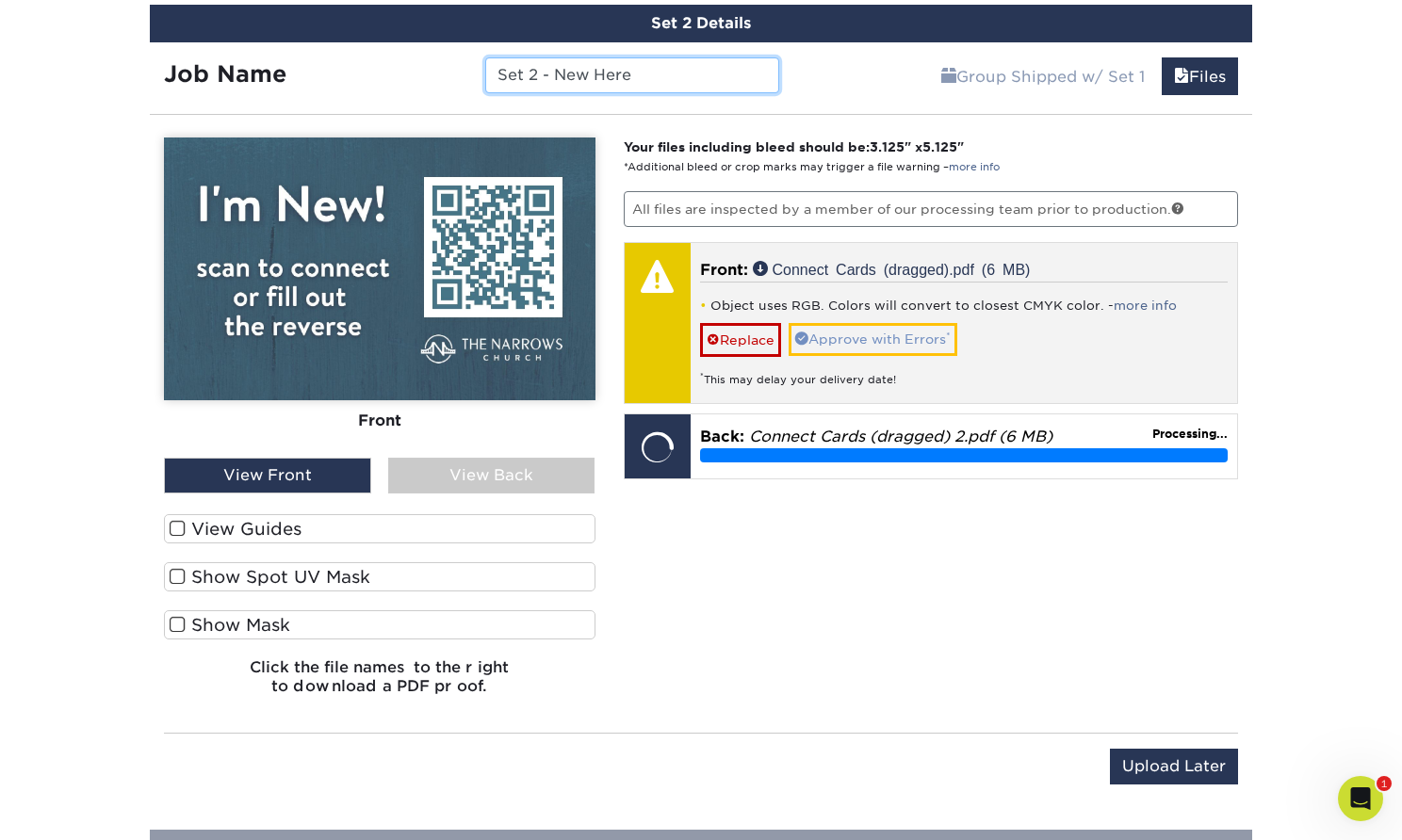 type on "Set 2 - New Here" 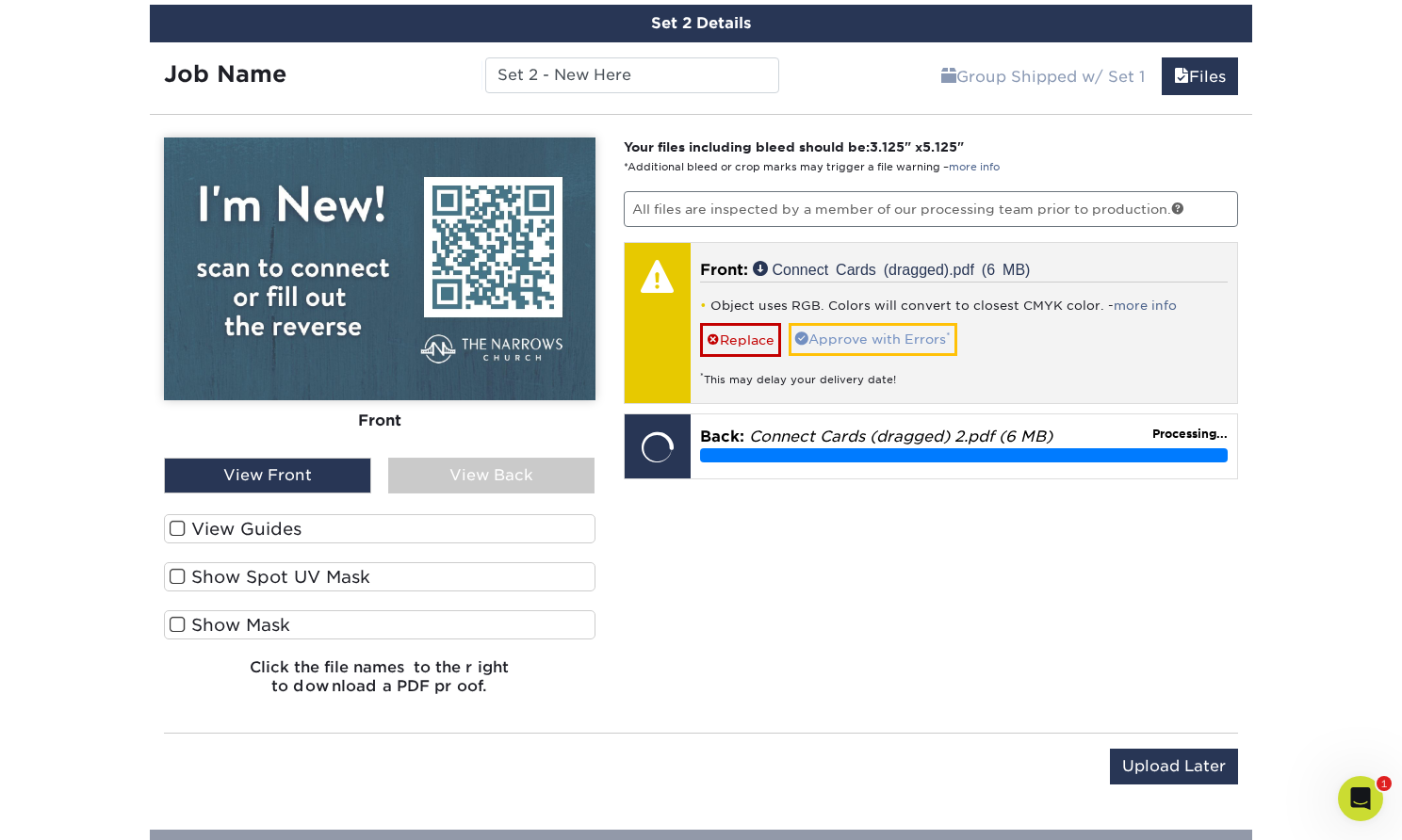 click on "Approve with Errors *" at bounding box center [872, 339] 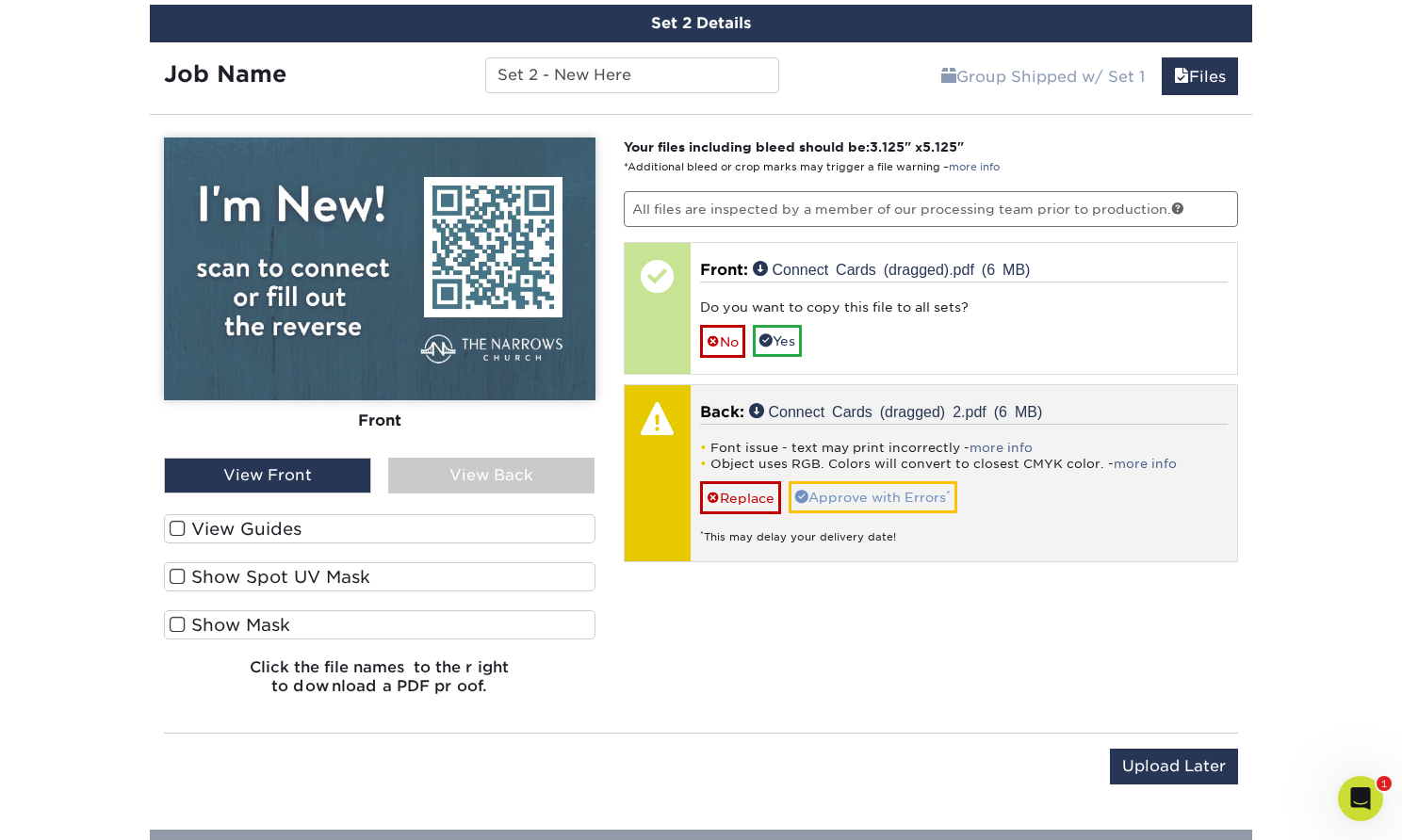 click on "Approve with Errors *" at bounding box center (872, 497) 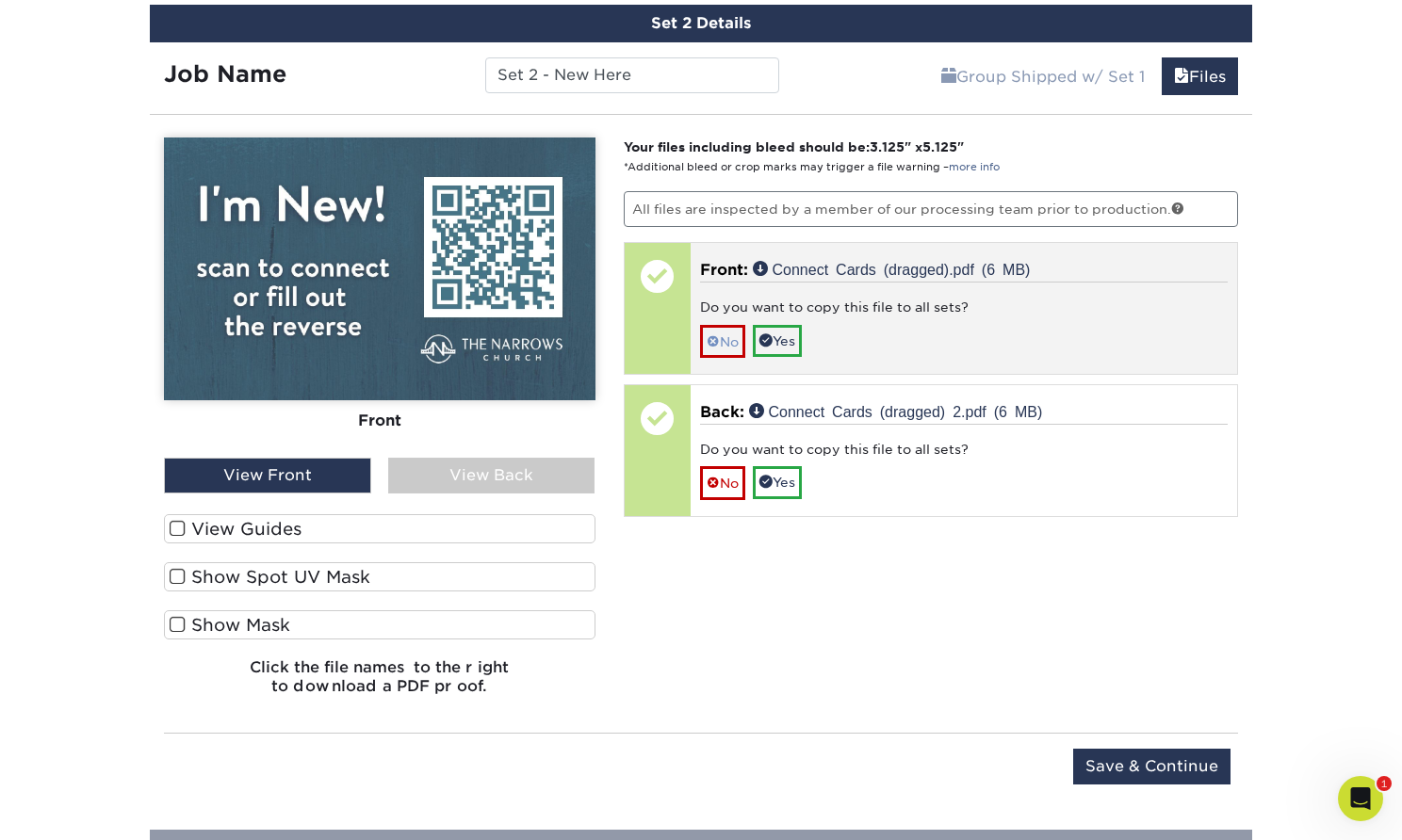 click on "No" at bounding box center [723, 341] 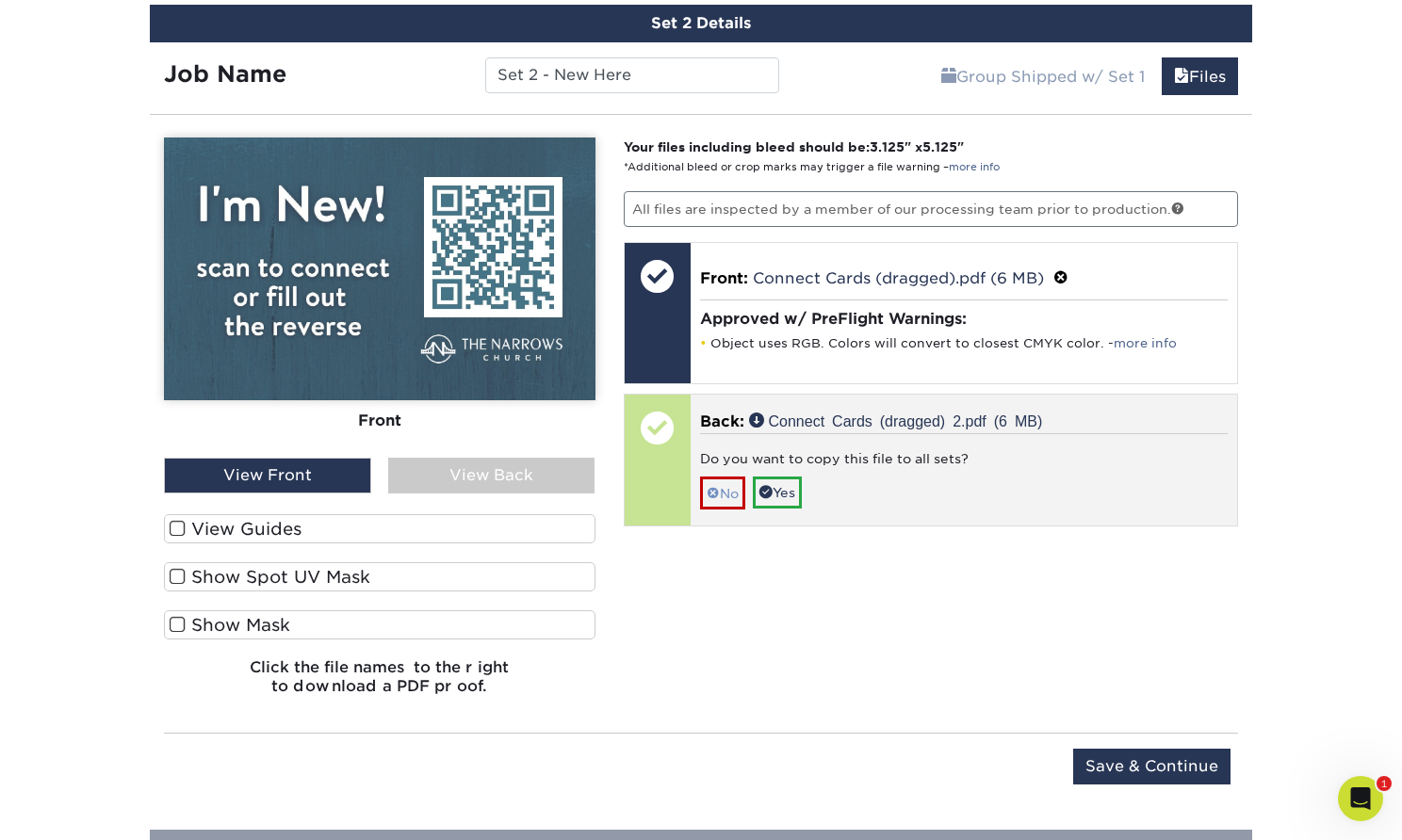 click on "No" at bounding box center (723, 493) 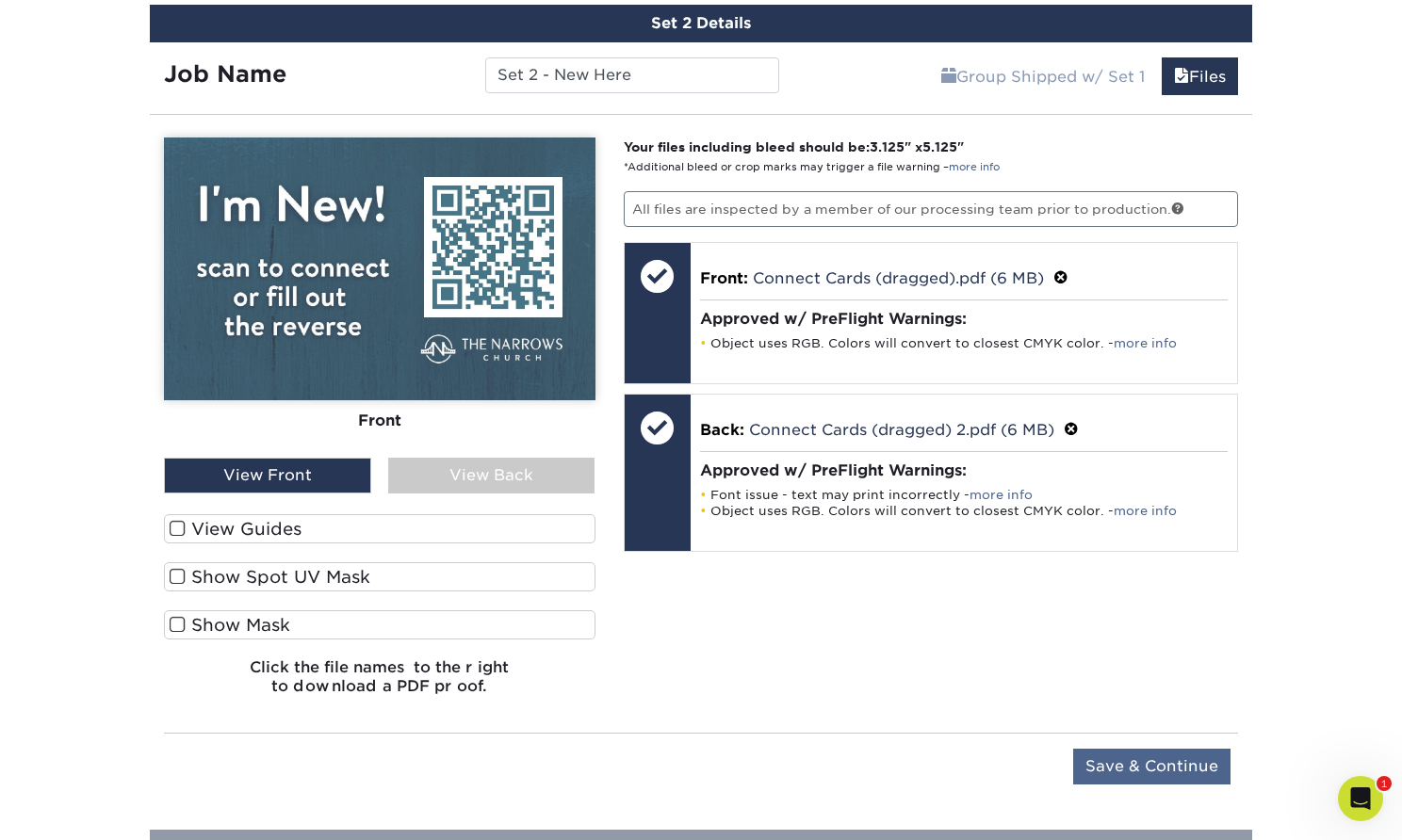 click on "Save & Continue" at bounding box center [1151, 767] 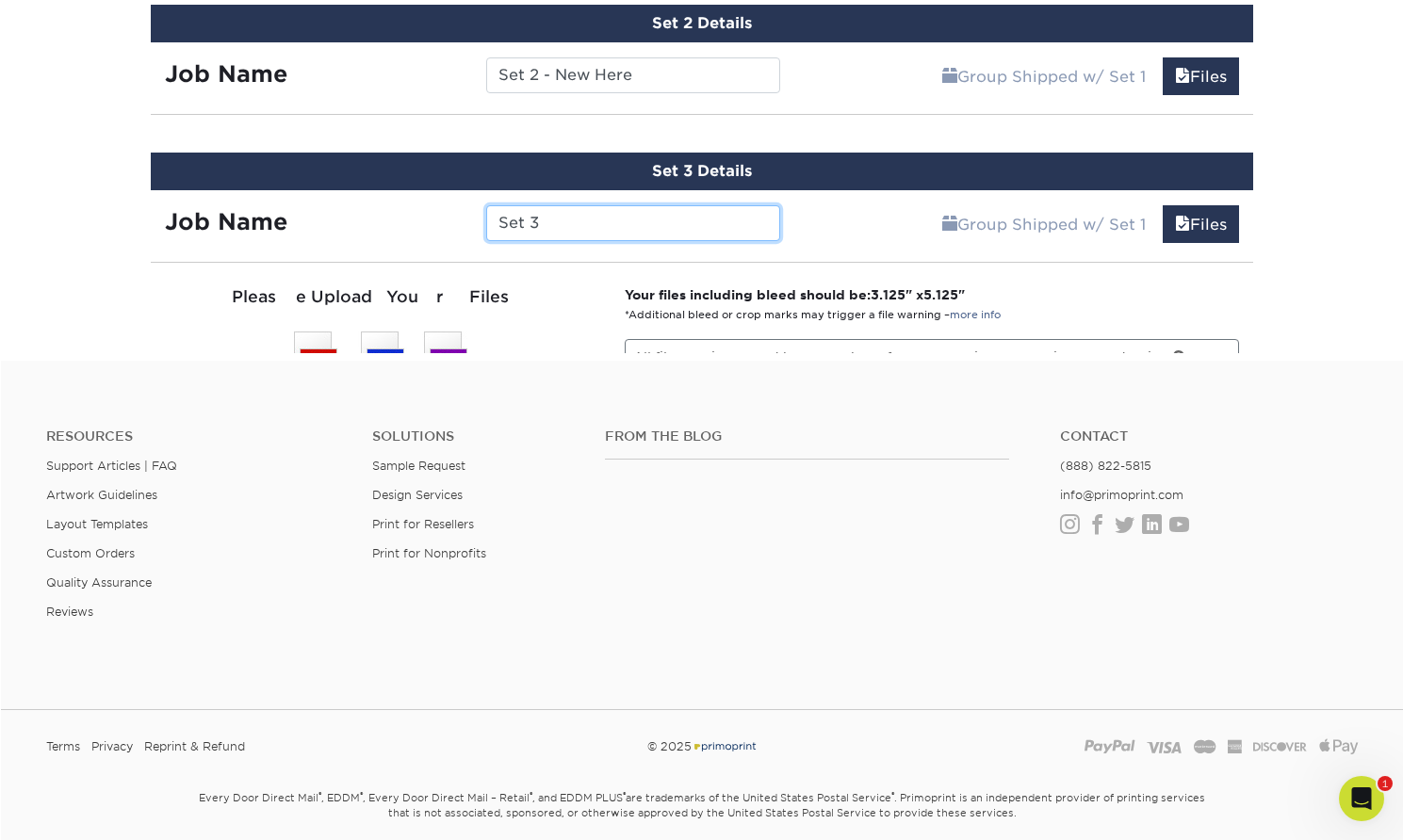 scroll, scrollTop: 1257, scrollLeft: 0, axis: vertical 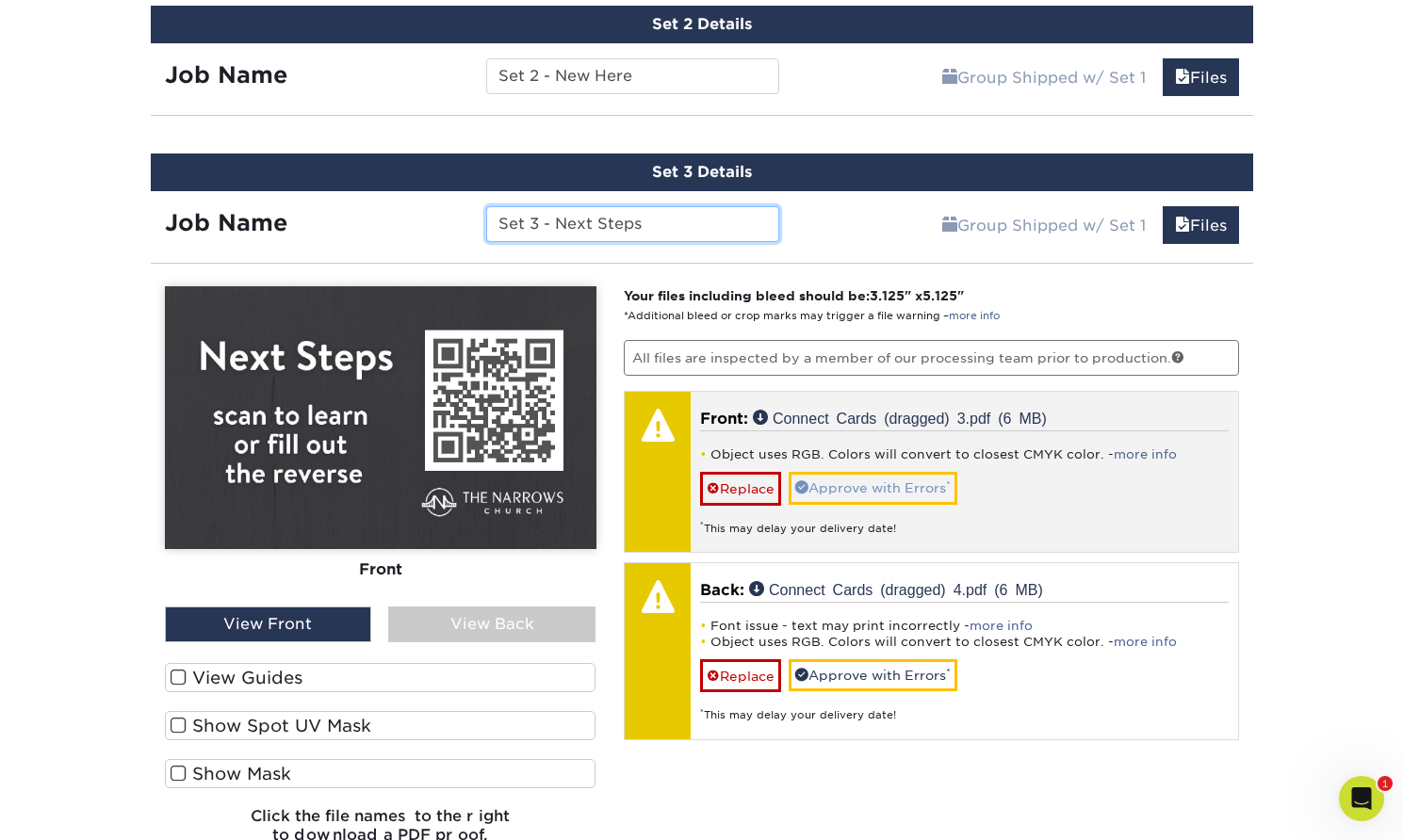 type on "Set 3 - Next Steps" 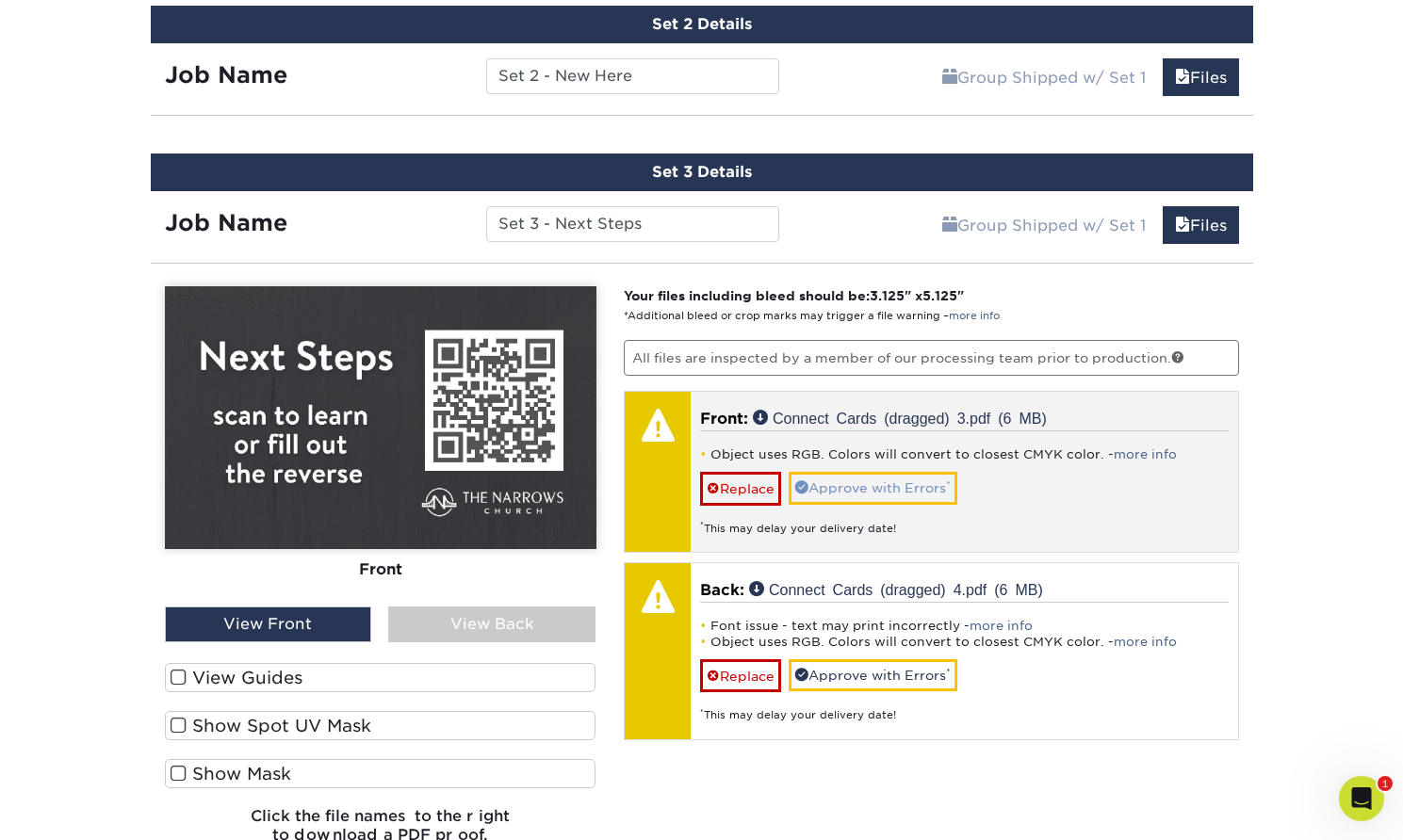 click on "Approve with Errors *" at bounding box center (873, 488) 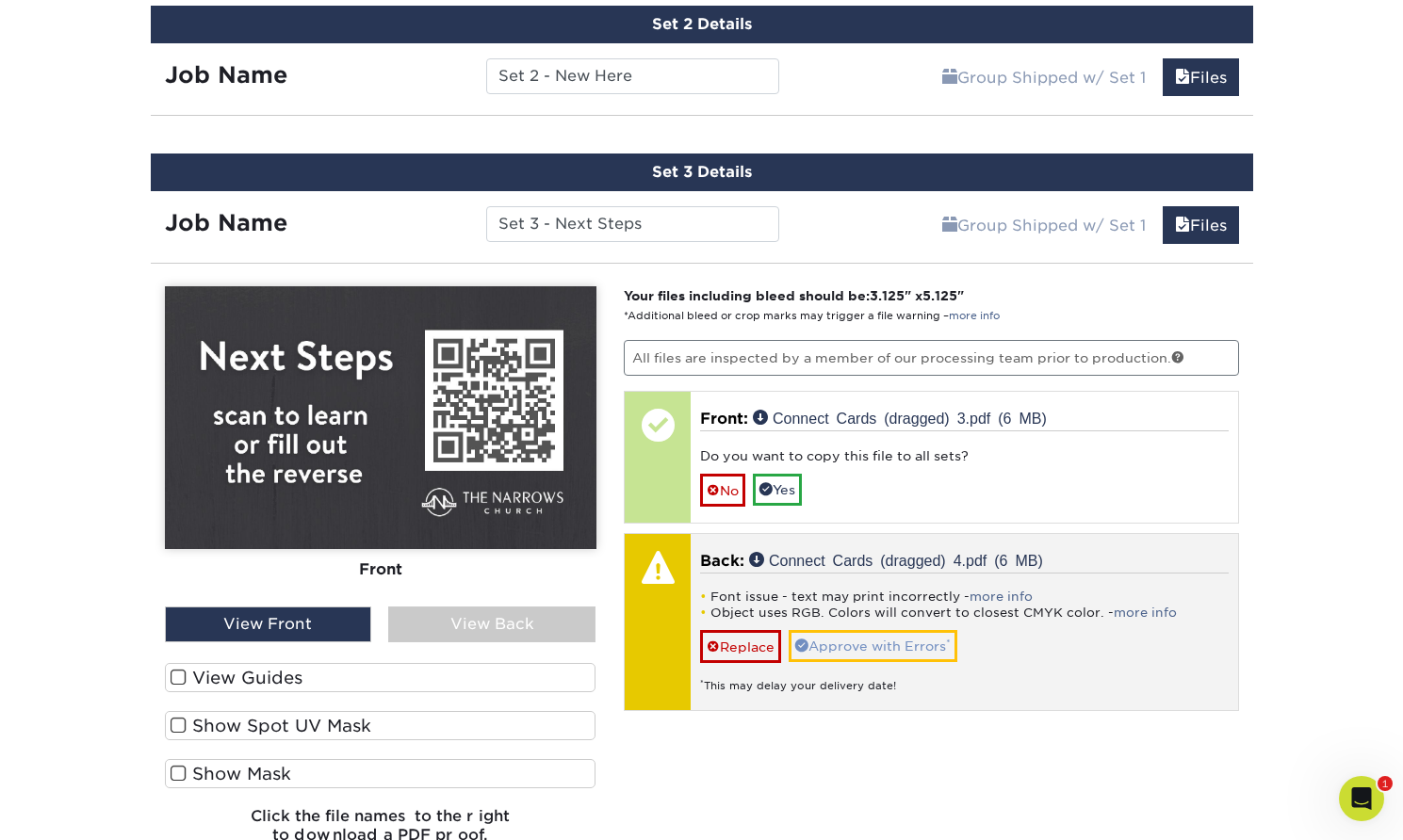 click on "Approve with Errors *" at bounding box center (873, 646) 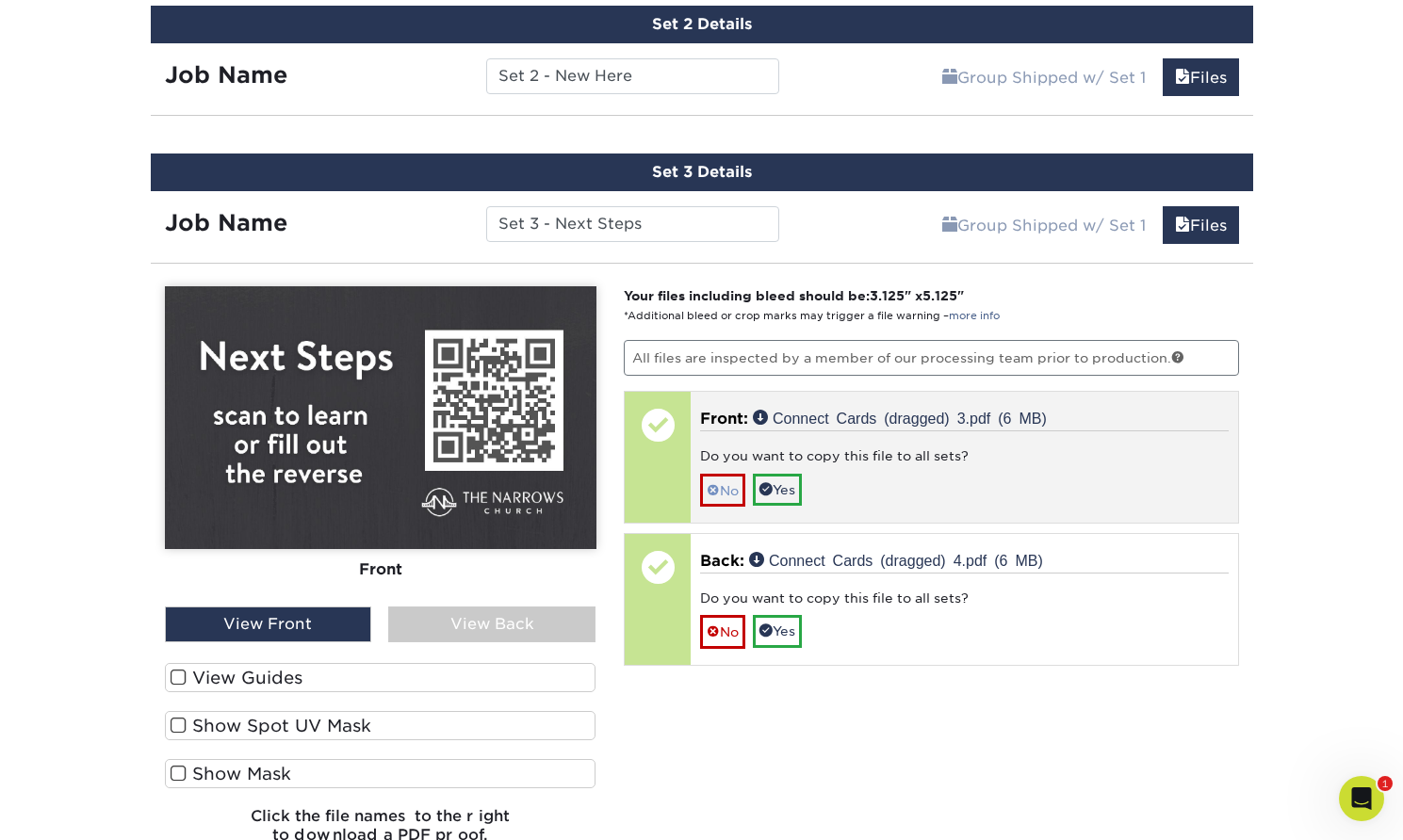 click at bounding box center [713, 491] 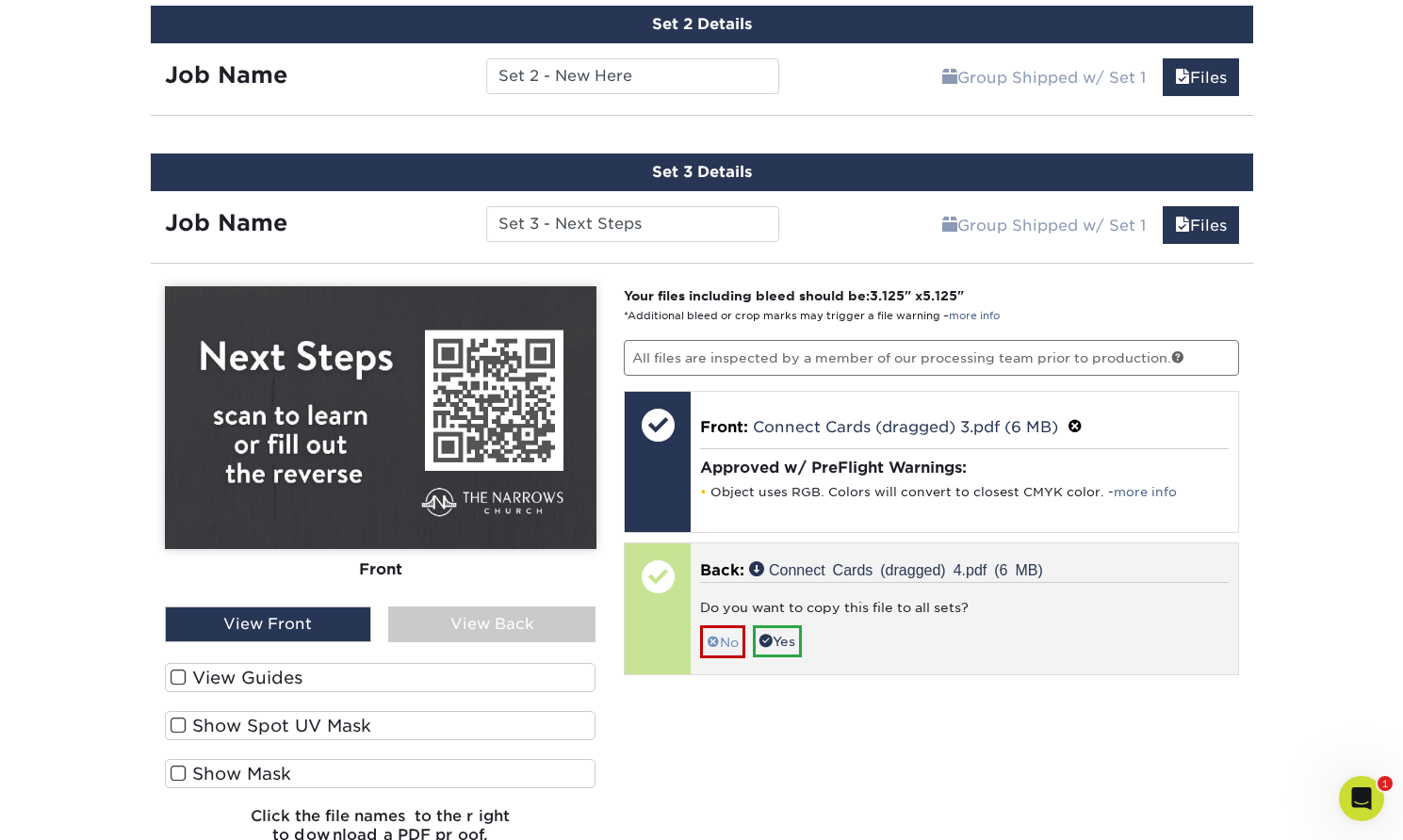 click on "No" at bounding box center [723, 641] 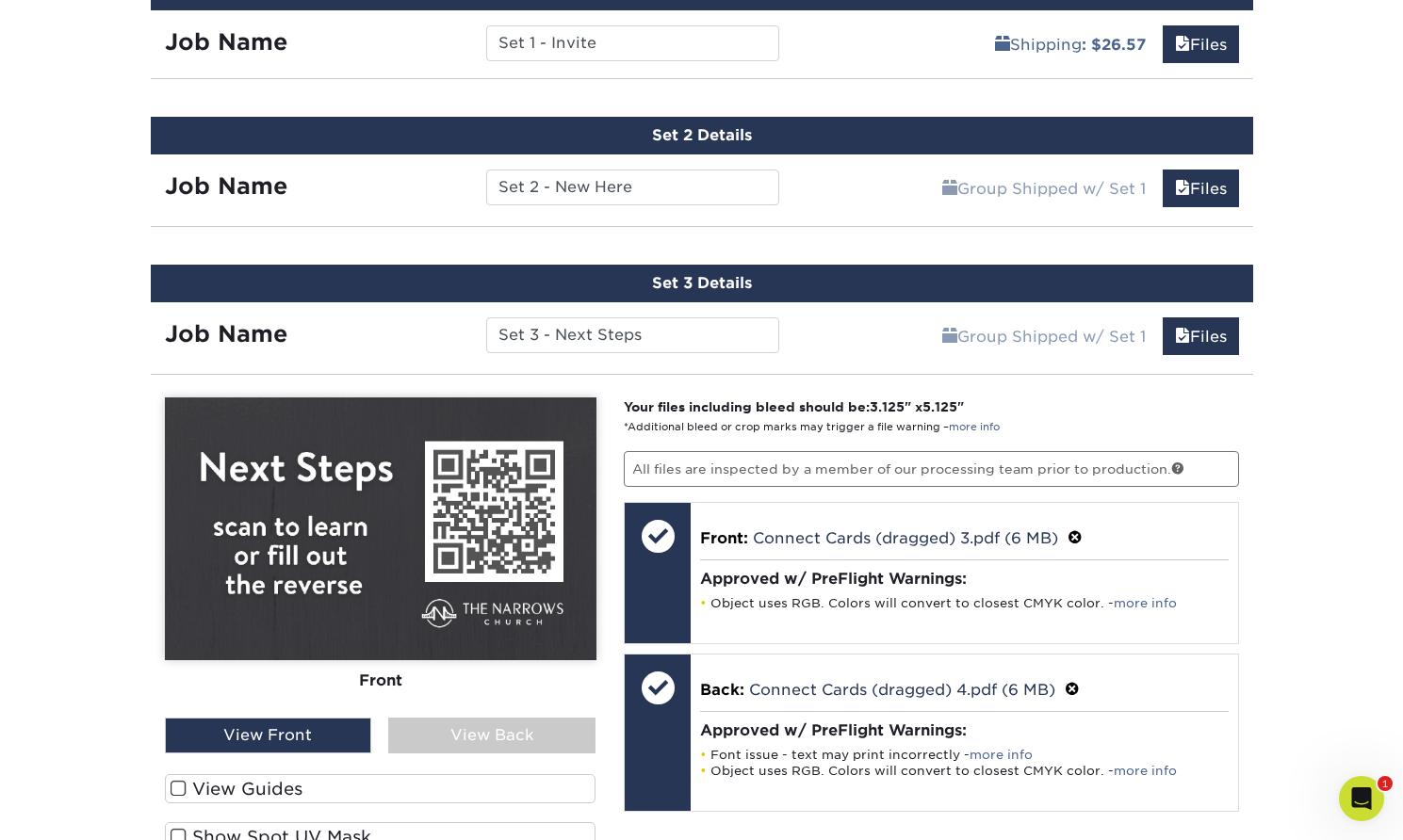 scroll, scrollTop: 1220, scrollLeft: 0, axis: vertical 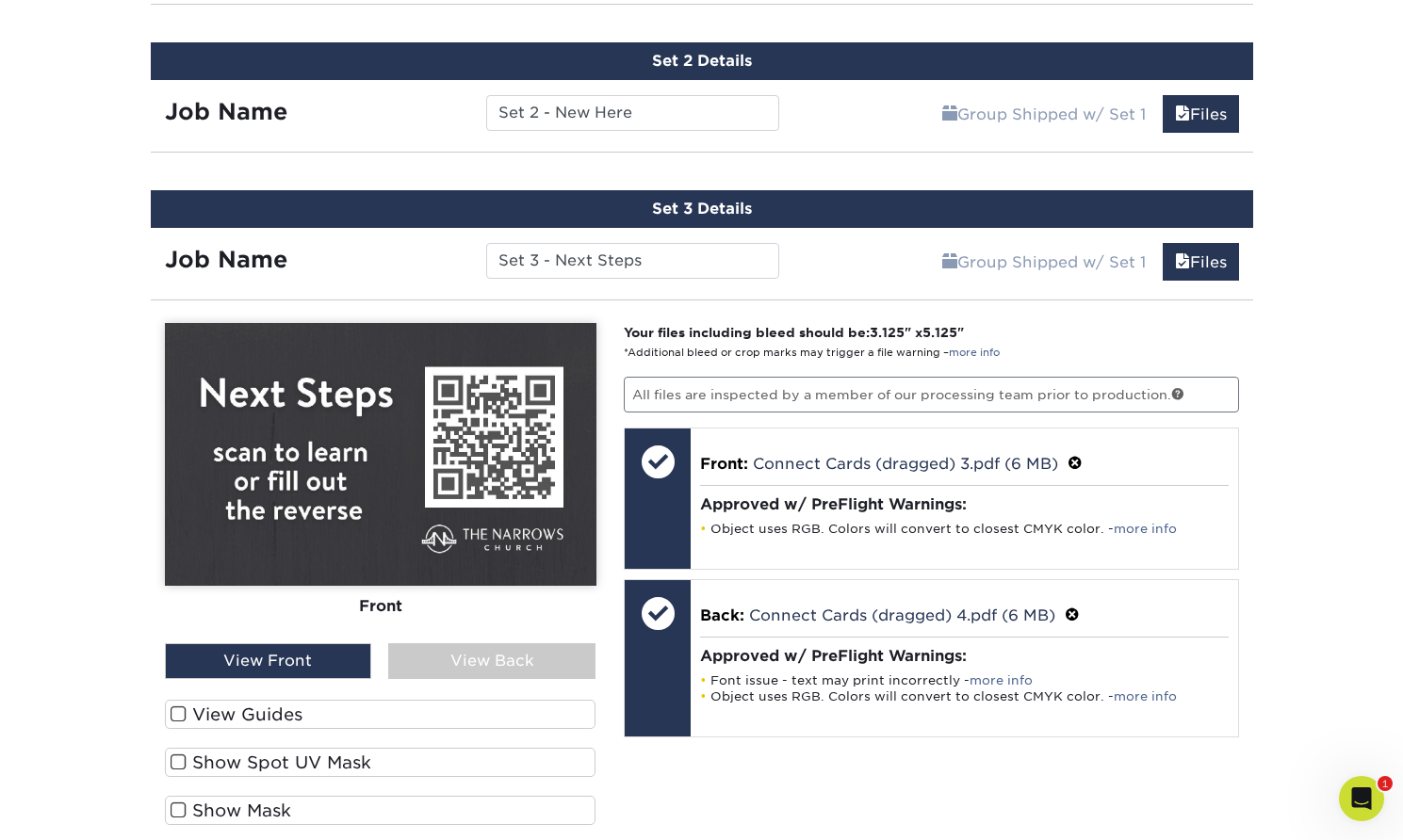 click on "View Back" at bounding box center (492, 661) 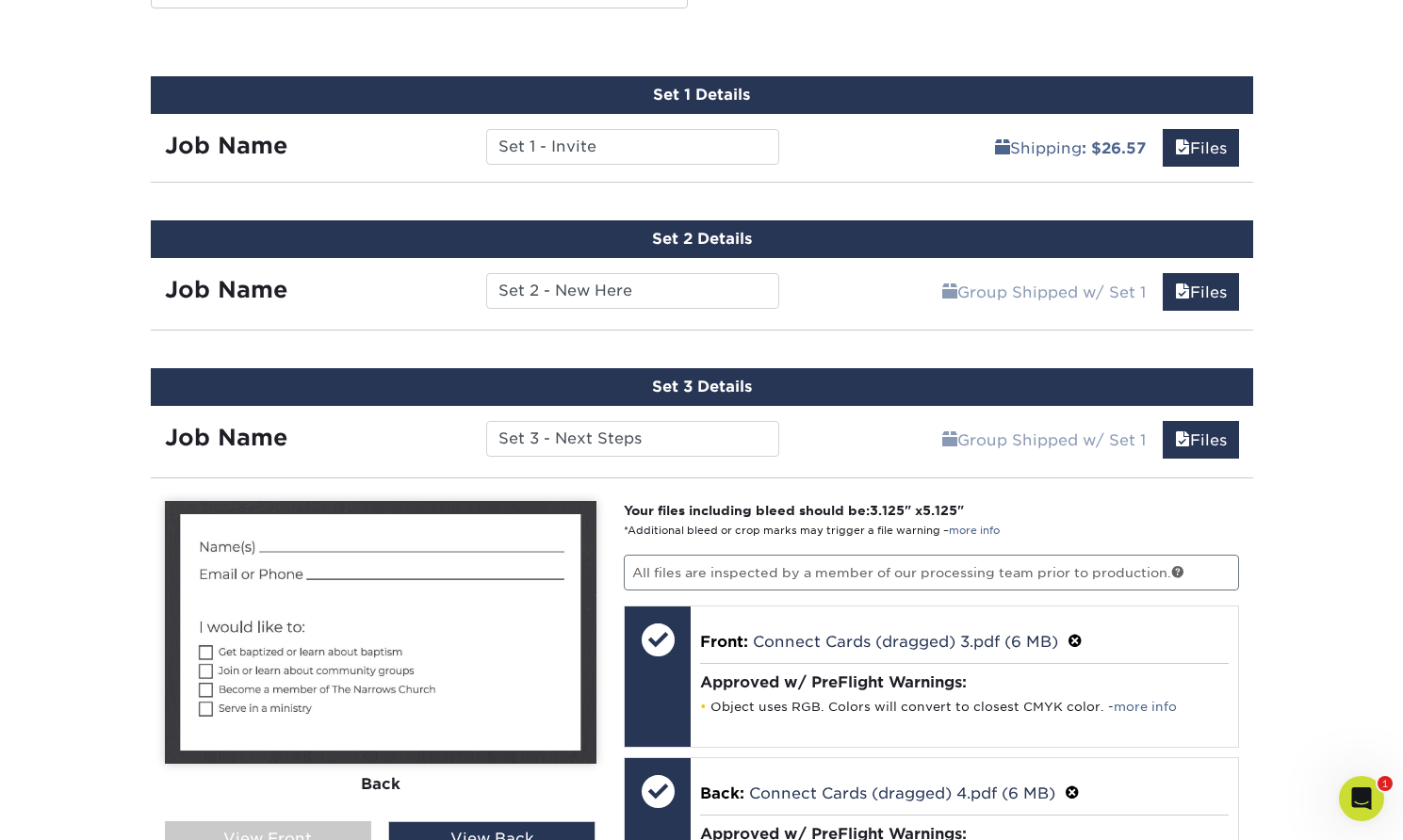 scroll, scrollTop: 1017, scrollLeft: 0, axis: vertical 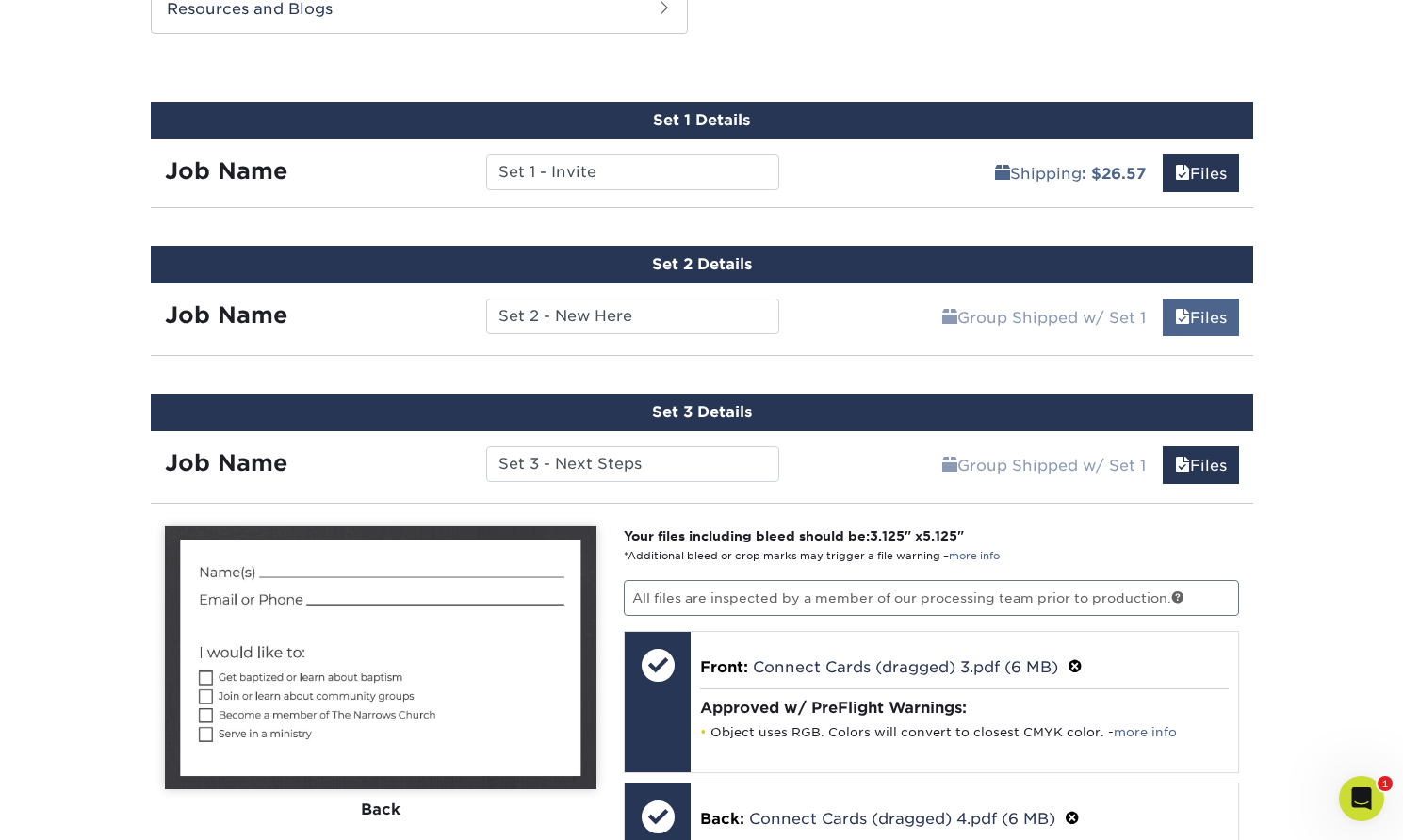 click on "Files" at bounding box center [1200, 317] 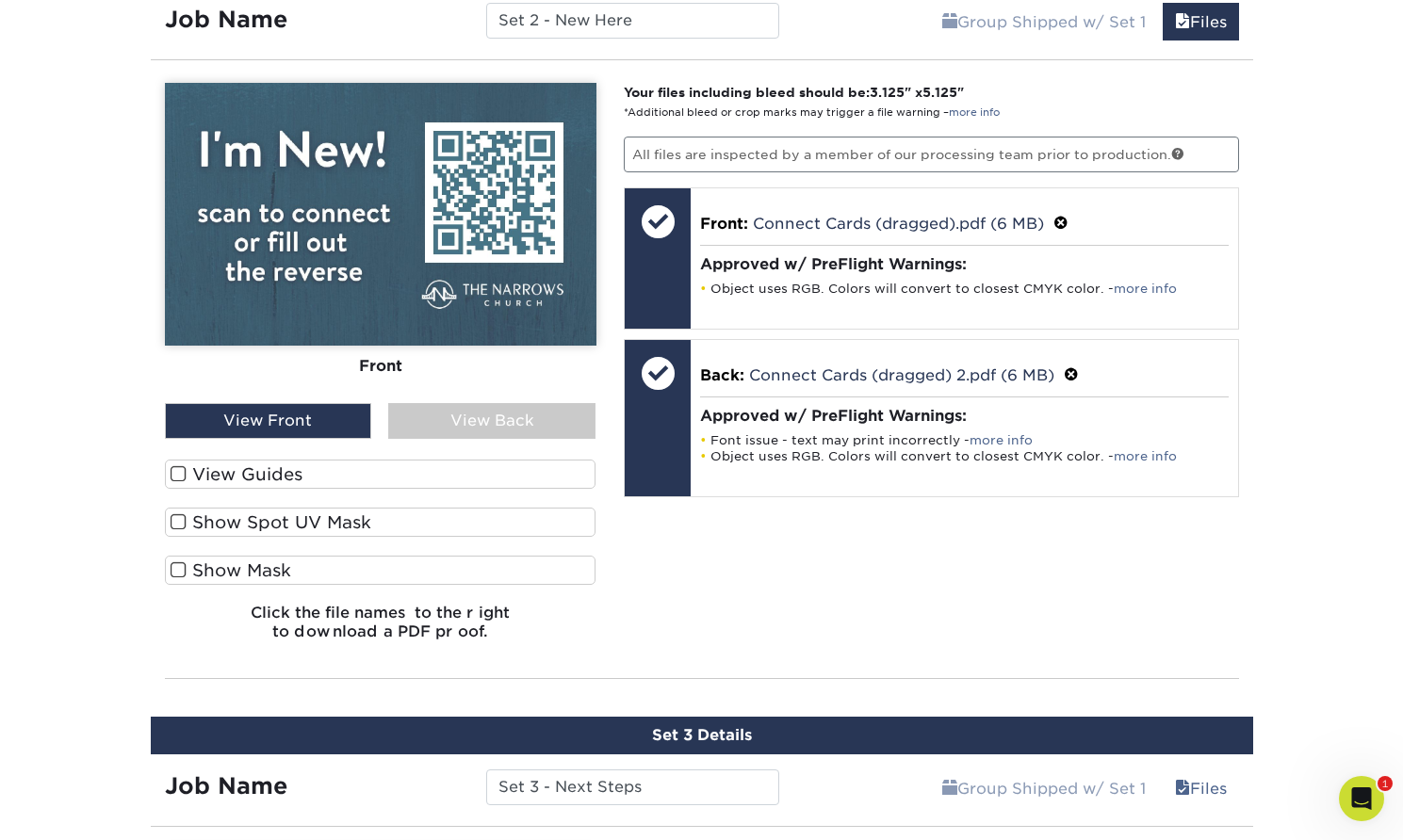 scroll, scrollTop: 1314, scrollLeft: 0, axis: vertical 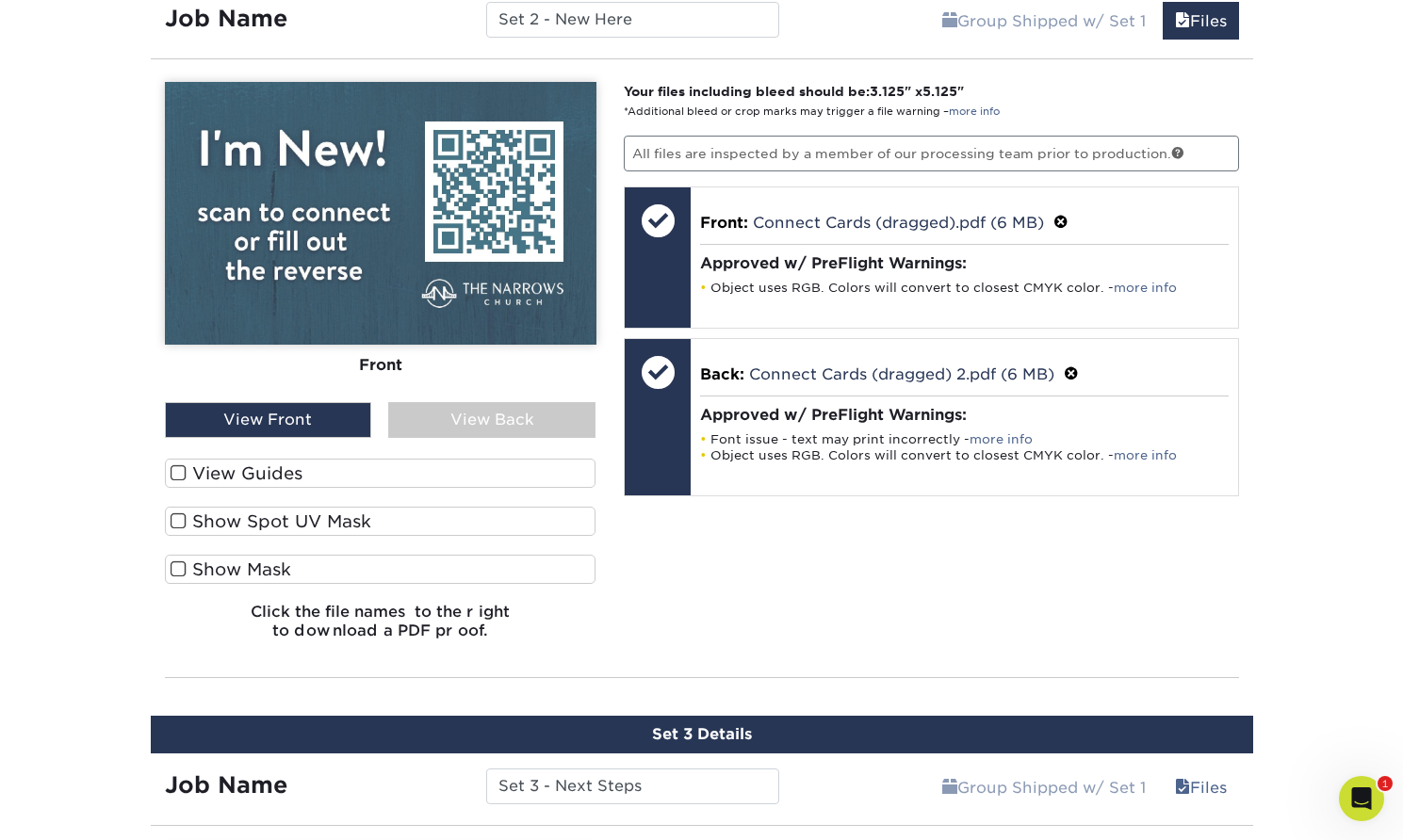 click on "View Back" at bounding box center (492, 420) 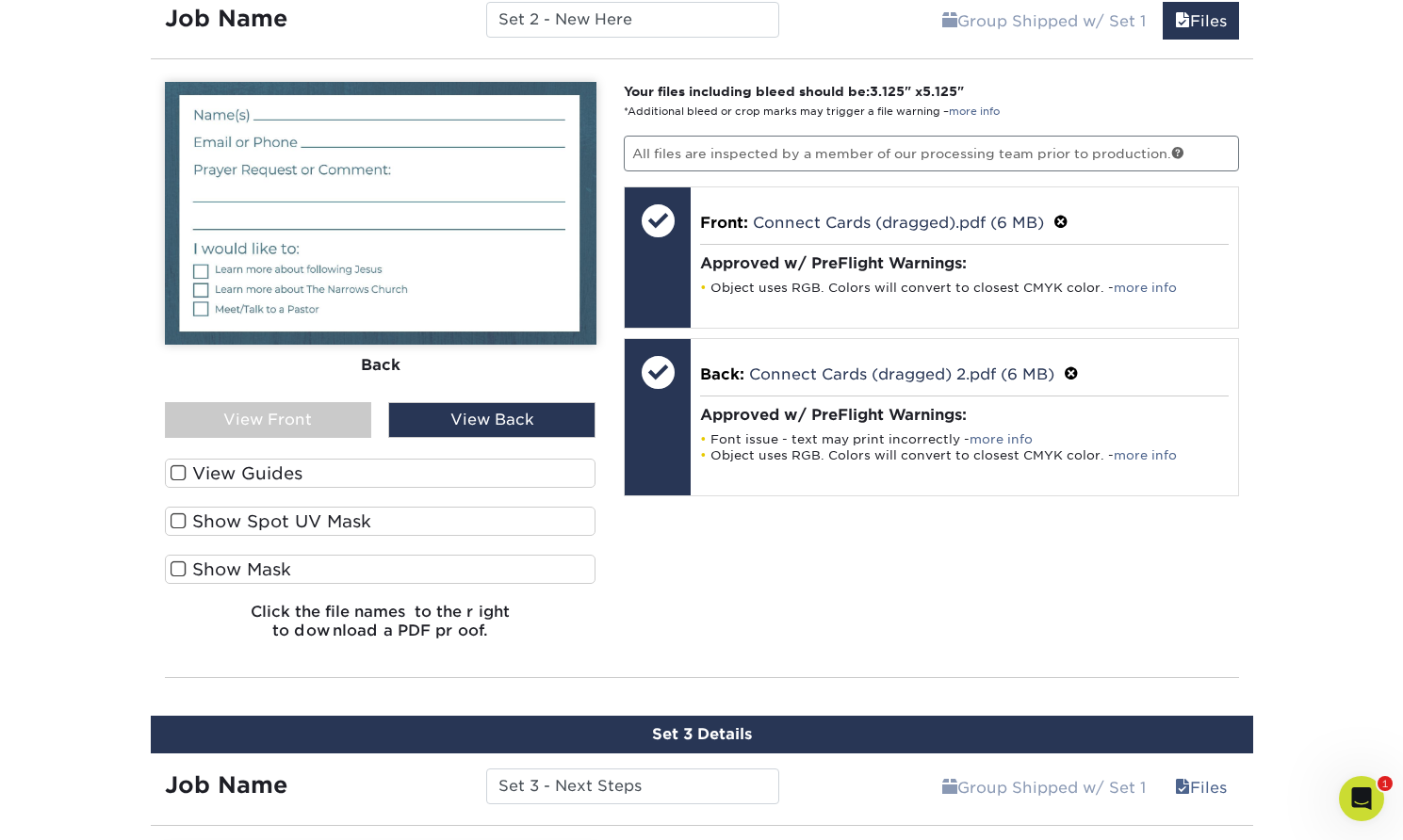 scroll, scrollTop: 1065, scrollLeft: 0, axis: vertical 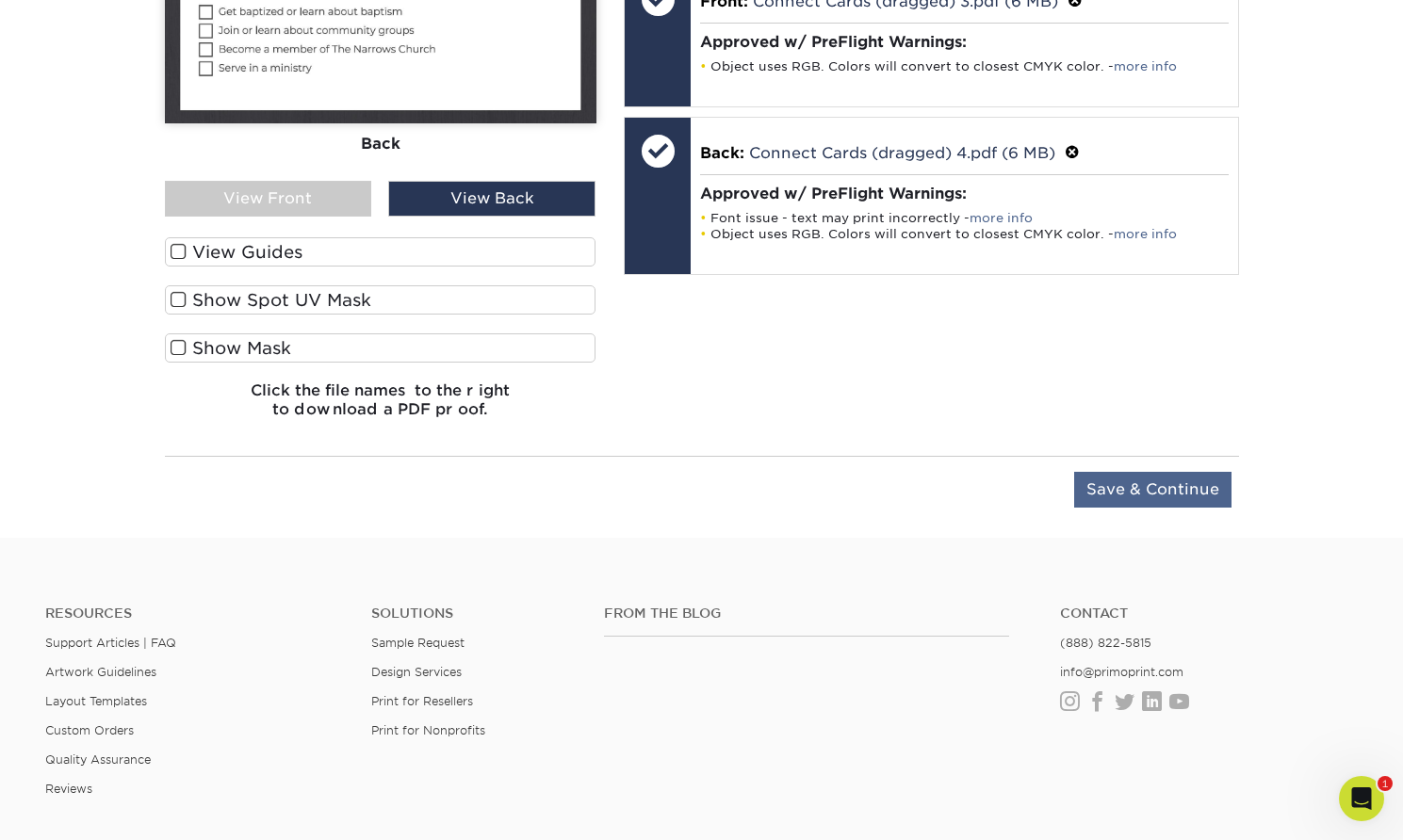 click on "Save & Continue" at bounding box center [1152, 490] 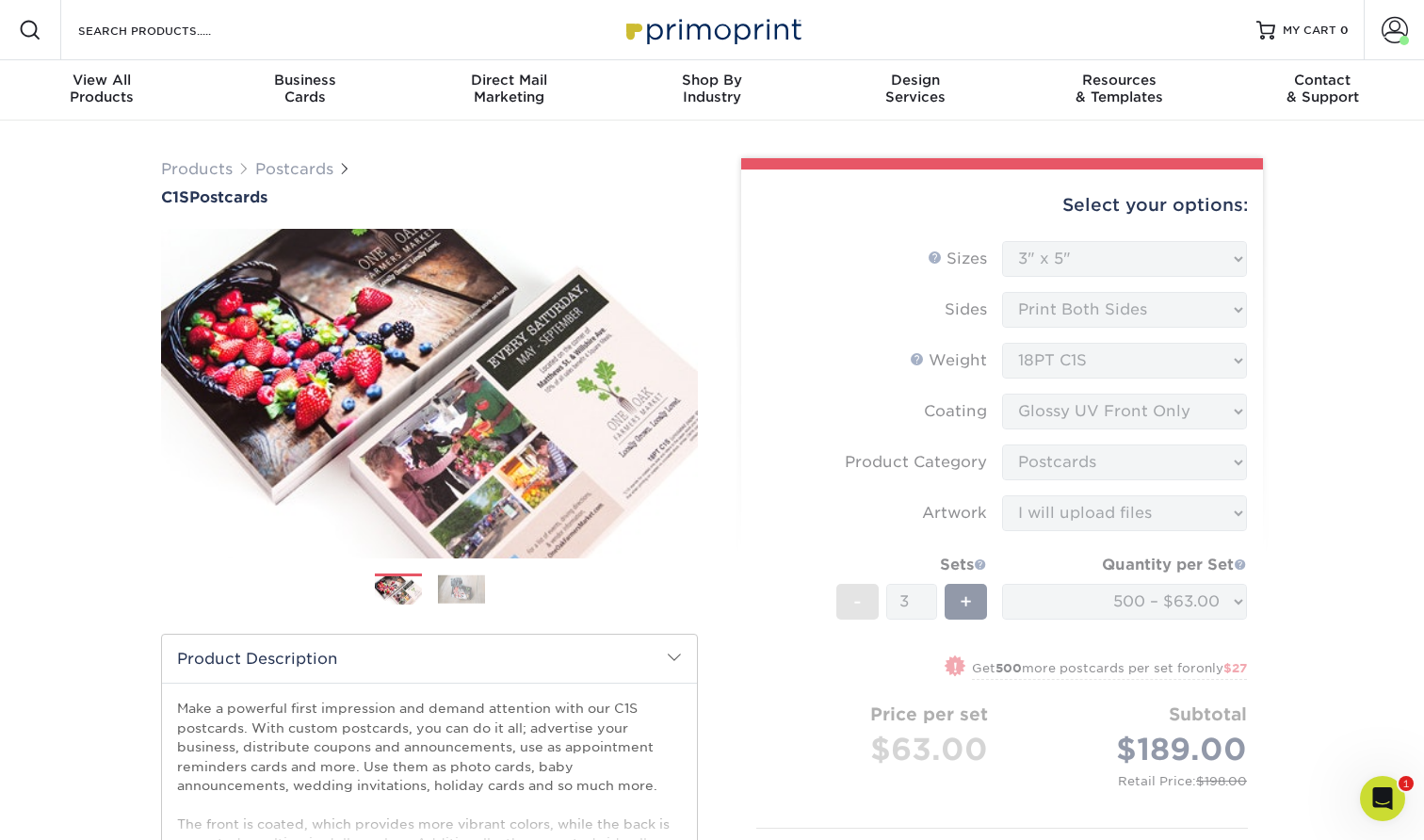 scroll, scrollTop: 0, scrollLeft: 0, axis: both 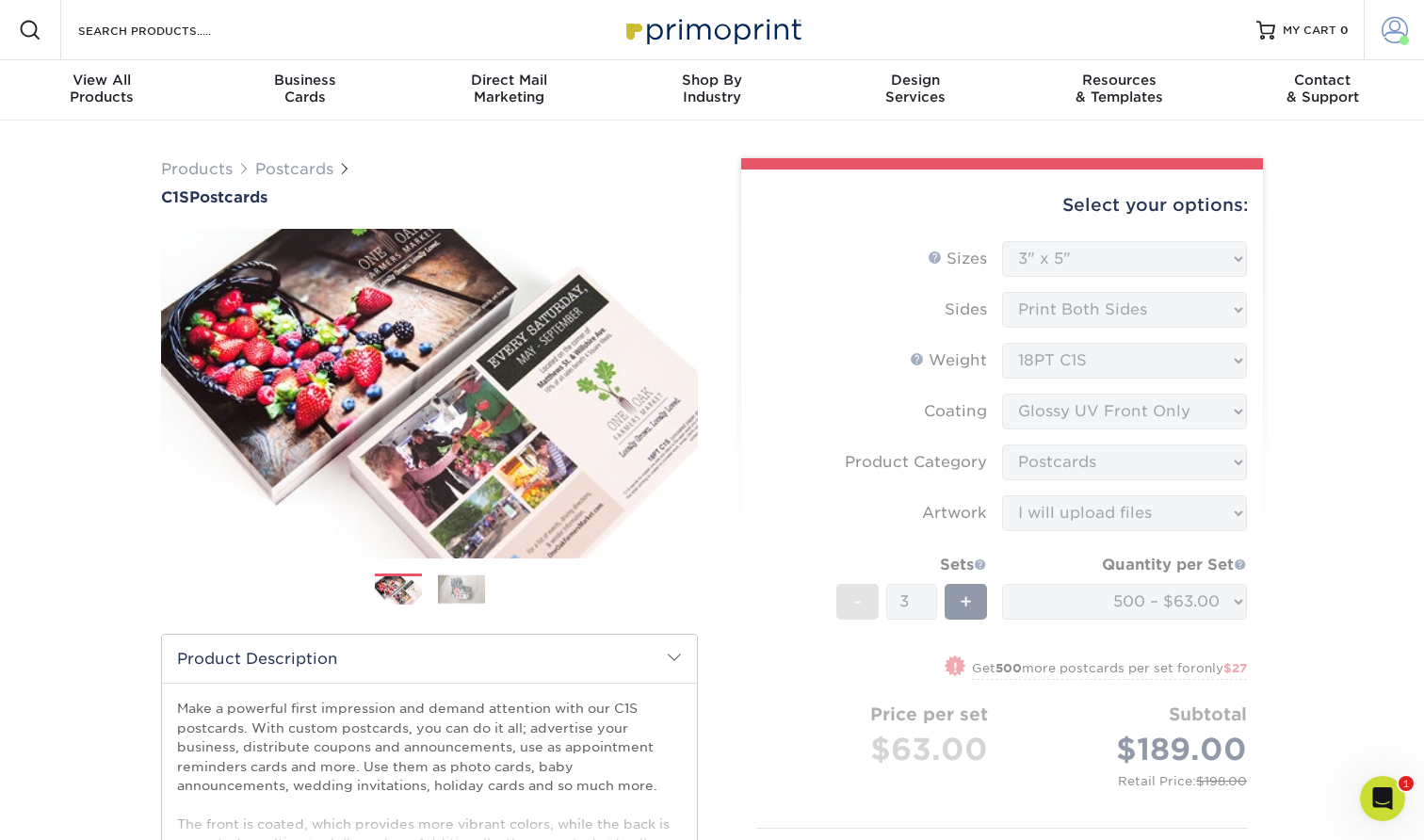 click at bounding box center (1395, 30) 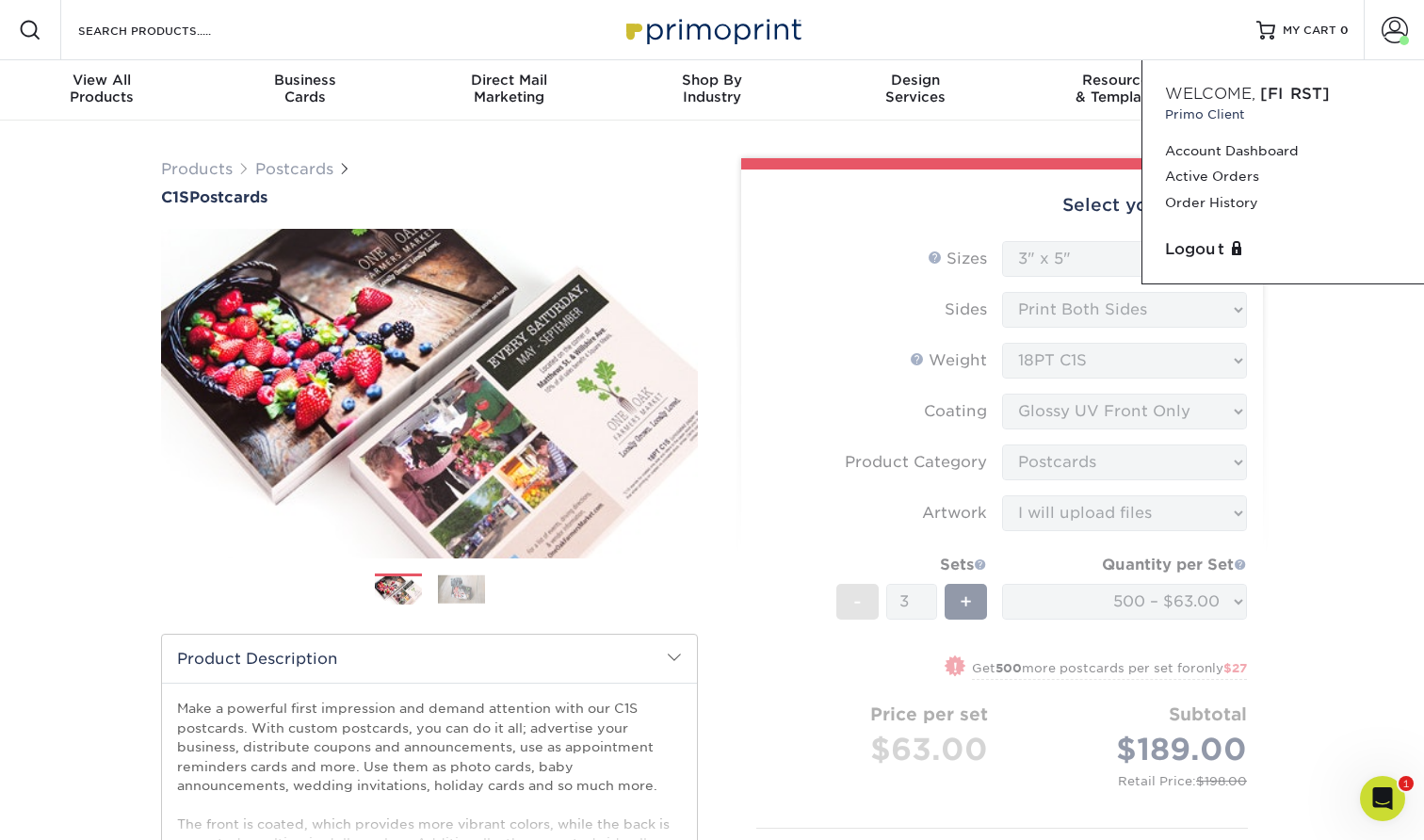 click on "Products
Postcards
C1S  Postcards
Previous" at bounding box center (712, 1141) 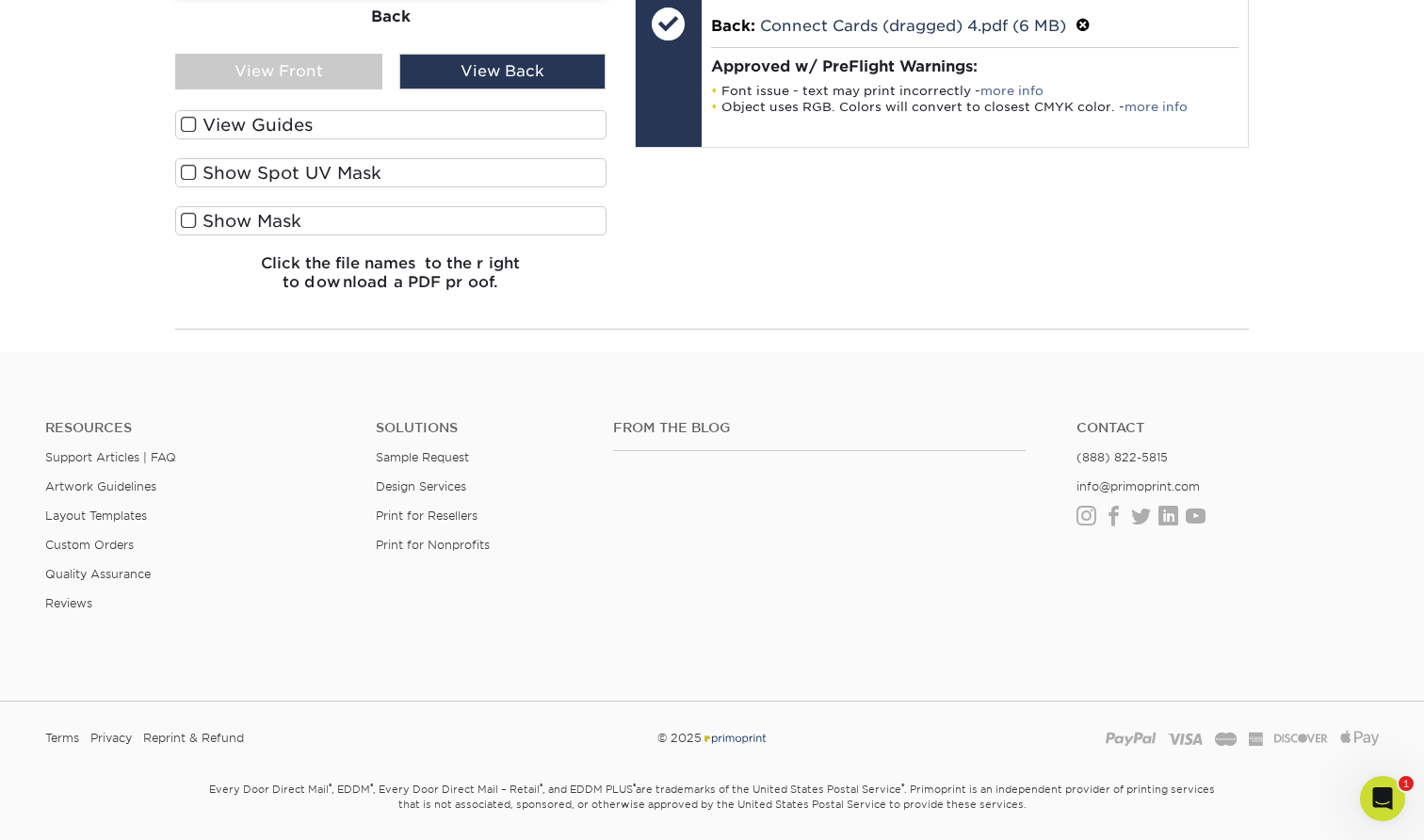 scroll, scrollTop: 1807, scrollLeft: 0, axis: vertical 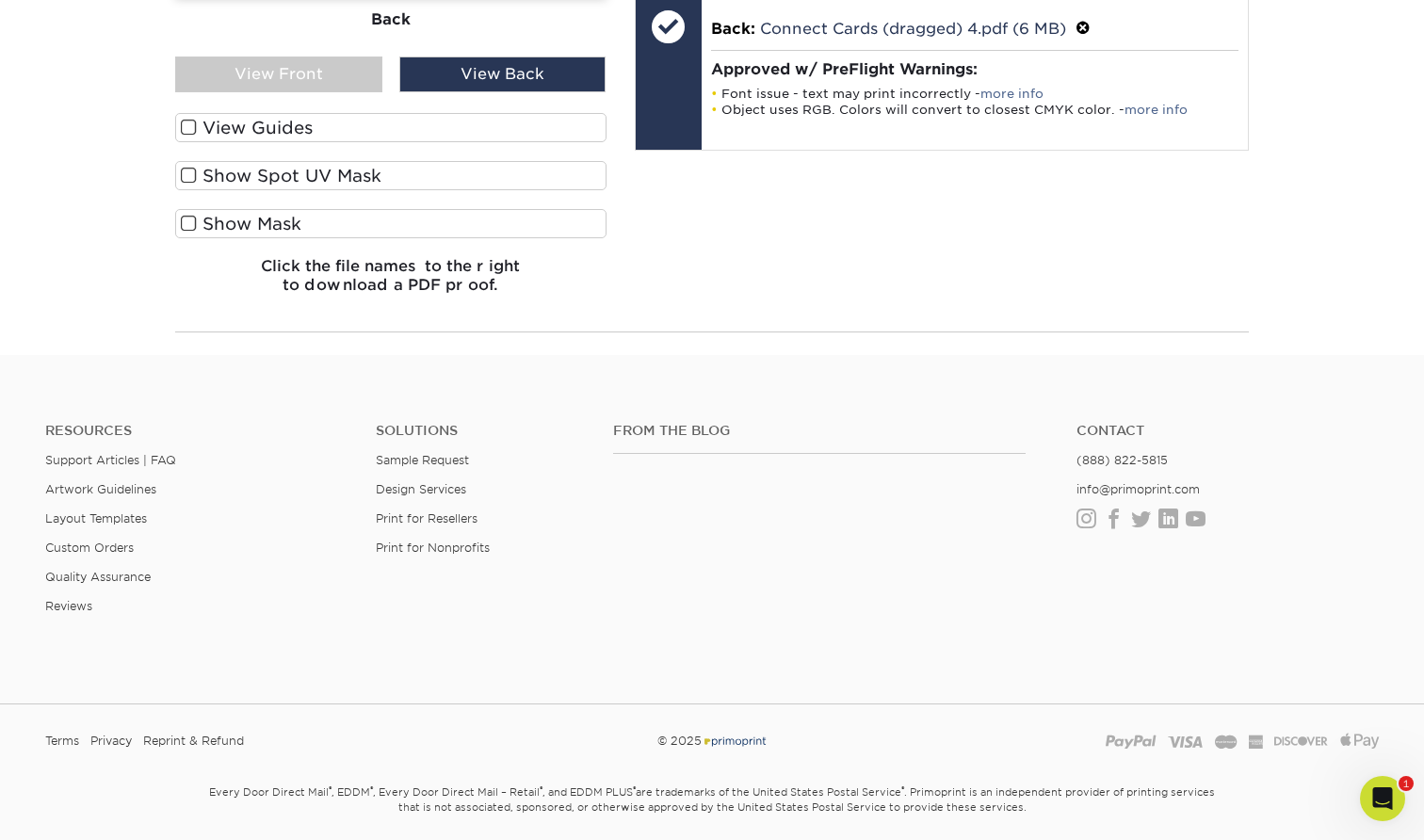 click on "Your files including bleed should be:  3.125 " x  5.125 "
*Additional bleed or crop marks may trigger a file warning –  more info
All files are inspected by a member of our processing team prior to production.
Front: Click to select or drag and drop the file here.
Choose file
Connect Cards (dragged) 3.pdf      6.1  MiB               ✔    ✘
Front:   Connect Cards (dragged) 3.pdf (6 MB)
Processing...
Front:   Connect Cards (dragged) 3.pdf (6 MB)
Object uses RGB. Colors will convert to closest CMYK color. -  more info
Replace
Approve with Errors *
* This may delay your delivery date!
Front:" at bounding box center (942, 23) 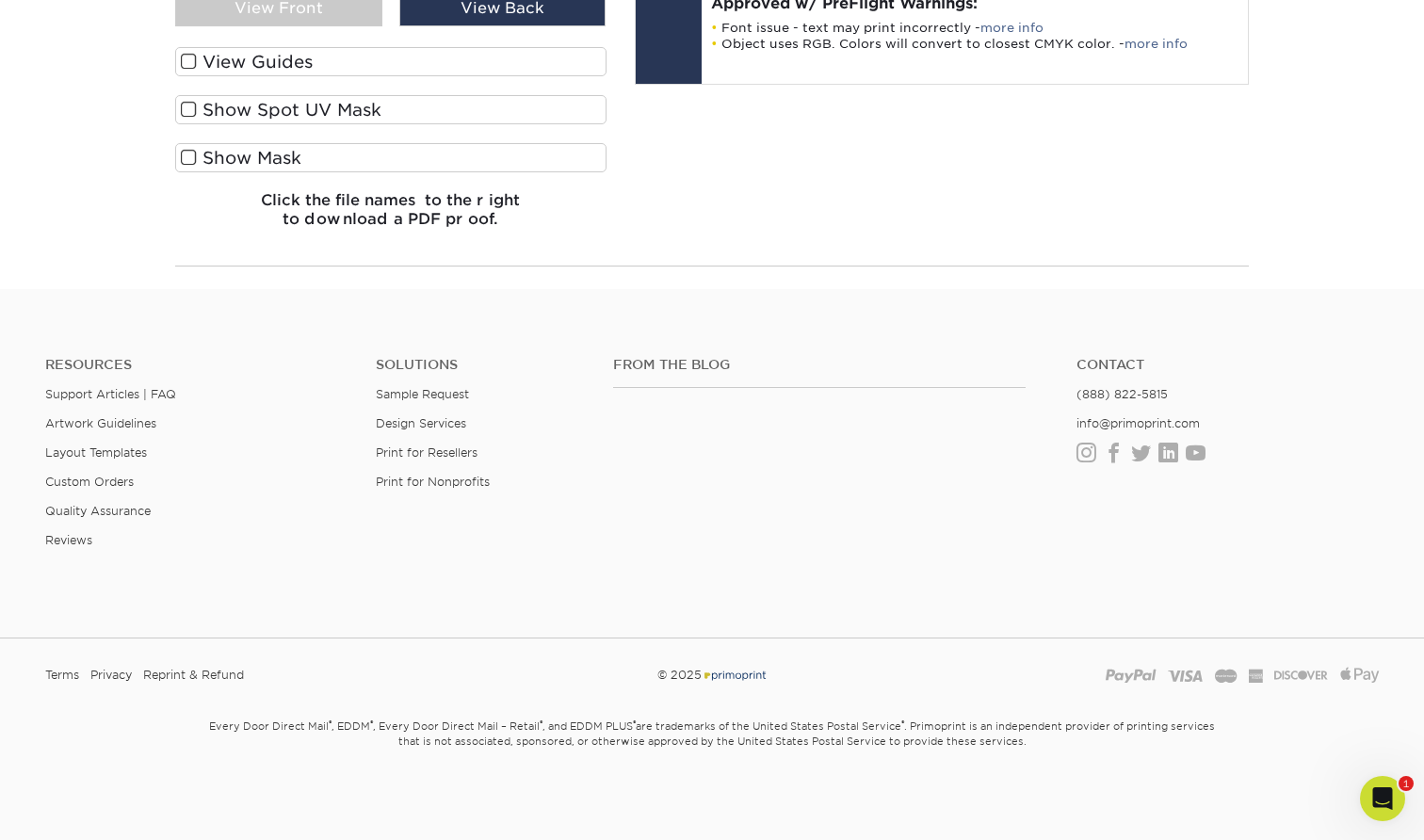 scroll, scrollTop: 1876, scrollLeft: 0, axis: vertical 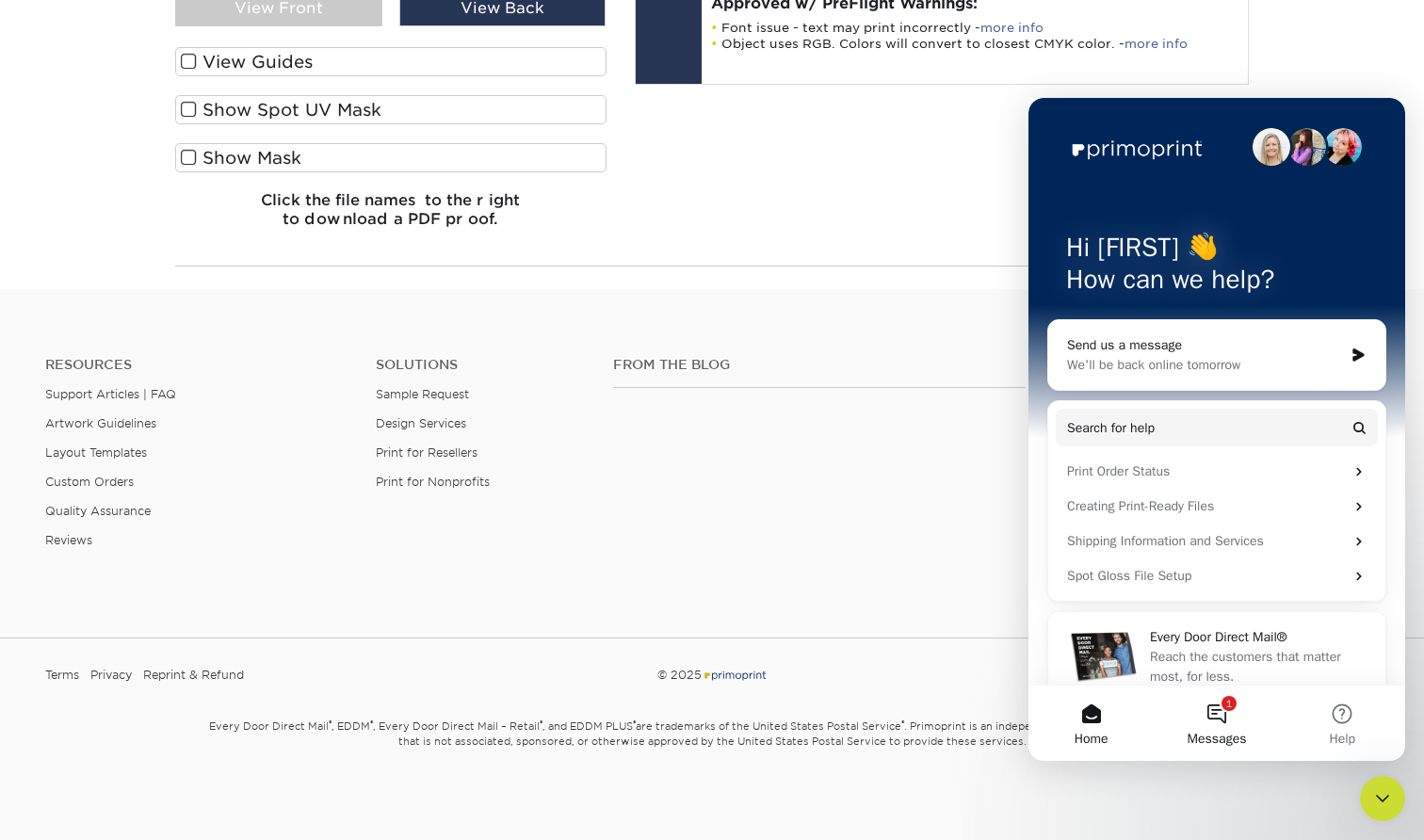click on "1 Messages" at bounding box center [1216, 723] 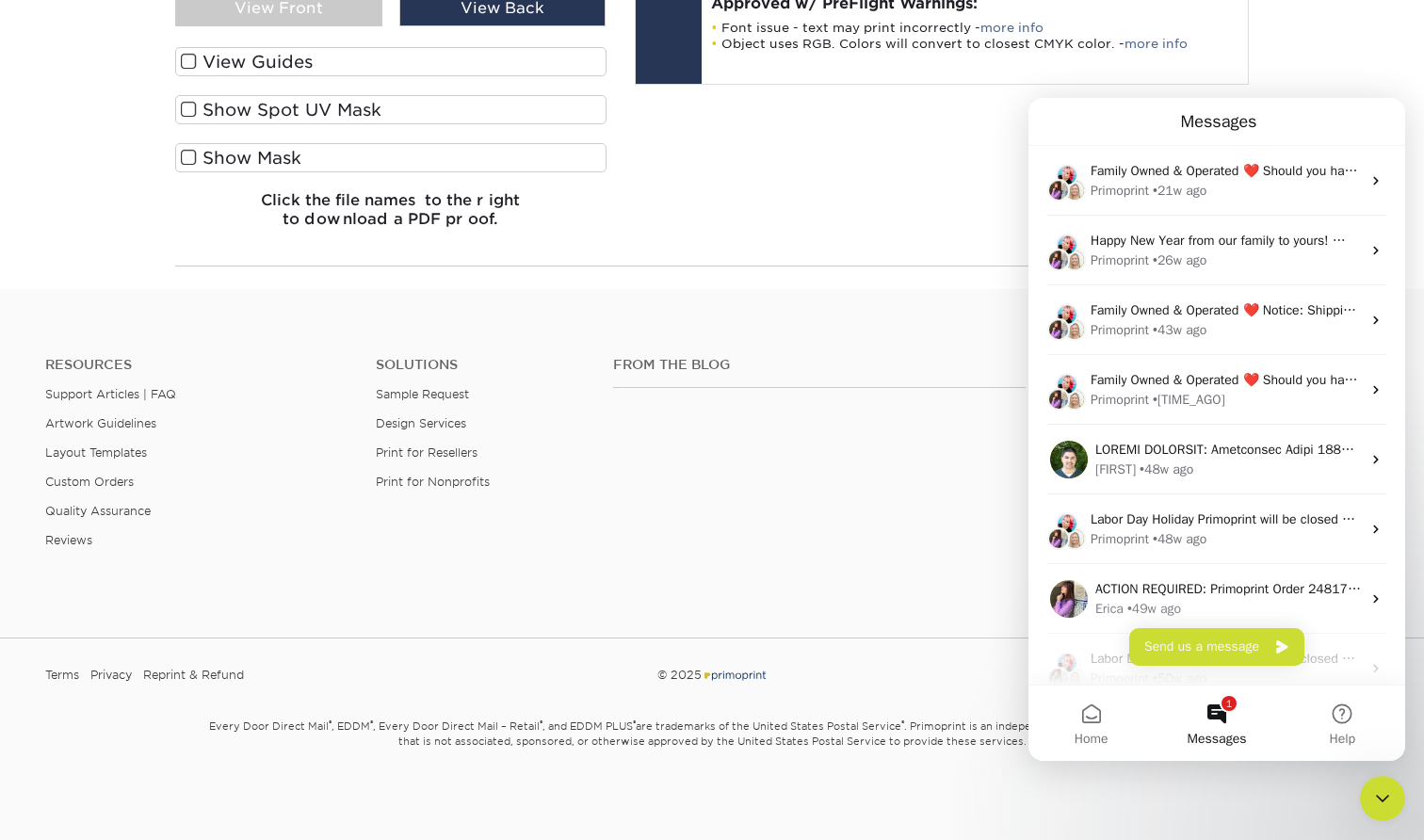 click on "Resources
Support Articles | FAQ
Artwork Guidelines
Layout Templates
Custom Orders
Quality Assurance
Reviews
Solutions
Sample Request
Design Services
Print for Resellers
Print for Nonprofits
From the Blog
Contact
(888) 822-5815
info@primoprint.com
Instagram
Facebook
Twitter
LinkedIn
Youtube" at bounding box center (712, 467) 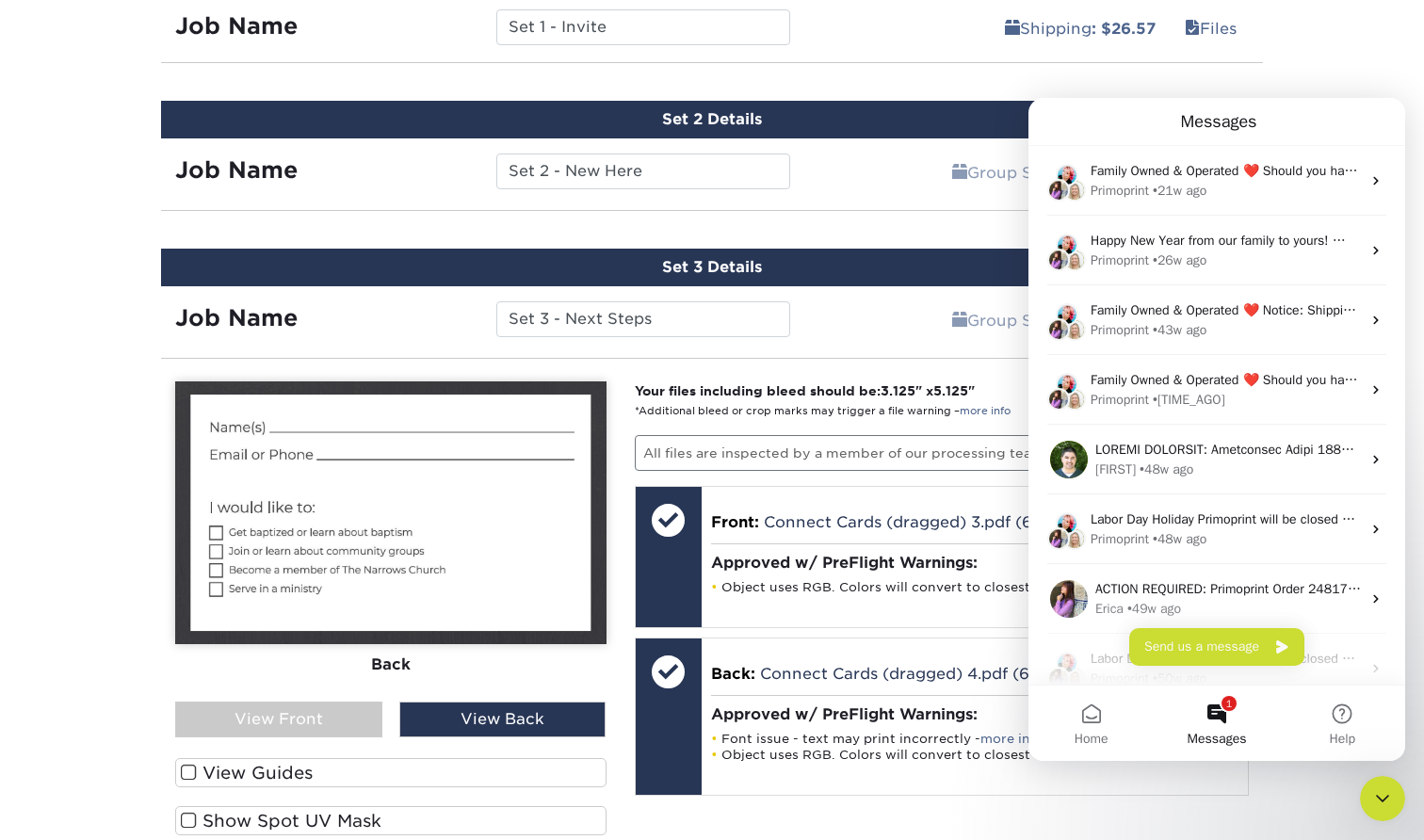 scroll, scrollTop: 1158, scrollLeft: 0, axis: vertical 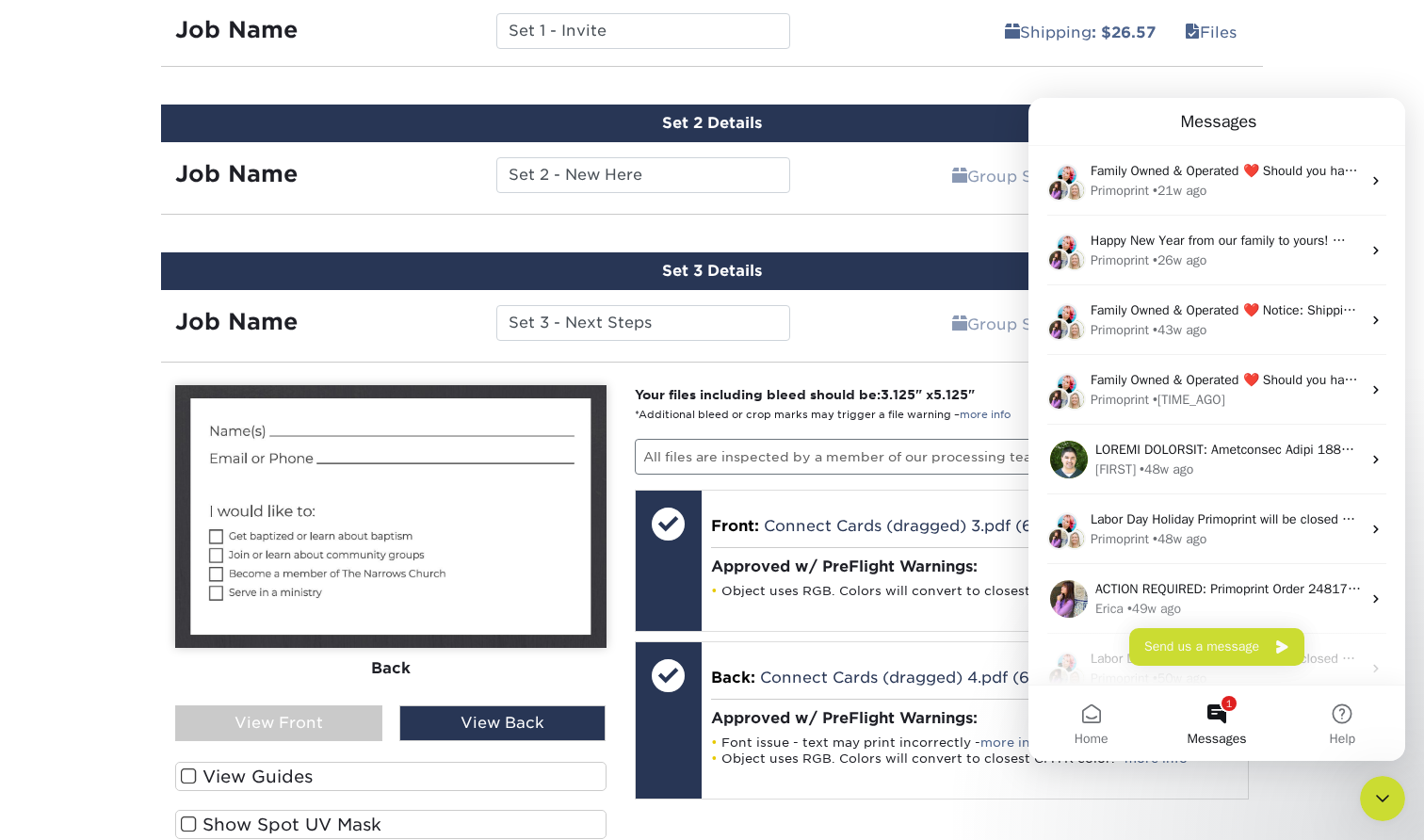 click on "Set 3 Details
Job Name
Set 3 - Next Steps
Group Shipped w/ Set 1
Files
Continue
You've choosen mailing services! If you have a  csv  address list please upload it in the next section.
Order Date
08/04/2025
Turnaround
Select One 2-4 Business Days
Shipping Address
Select One
Aaron
Broadmoor
Broadmoor" at bounding box center (712, 617) 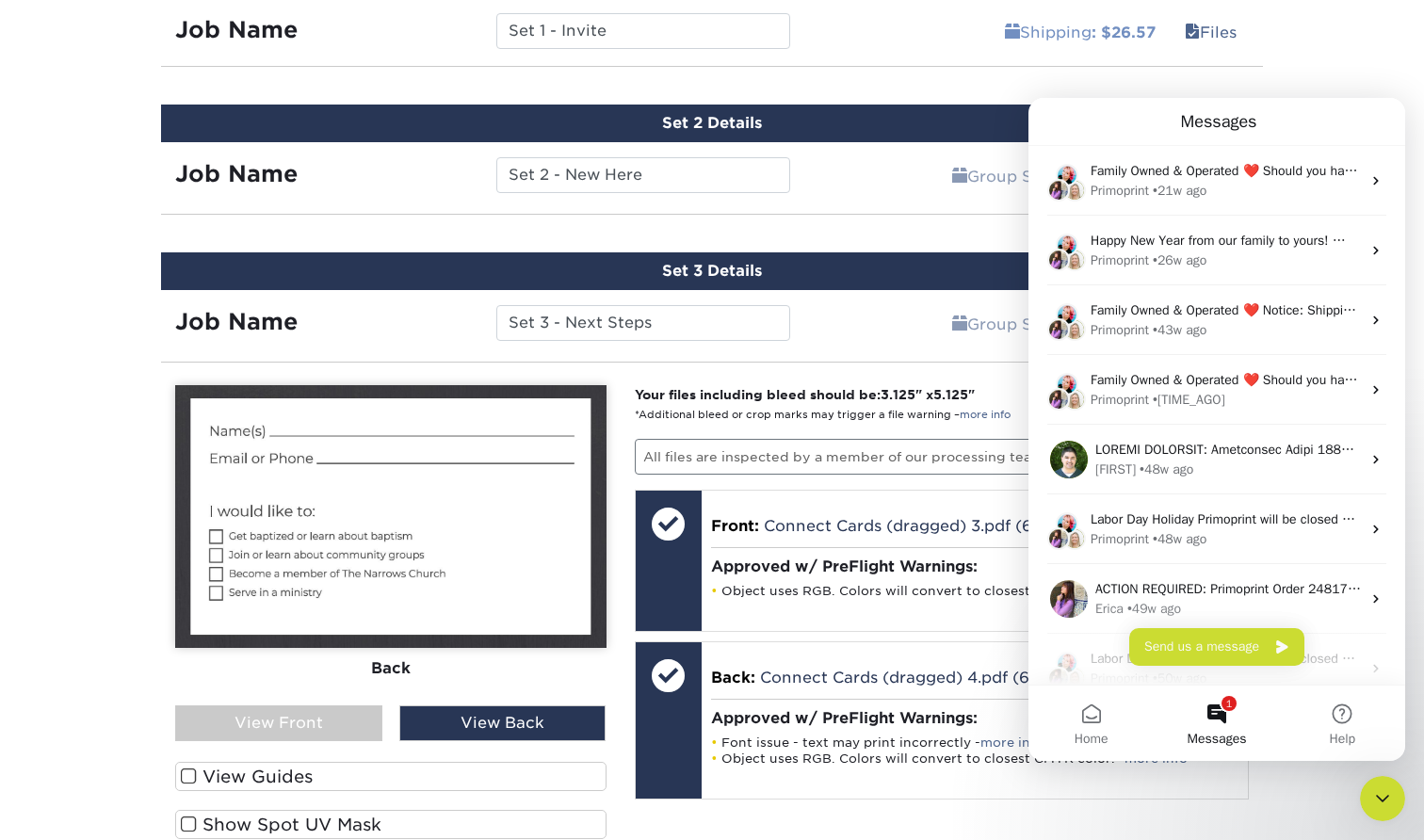 click on ": $26.57" at bounding box center [1124, 32] 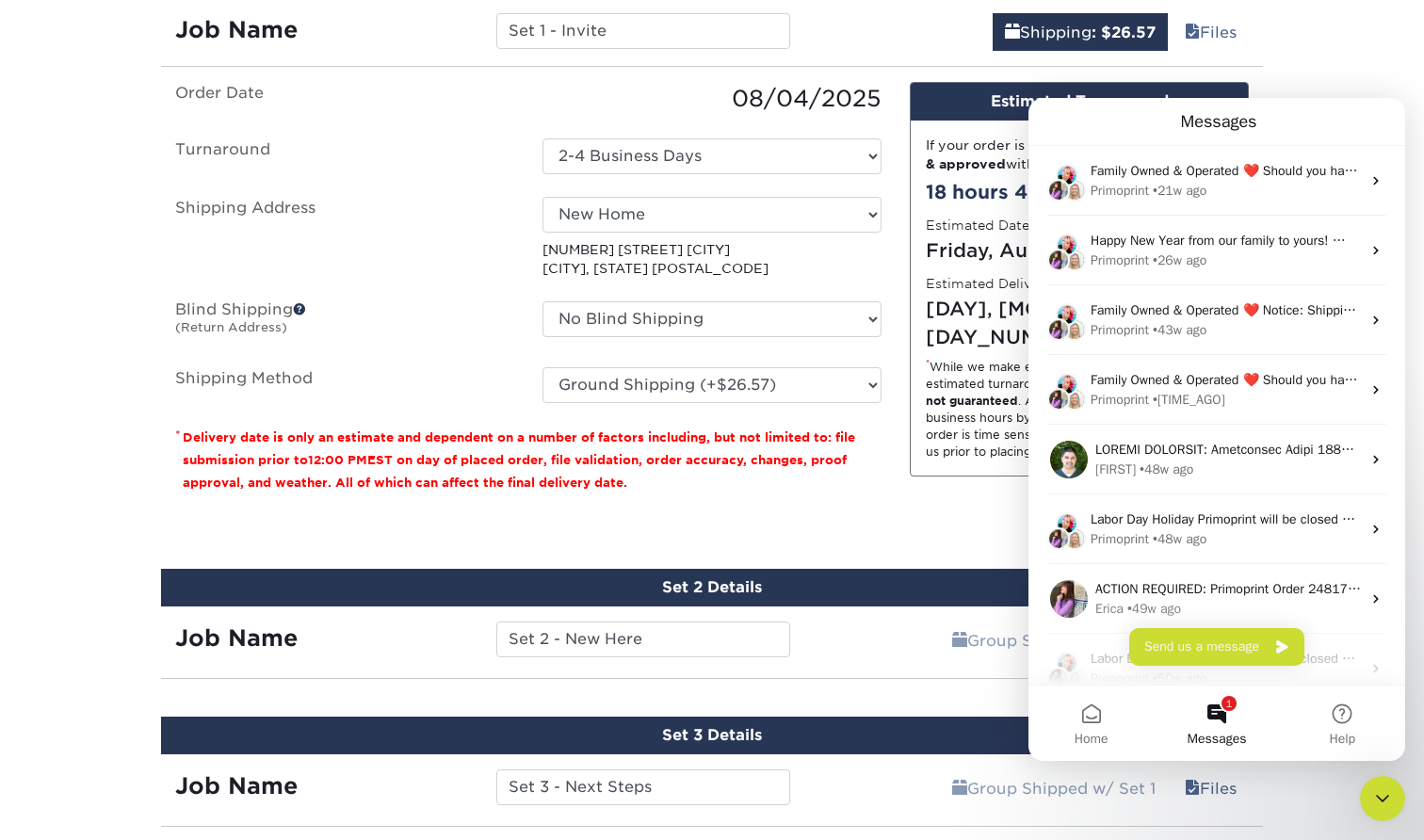 click 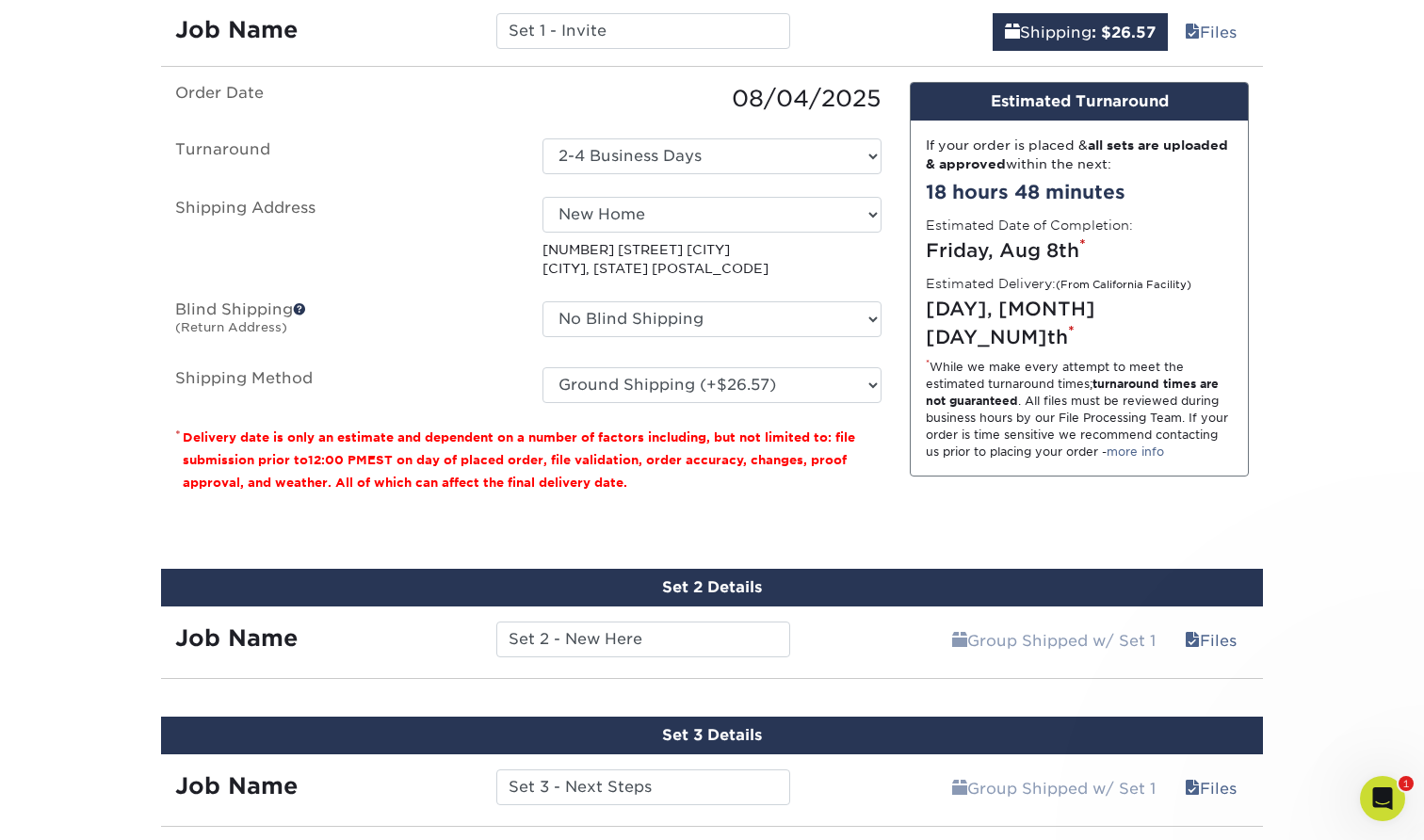 scroll, scrollTop: 0, scrollLeft: 0, axis: both 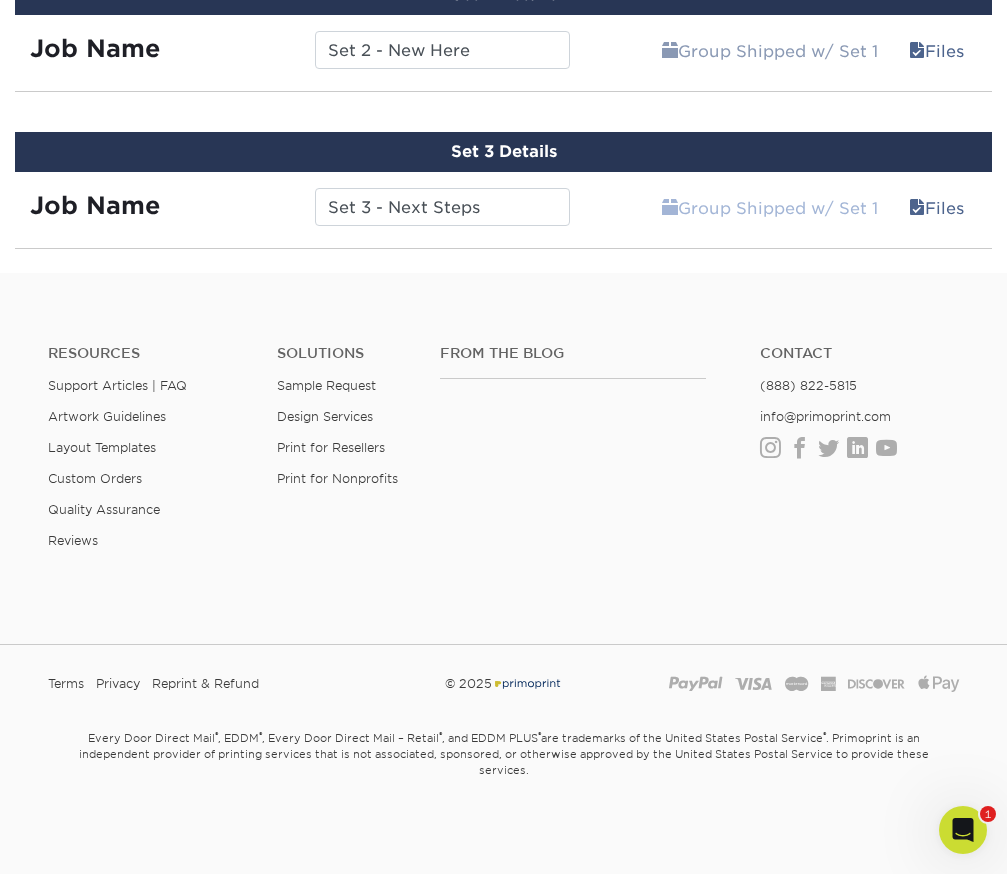 click on "Group Shipped w/ Set 1" at bounding box center [770, 208] 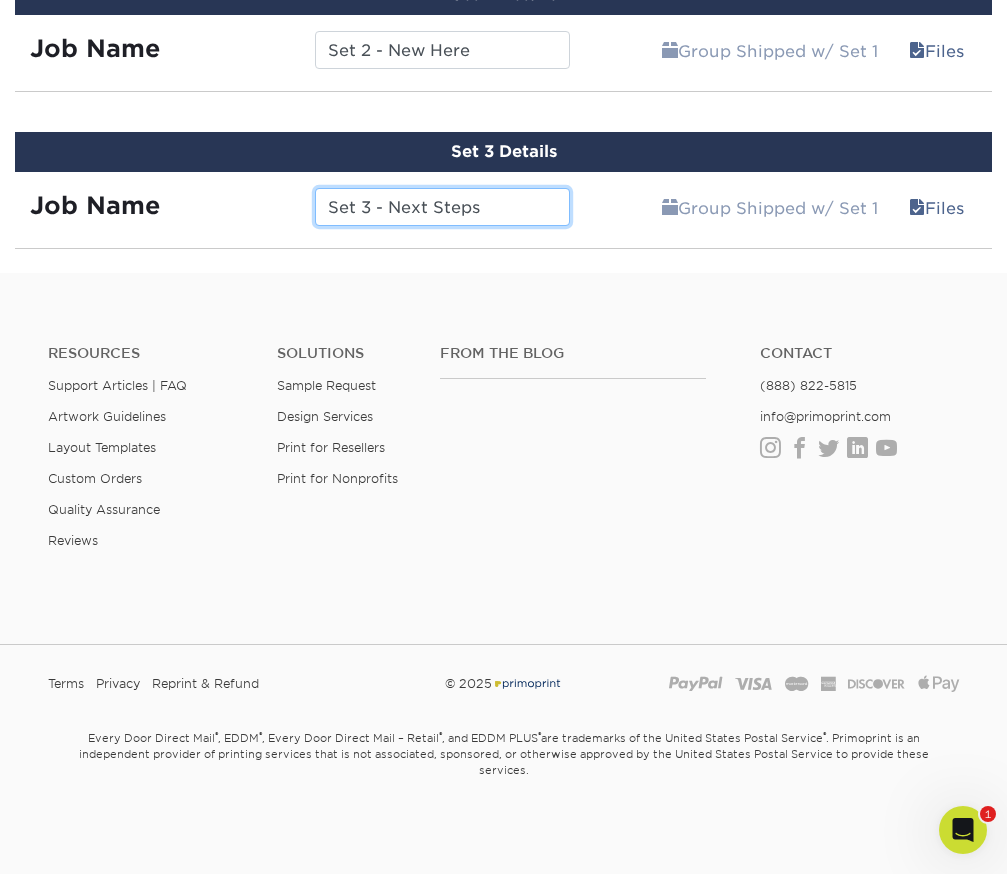 click on "Set 3 - Next Steps" at bounding box center (442, 207) 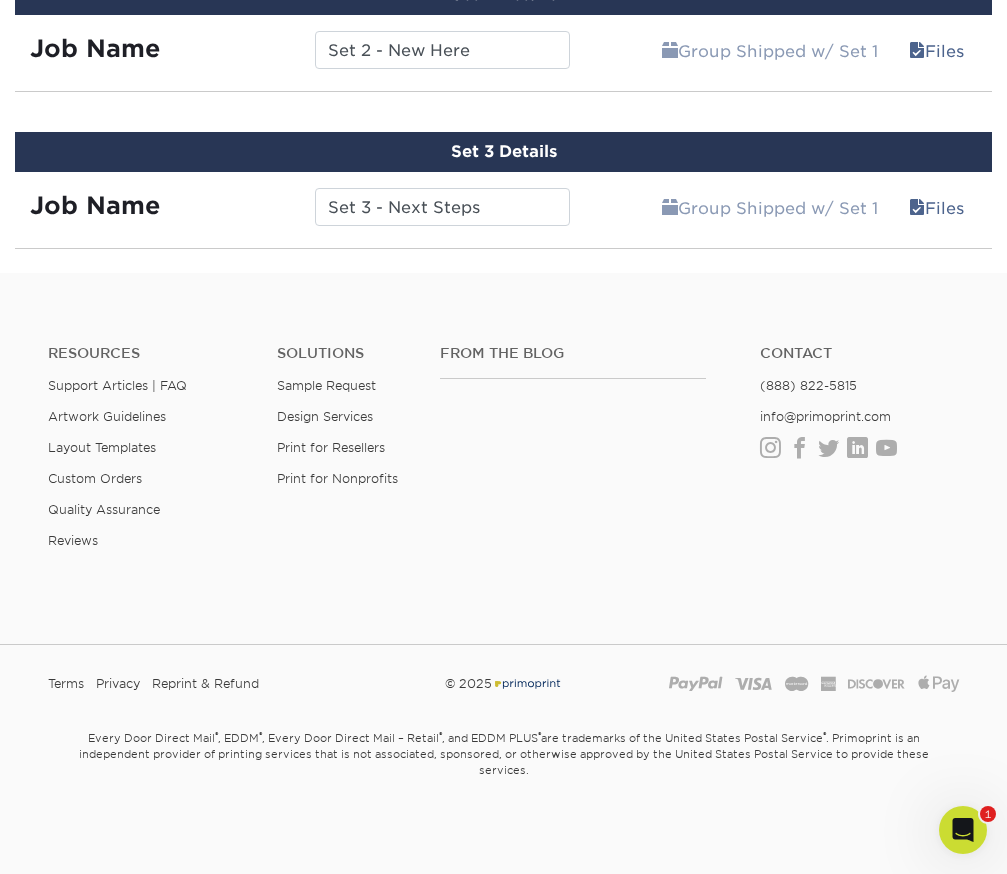 click on "Job Name" at bounding box center (95, 205) 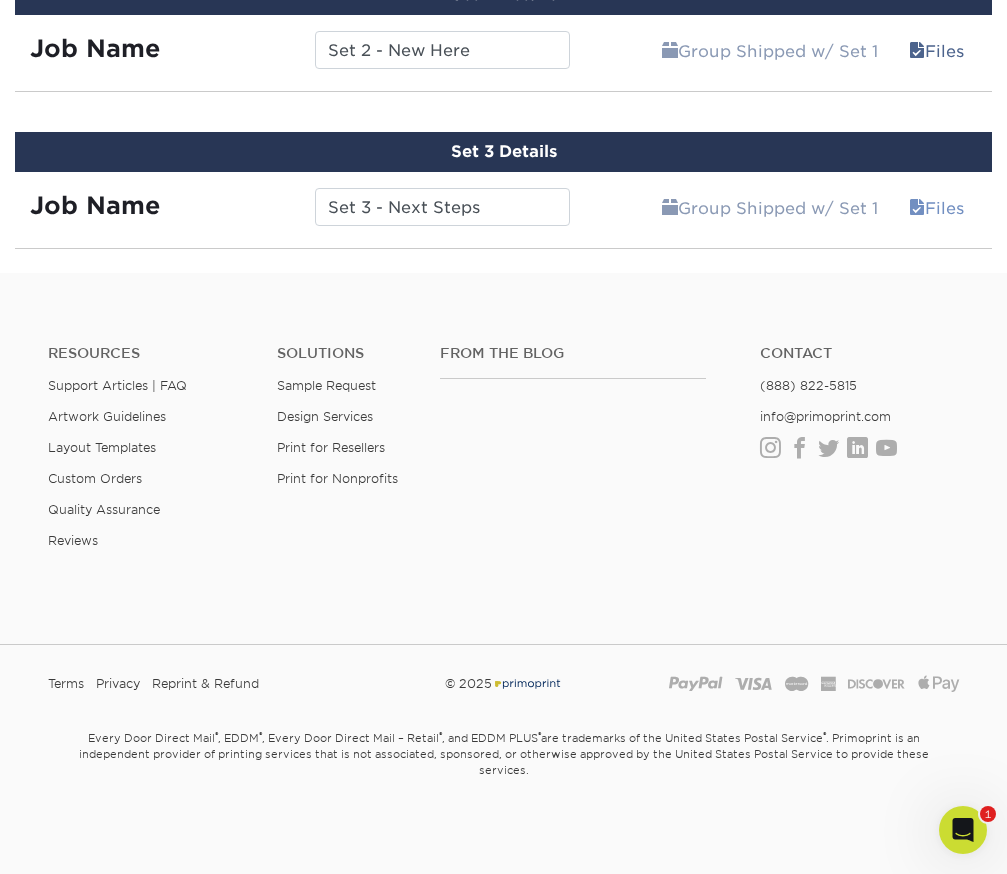 click on "Files" at bounding box center [936, 208] 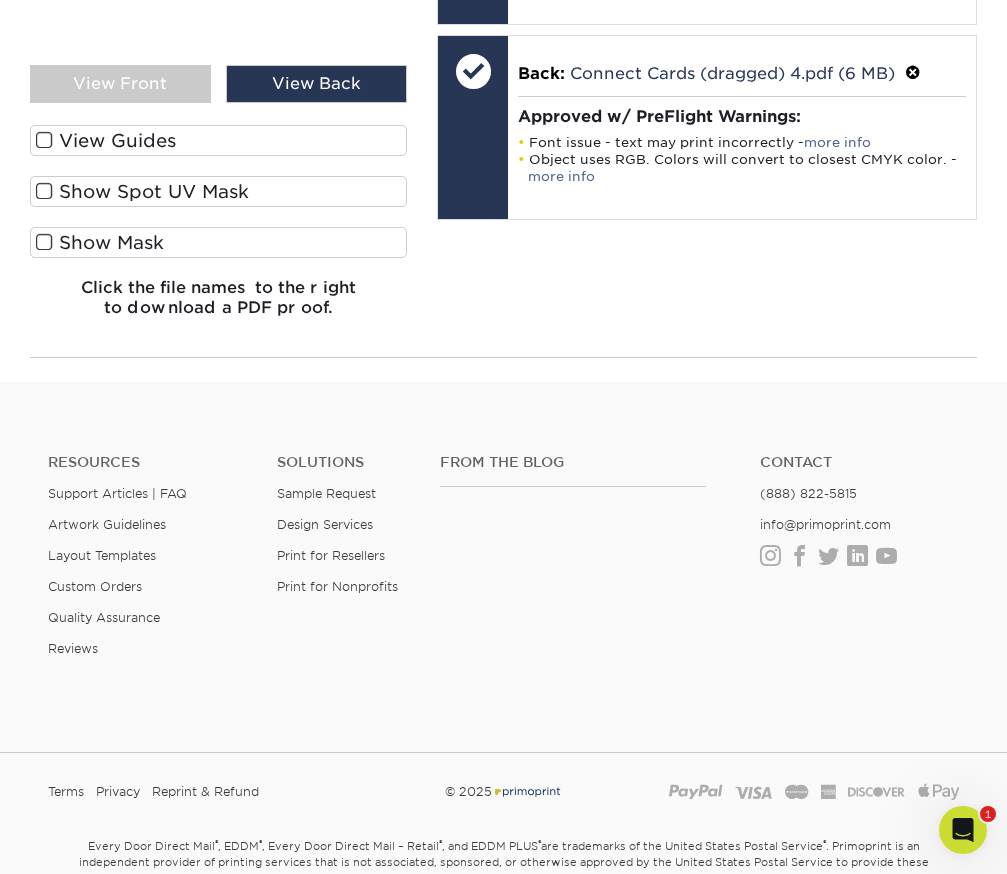 click on "Your files including bleed should be:  3.125 " x  5.125 "
*Additional bleed or crop marks may trigger a file warning –  more info
All files are inspected by a member of our processing team prior to production.
Front: Click to select or drag and drop the file here.
Choose file
Connect Cards (dragged) 3.pdf      6.1  MiB               ✔    ✘
Front:   Connect Cards (dragged) 3.pdf (6 MB)
Processing...
Front:   Connect Cards (dragged) 3.pdf (6 MB)
Object uses RGB. Colors will convert to closest CMYK color. -  more info
Replace
Approve with Errors *
* This may delay your delivery date!
Front:" at bounding box center (707, 29) 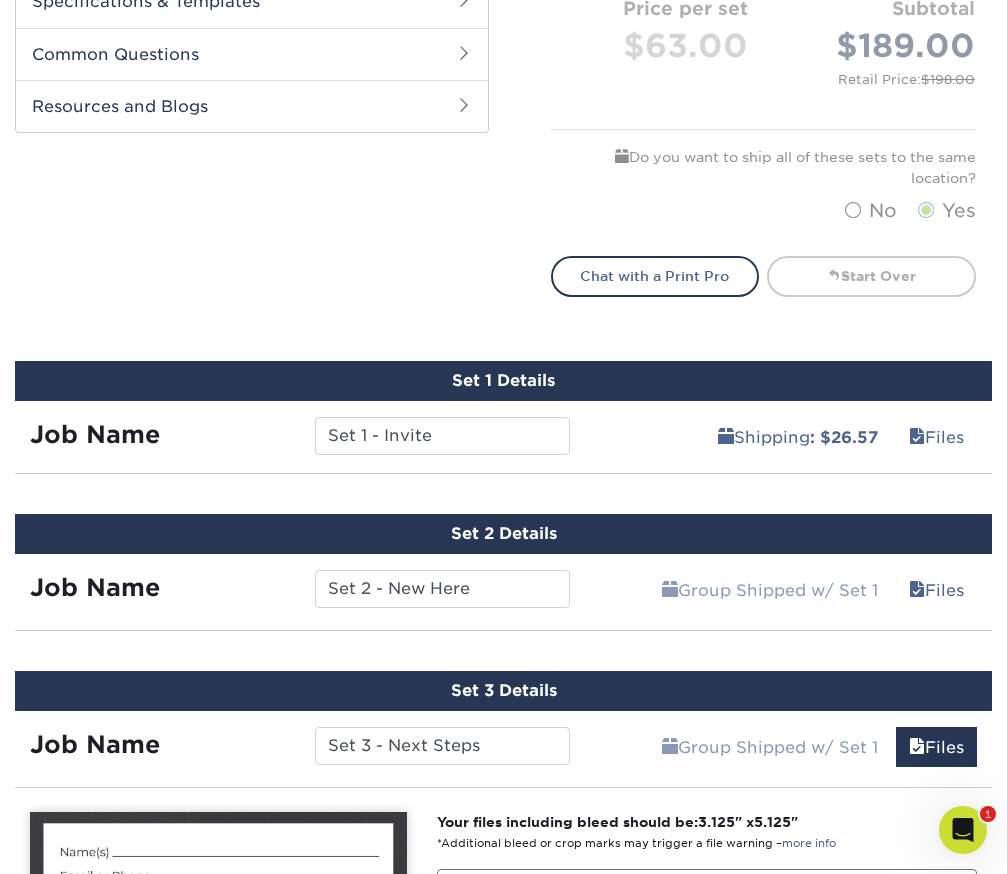 scroll, scrollTop: 747, scrollLeft: 0, axis: vertical 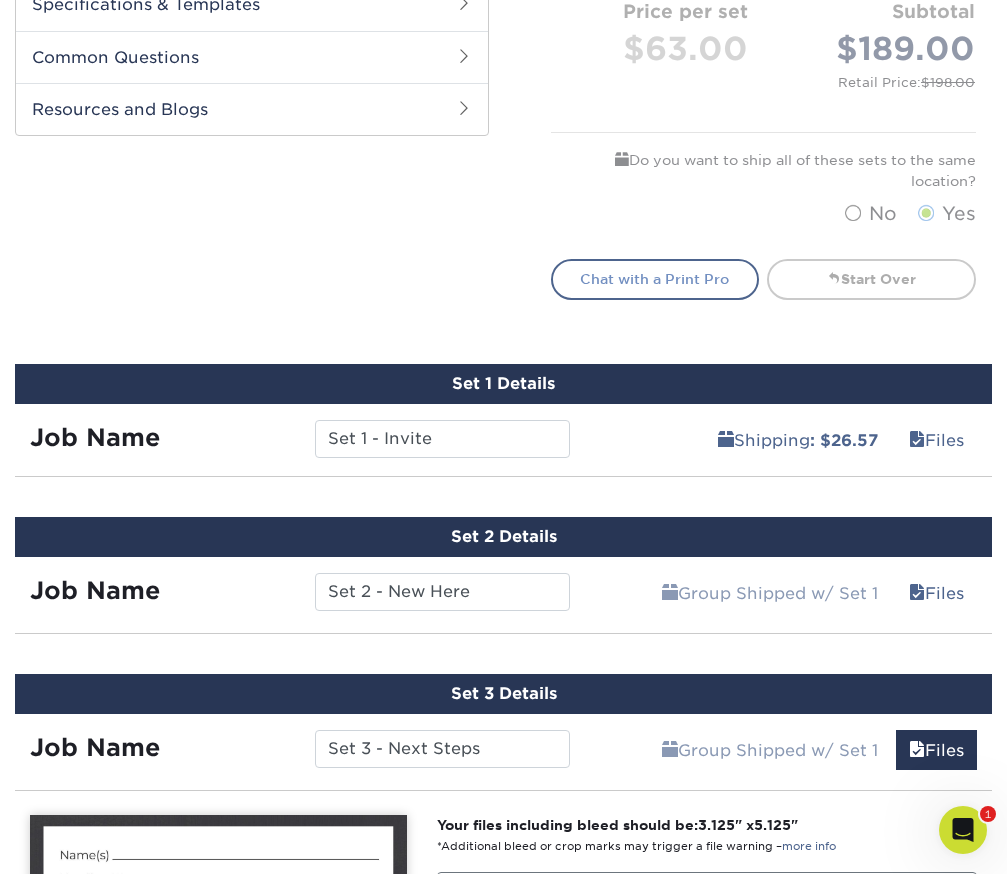 click on "Chat with a Print Pro" at bounding box center (655, 279) 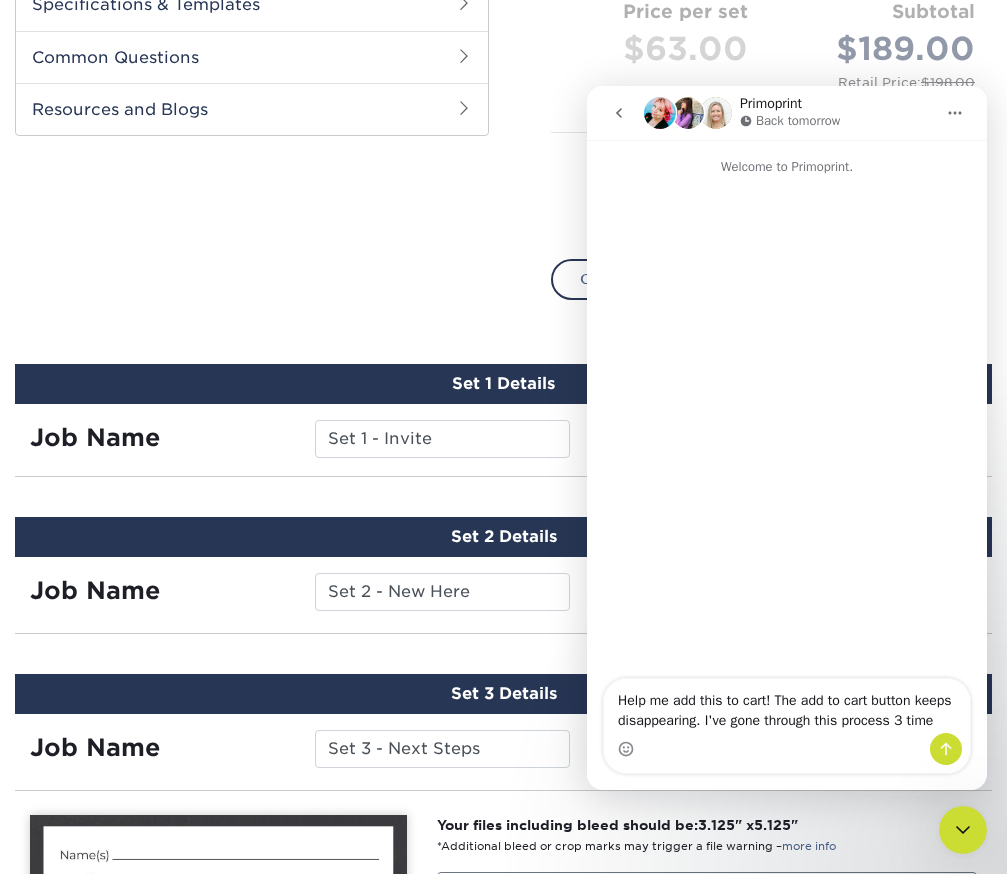 type on "Help me add this to cart! The add to cart button keeps disappearing. I've gone through this process 3 times" 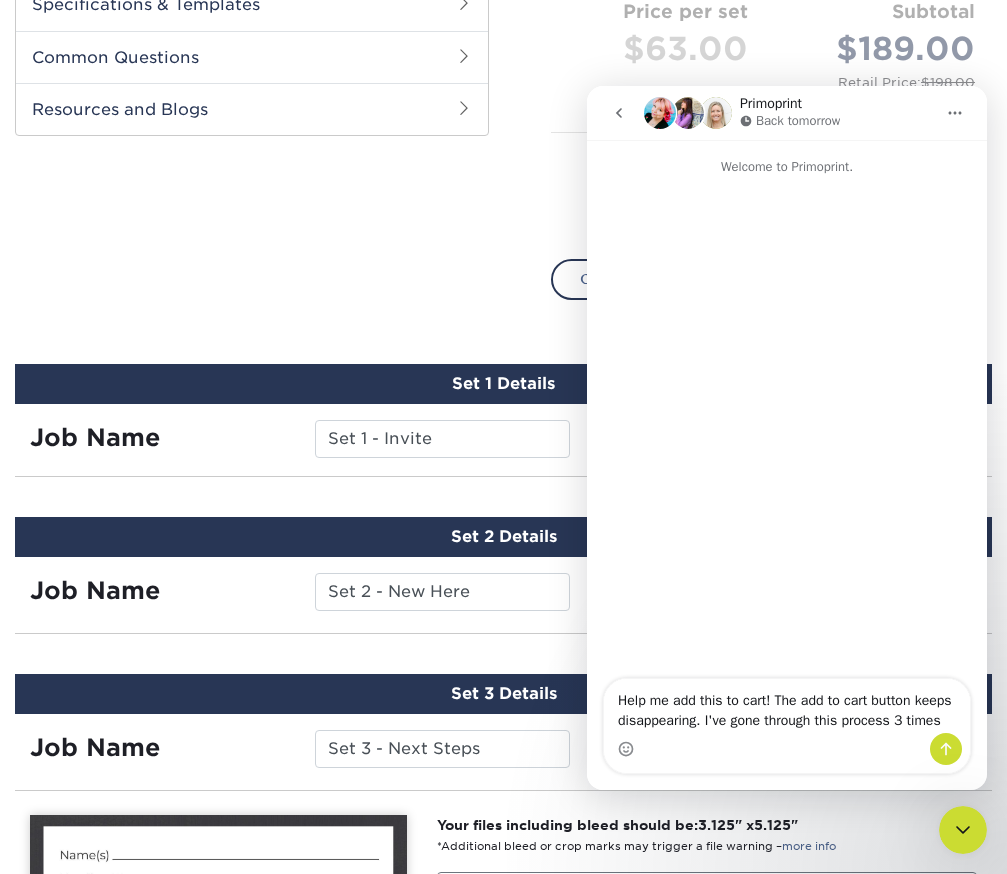 type 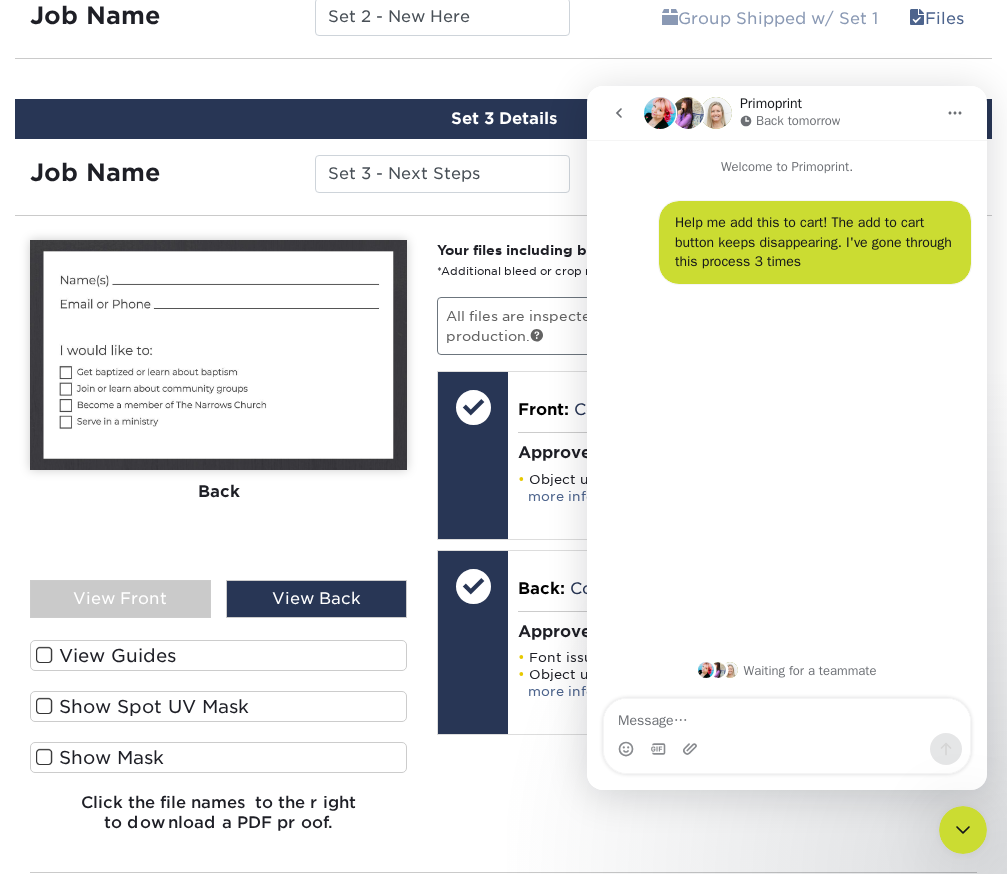 scroll, scrollTop: 1328, scrollLeft: 0, axis: vertical 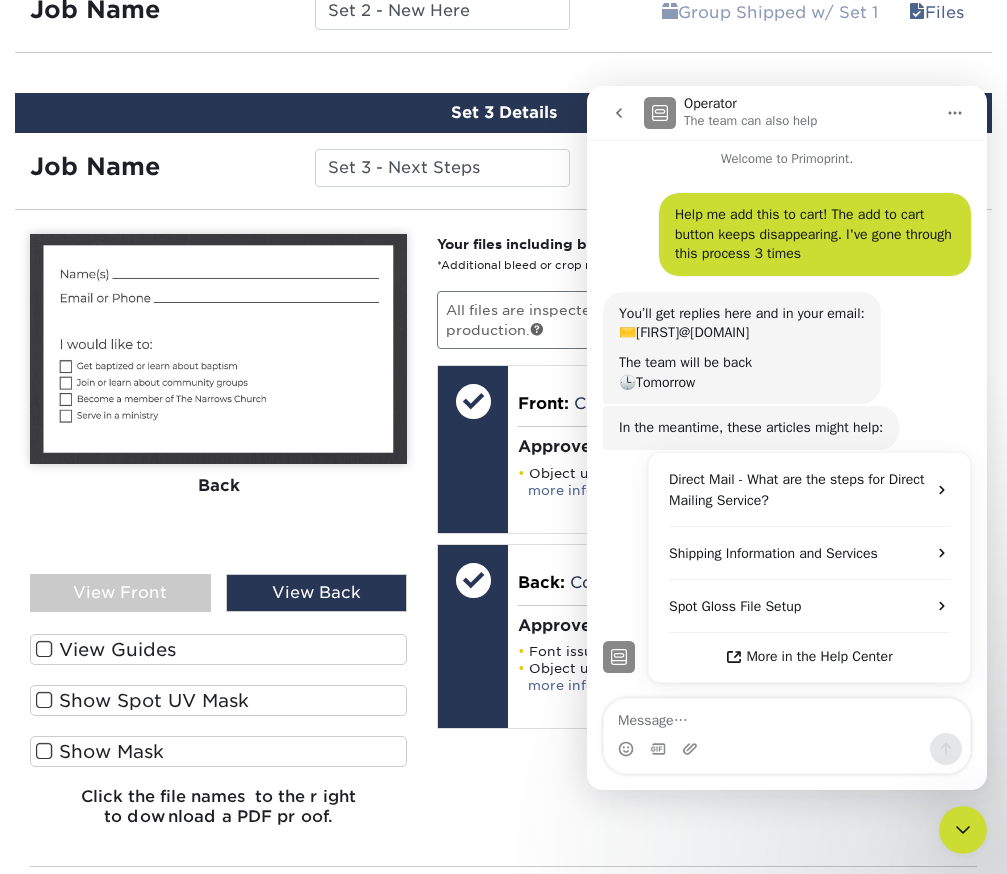 click 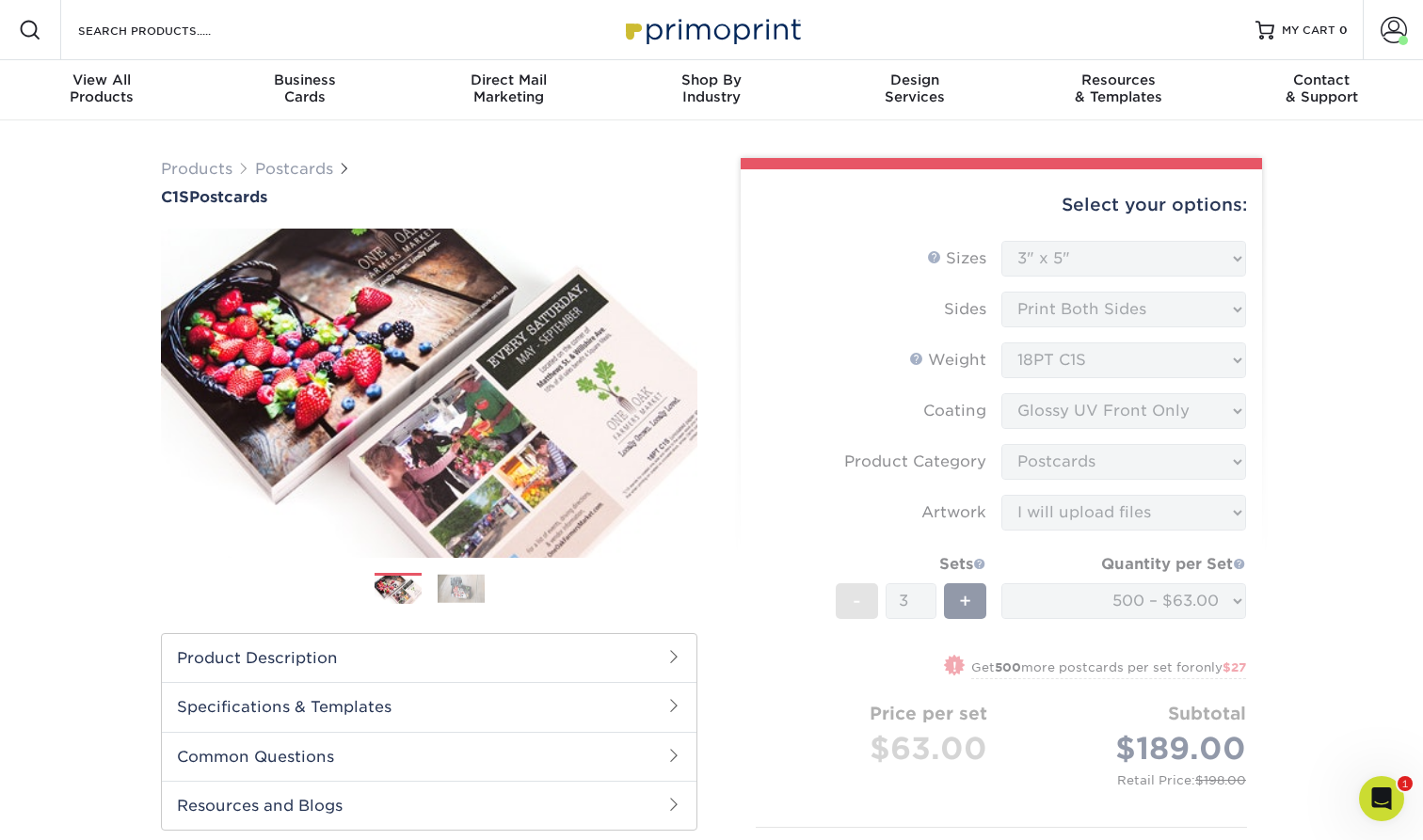scroll, scrollTop: 0, scrollLeft: 0, axis: both 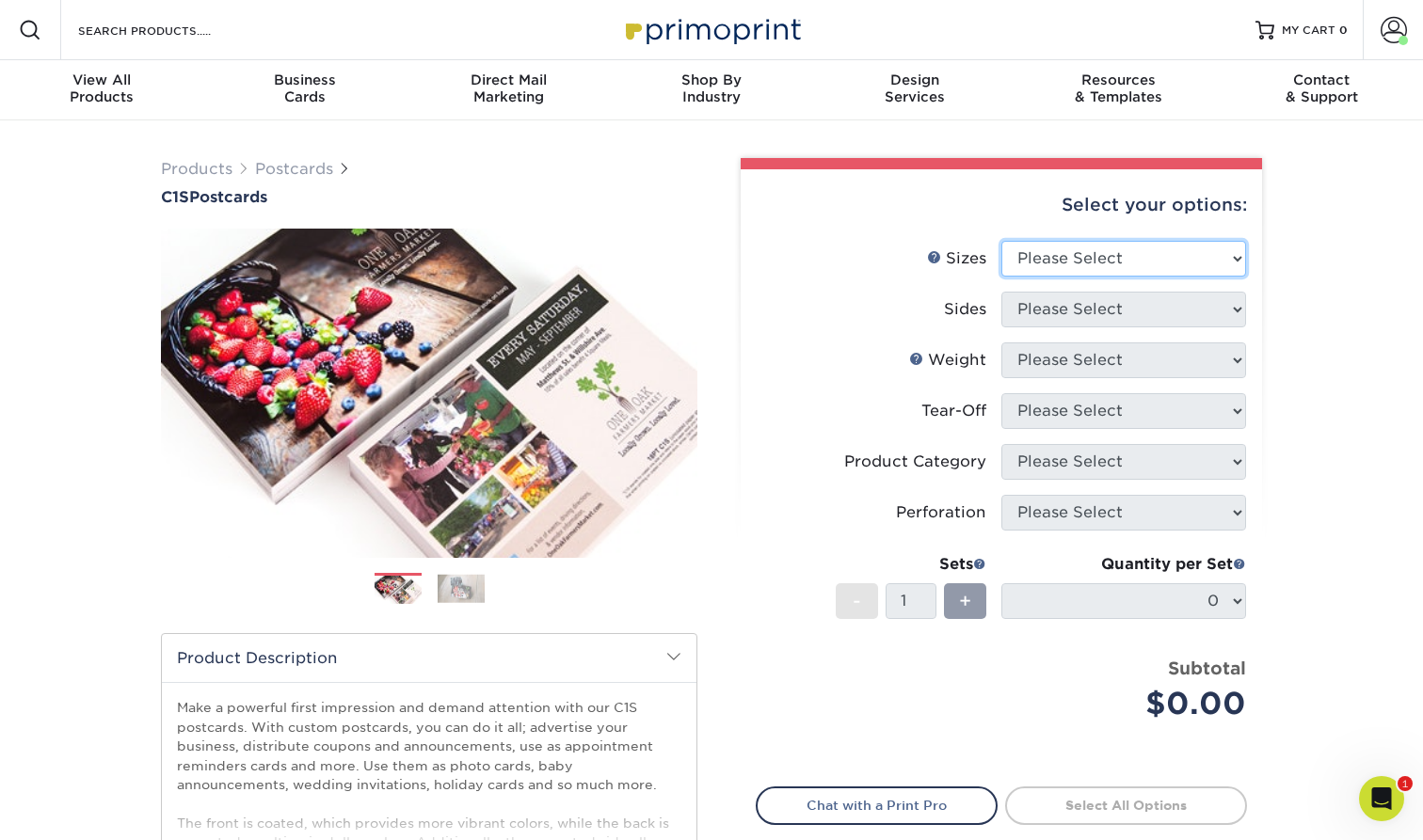 select on "3.00x5.00" 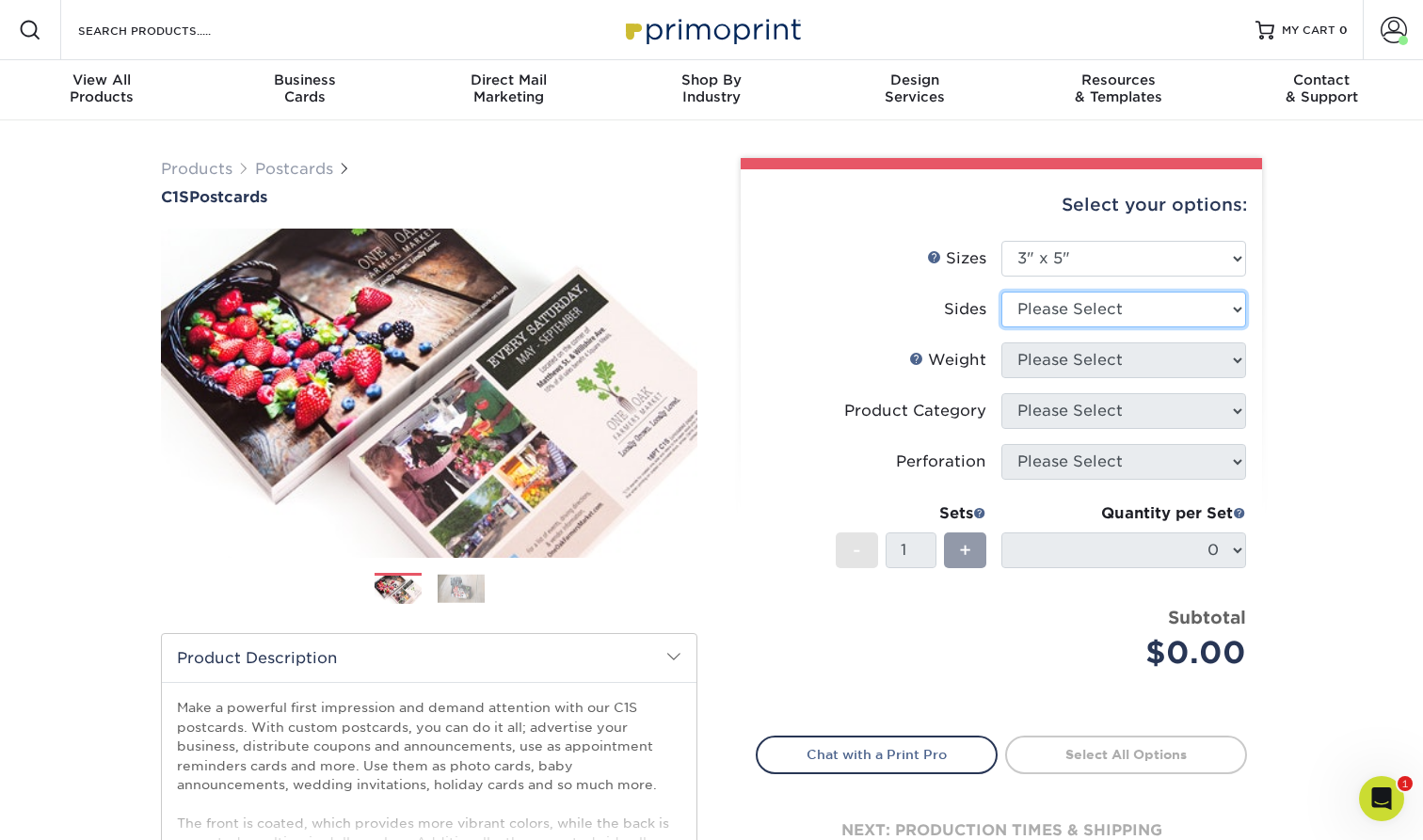 select on "13abbda7-1d64-4f25-8bb2-c179b224825d" 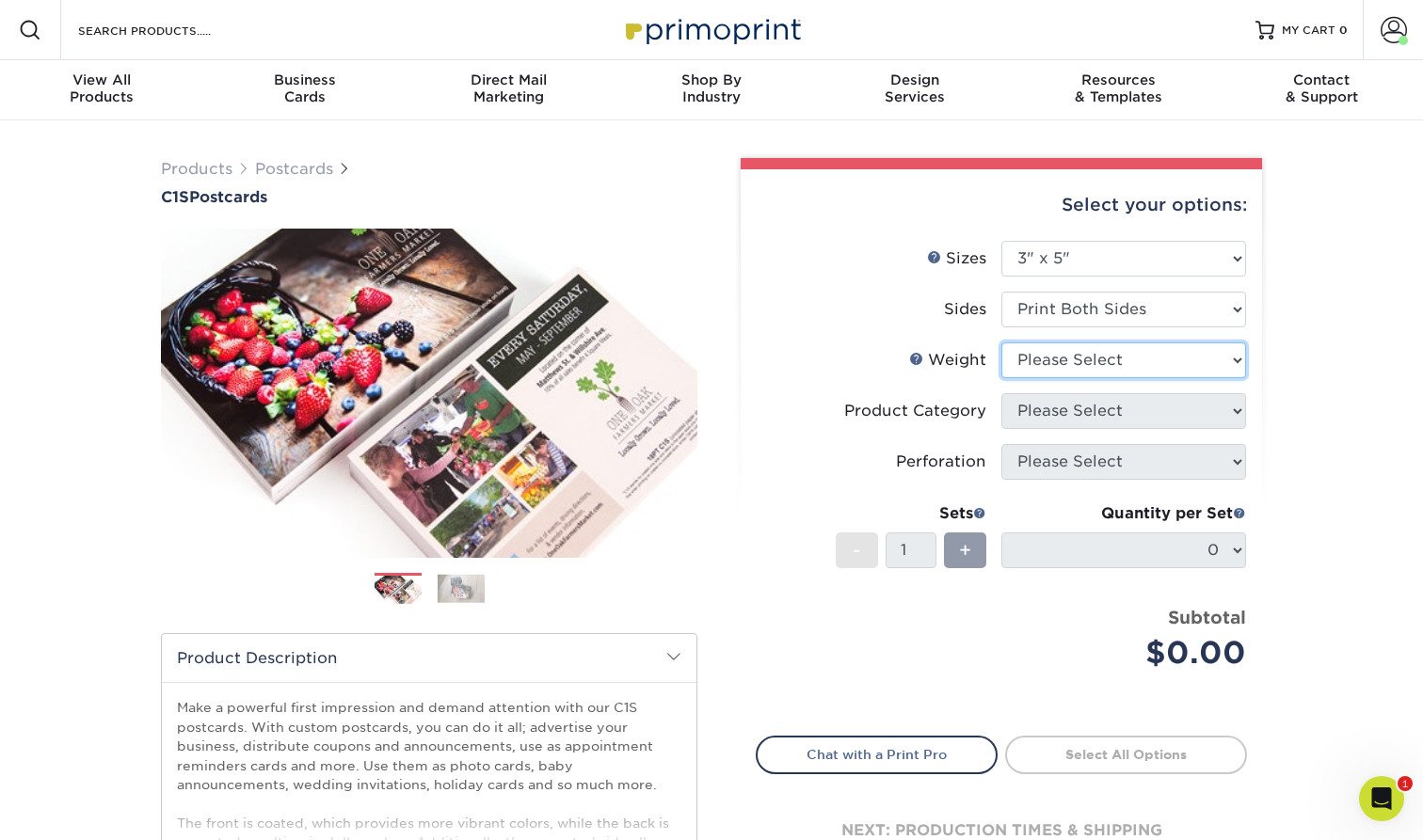 select on "18PTC1S" 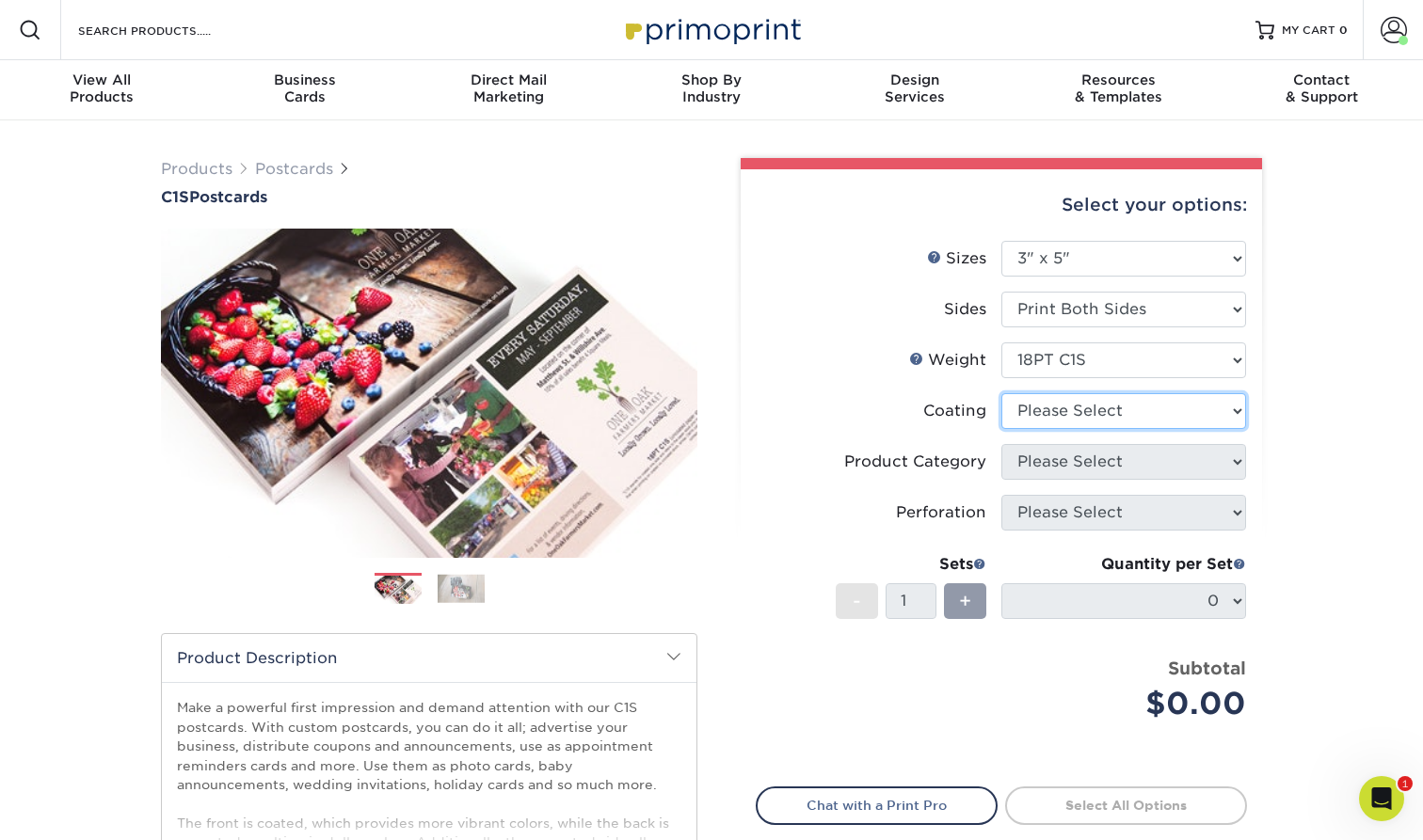 select on "1e8116af-acfc-44b1-83dc-8181aa338834" 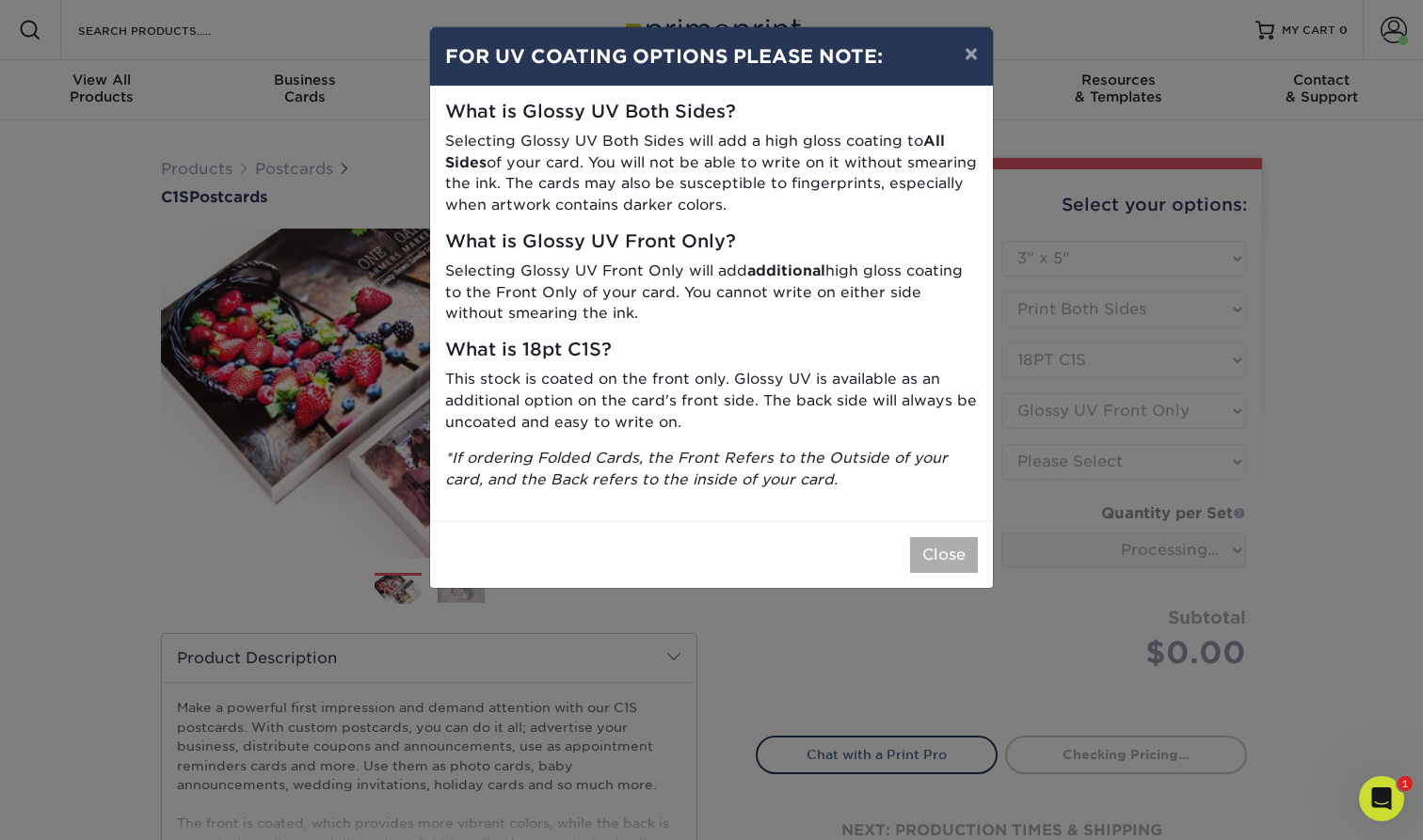 click on "Close" at bounding box center [944, 555] 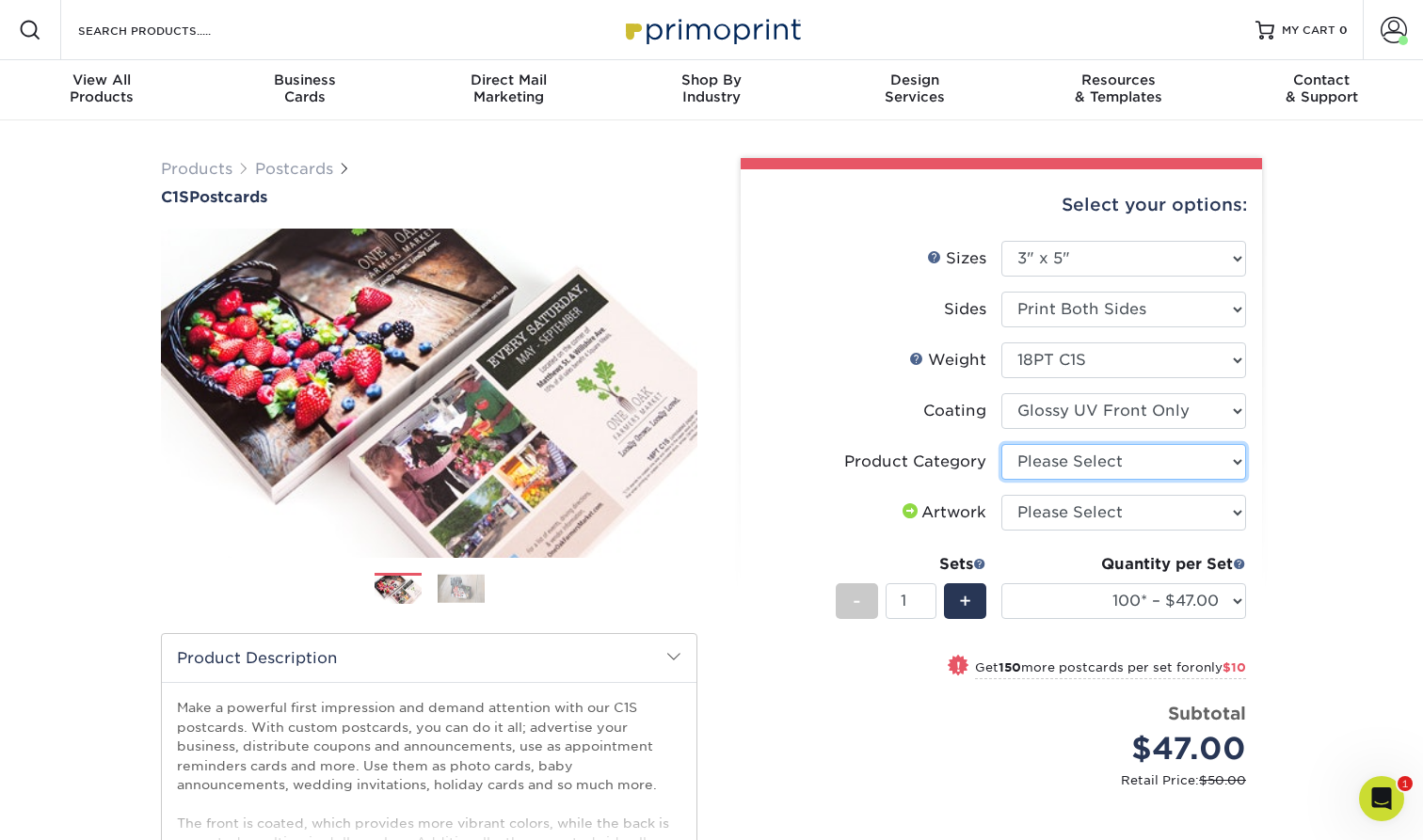 select on "9b7272e0-d6c8-4c3c-8e97-d3a1bcdab858" 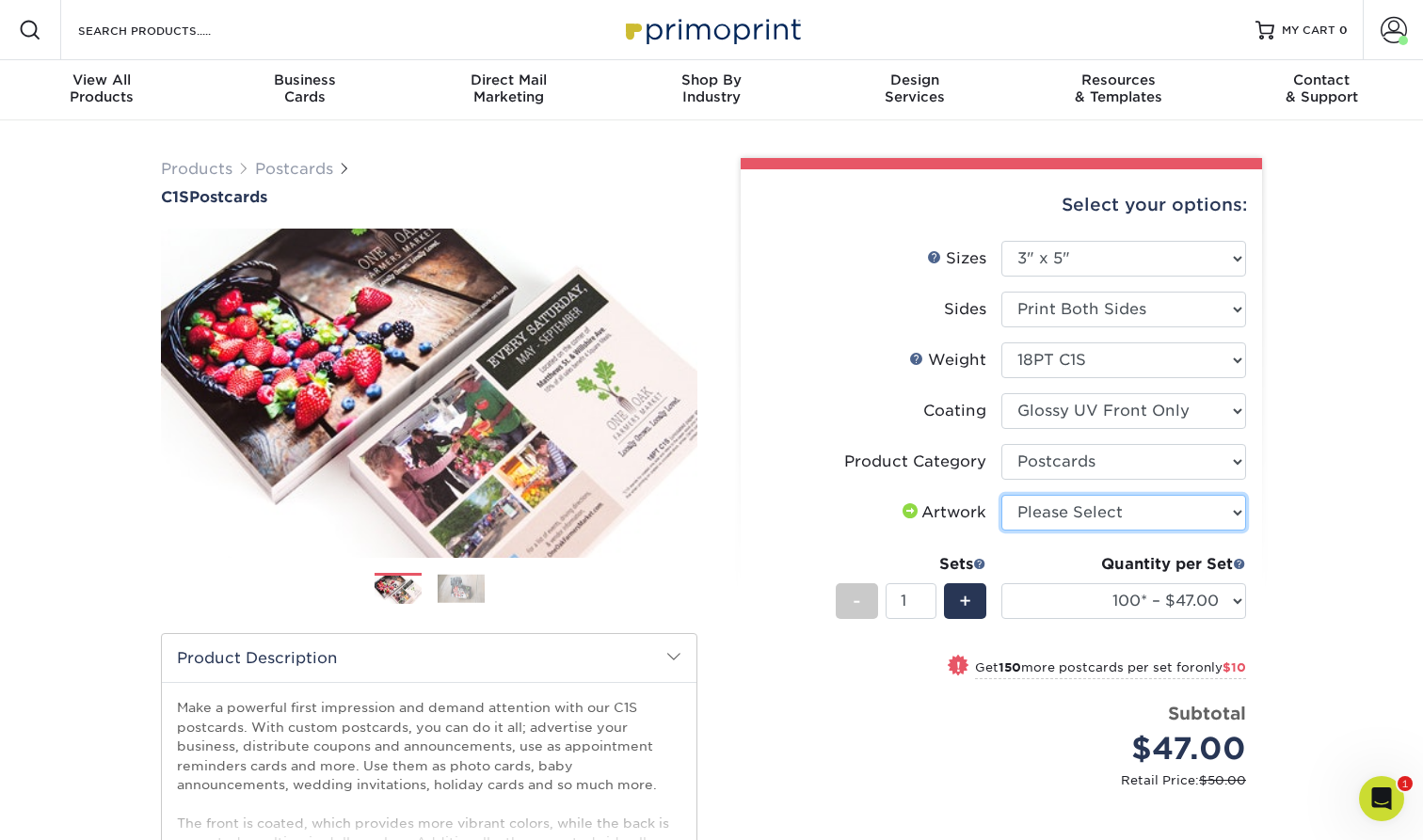 select on "upload" 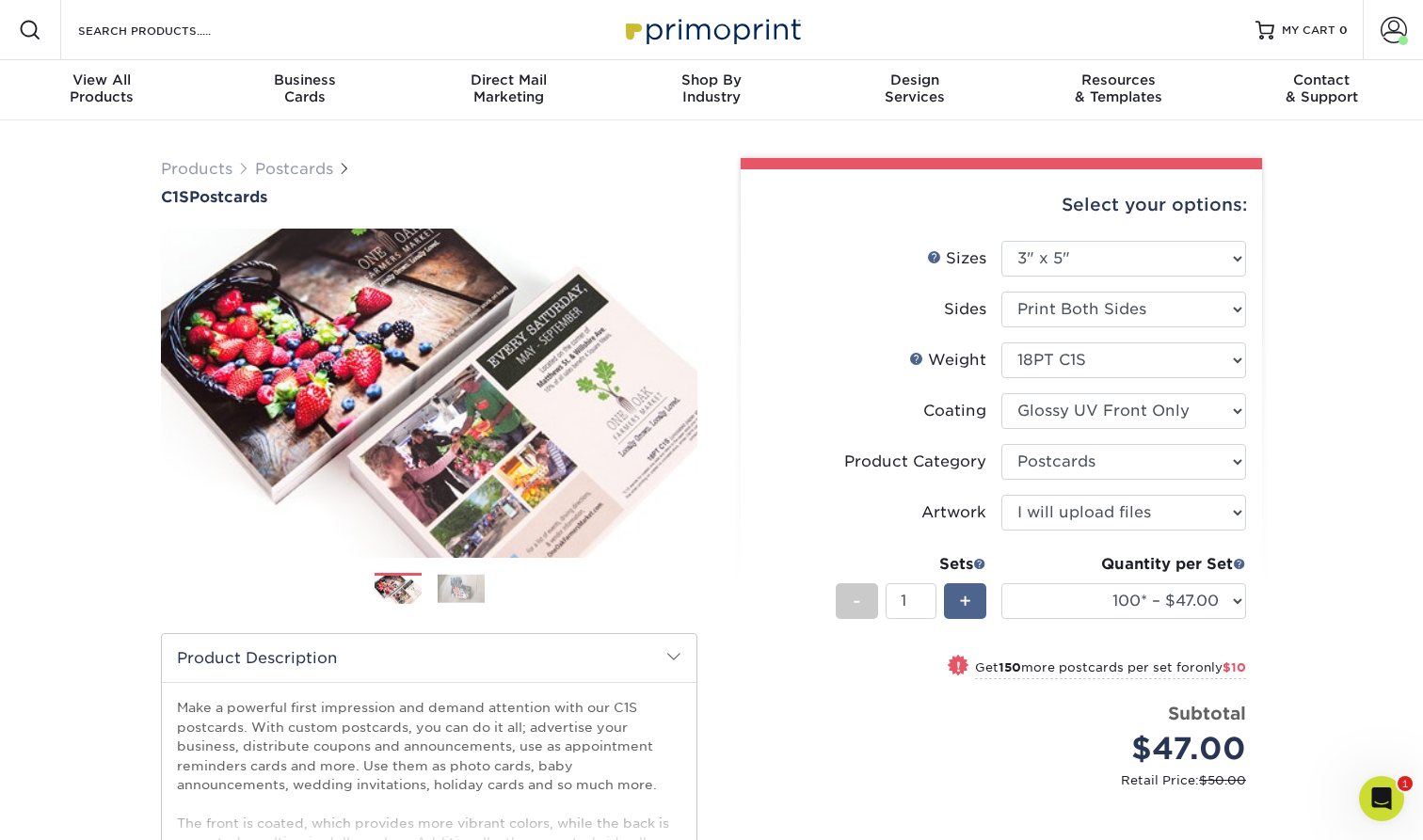 click on "+" at bounding box center (965, 601) 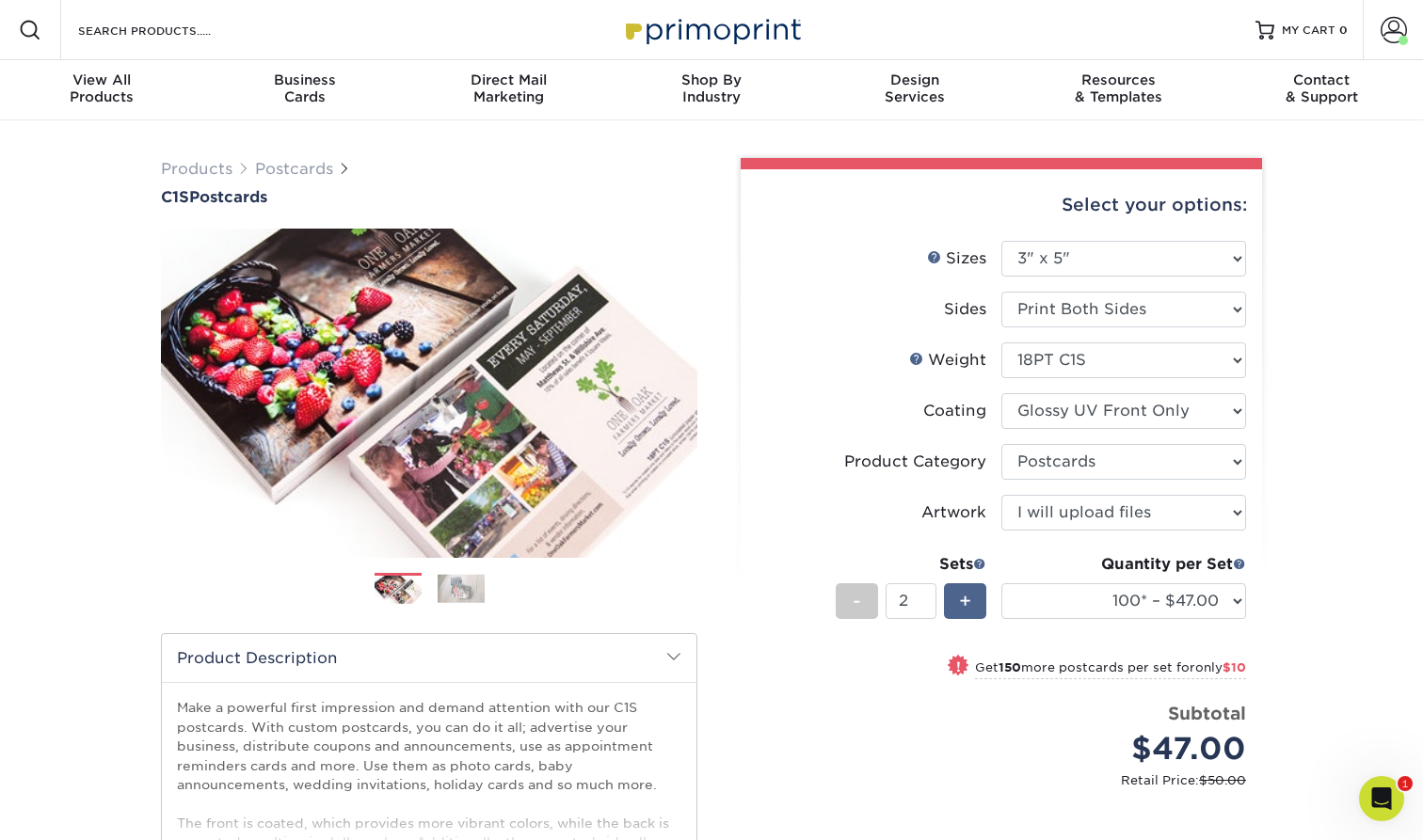 click on "+" at bounding box center (965, 601) 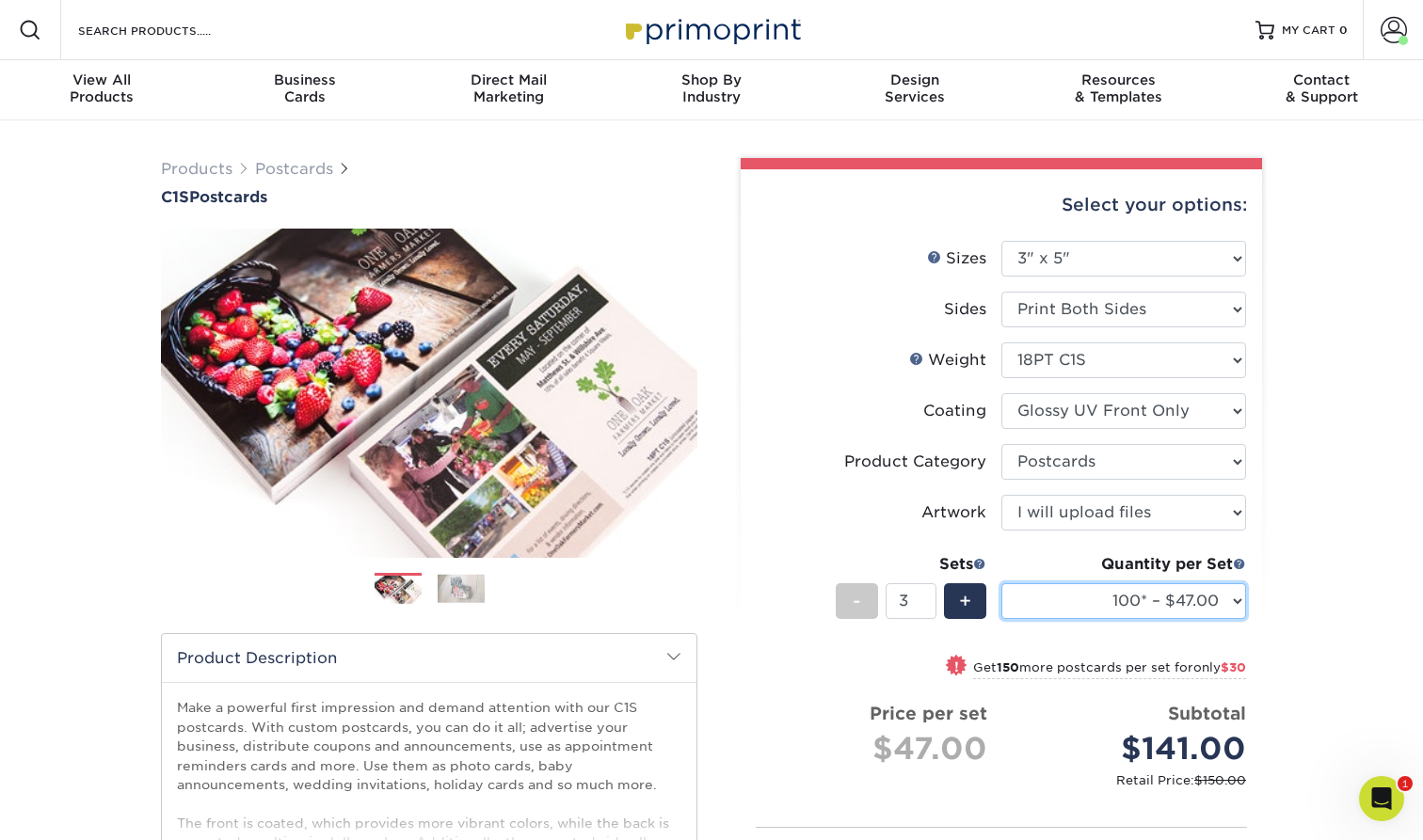 select on "500 – $63.00" 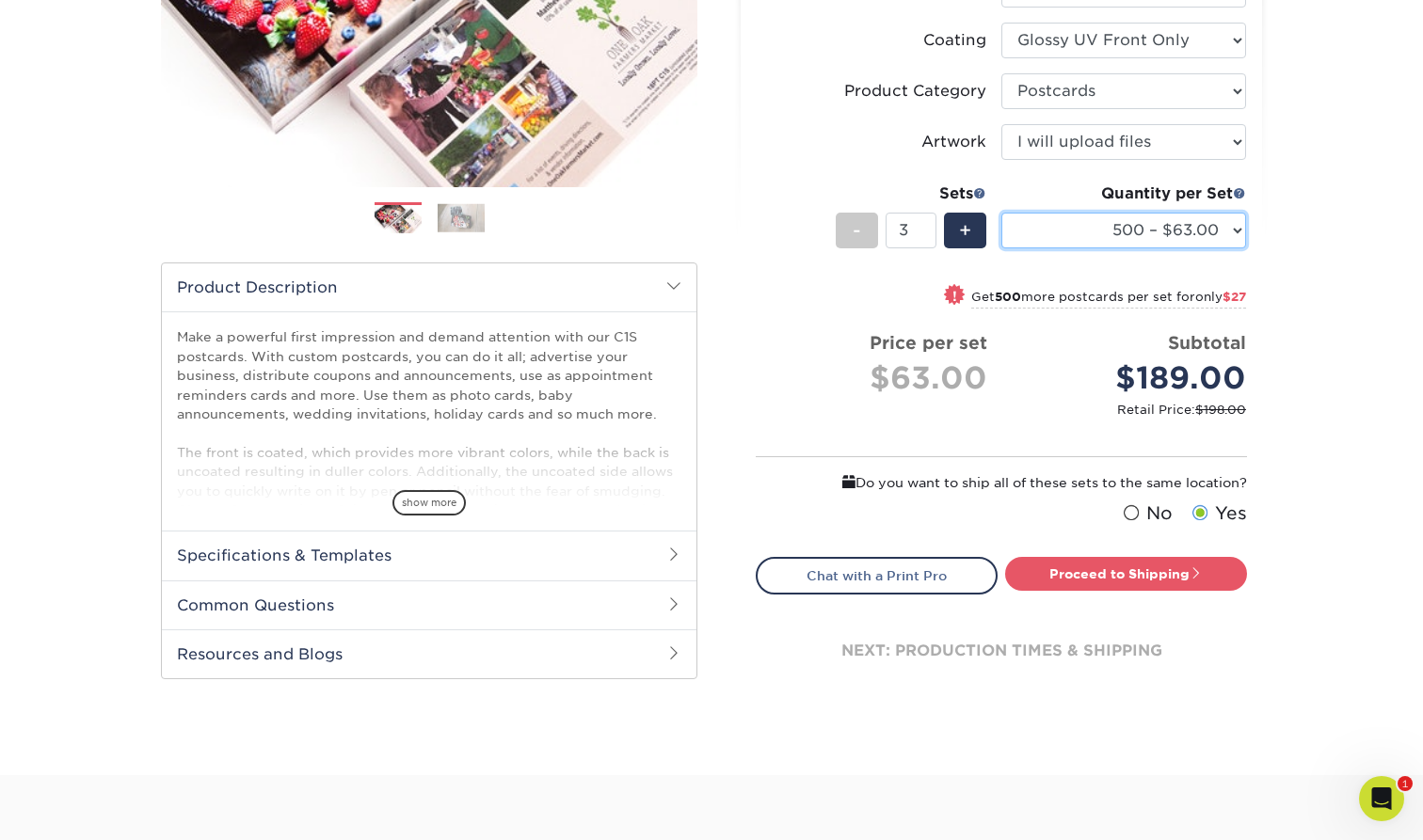 scroll, scrollTop: 443, scrollLeft: 0, axis: vertical 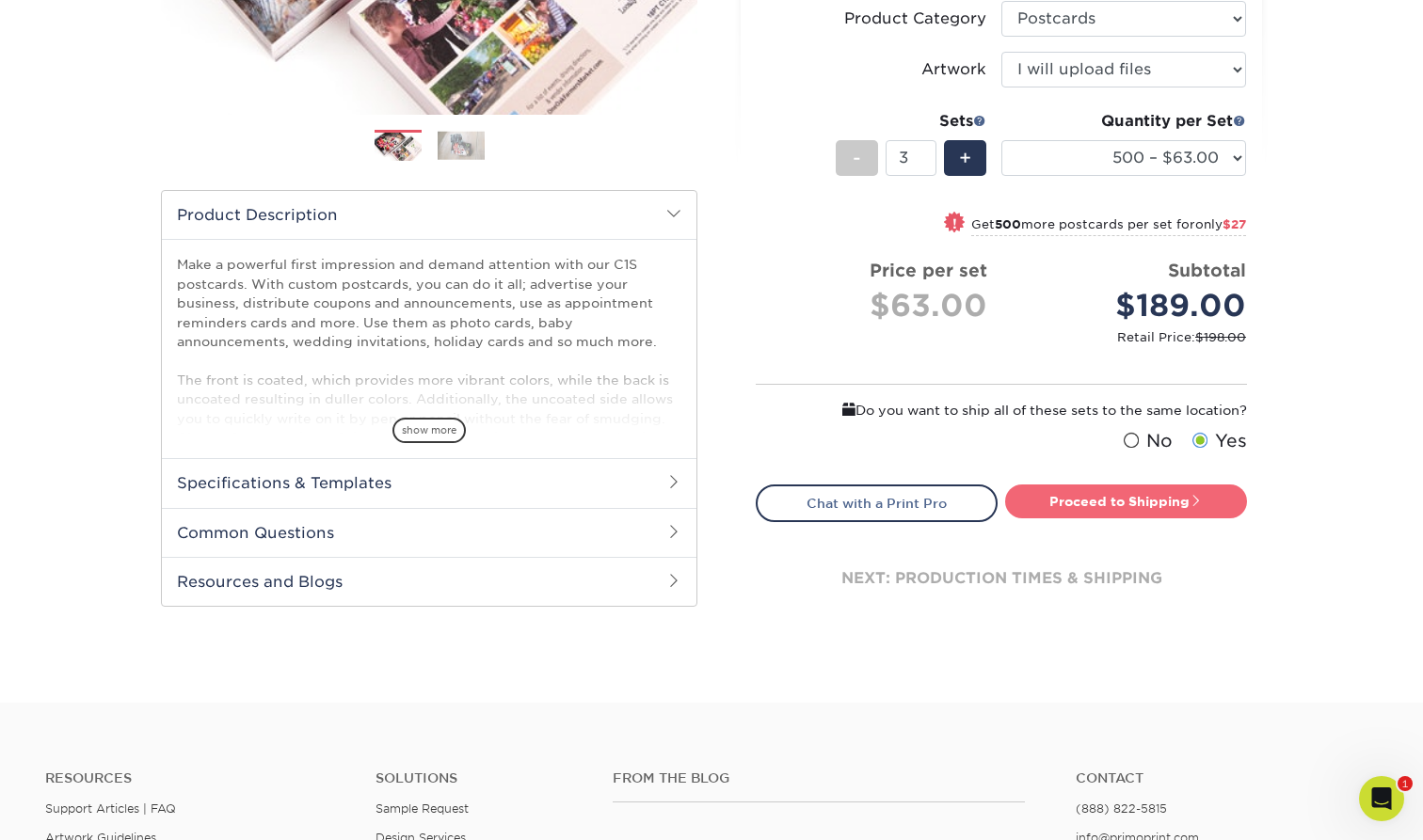 click on "Proceed to Shipping" at bounding box center [1126, 501] 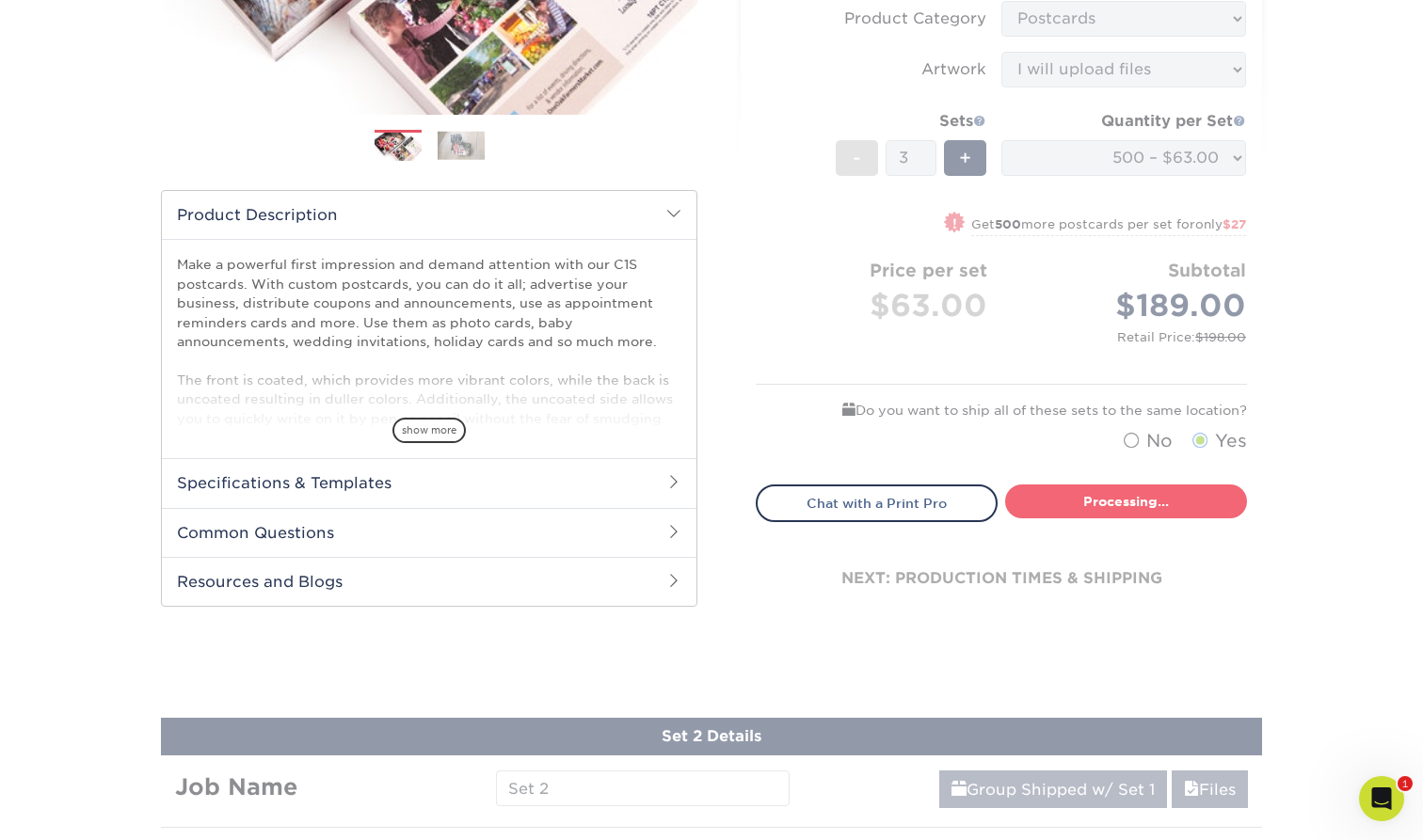 select on "6700535d-6980-4c56-9943-d1b7d4a28379" 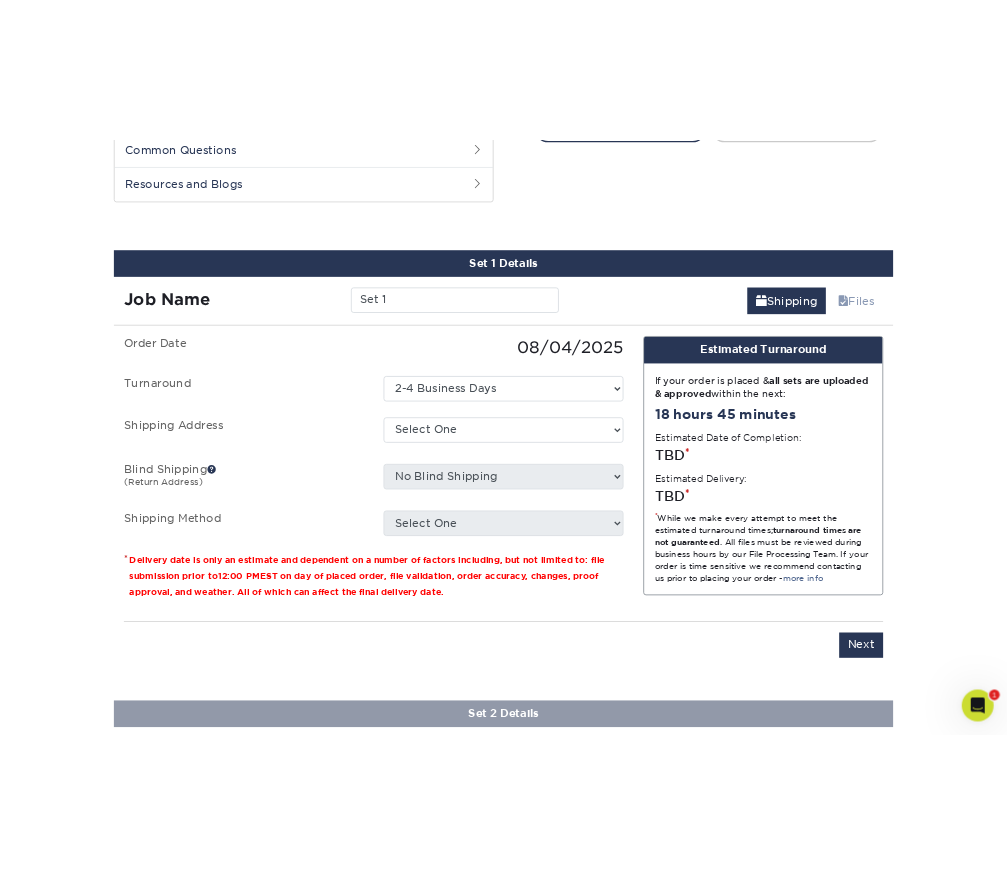 scroll, scrollTop: 1037, scrollLeft: 0, axis: vertical 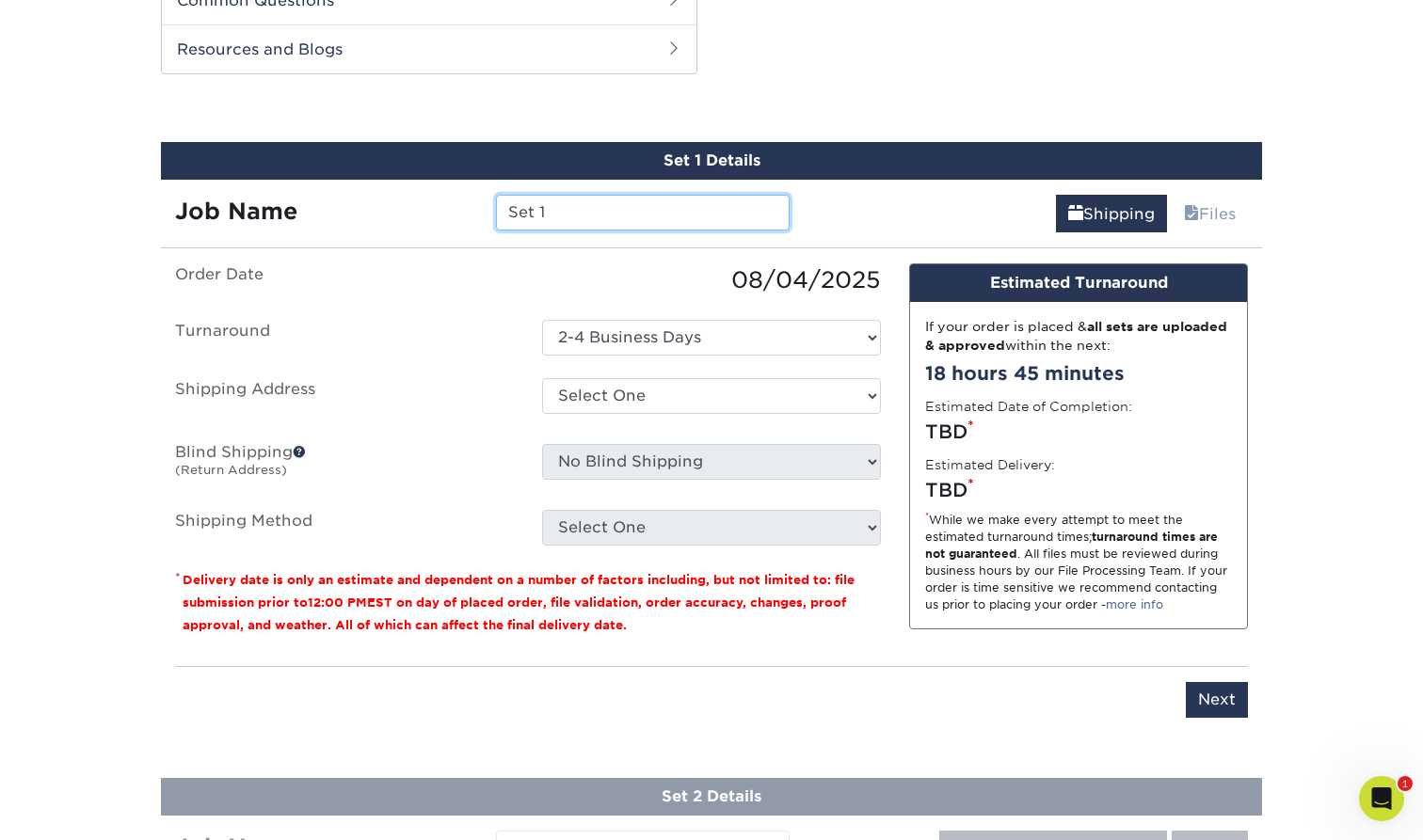click on "Set 1" at bounding box center (642, 213) 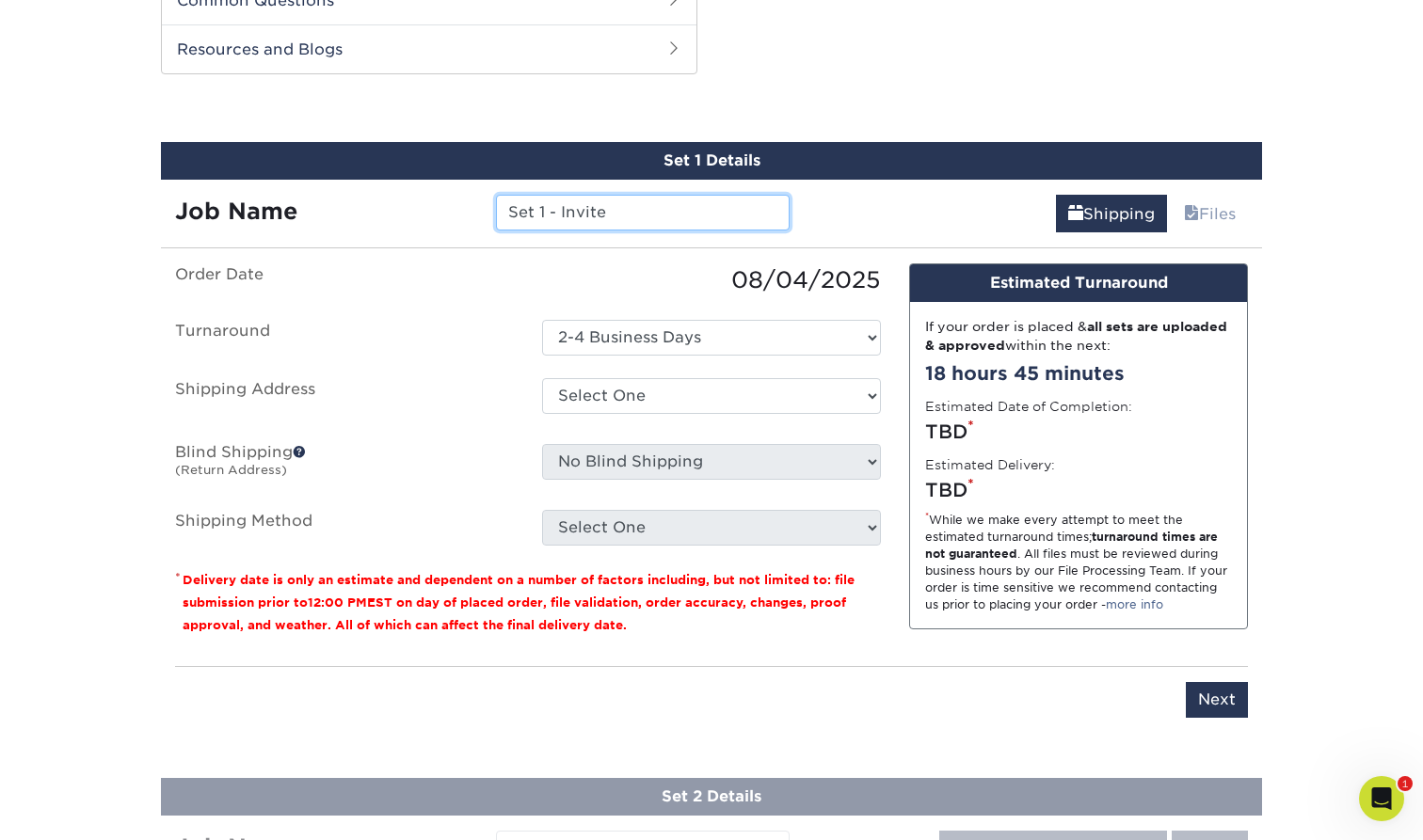 type on "Set 1 - Invite" 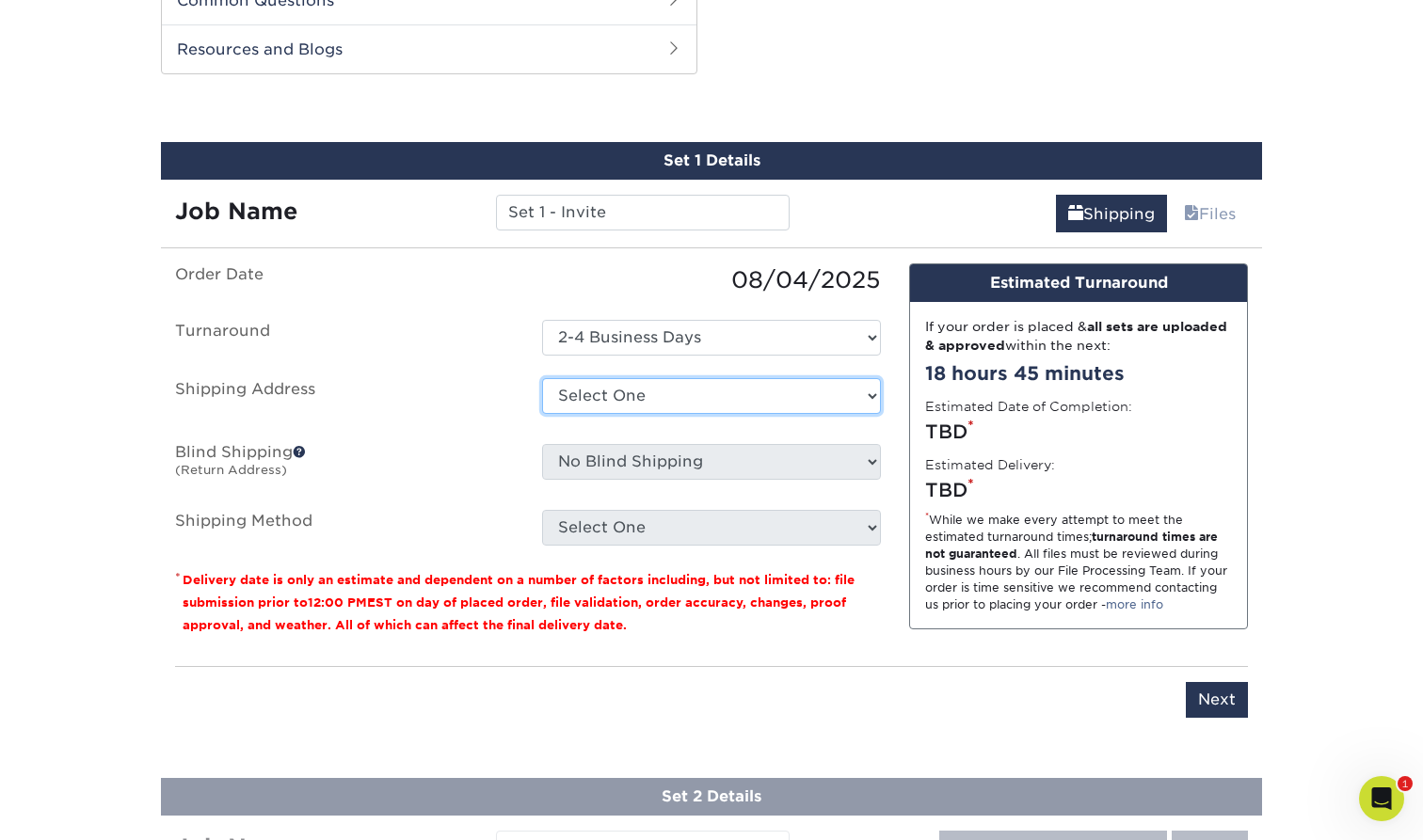 select on "200591" 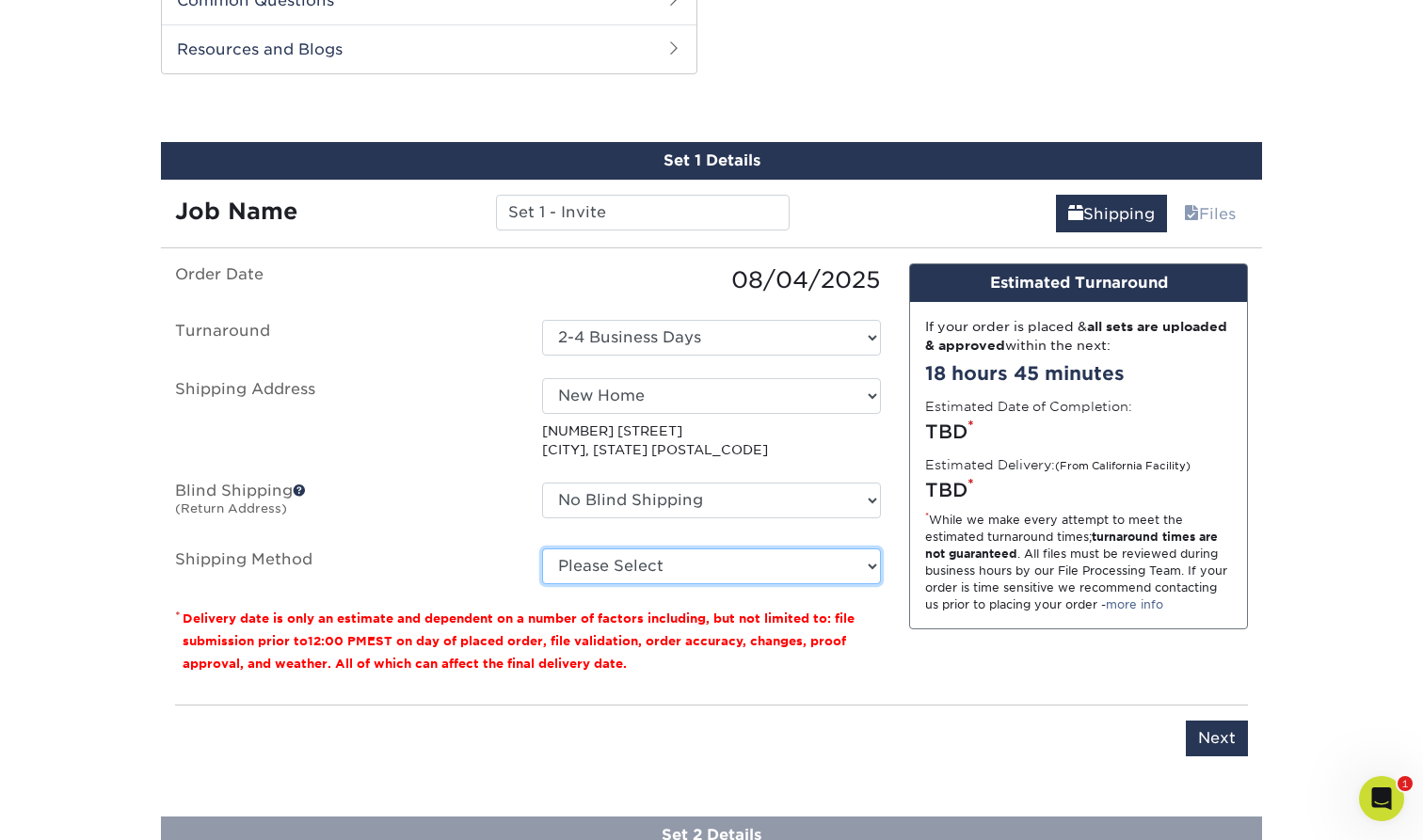 select on "03" 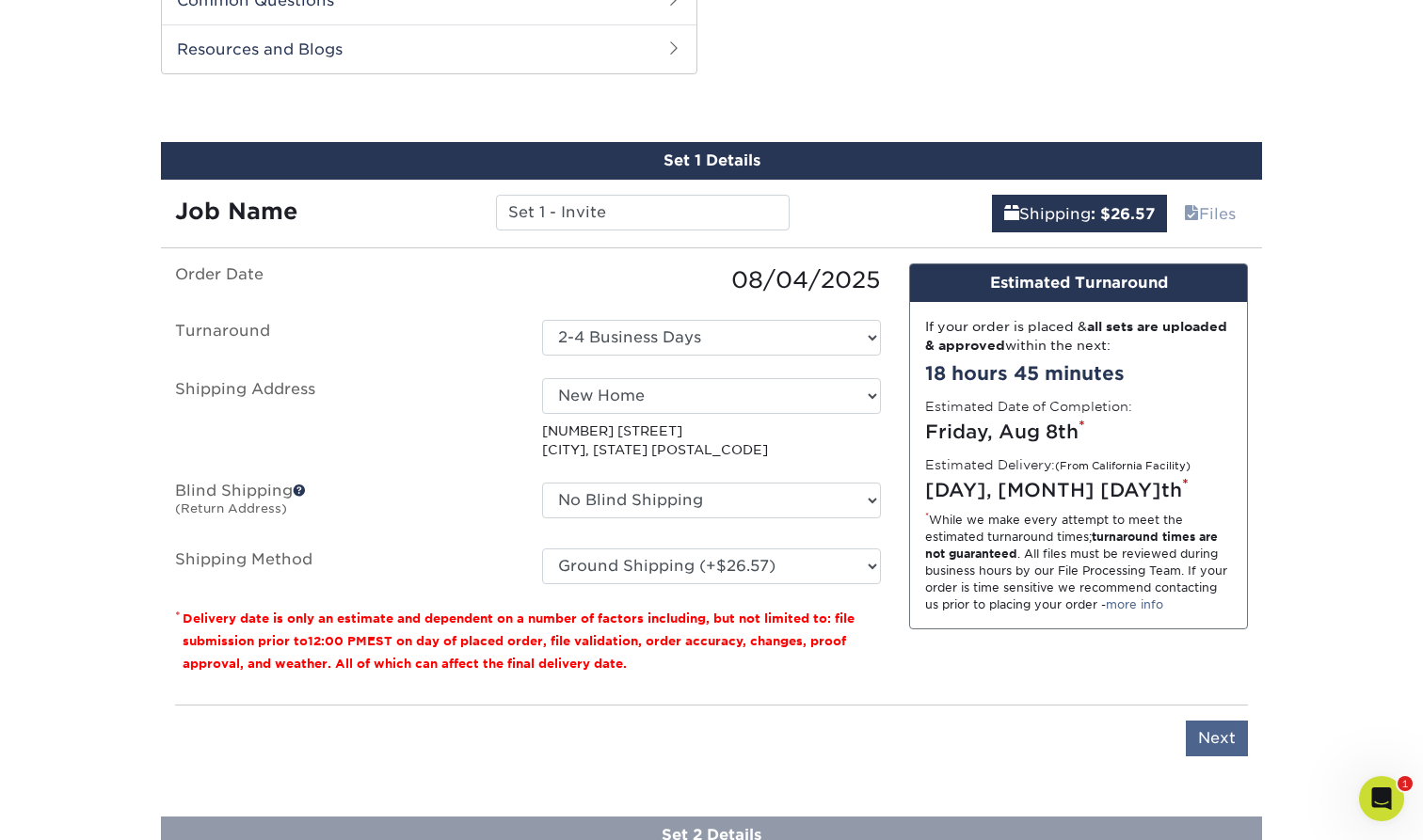 click on "Next" at bounding box center (1217, 738) 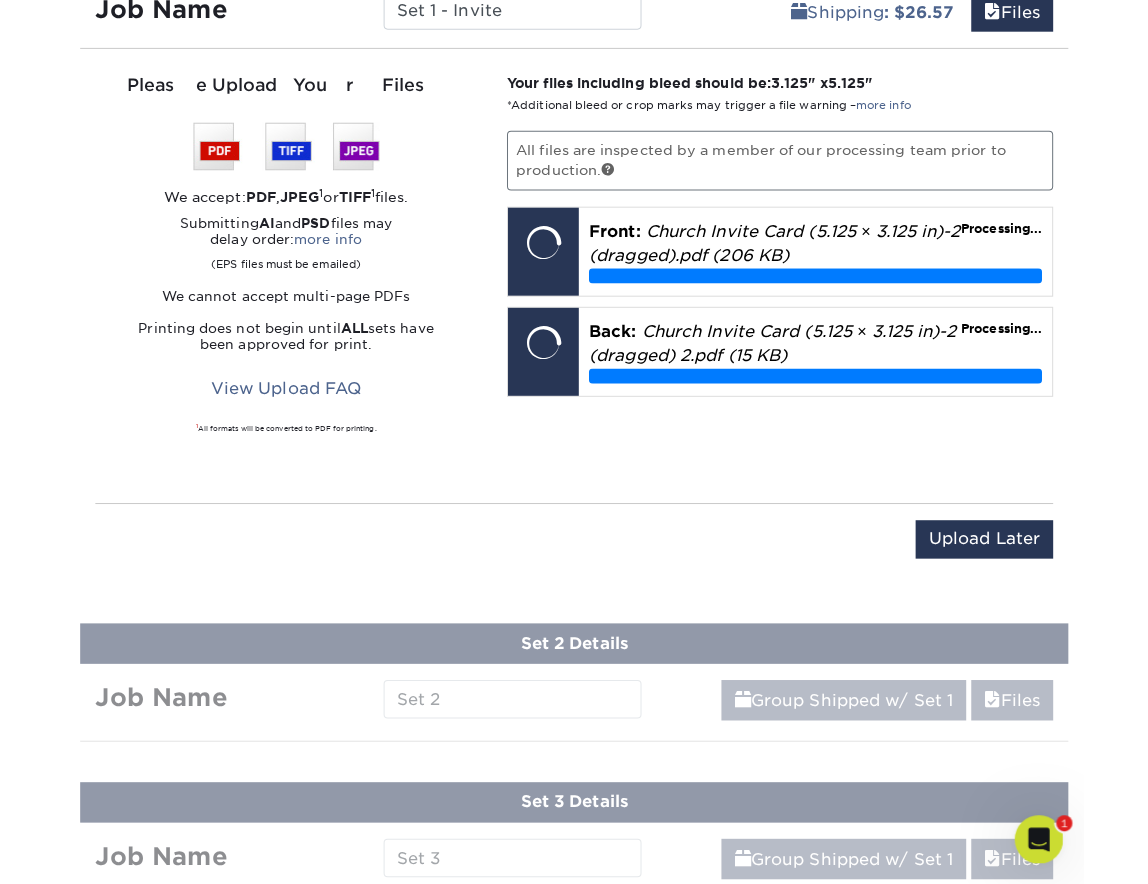 scroll, scrollTop: 1225, scrollLeft: 0, axis: vertical 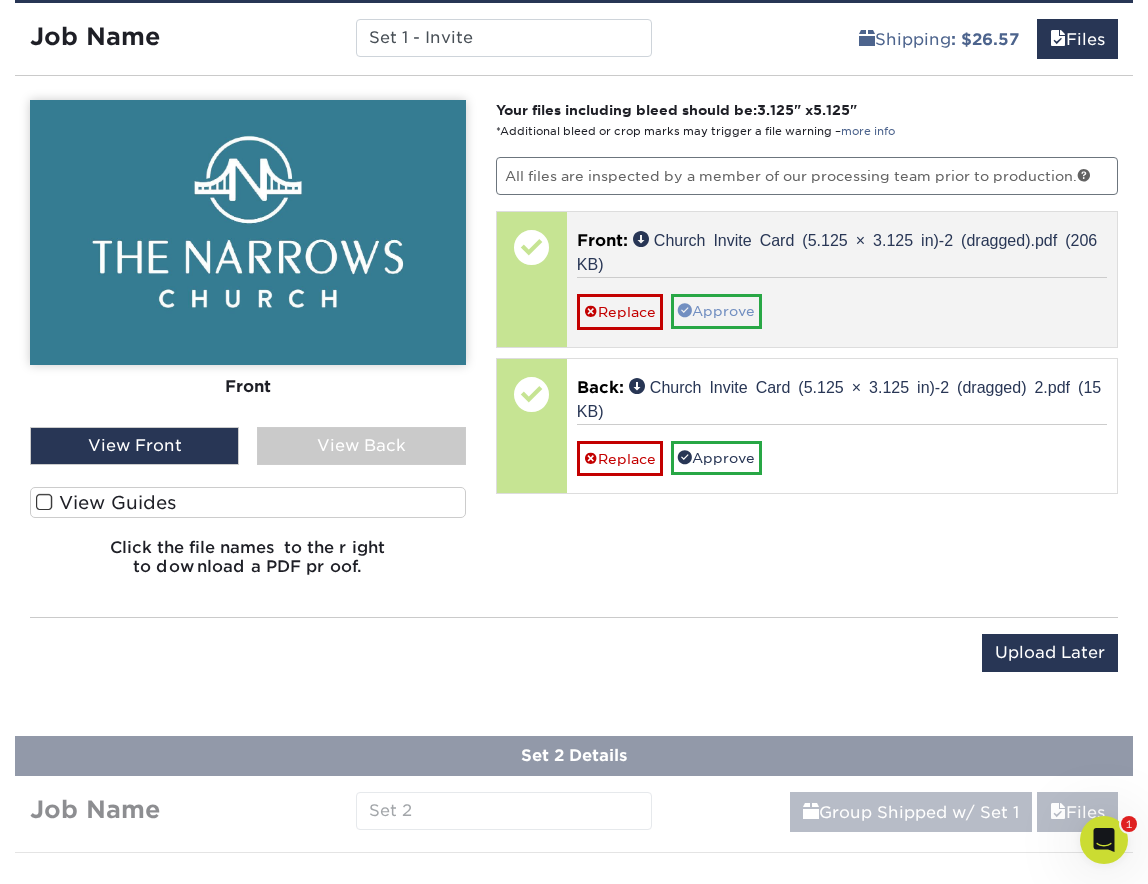 click on "Approve" at bounding box center [716, 311] 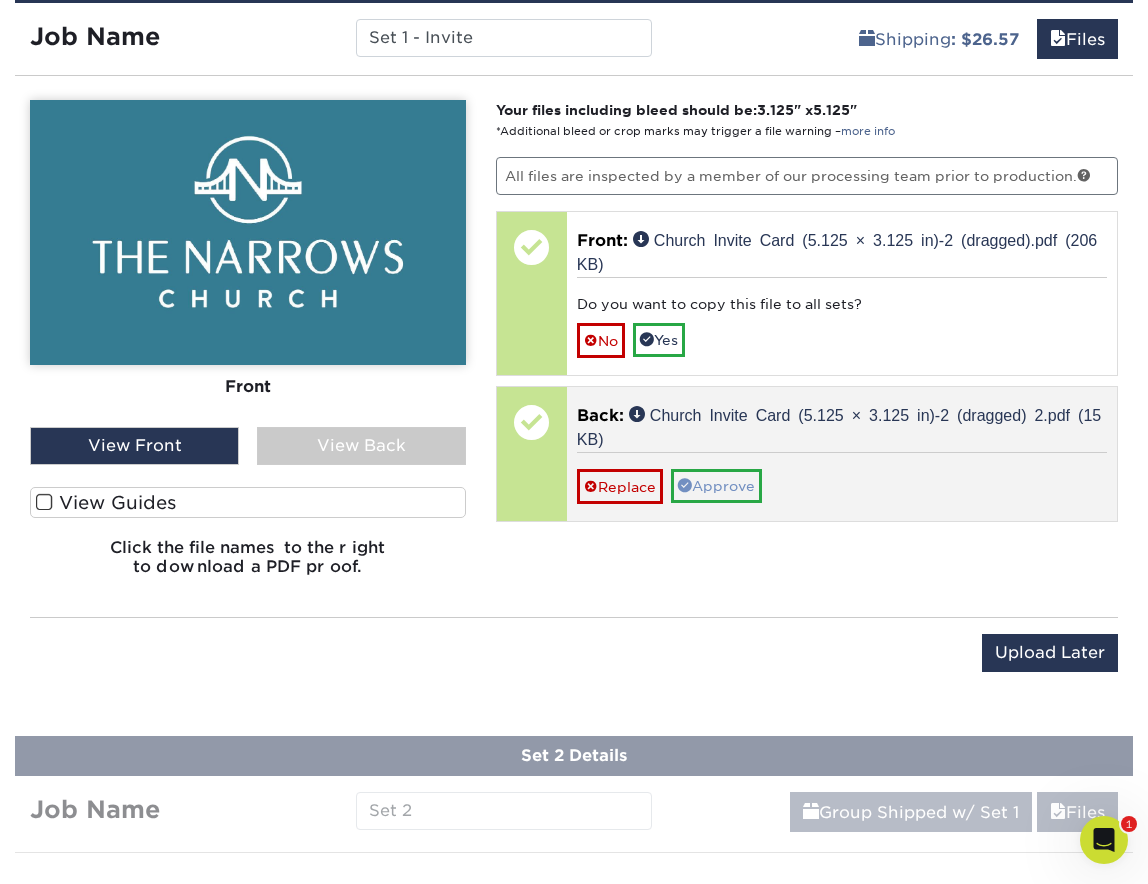 click on "Approve" at bounding box center [716, 486] 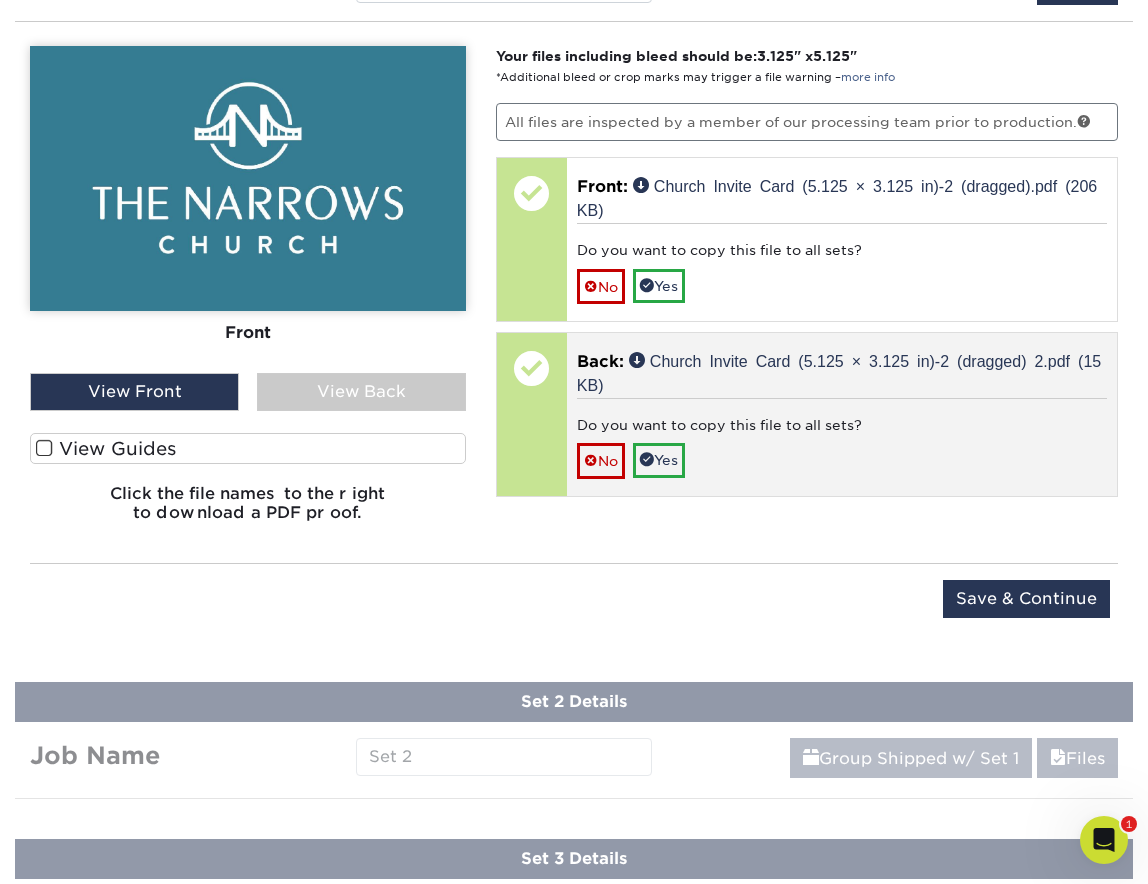scroll, scrollTop: 1285, scrollLeft: 0, axis: vertical 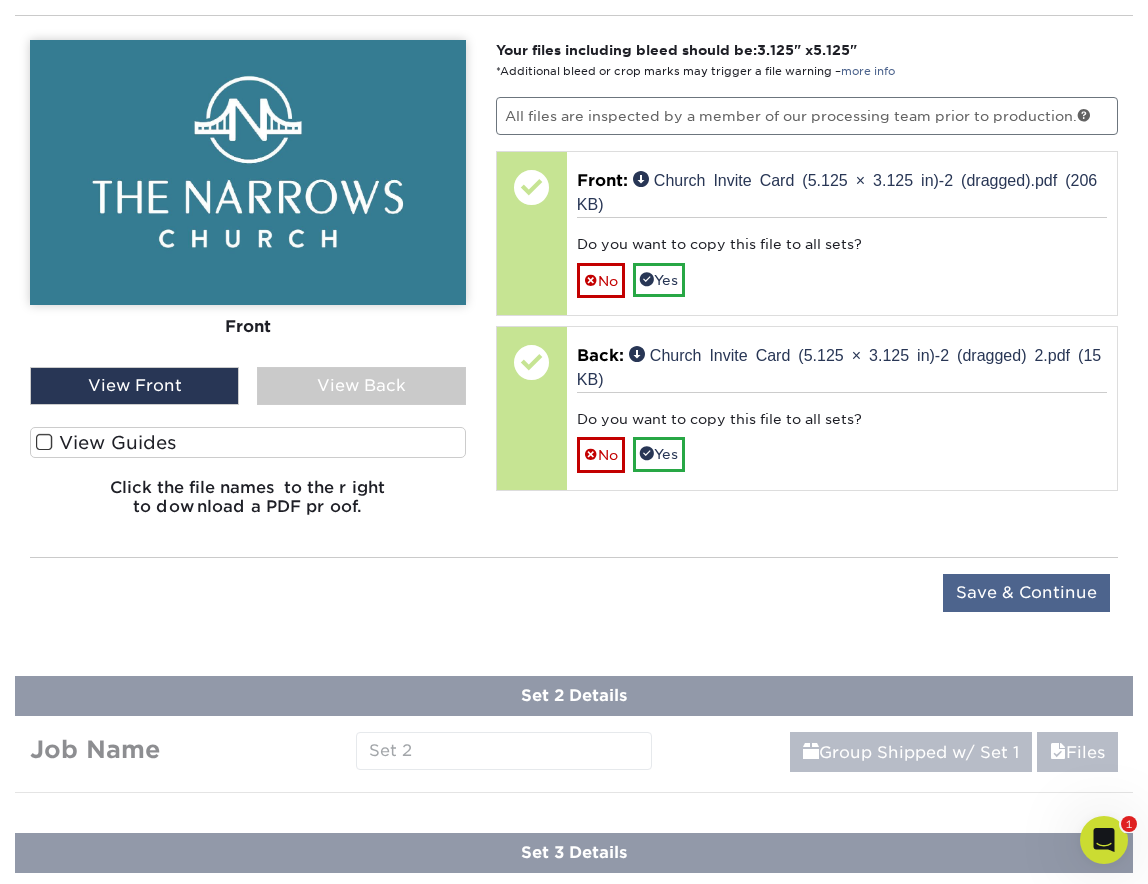 click on "Save & Continue" at bounding box center (1026, 593) 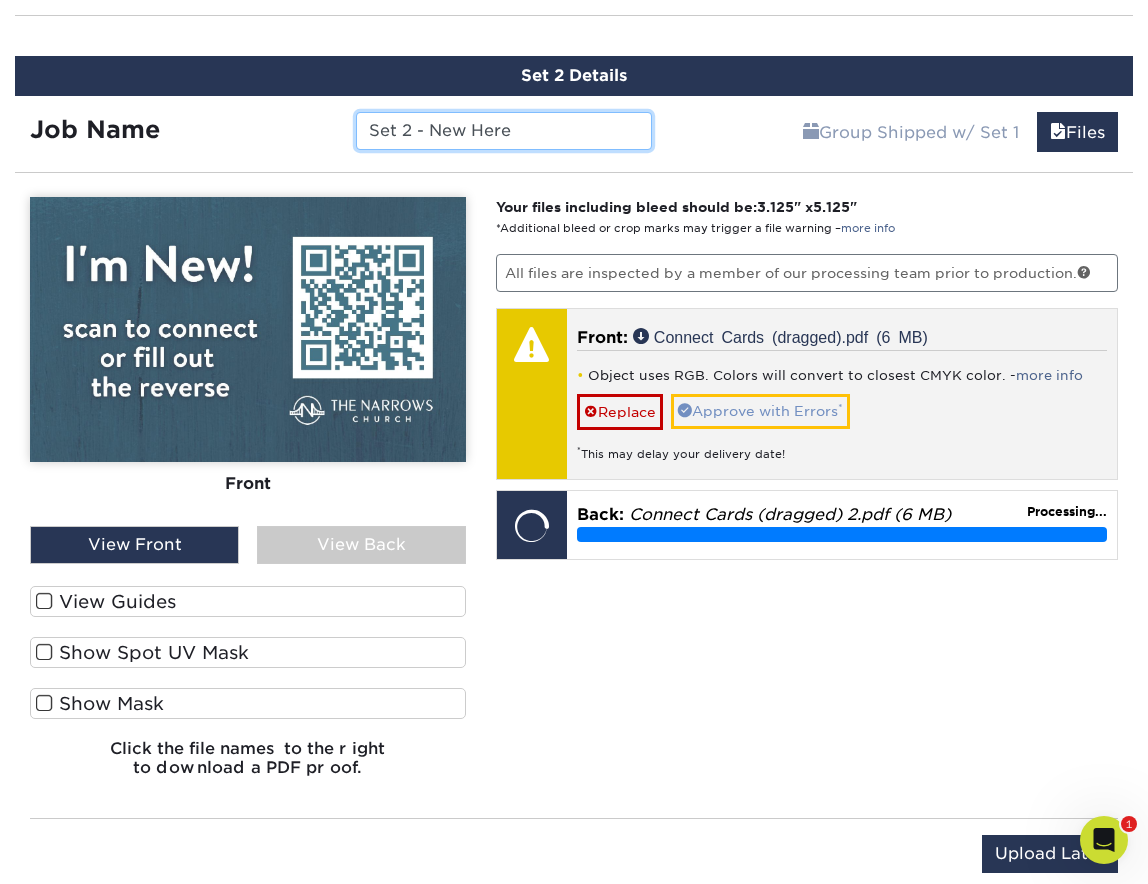 type on "Set 2 - New Here" 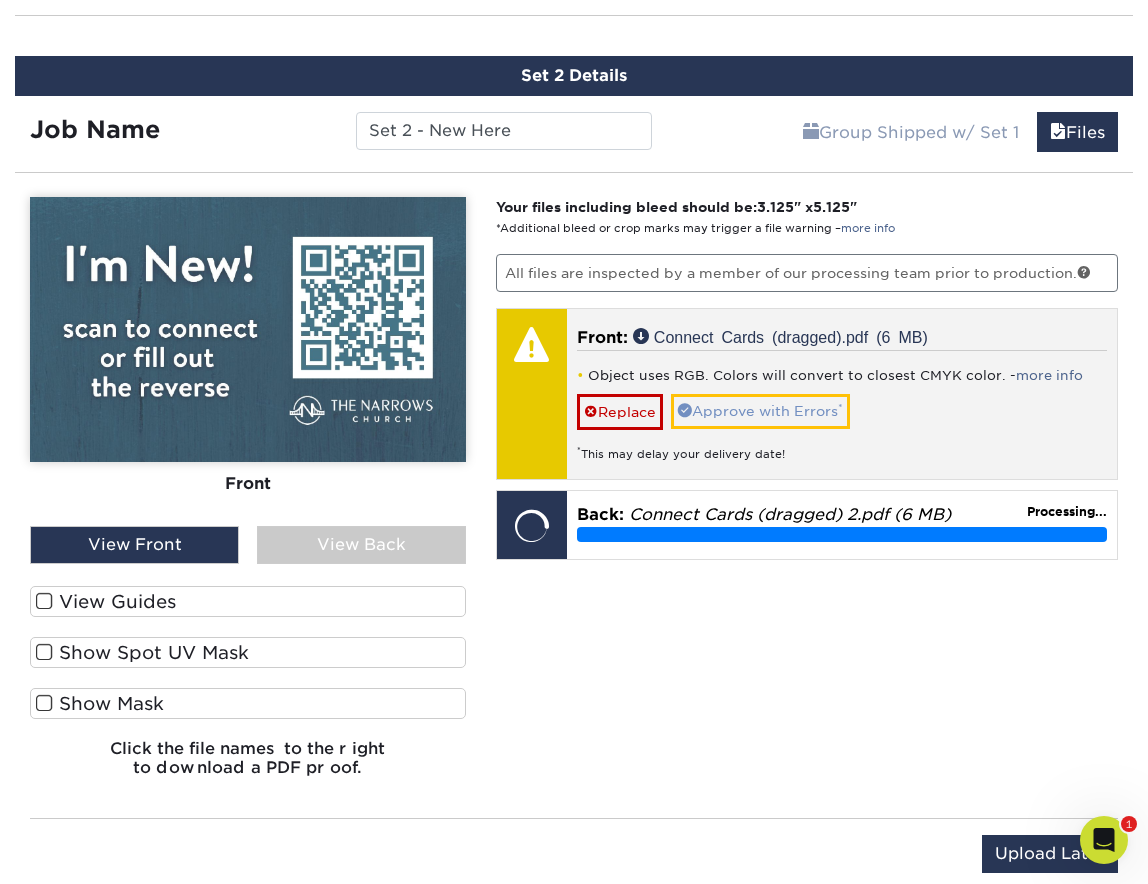 click on "Approve with Errors *" at bounding box center [760, 411] 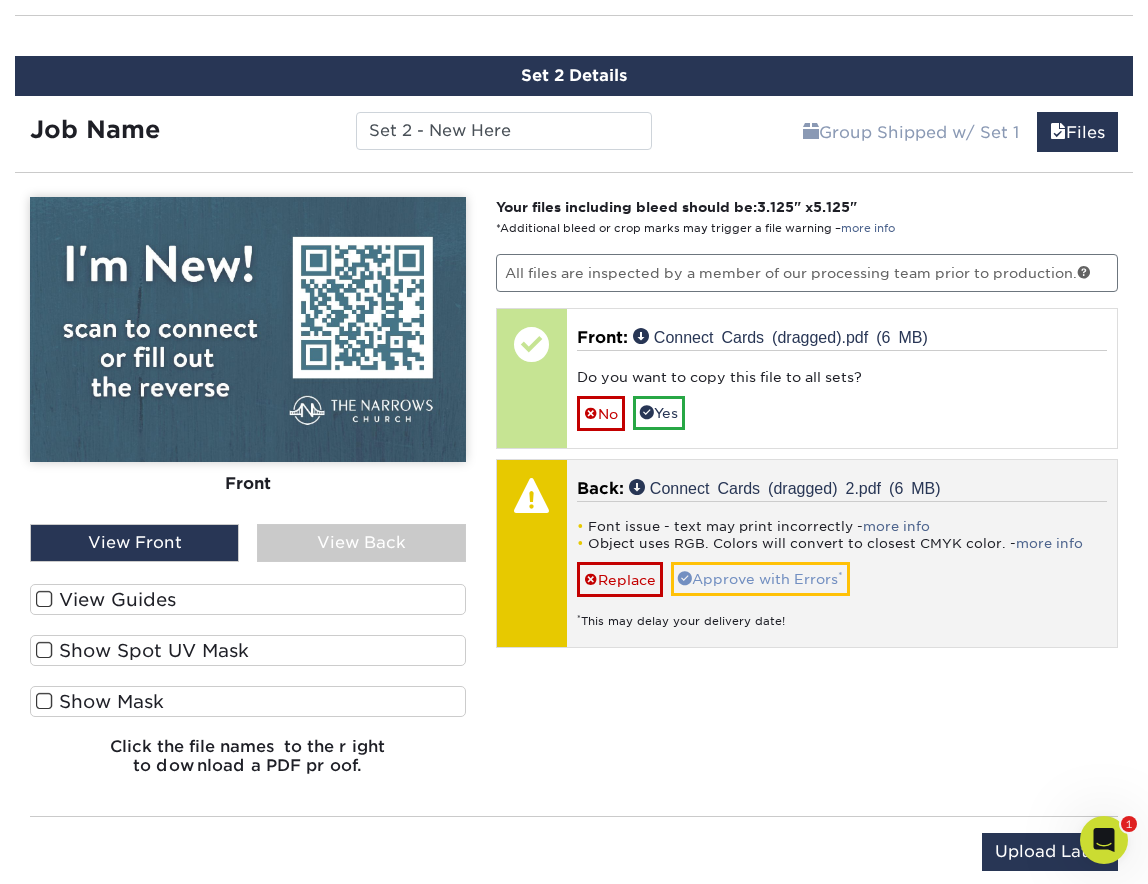 click on "Approve with Errors *" at bounding box center (760, 579) 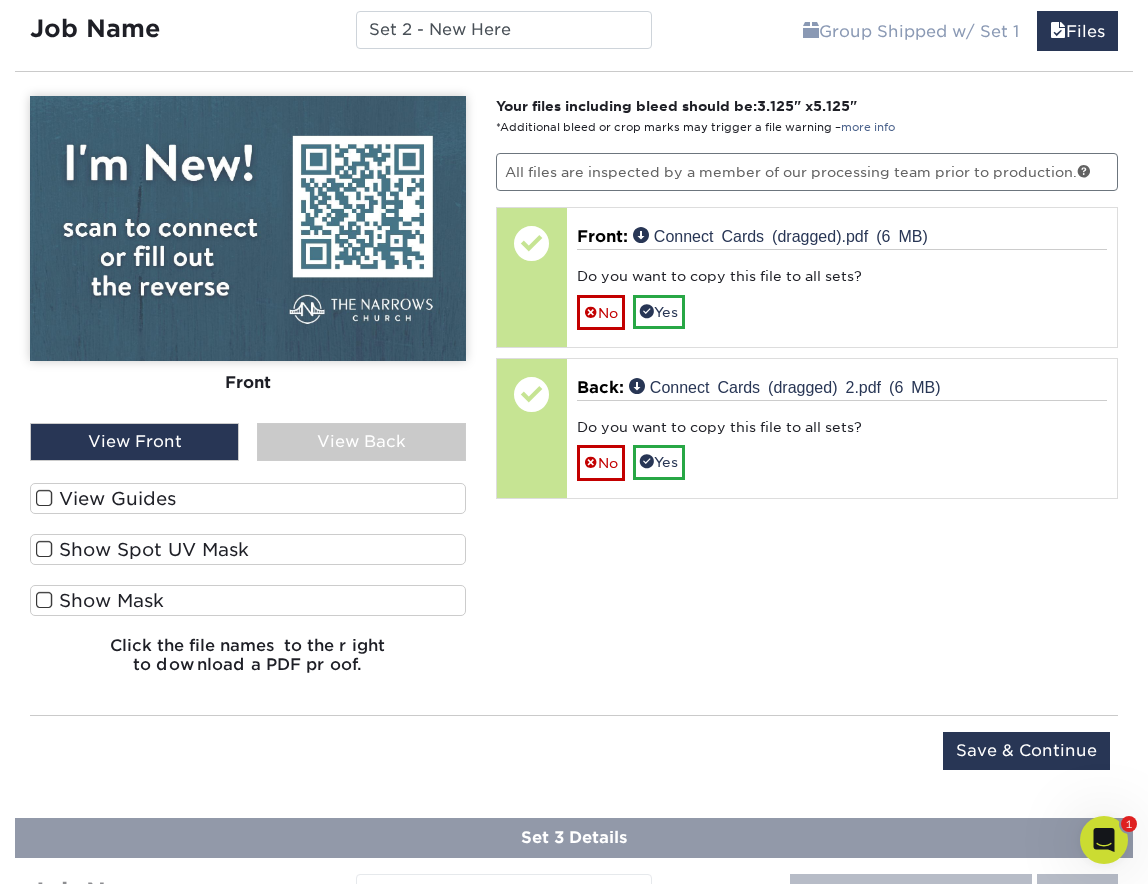 scroll, scrollTop: 1416, scrollLeft: 0, axis: vertical 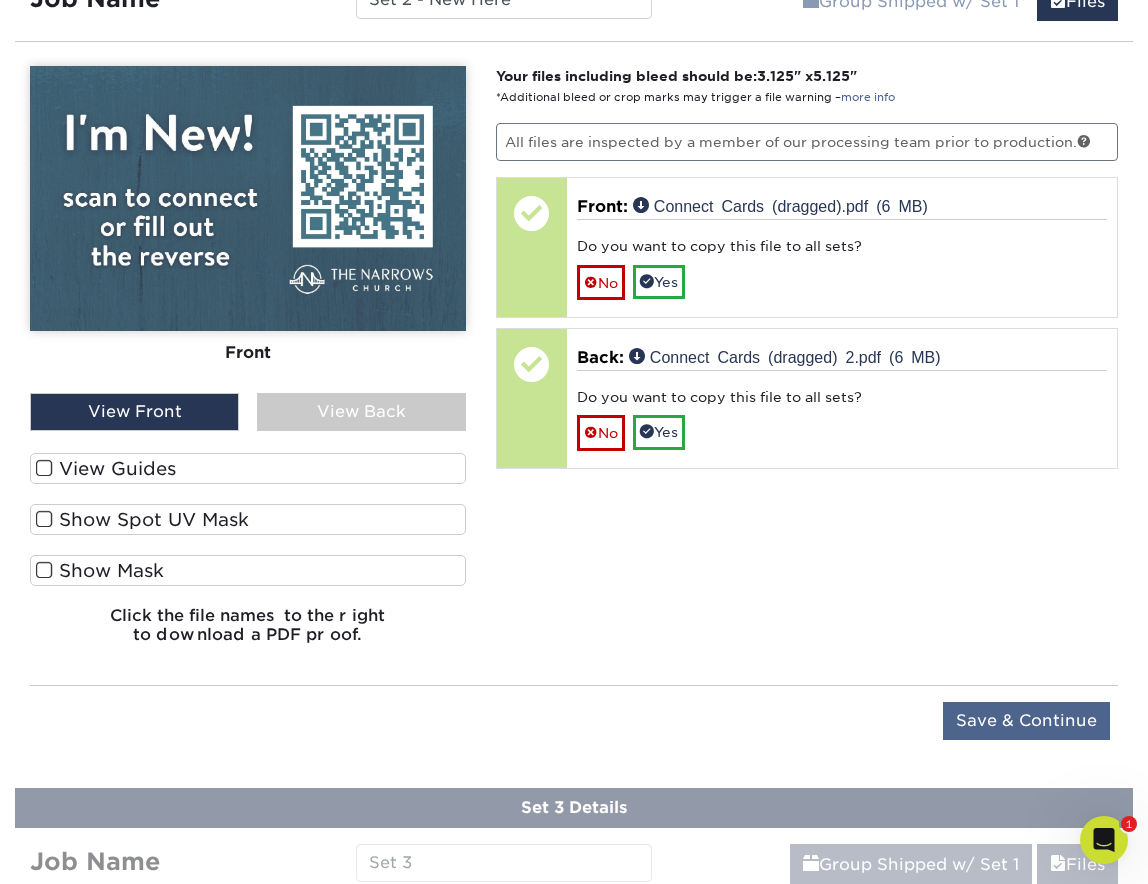 click on "Save & Continue" at bounding box center (1026, 721) 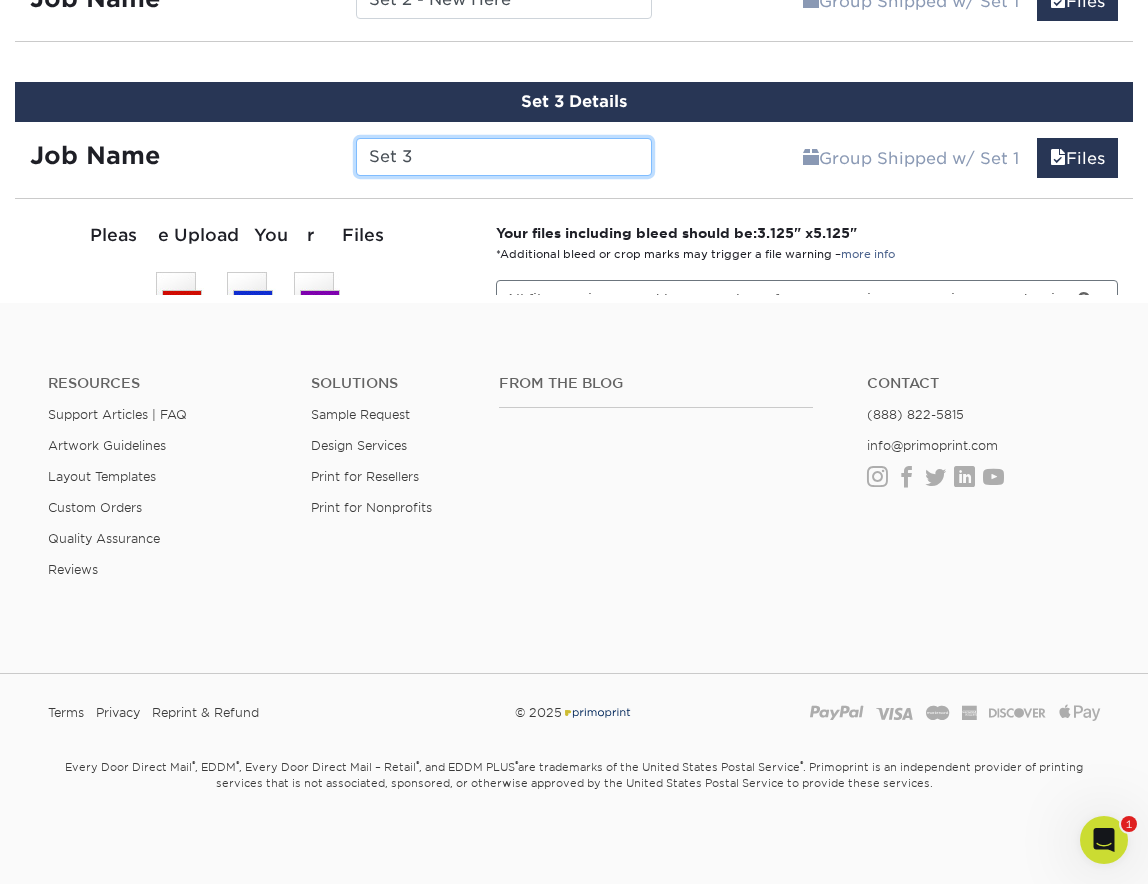 scroll, scrollTop: 1346, scrollLeft: 0, axis: vertical 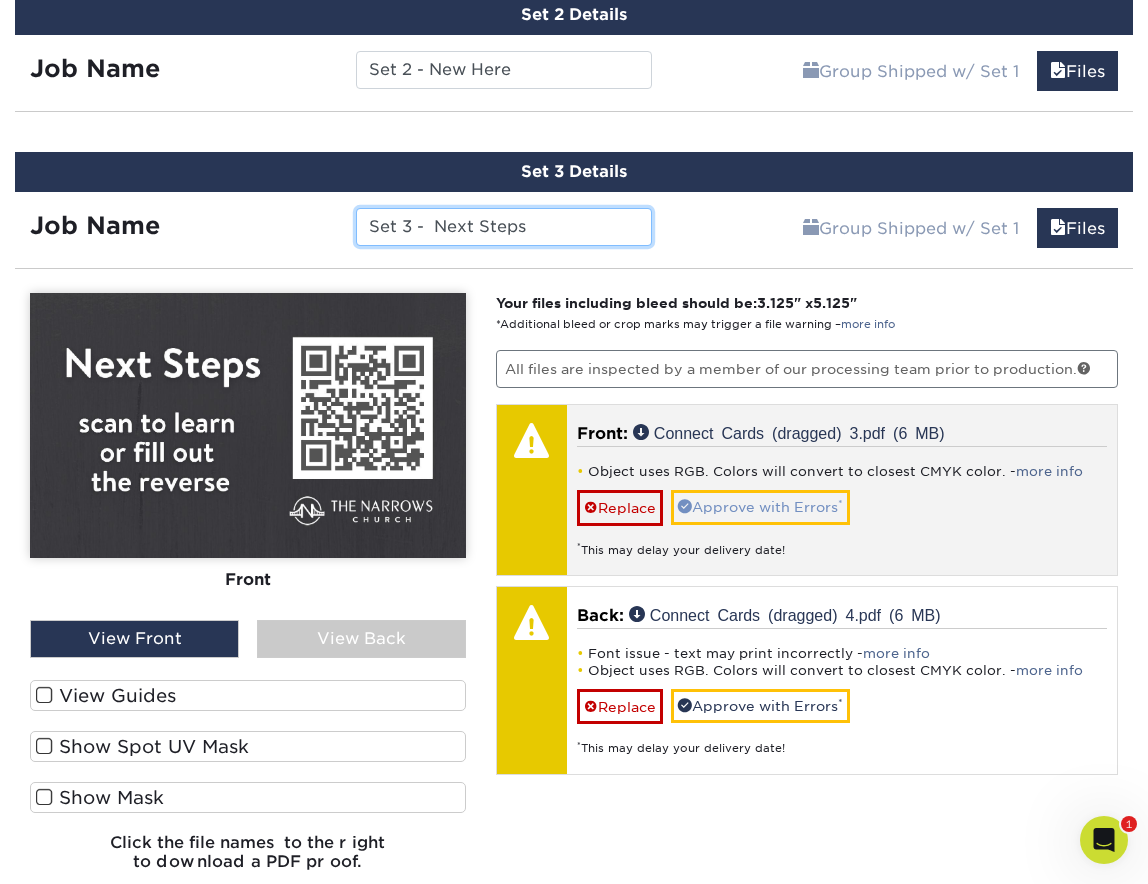 type on "Set 3 -  Next Steps" 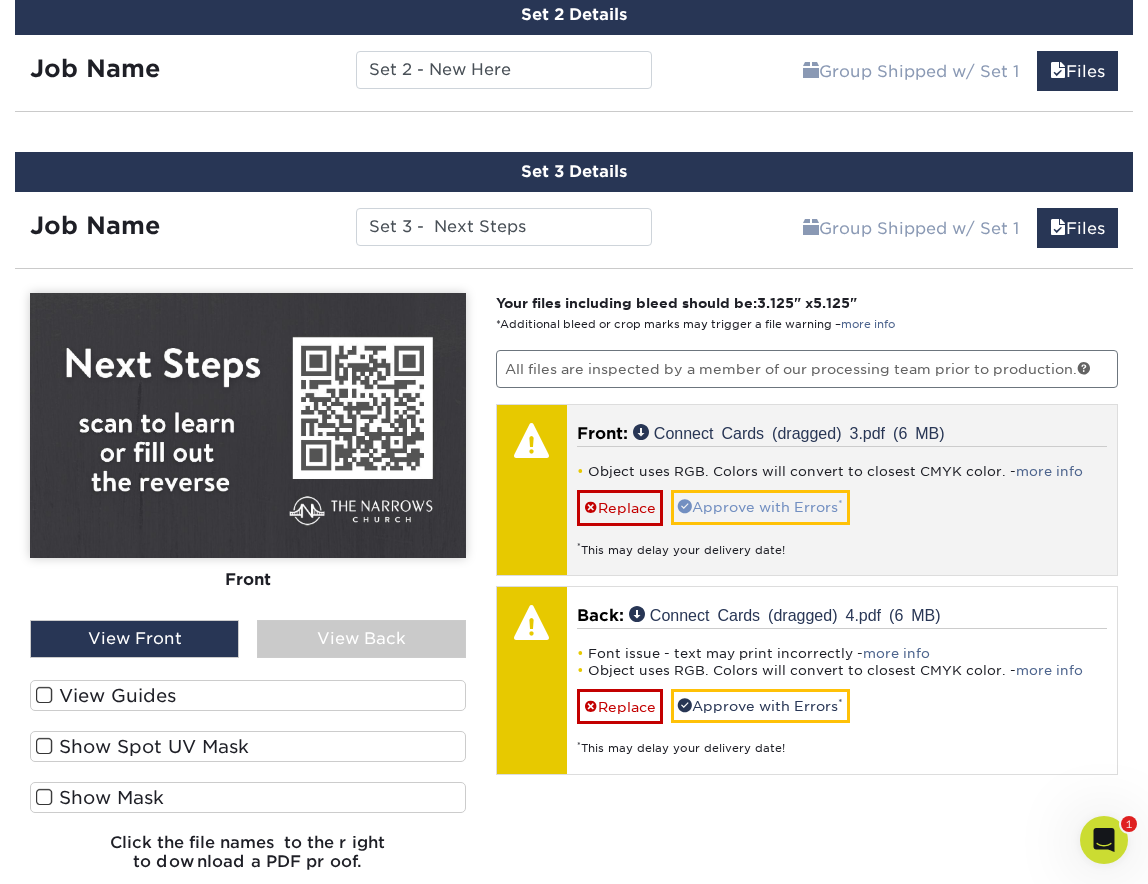 click on "Approve with Errors *" at bounding box center (760, 507) 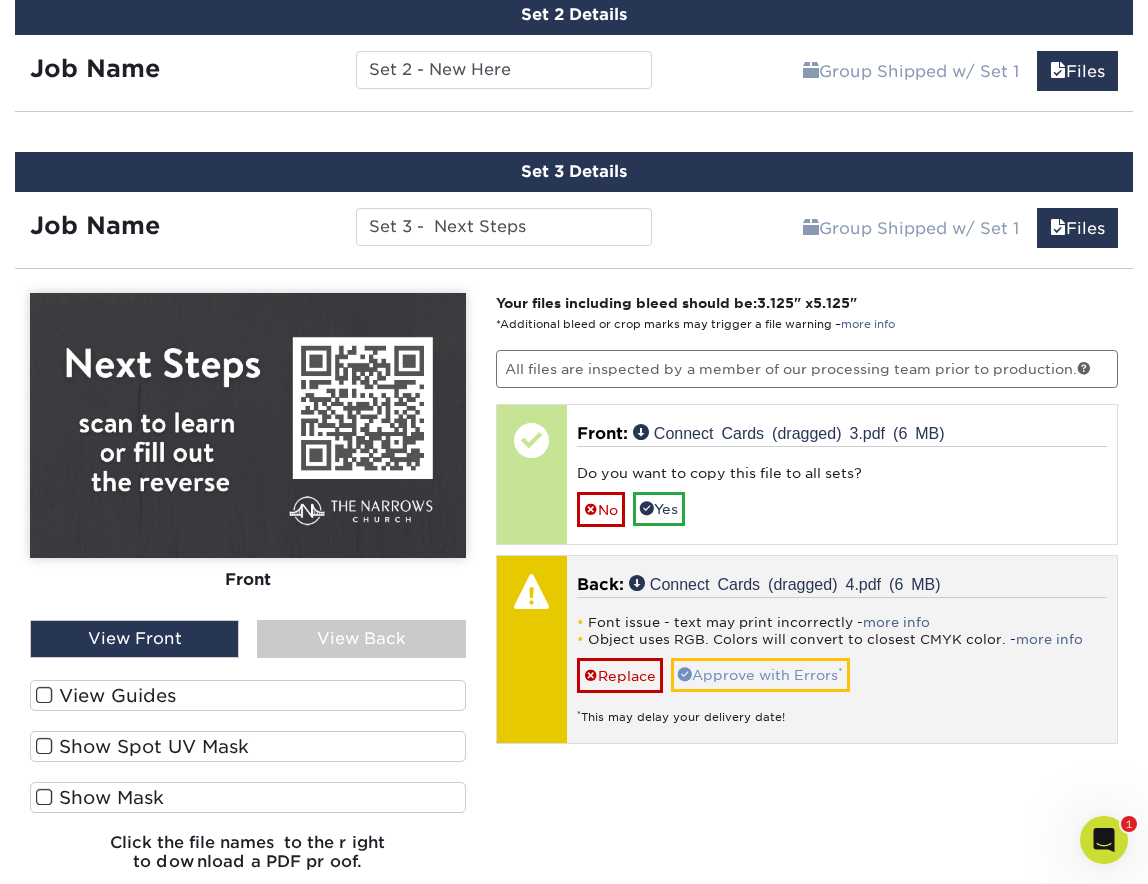 click on "Approve with Errors *" at bounding box center (760, 675) 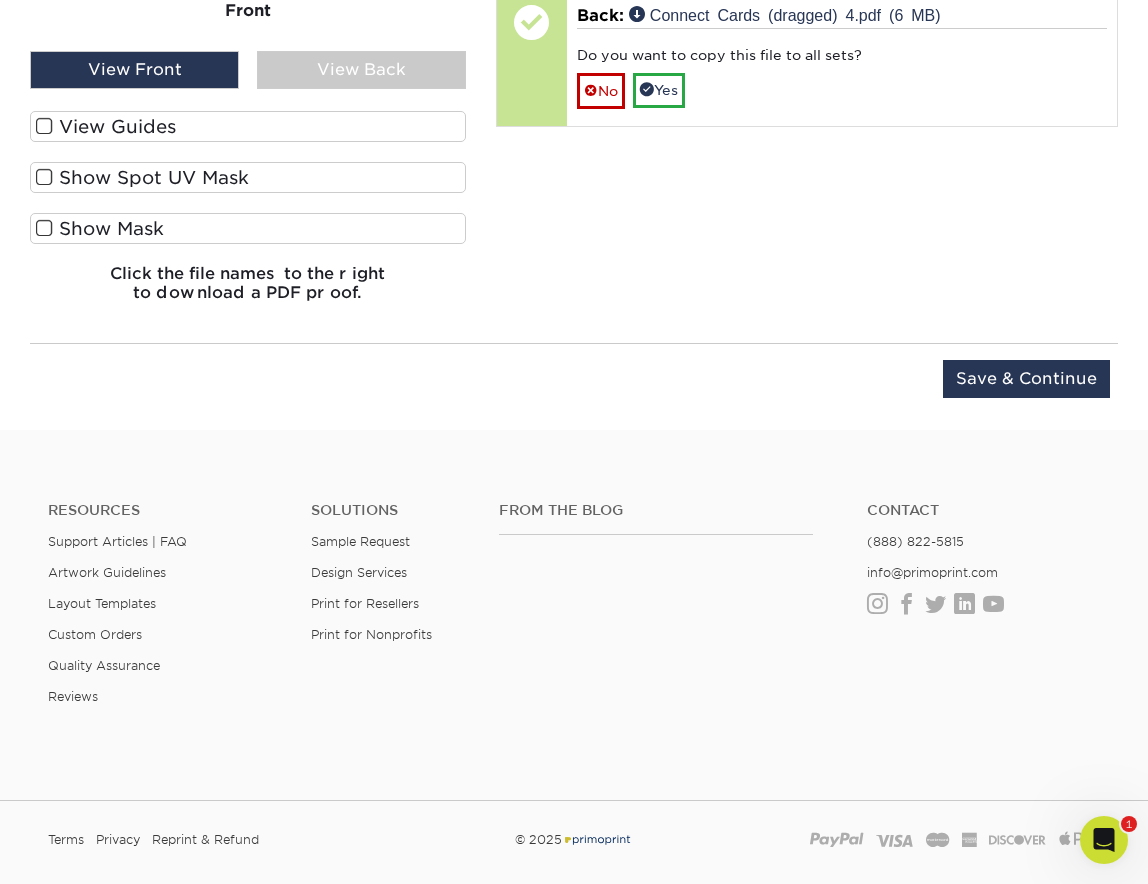scroll, scrollTop: 1918, scrollLeft: 0, axis: vertical 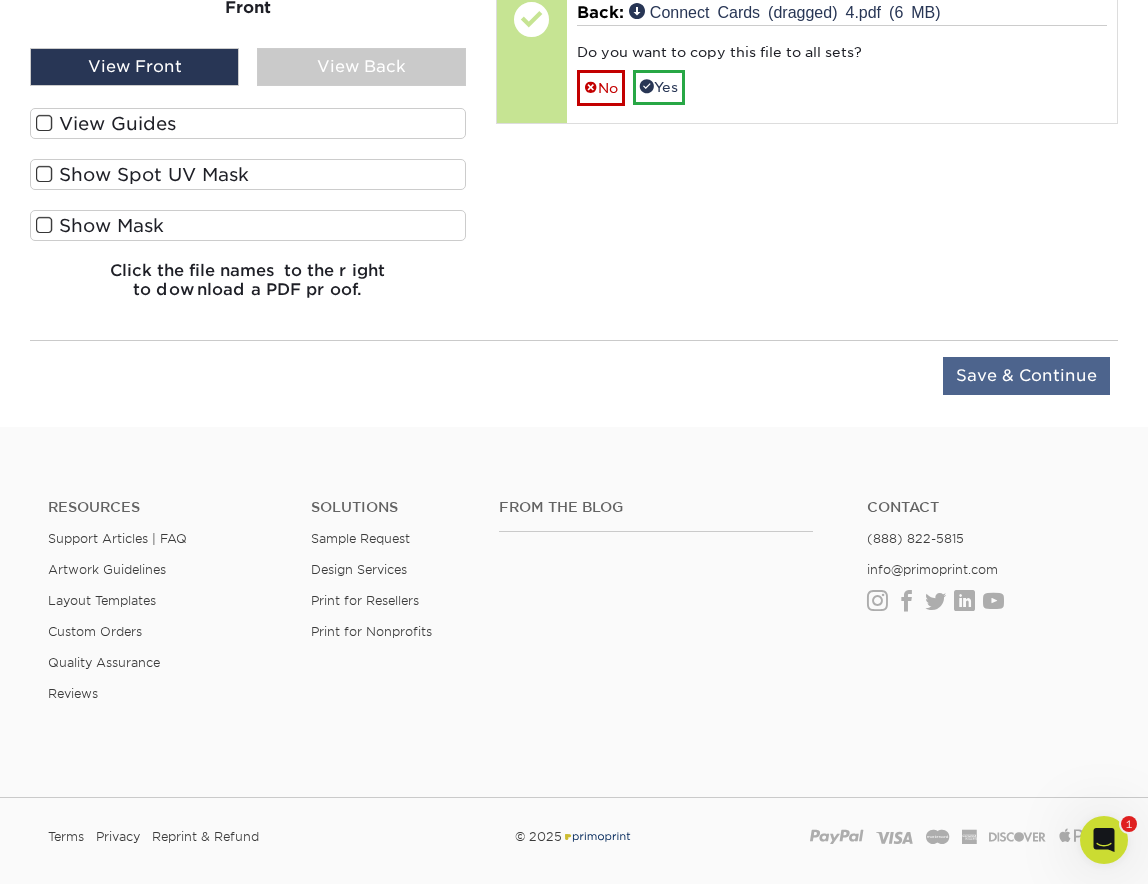 click on "Save & Continue" at bounding box center [1026, 376] 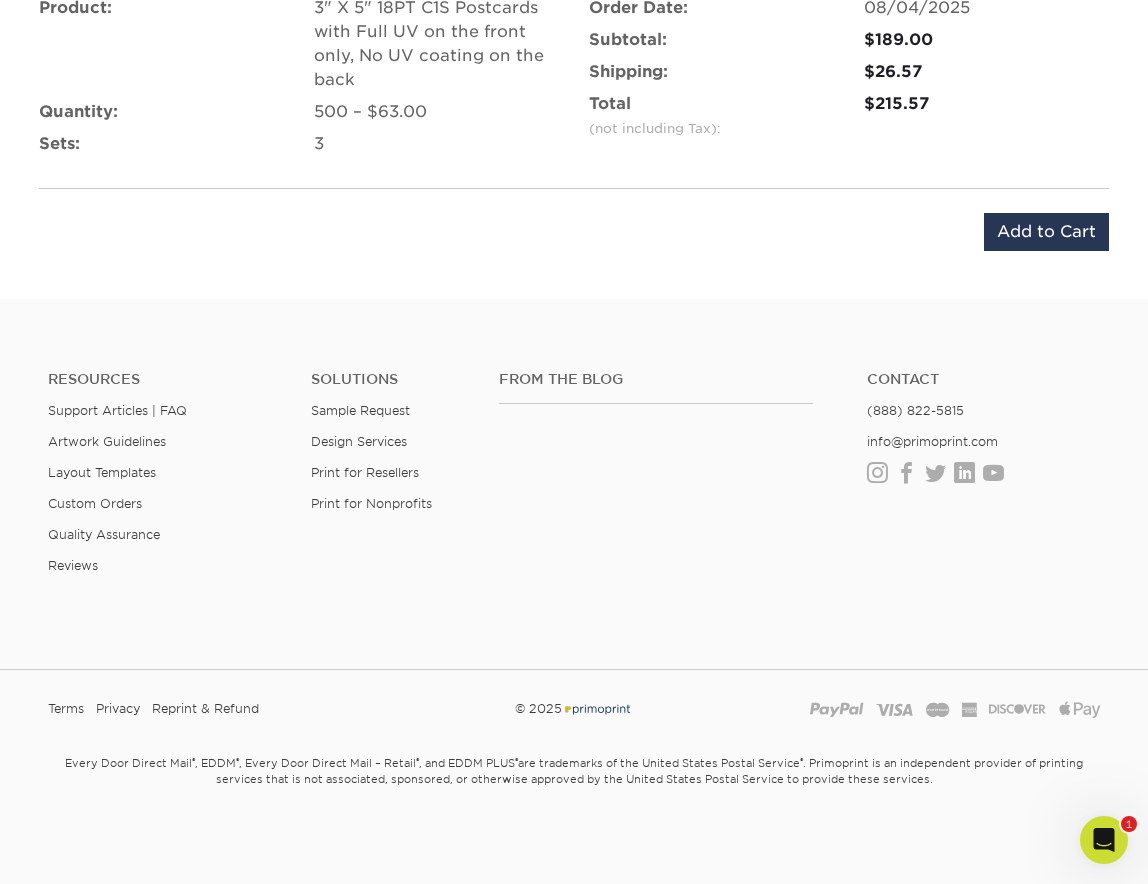 scroll, scrollTop: 1702, scrollLeft: 0, axis: vertical 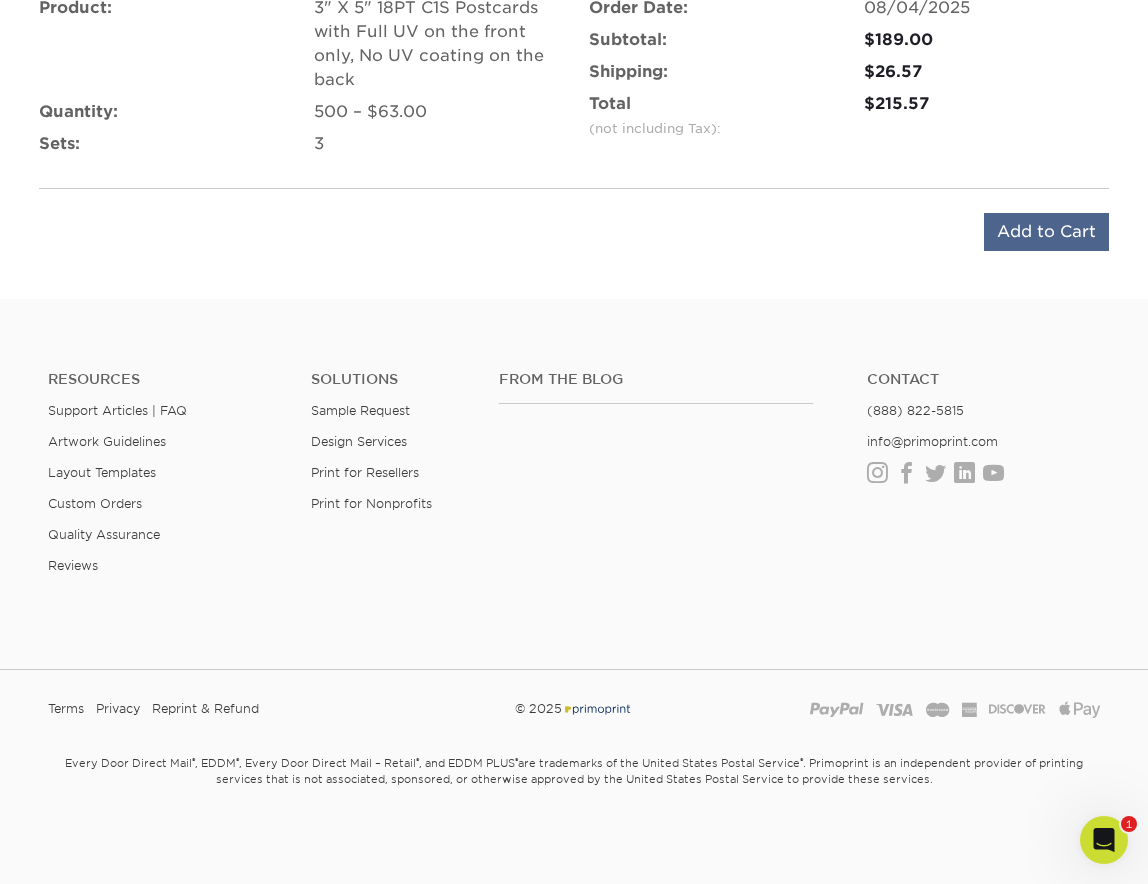 click on "Add to Cart" at bounding box center (1046, 232) 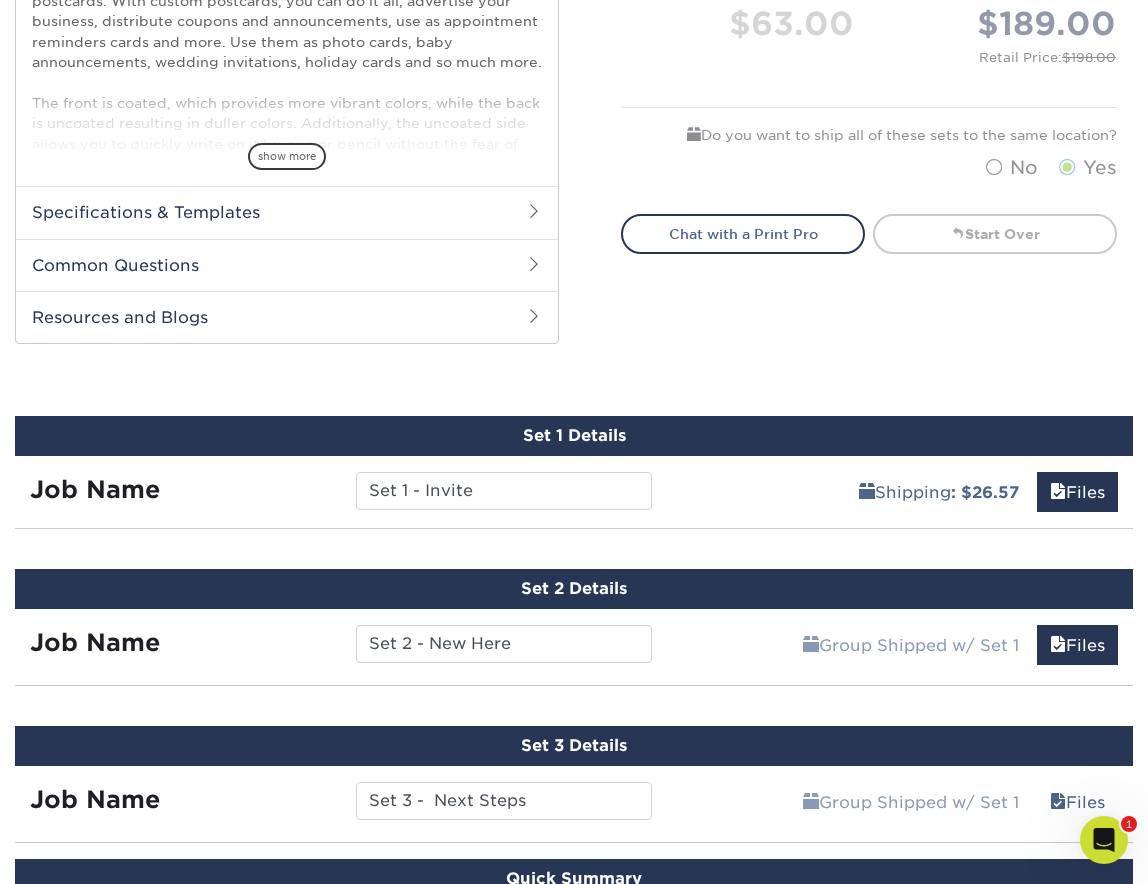 scroll, scrollTop: 579, scrollLeft: 0, axis: vertical 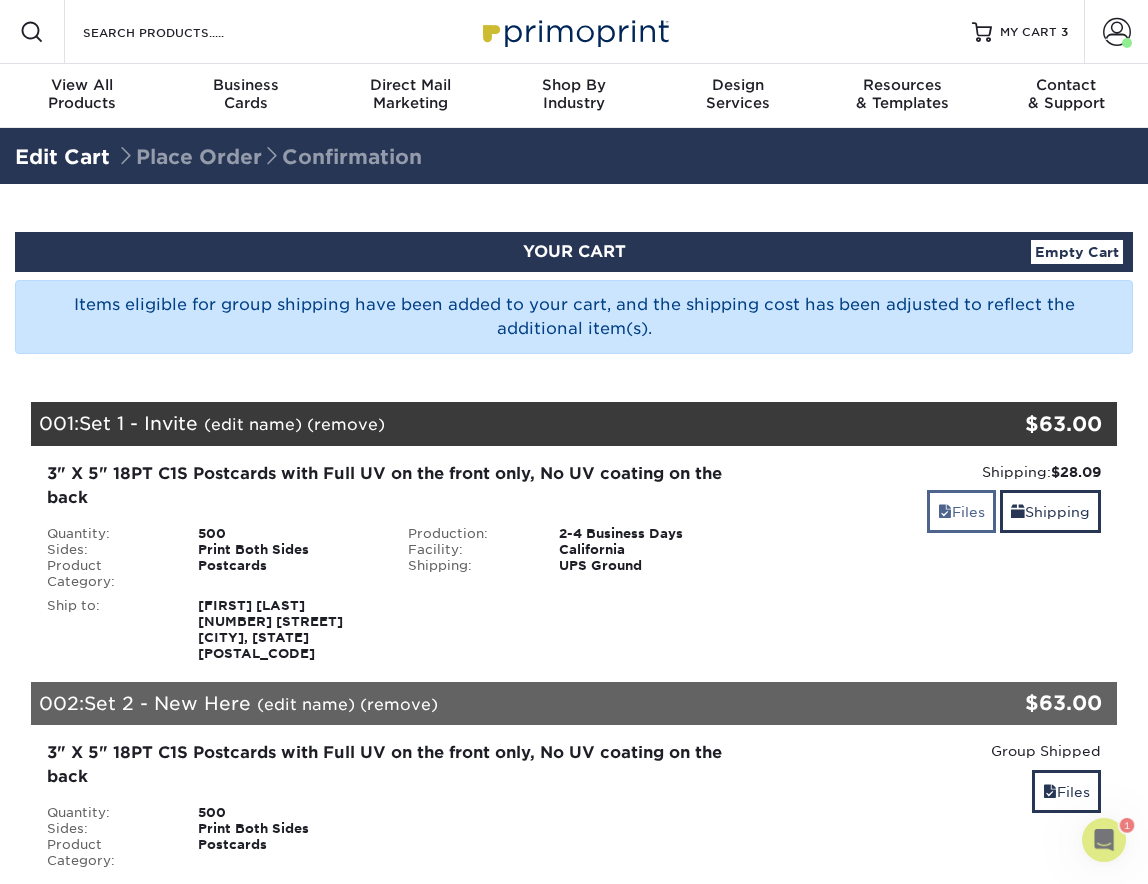 click on "Files" at bounding box center (961, 511) 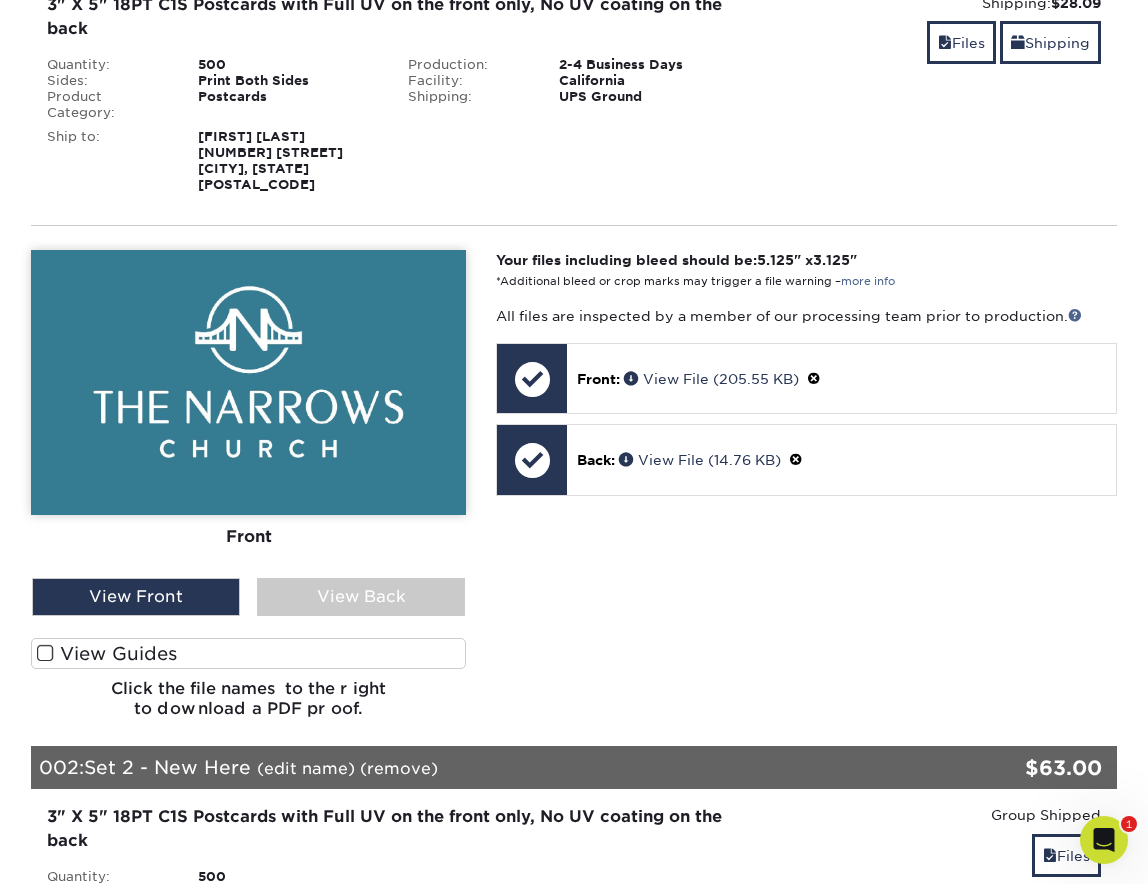 scroll, scrollTop: 478, scrollLeft: 0, axis: vertical 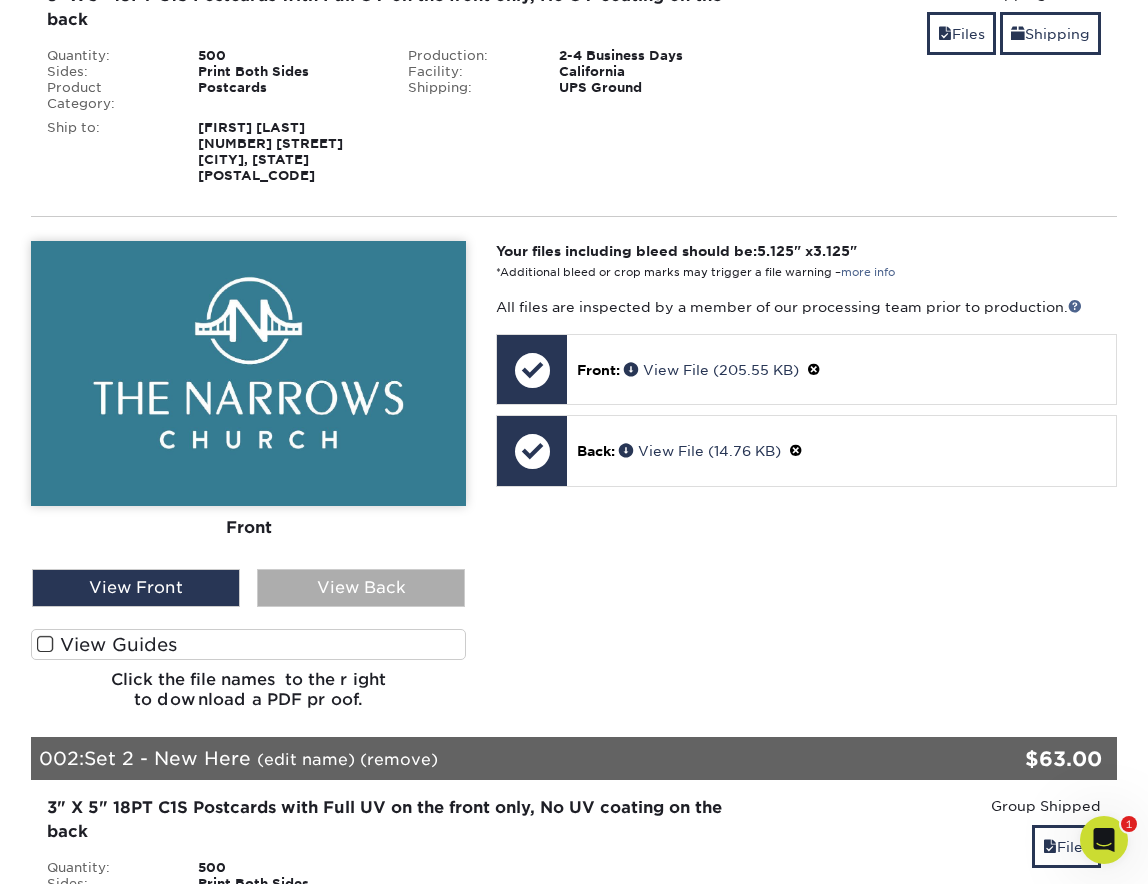 click on "View Back" at bounding box center [361, 588] 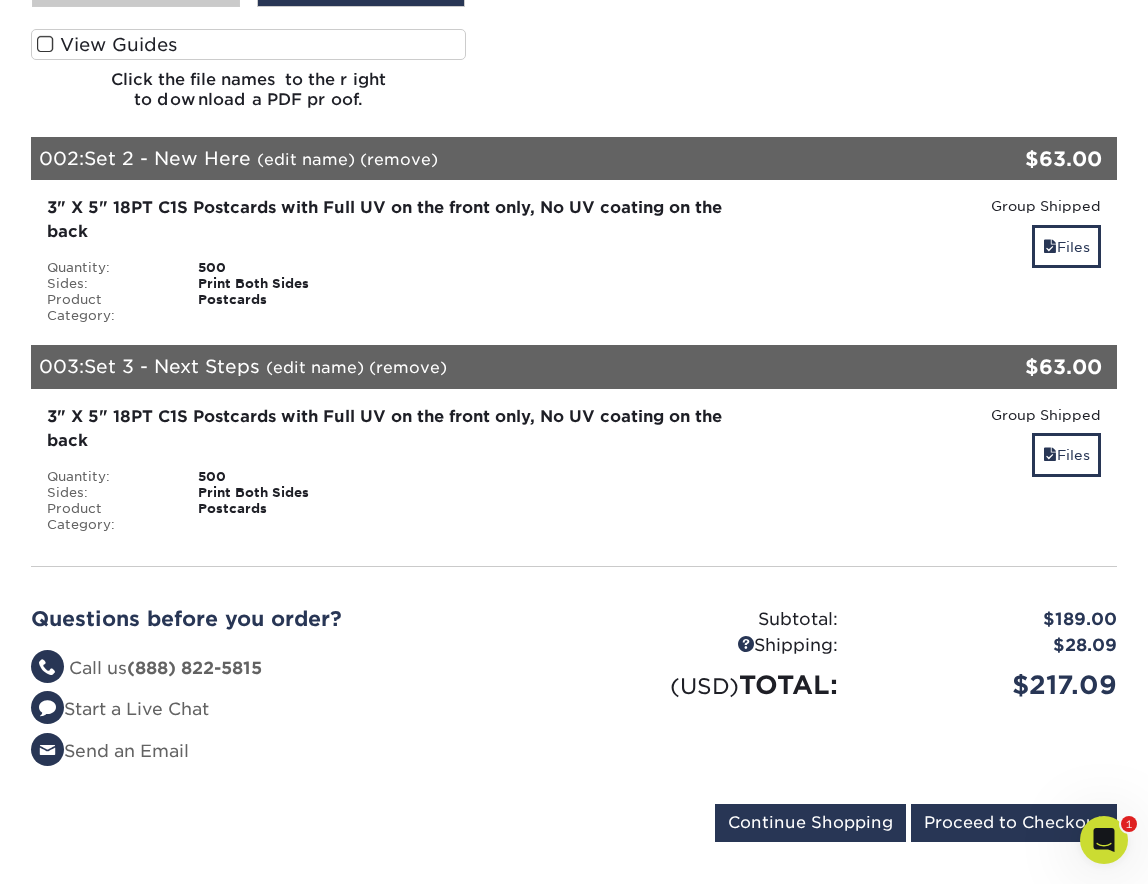 scroll, scrollTop: 1085, scrollLeft: 0, axis: vertical 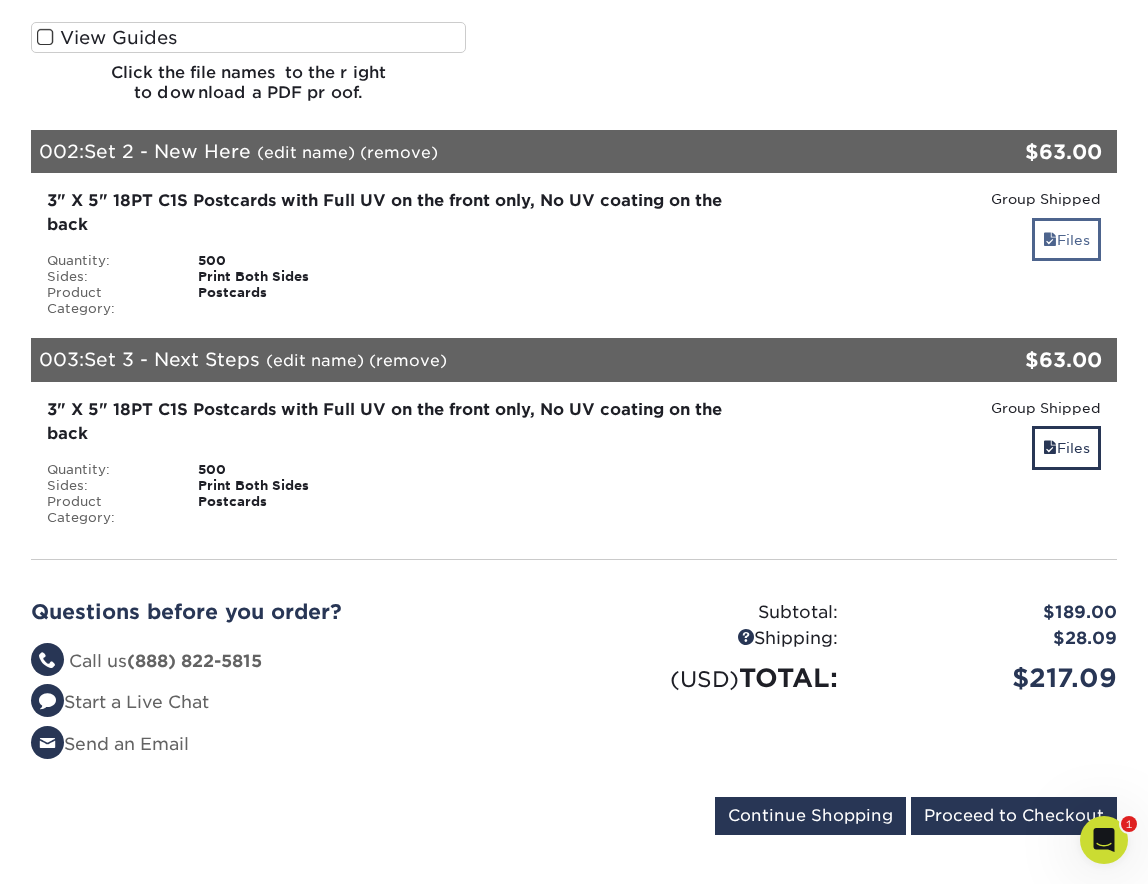 click on "Files" at bounding box center (1066, 239) 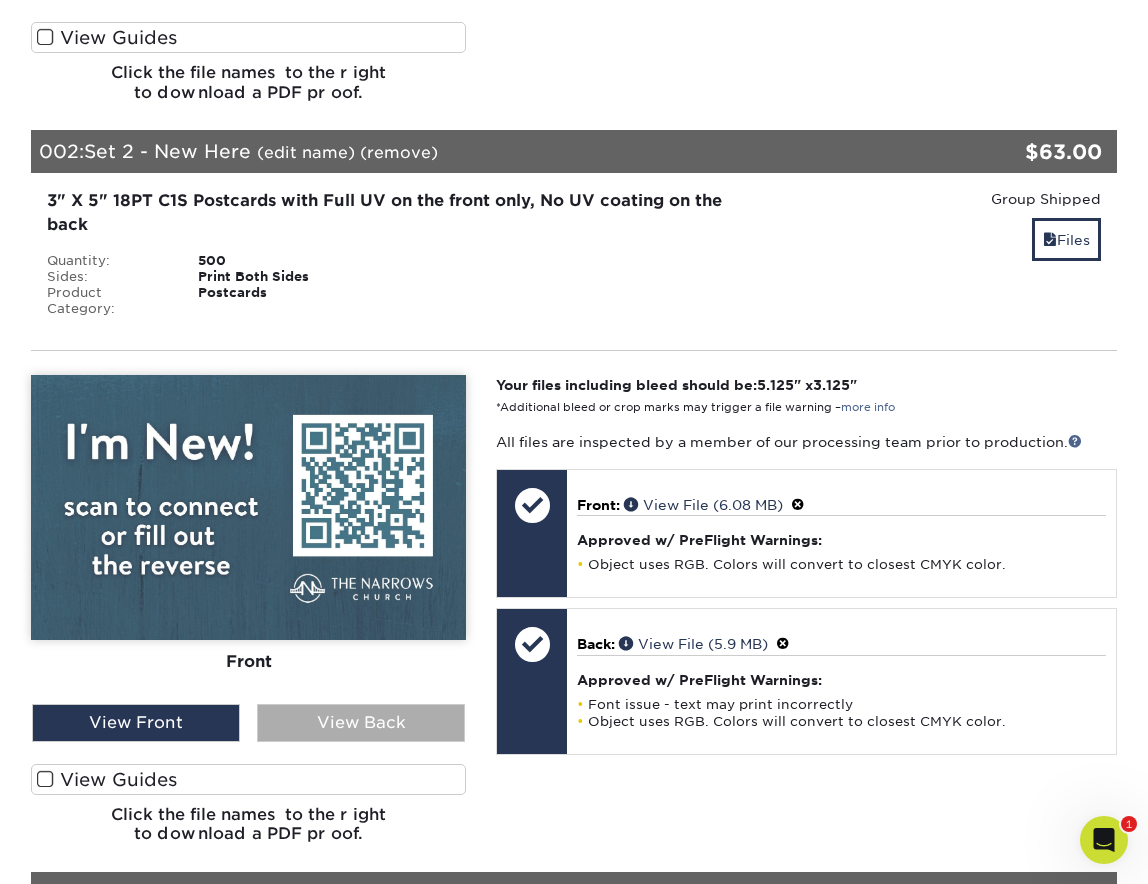 click on "View Back" at bounding box center [361, 723] 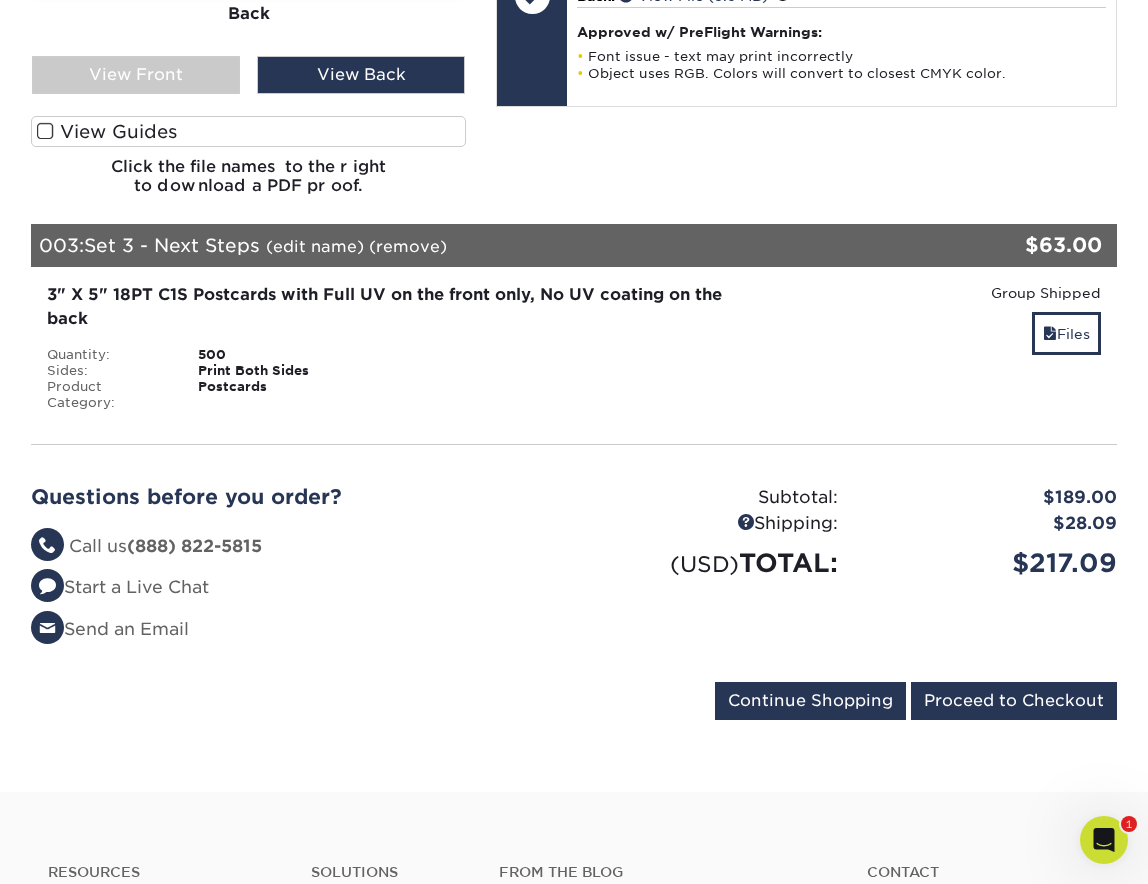 scroll, scrollTop: 1737, scrollLeft: 0, axis: vertical 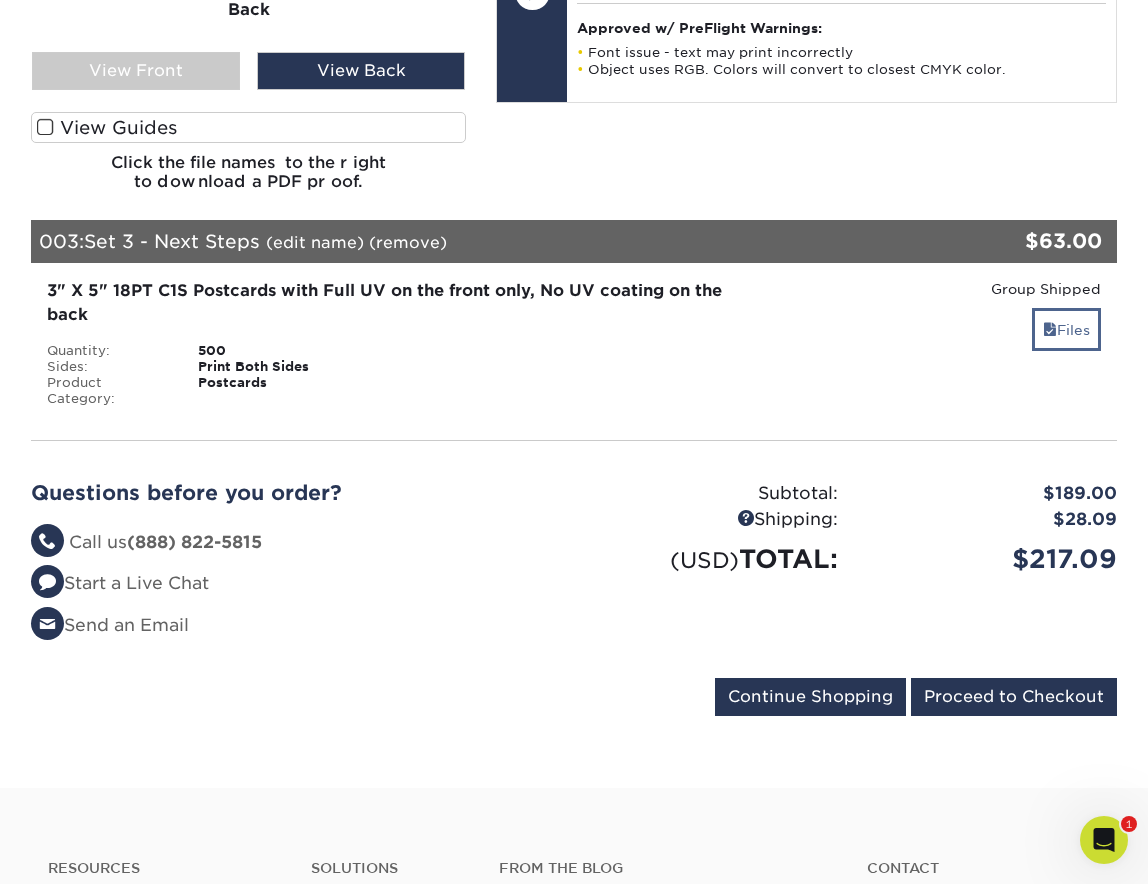 click on "Files" at bounding box center [1066, 329] 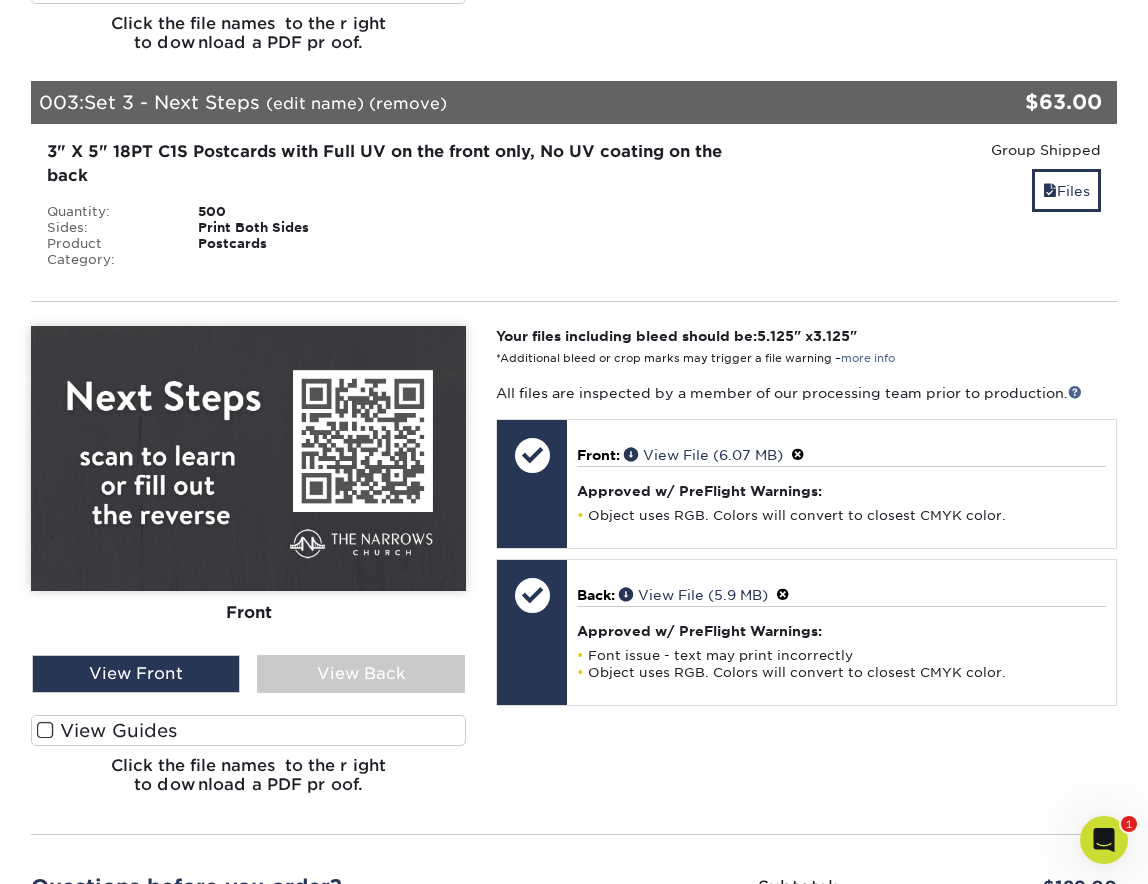 scroll, scrollTop: 1880, scrollLeft: 0, axis: vertical 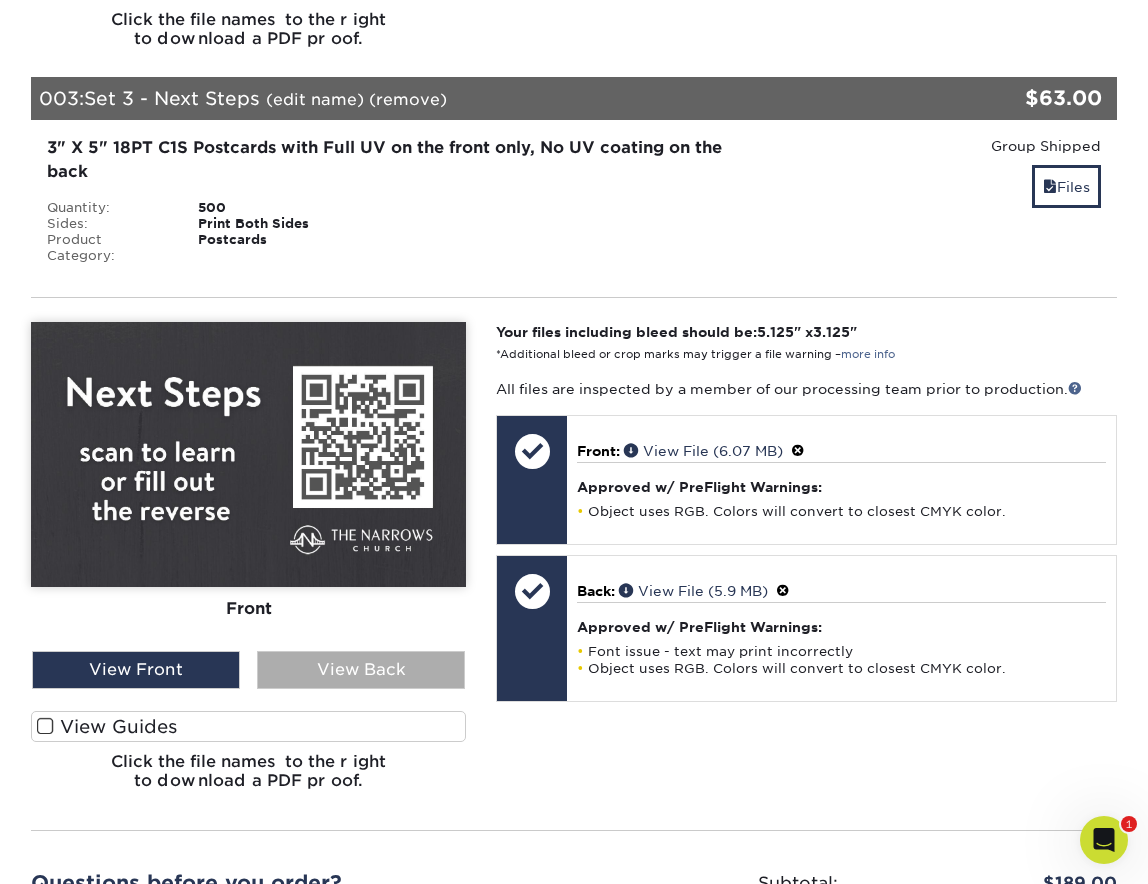 click on "View Back" at bounding box center (361, 670) 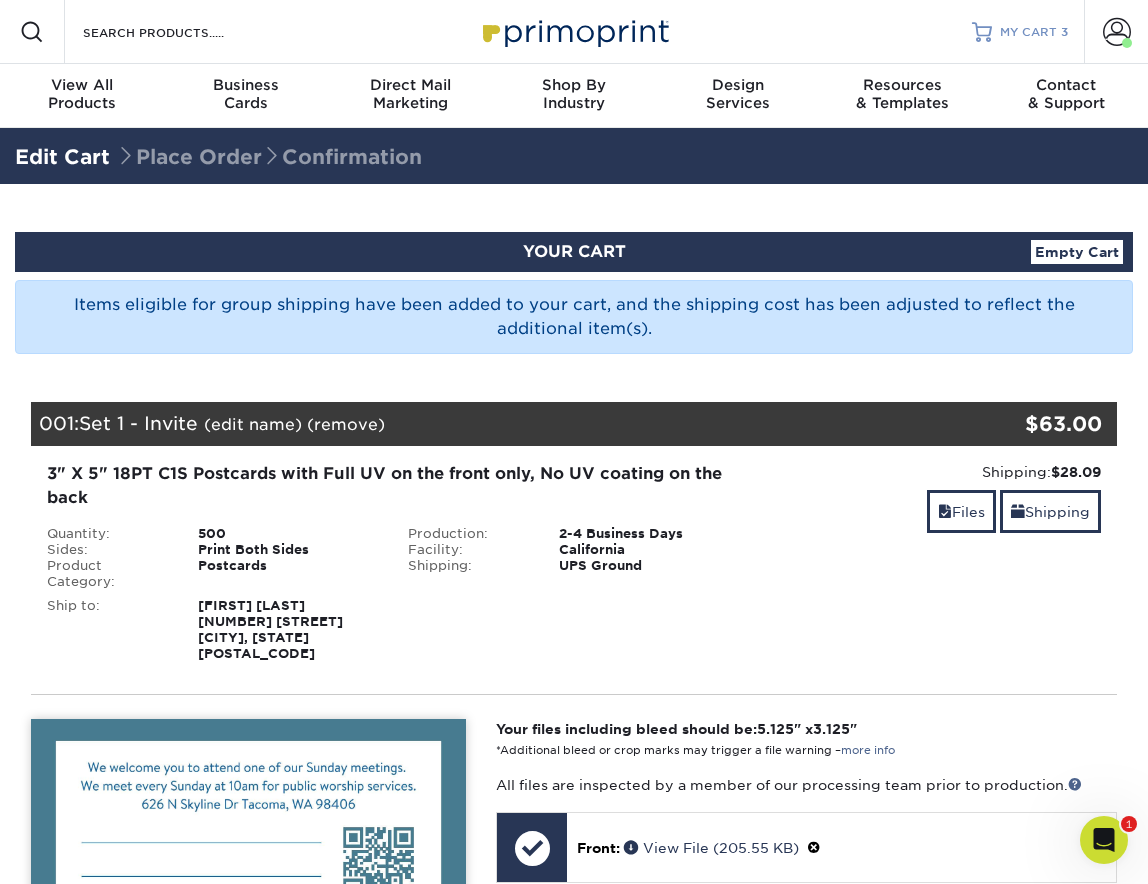 scroll, scrollTop: 0, scrollLeft: 0, axis: both 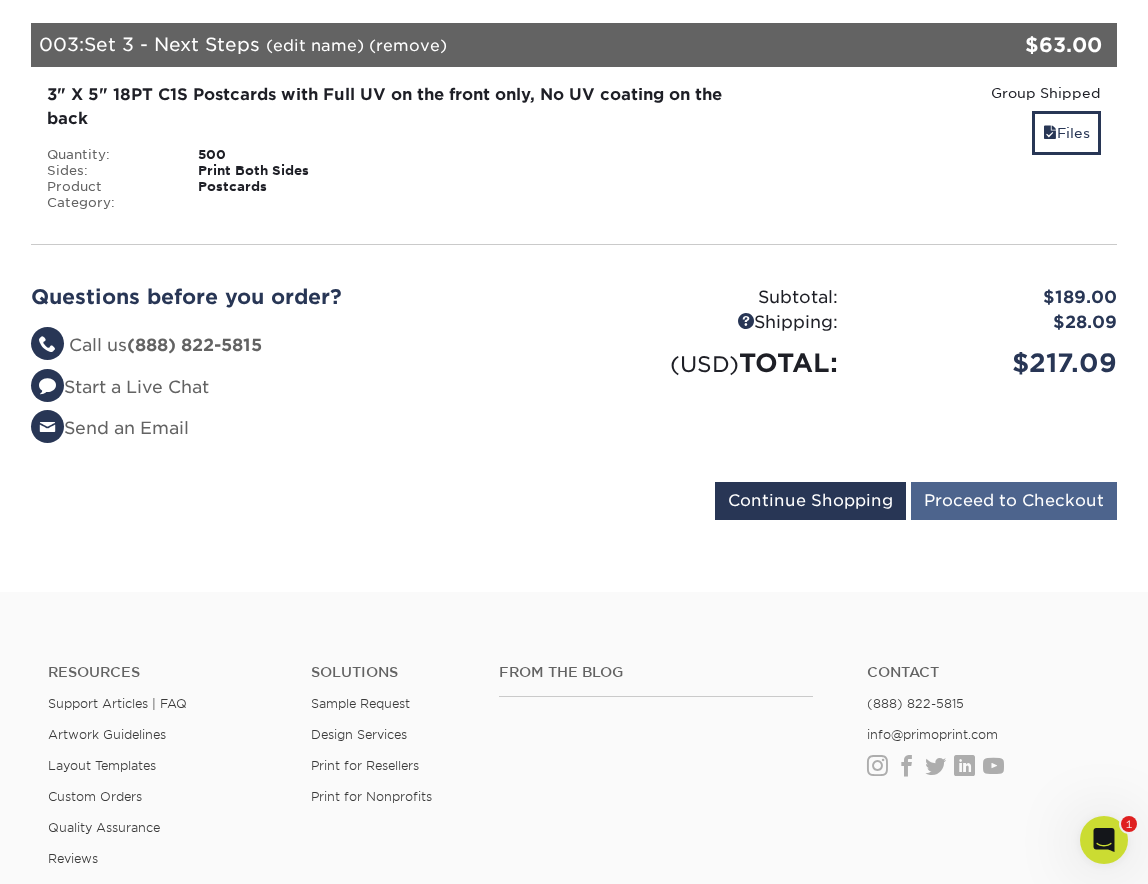 click on "Proceed to Checkout" at bounding box center [1014, 501] 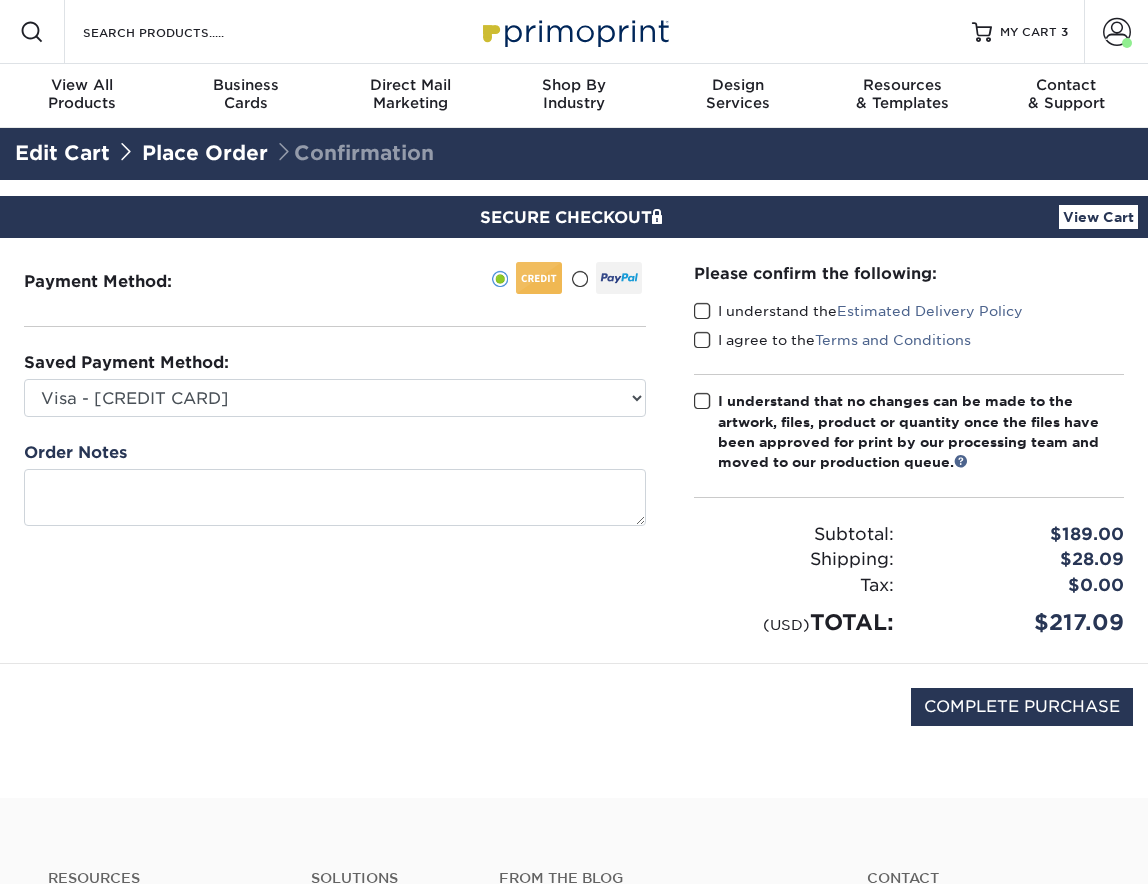 scroll, scrollTop: 0, scrollLeft: 0, axis: both 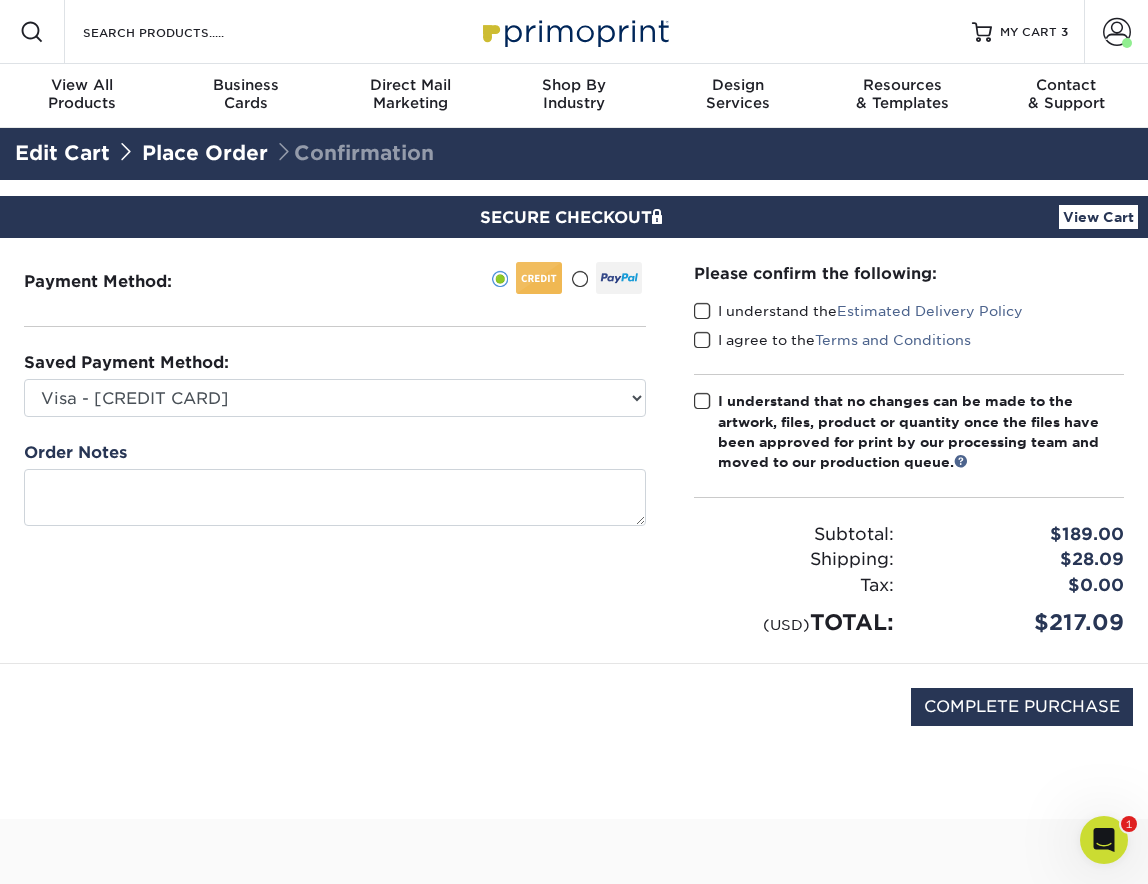 click at bounding box center [702, 311] 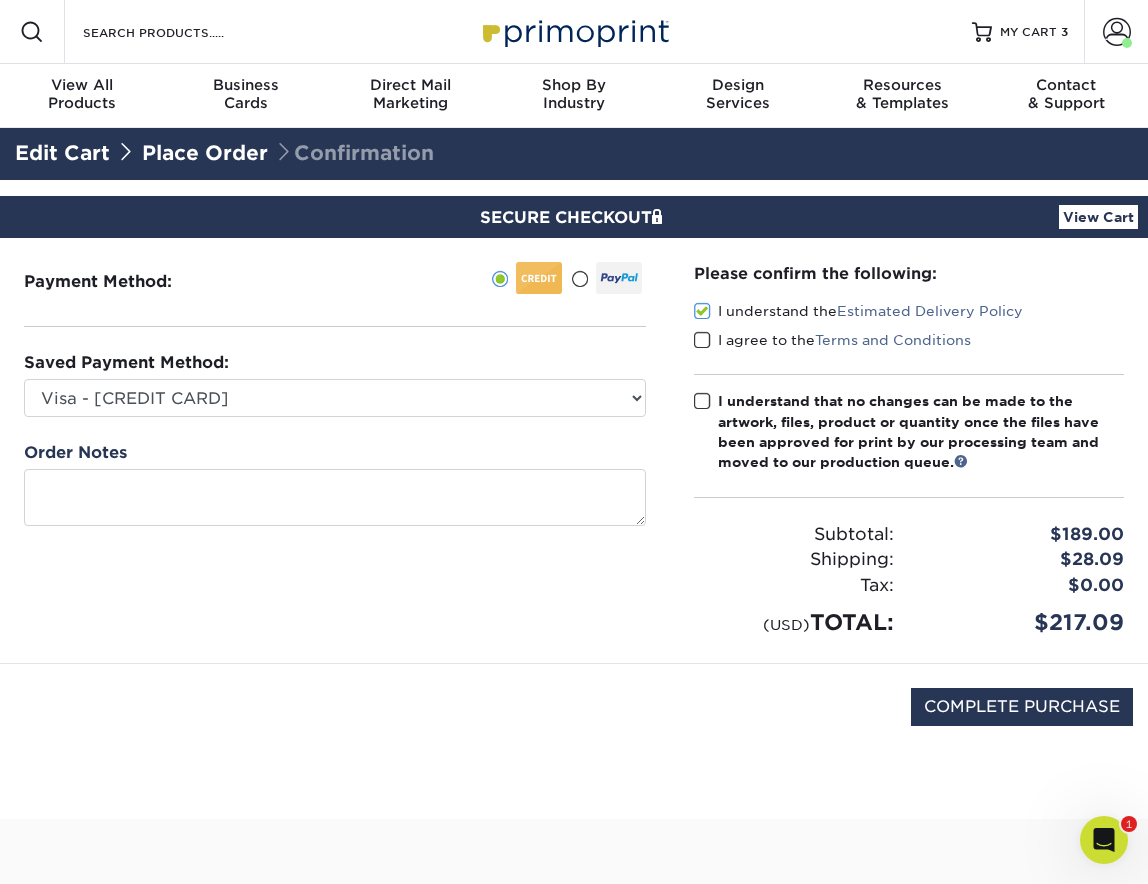 click at bounding box center [702, 340] 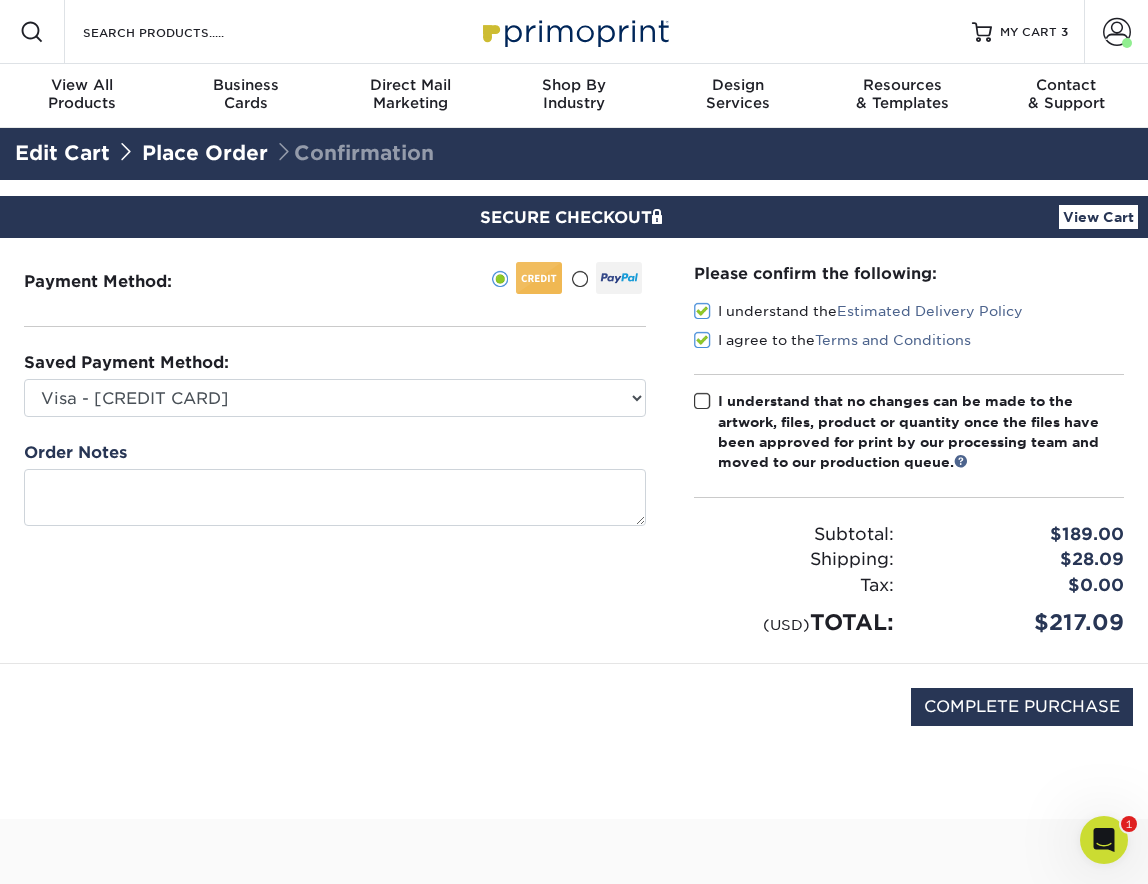click at bounding box center (702, 401) 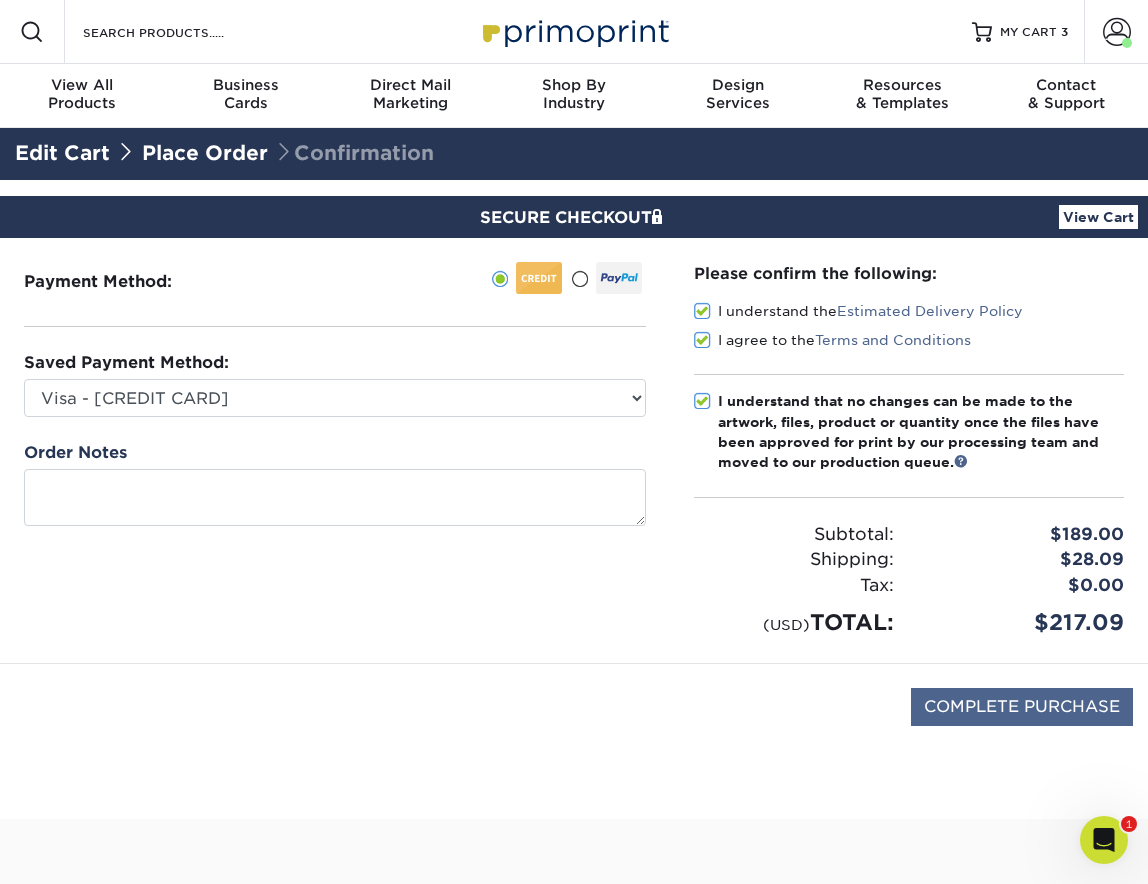 click on "COMPLETE PURCHASE" at bounding box center (1022, 707) 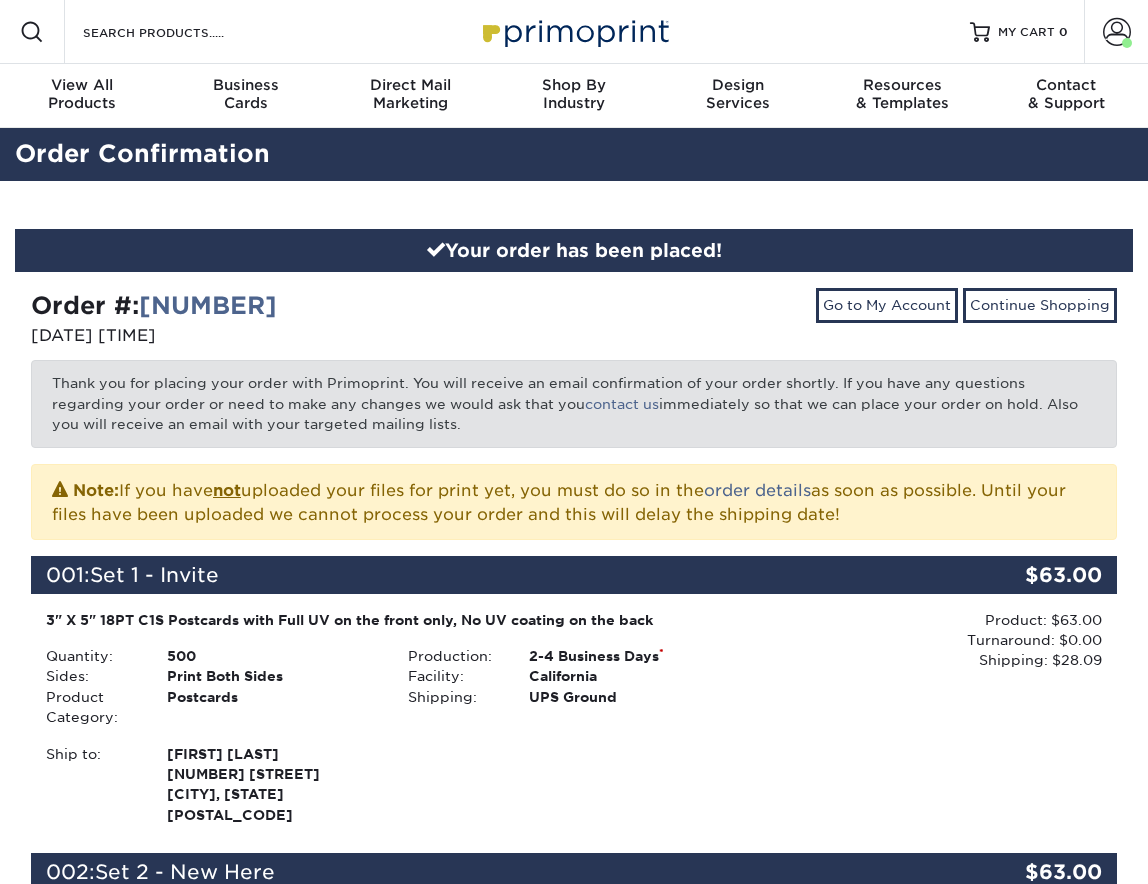 scroll, scrollTop: 0, scrollLeft: 0, axis: both 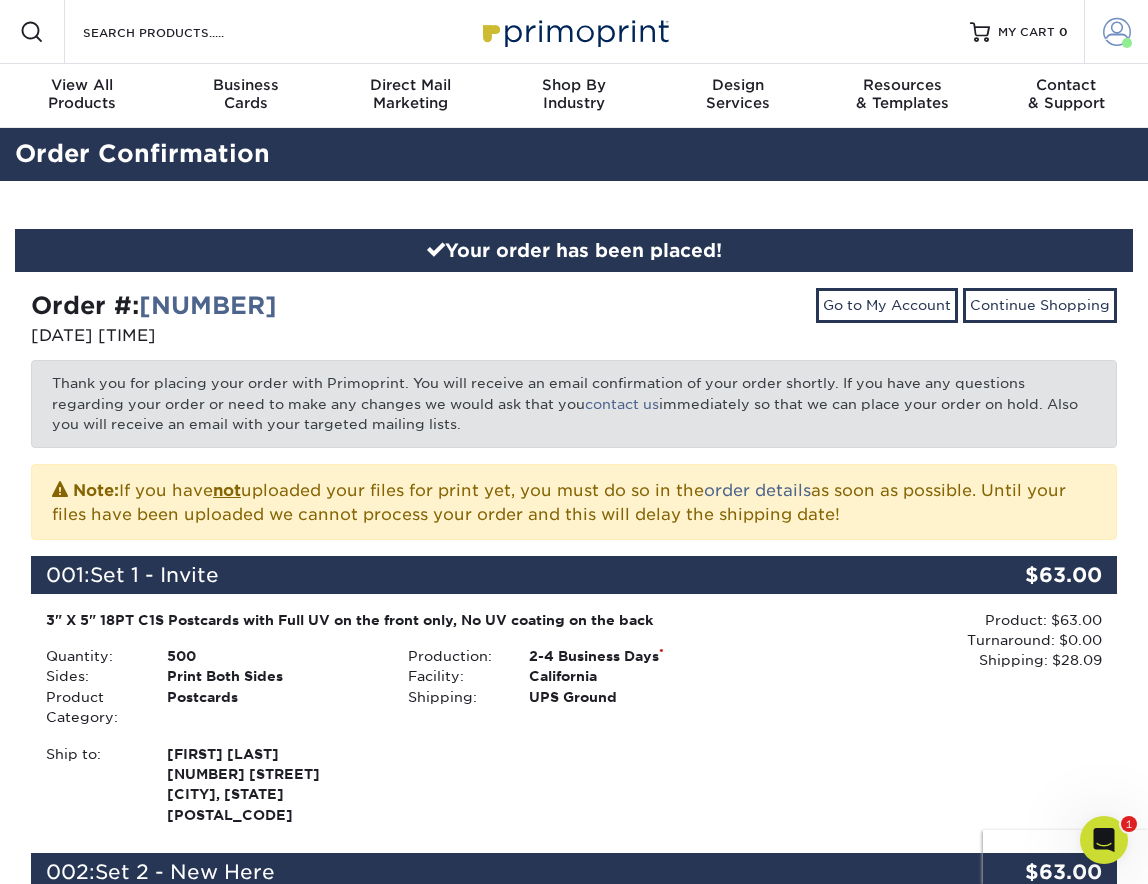 click at bounding box center [1117, 32] 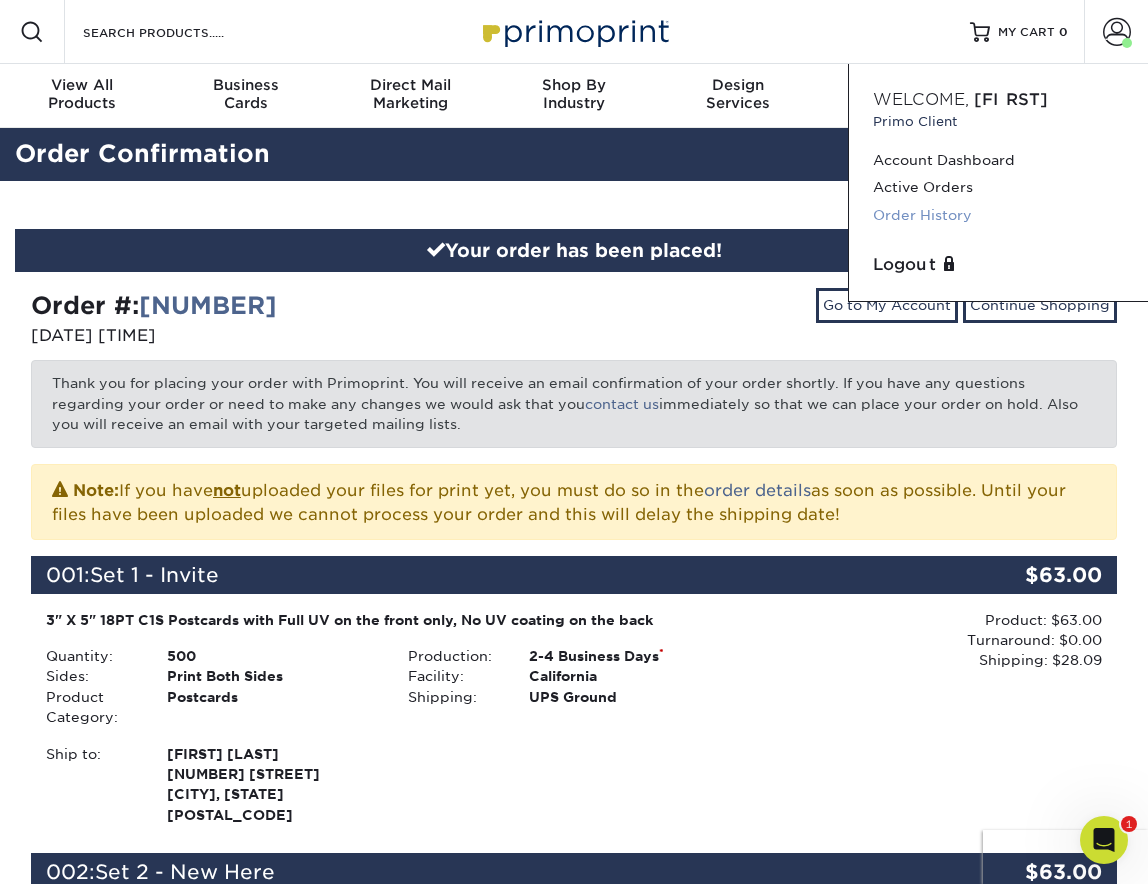 click on "Order History" at bounding box center (998, 215) 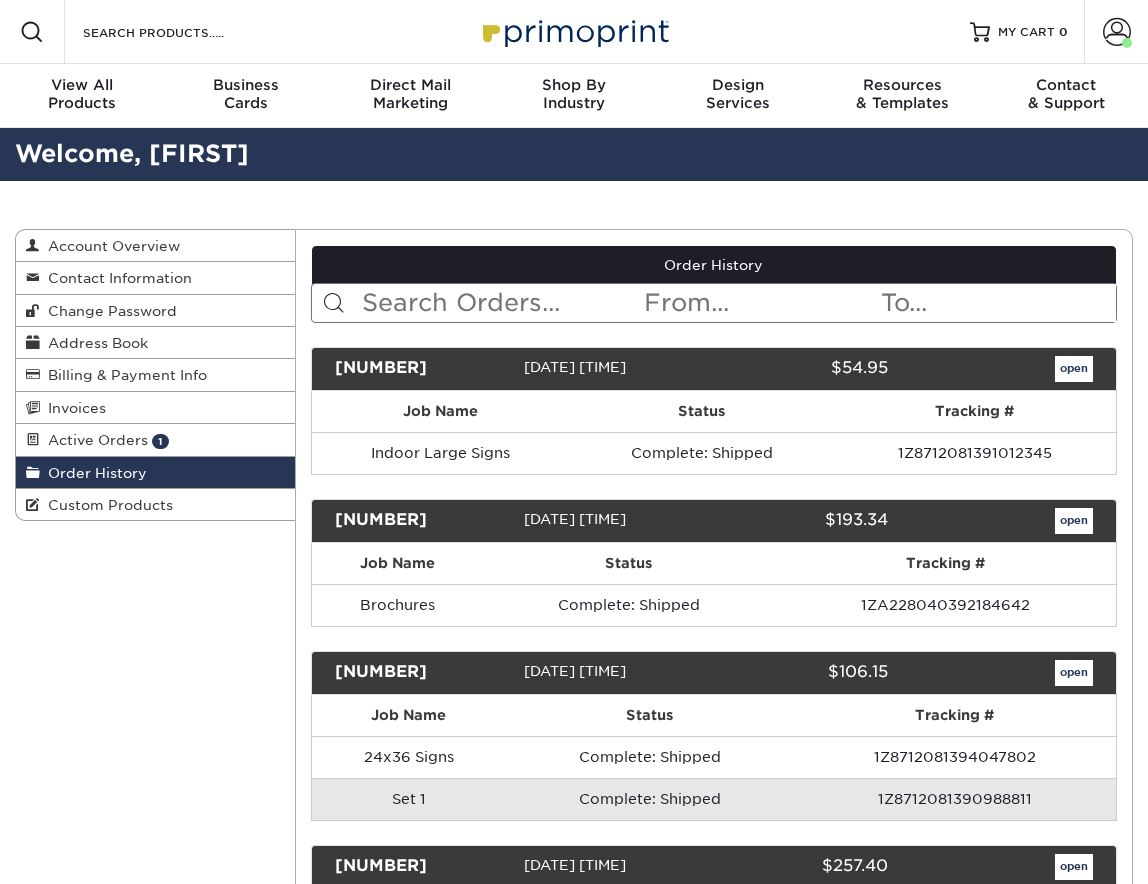 scroll, scrollTop: 0, scrollLeft: 0, axis: both 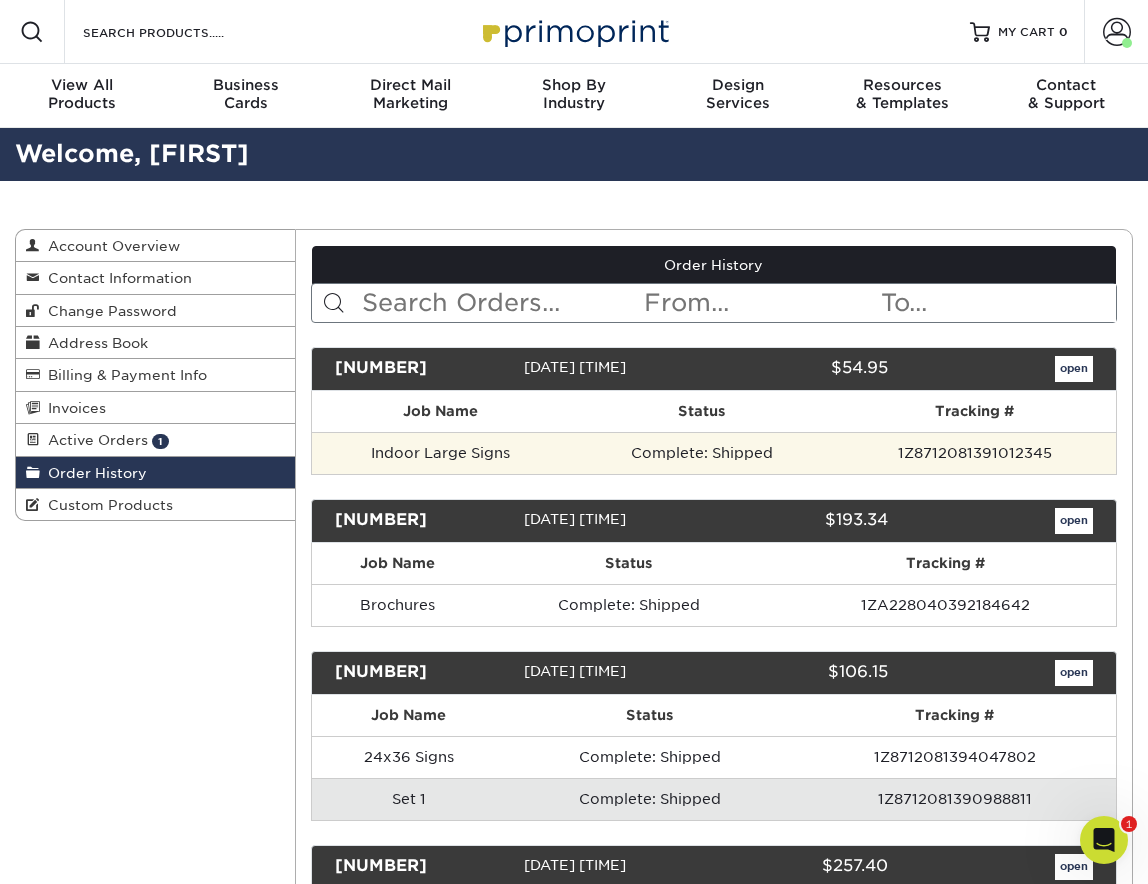 click on "Indoor Large Signs" at bounding box center [441, 453] 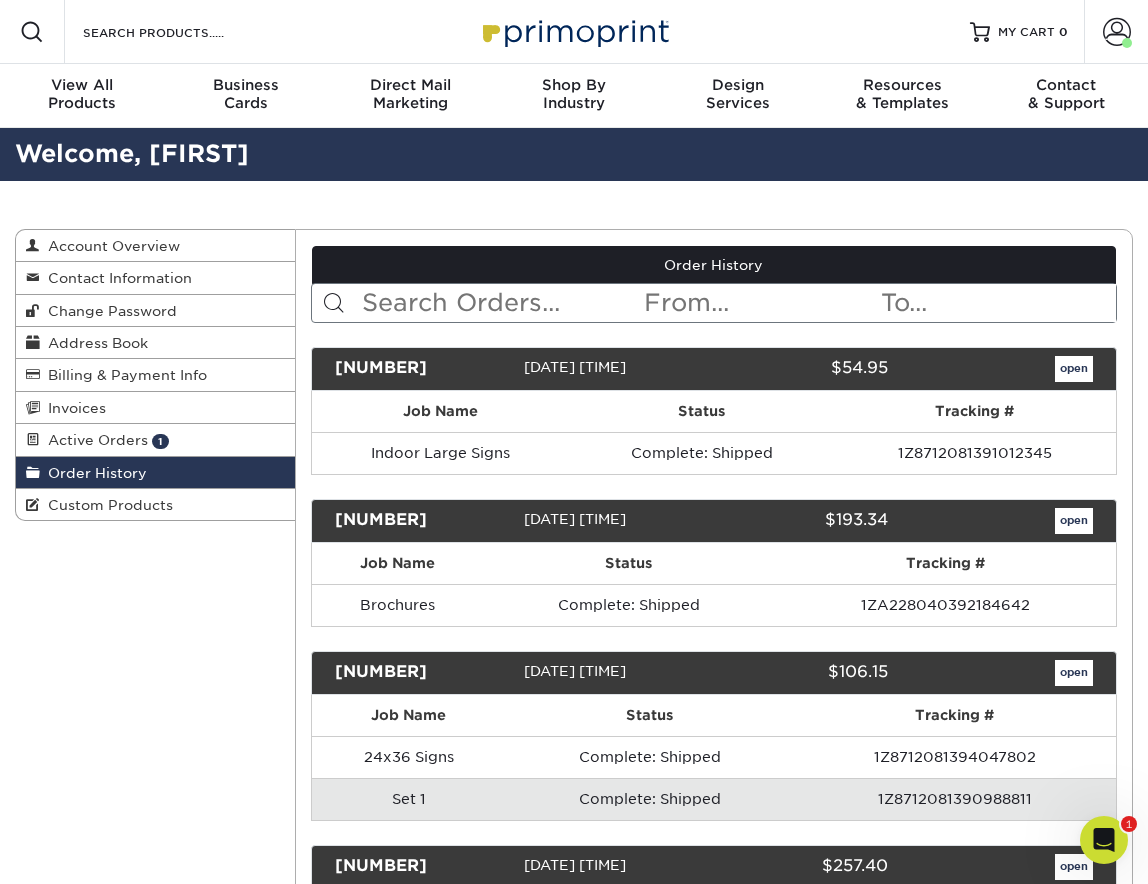 click on "open" at bounding box center [1074, 369] 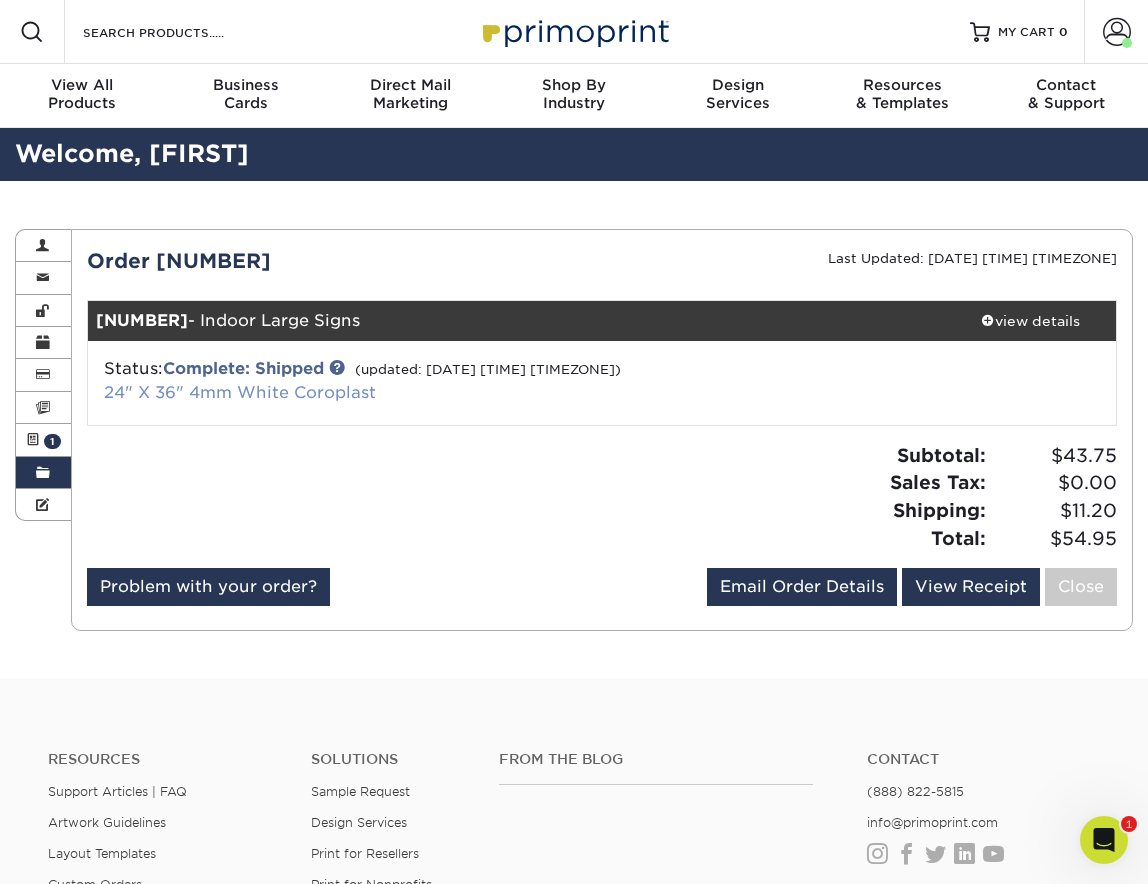 click on "24" X 36" 4mm White Coroplast" at bounding box center [240, 392] 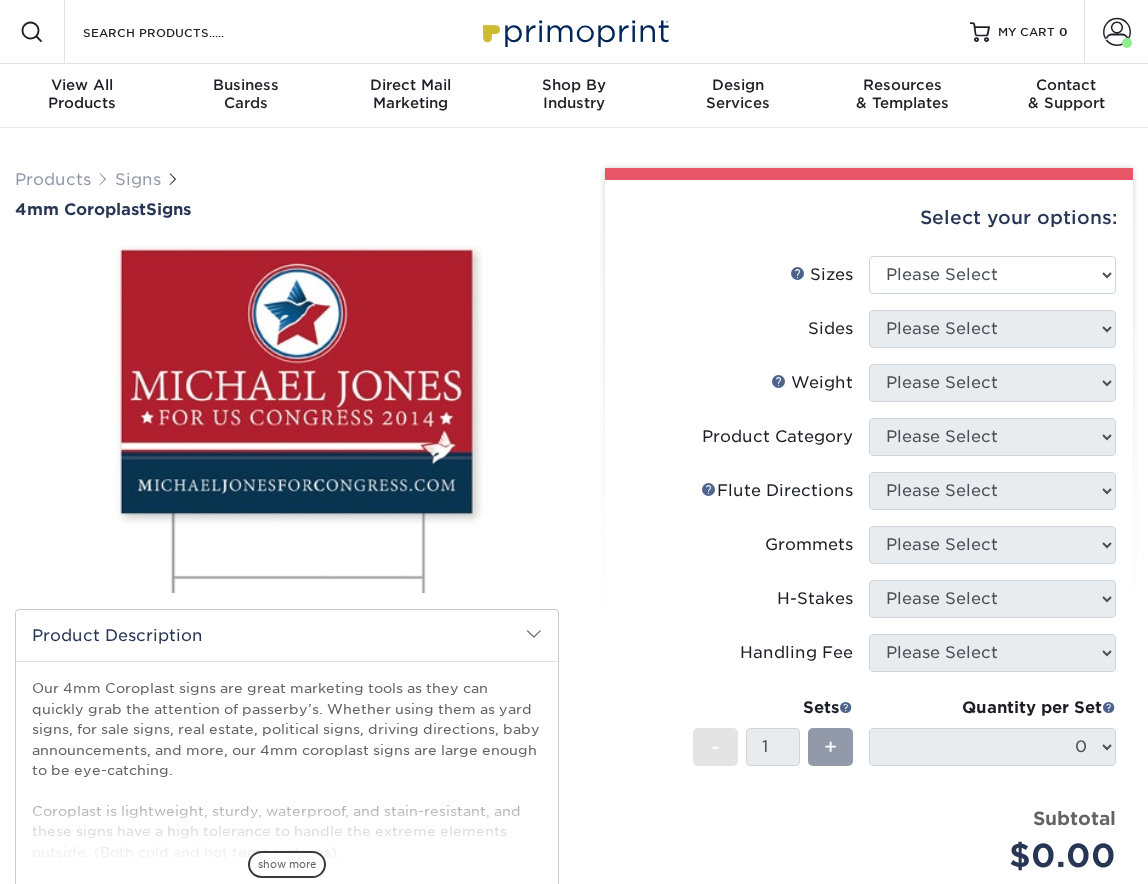 scroll, scrollTop: 0, scrollLeft: 0, axis: both 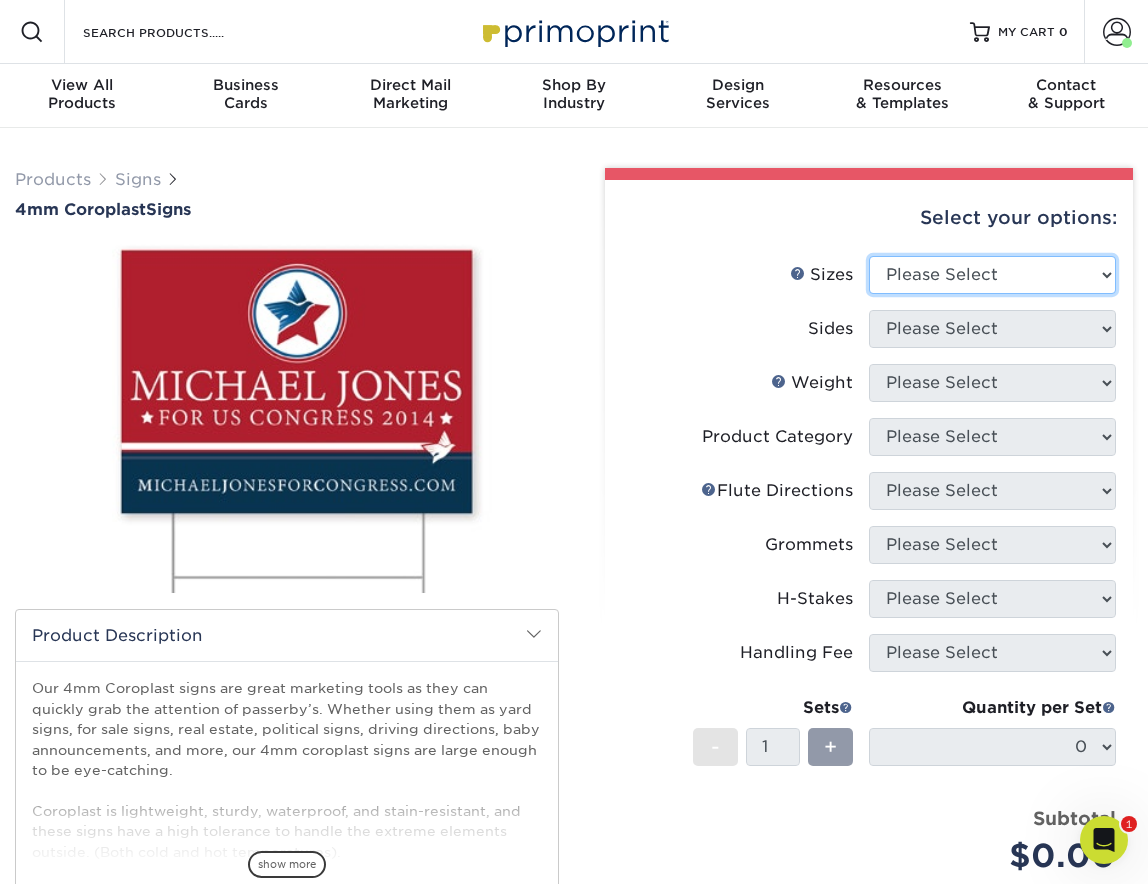 select on "24.00x36.00" 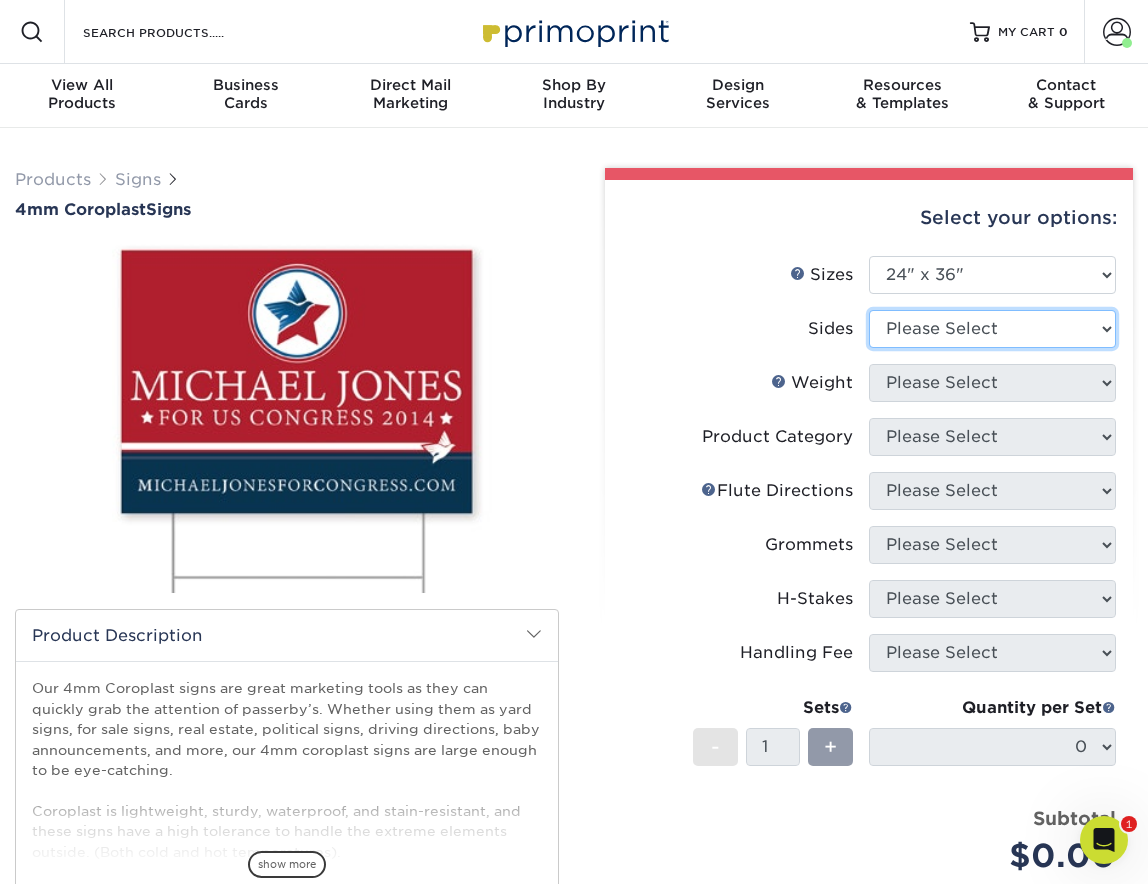 select on "13abbda7-1d64-4f25-8bb2-c179b224825d" 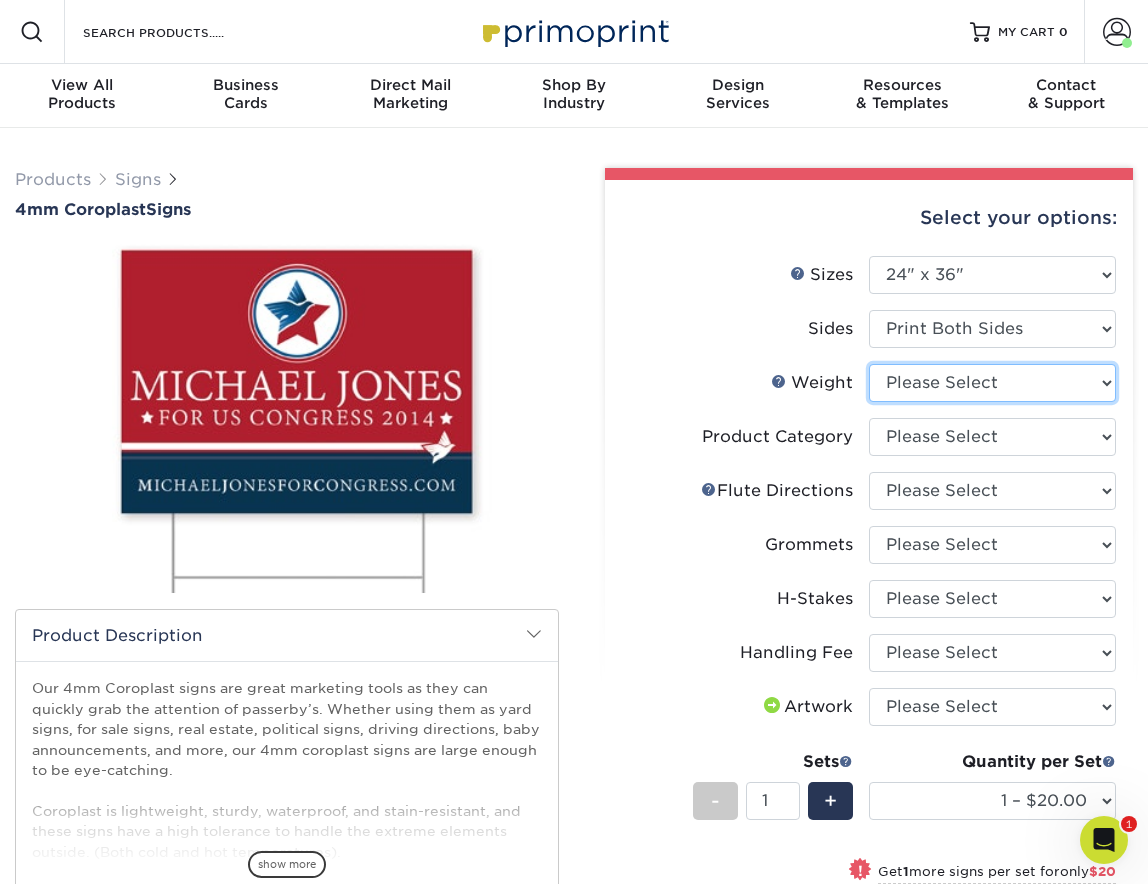 select on "4CORO" 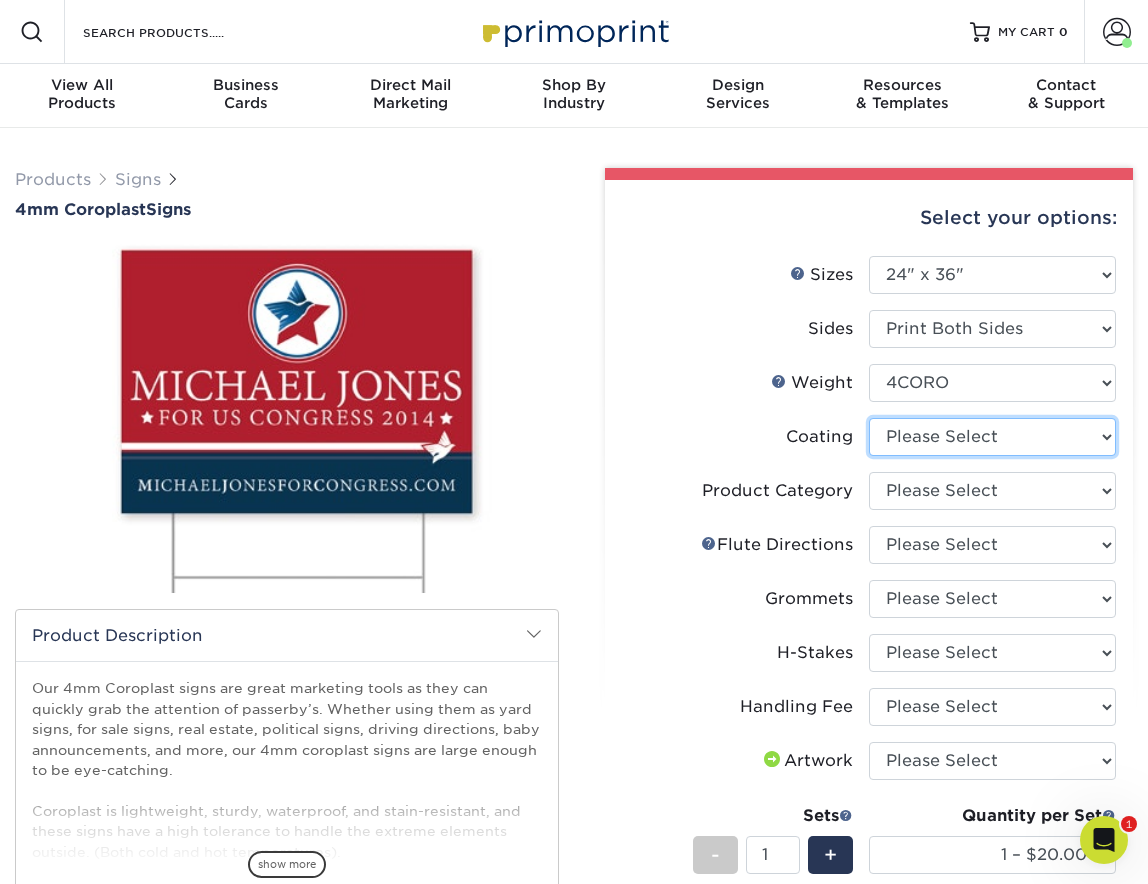 select on "3e7618de-abca-4bda-9f97-8b9129e913d8" 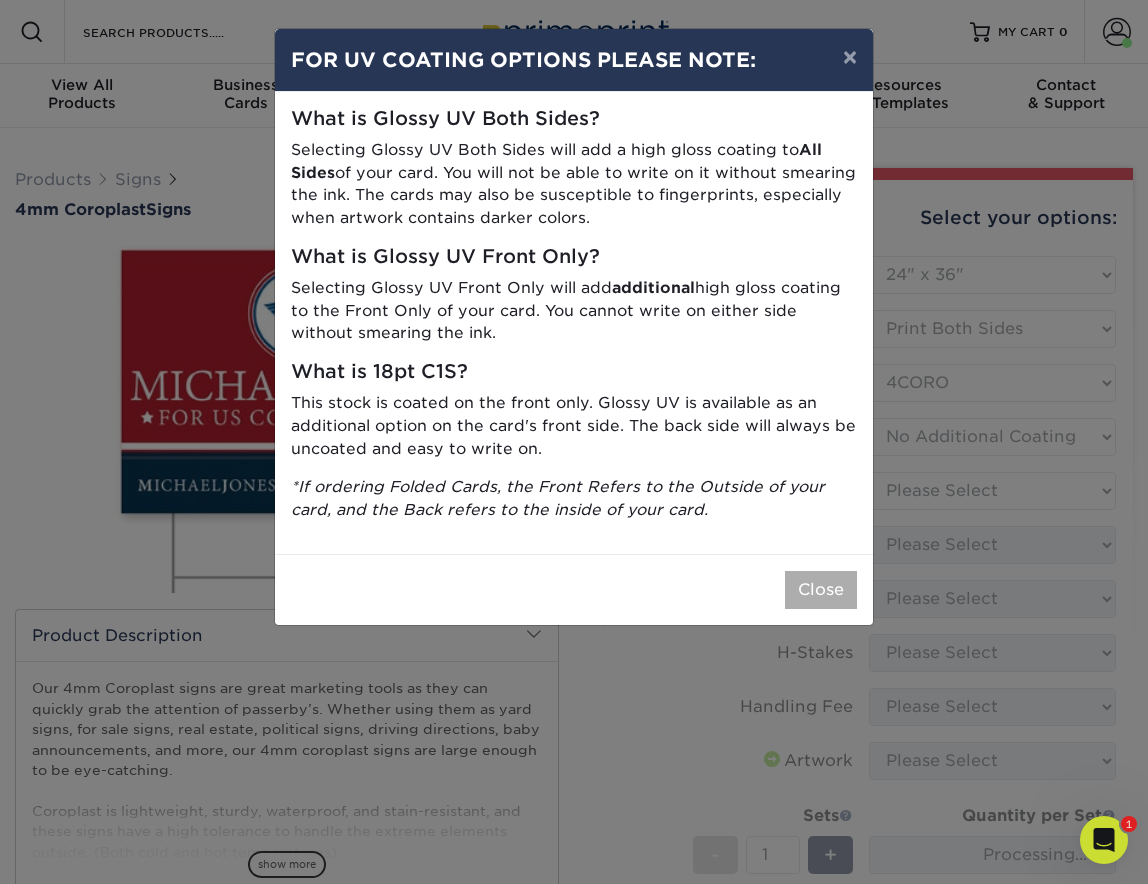 click on "Close" at bounding box center (821, 590) 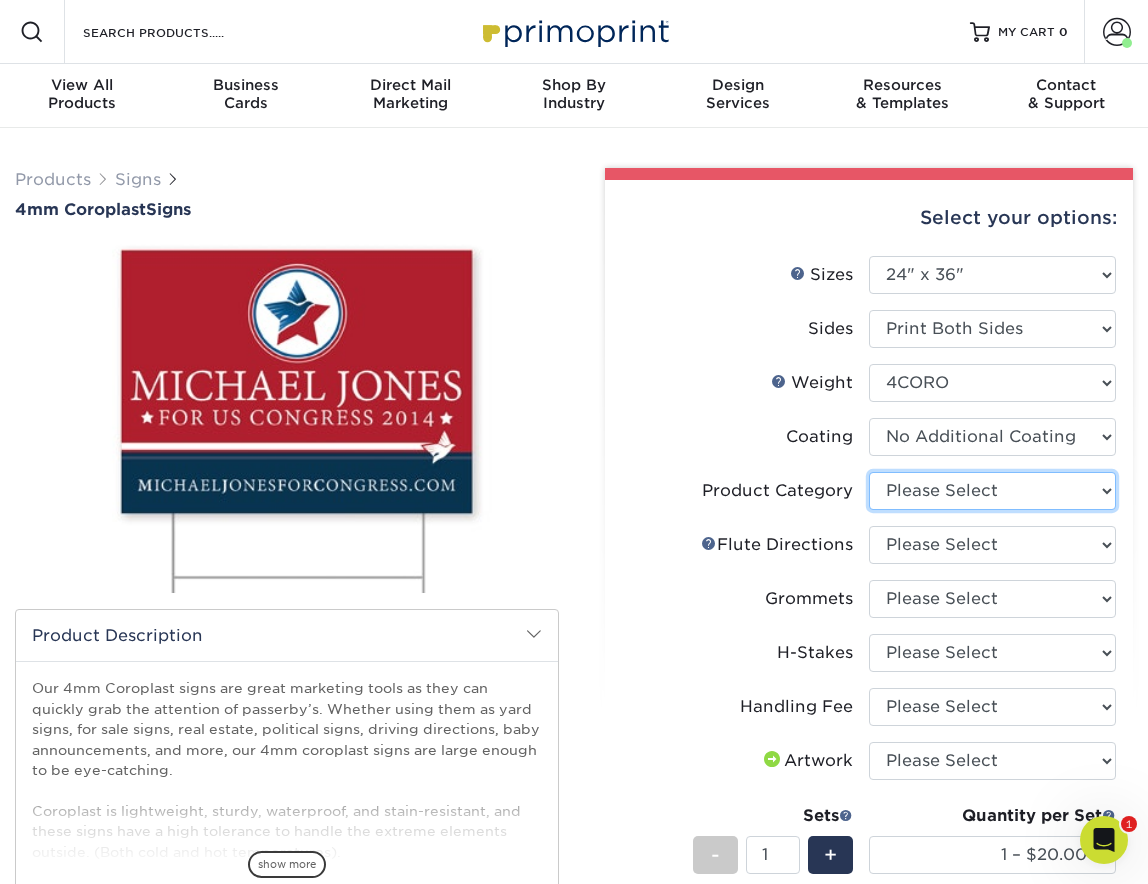 select on "b3582ed5-6912-492c-8440-2cc51afdb8e1" 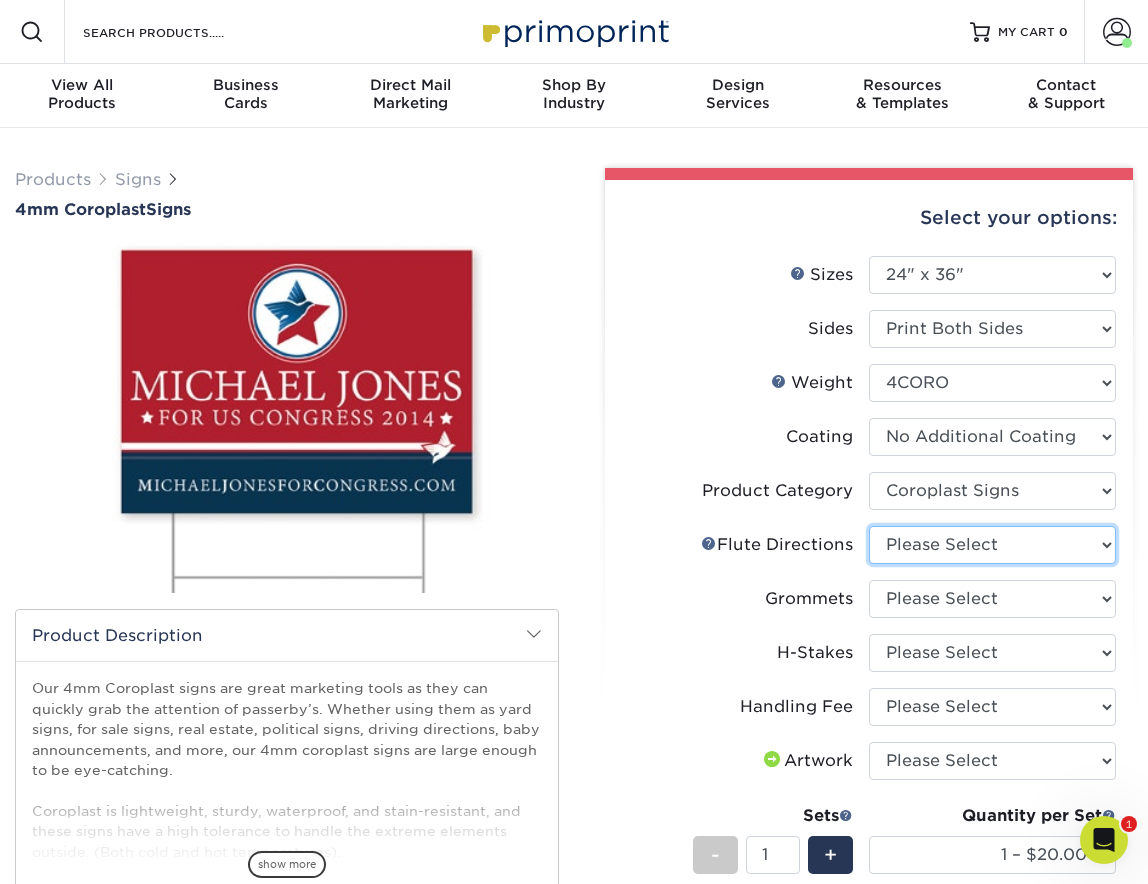 select on "64642d5c-3ca5-48ab-b753-ddfa02991dab" 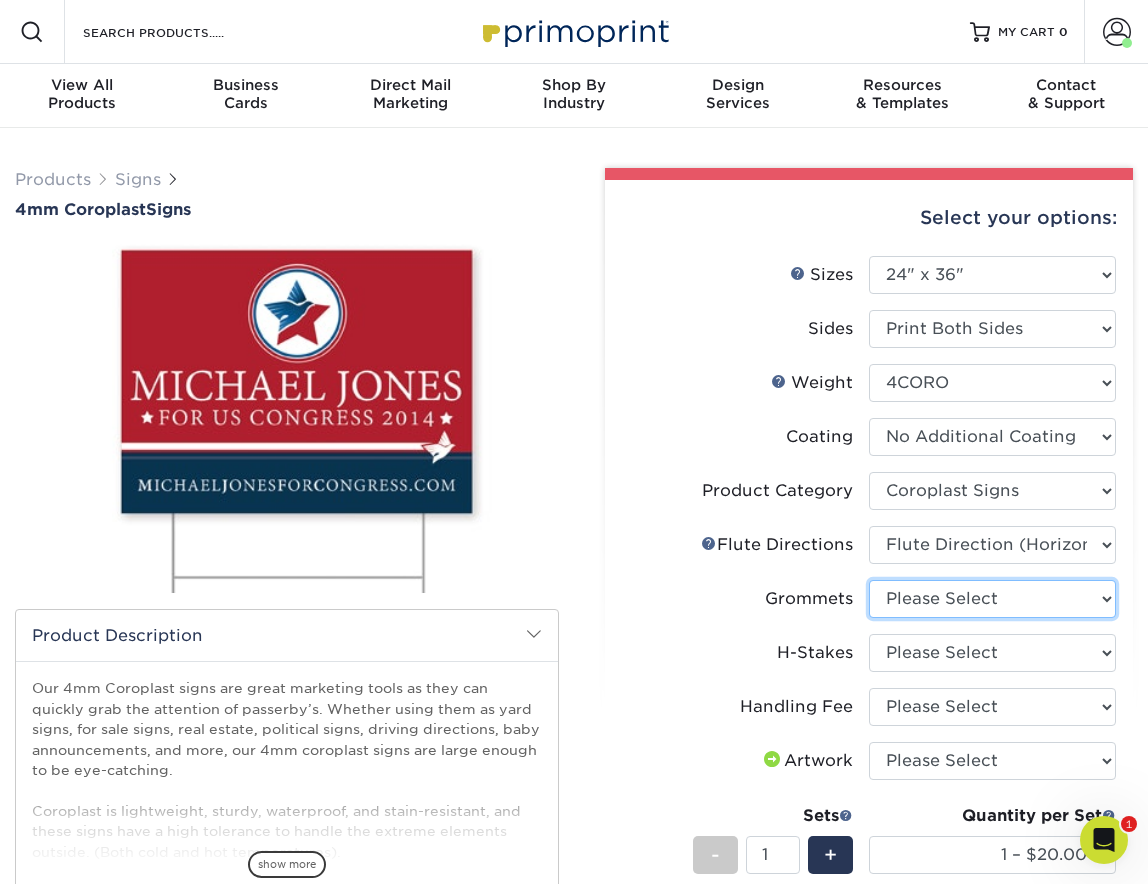 select on "90d329df-db80-4206-b821-ff9d3f363977" 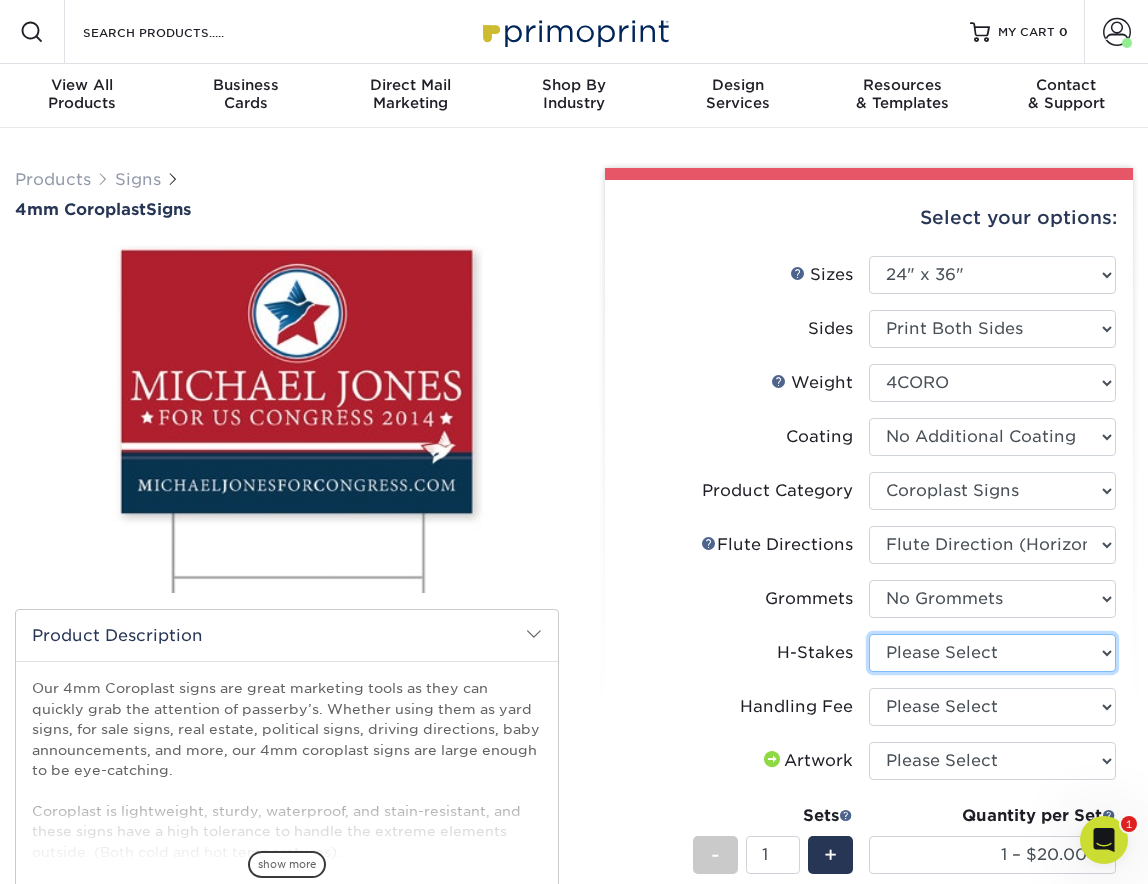 select on "aec992a9-897e-40ed-b45c-8ce74849ba63" 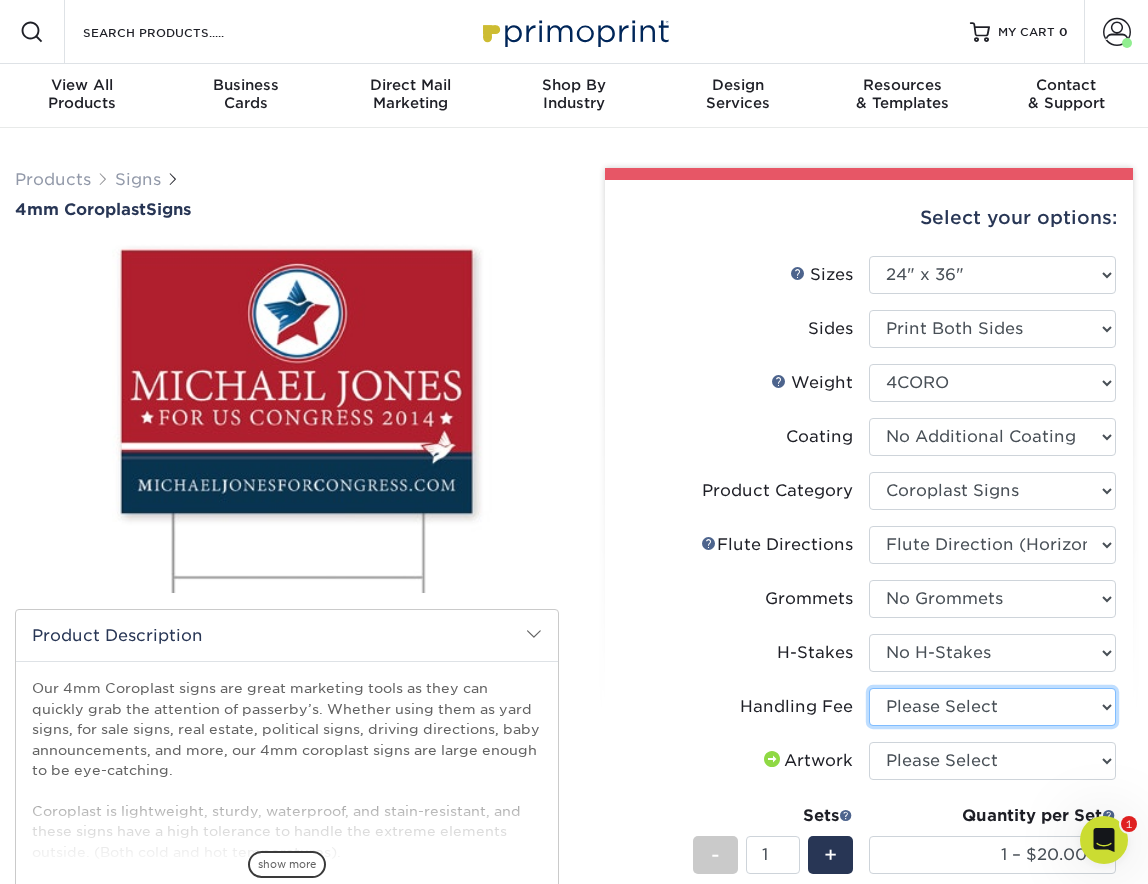 select on "ab74c079-444c-4260-ae6a-e09bdee8073c" 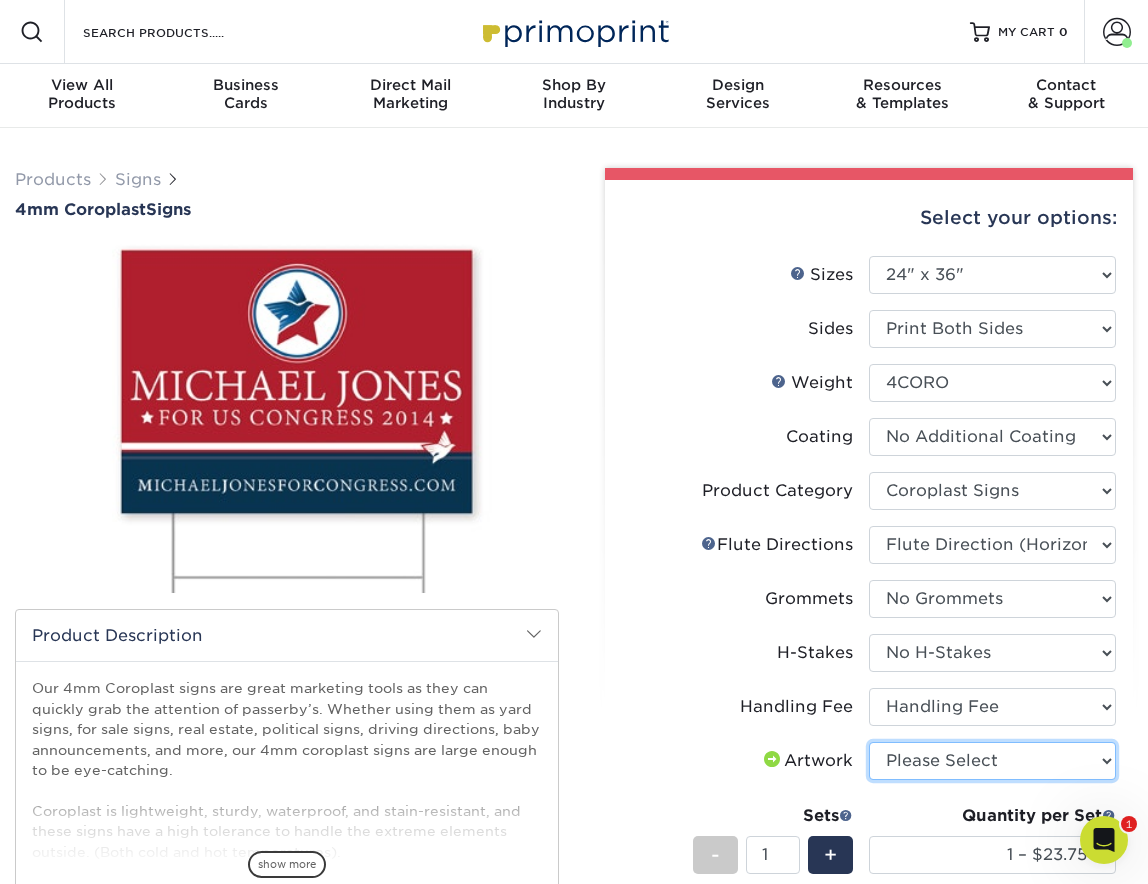 select on "upload" 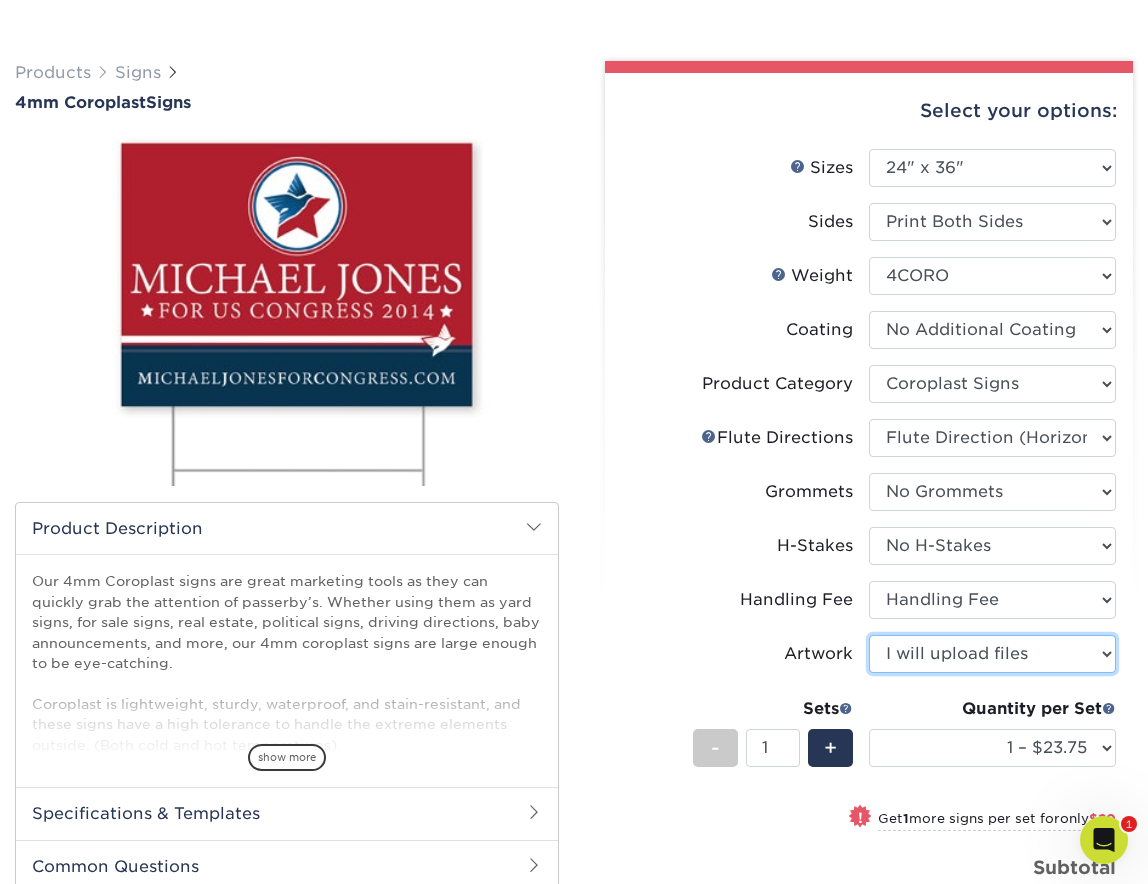 scroll, scrollTop: 174, scrollLeft: 0, axis: vertical 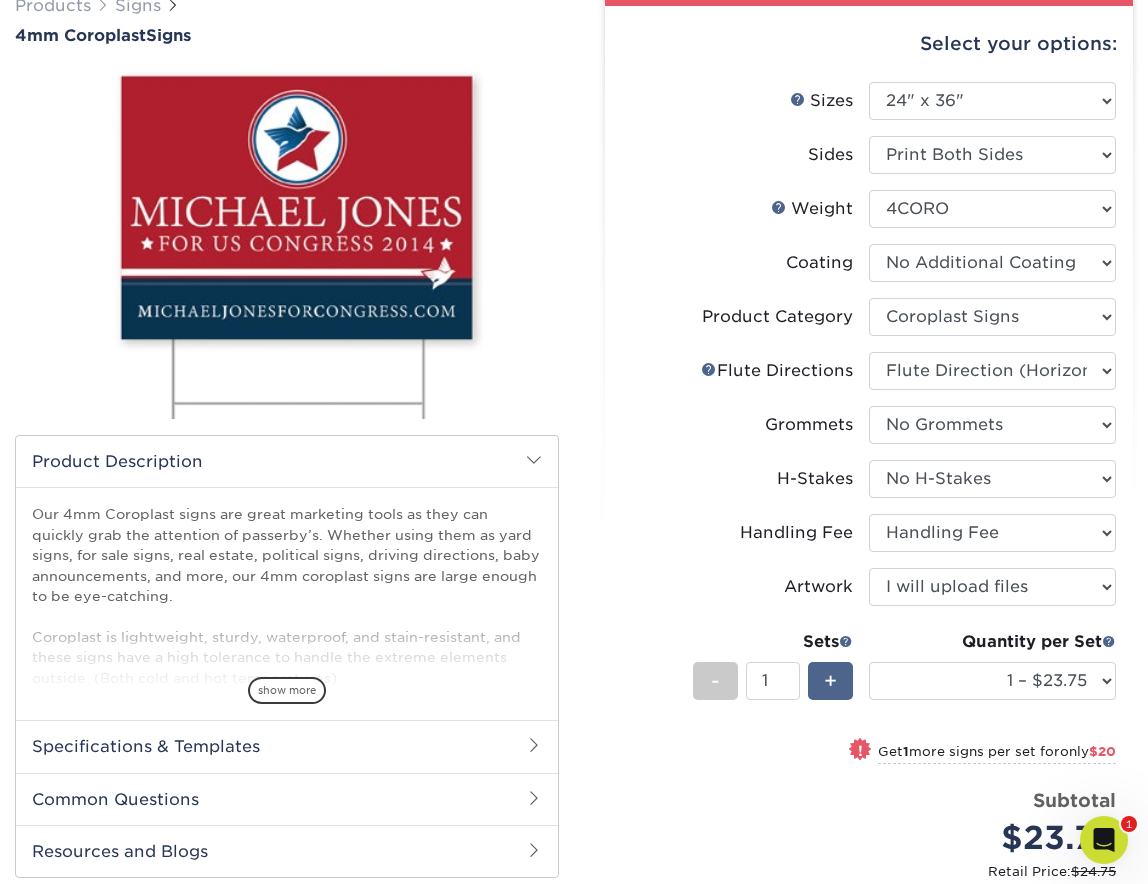 click on "+" at bounding box center (830, 681) 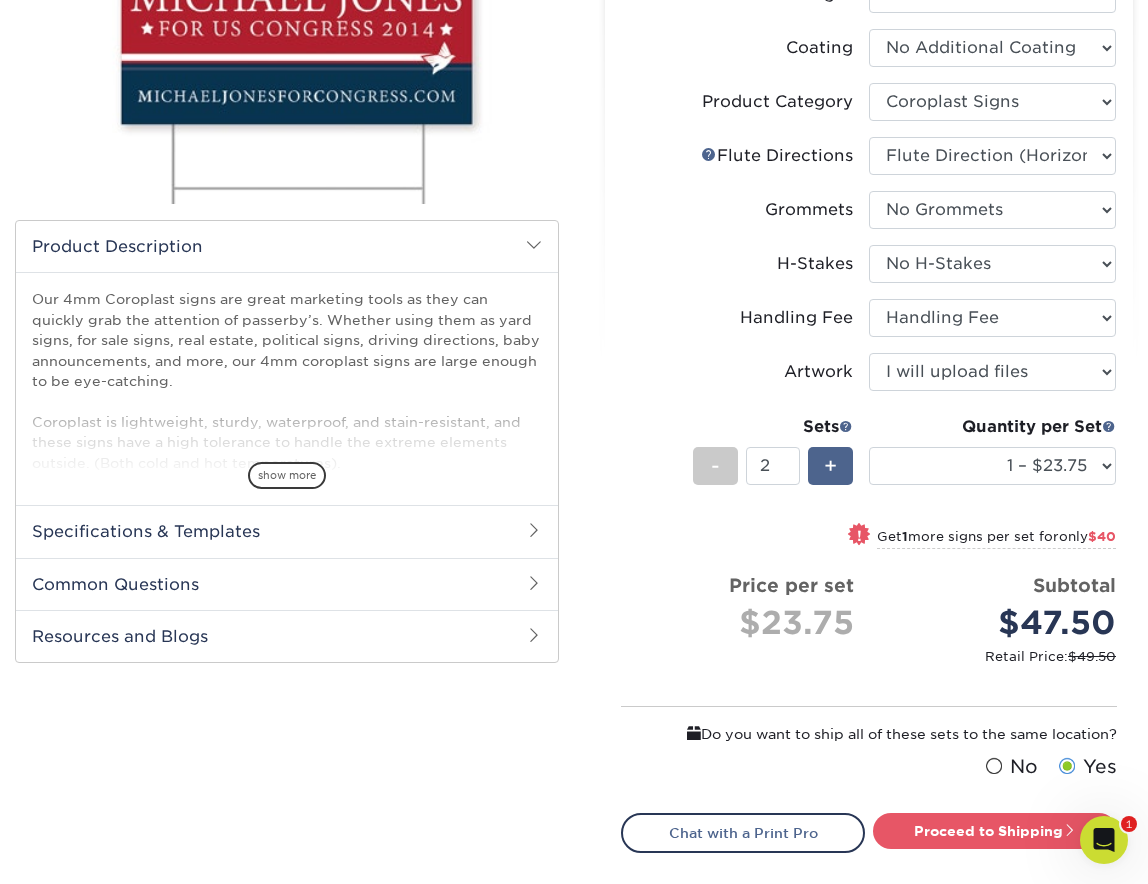 scroll, scrollTop: 392, scrollLeft: 0, axis: vertical 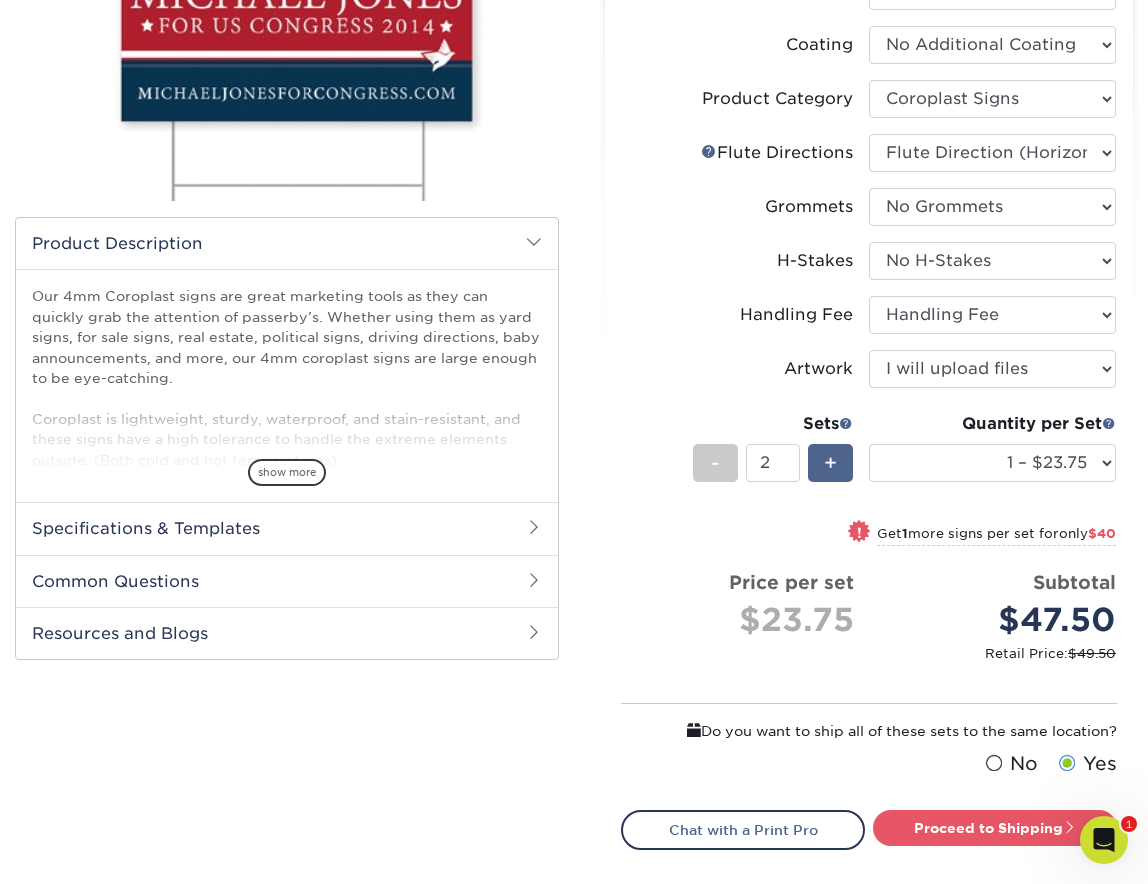 click on "+" at bounding box center [830, 463] 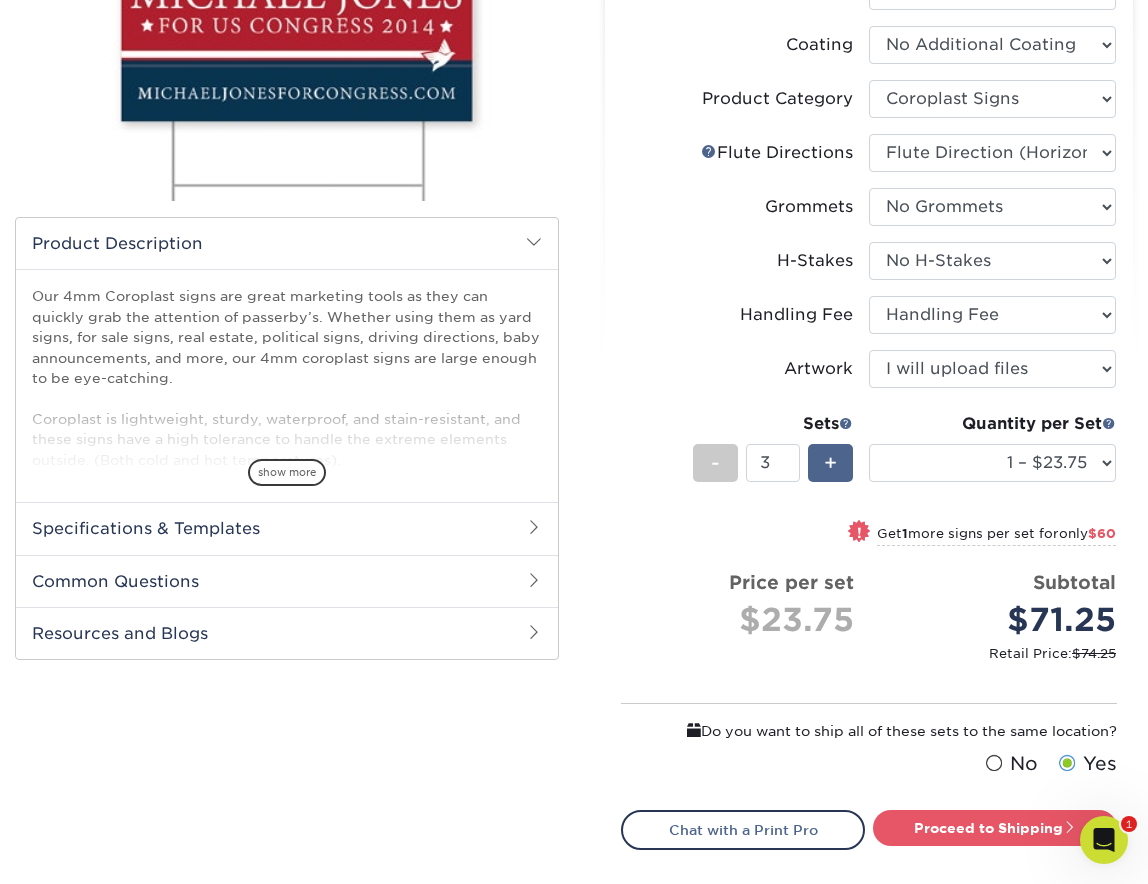 click on "+" at bounding box center [830, 463] 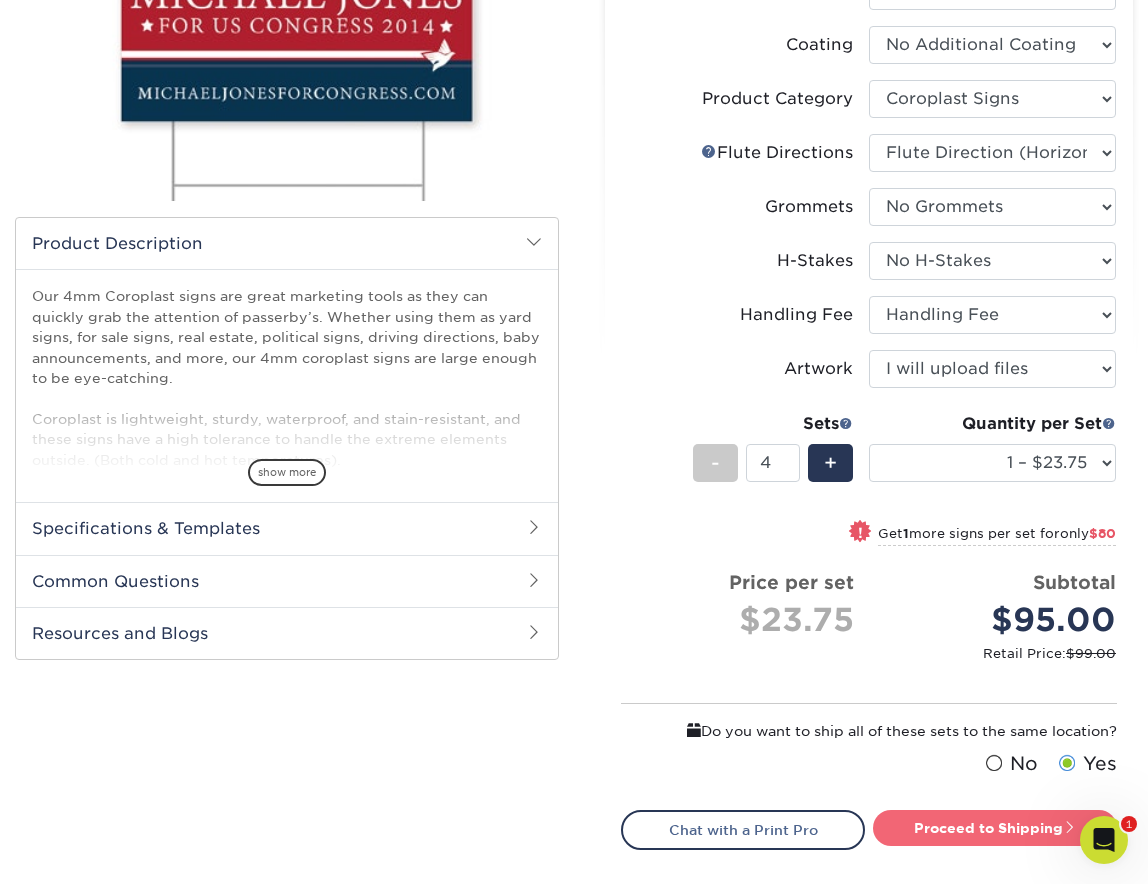 click on "Proceed to Shipping" at bounding box center [995, 828] 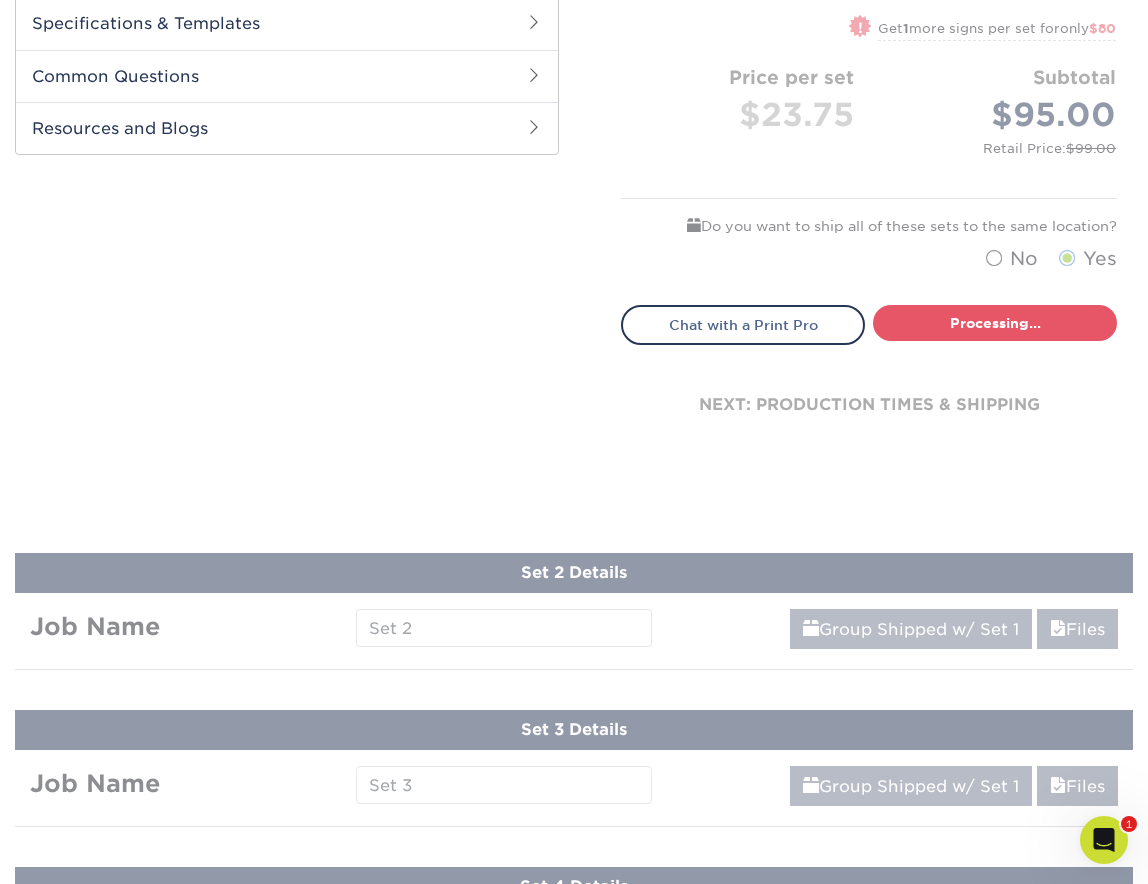 select on "c5b10bcd-01c0-473f-b3f4-8acb758f5b17" 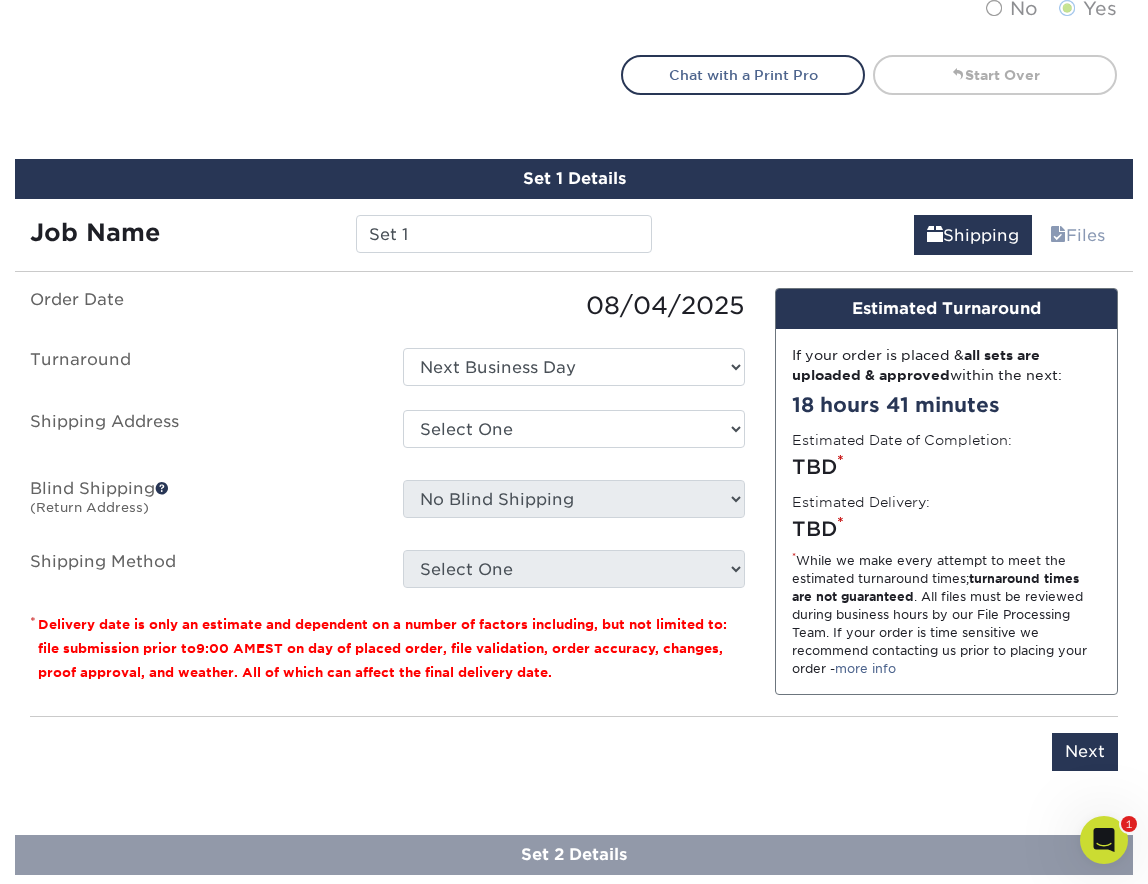 scroll, scrollTop: 1253, scrollLeft: 0, axis: vertical 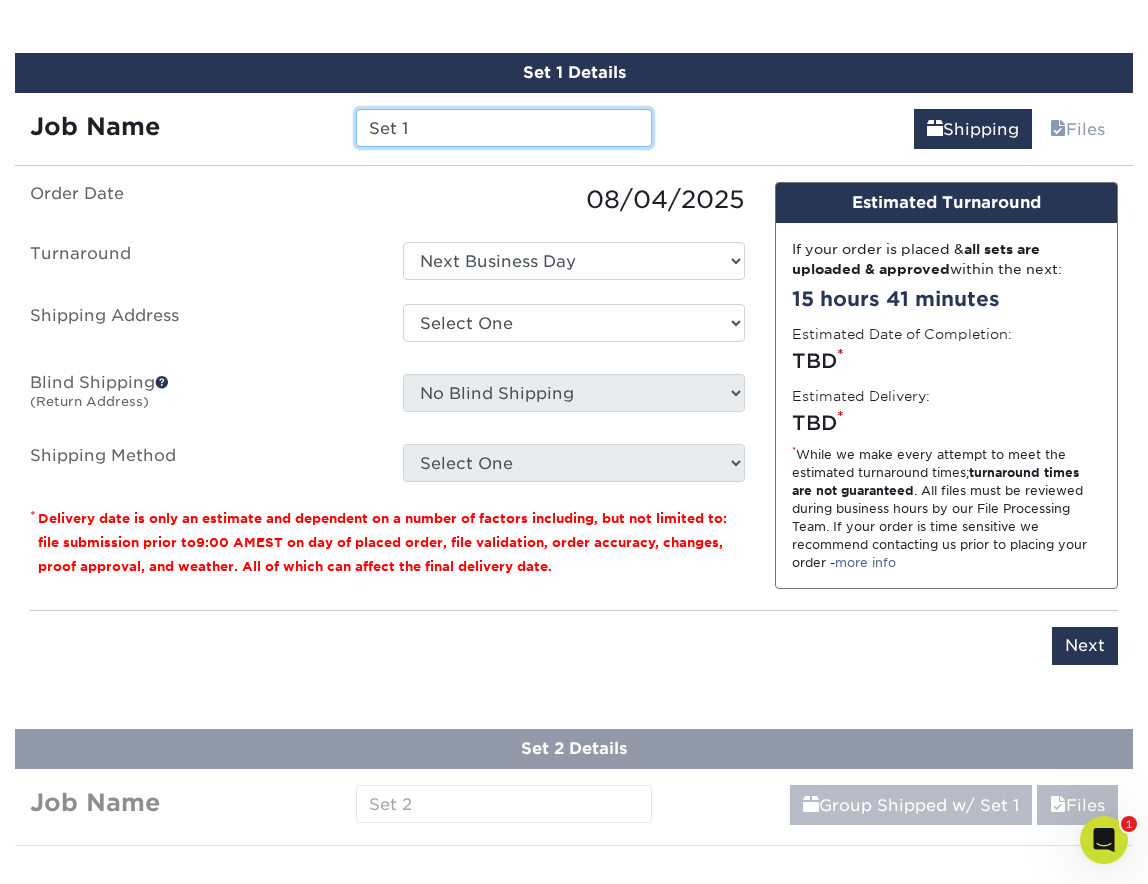 click on "Set 1" at bounding box center [504, 128] 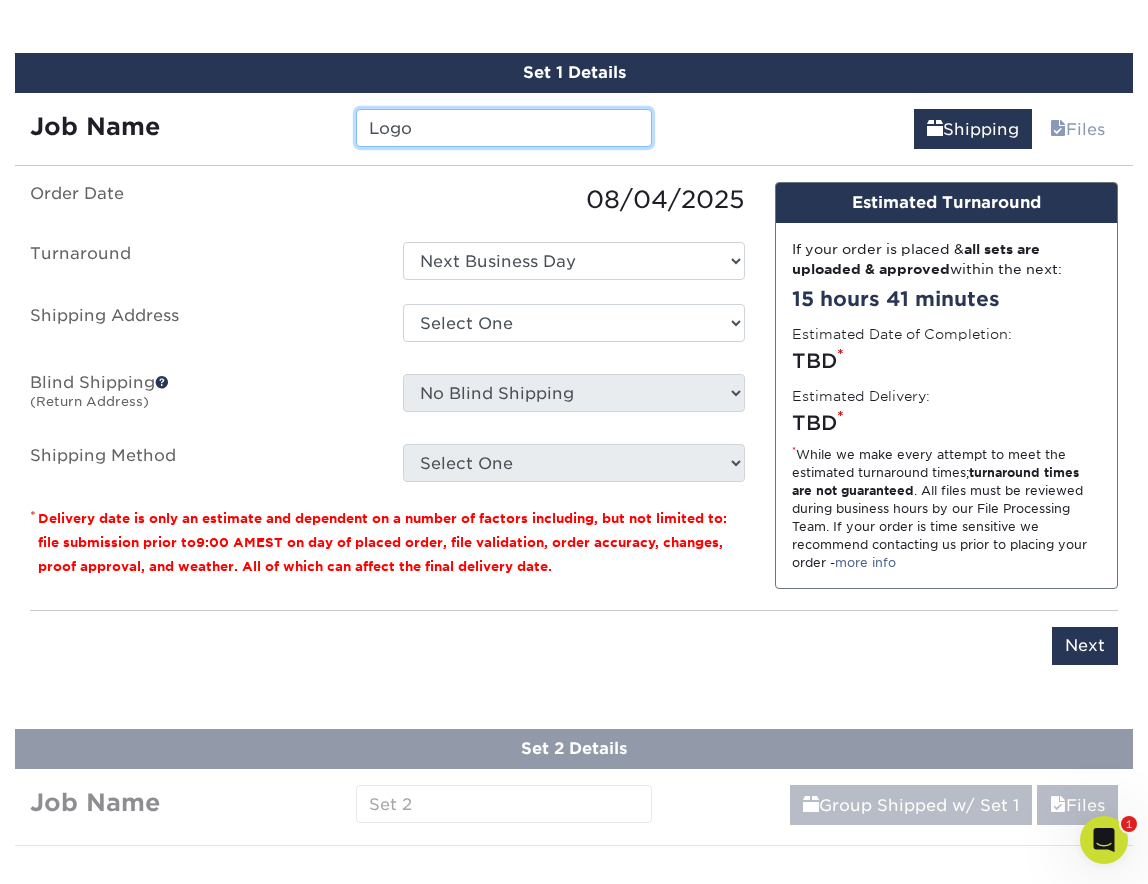 type on "Logo" 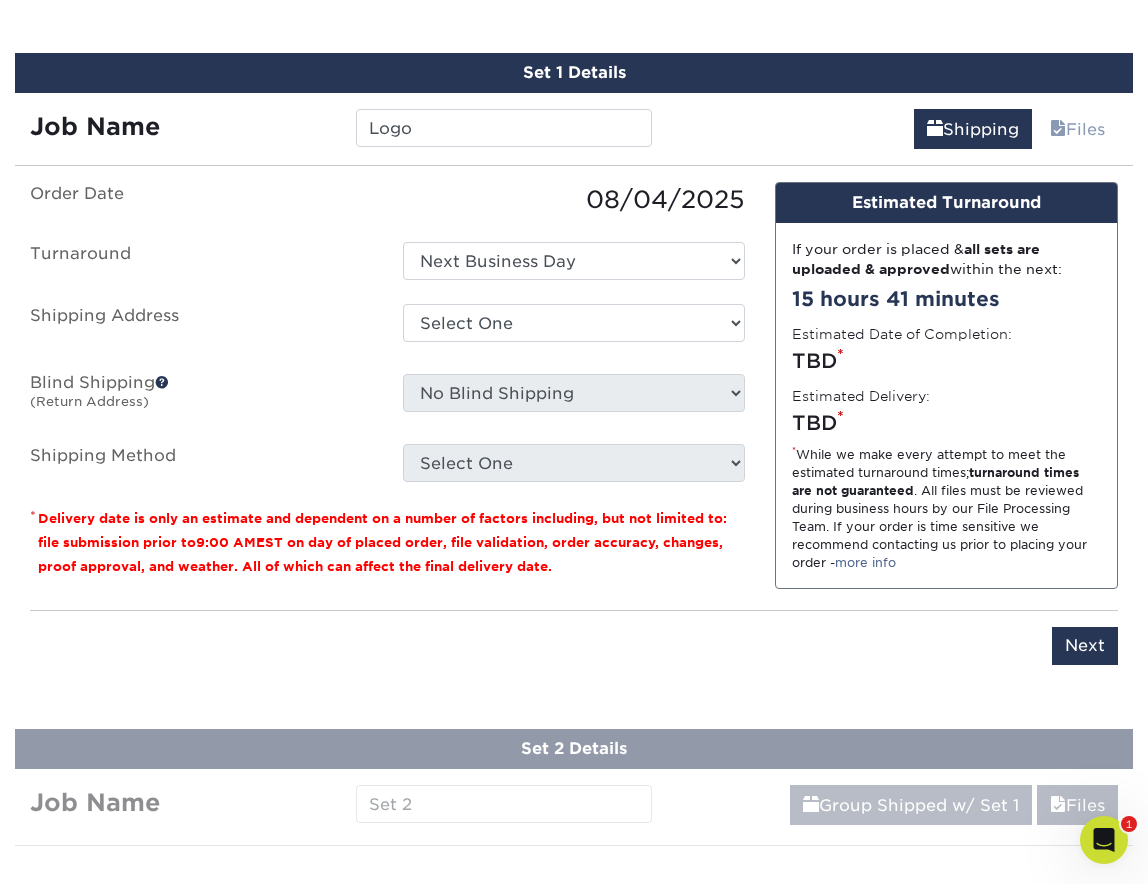 click on "Order Date
08/04/2025
Turnaround
Select One Next Business Day
Shipping Address
Select One
Aaron
Broadmoor
Broadmoor
Home
McGrath
New Home
+ Add New Address
Blind Shipping  (Return Address)
No Blind Shipping
Aaron
Broadmoor
Broadmoor
Home
McGrath
New Home" at bounding box center [387, 332] 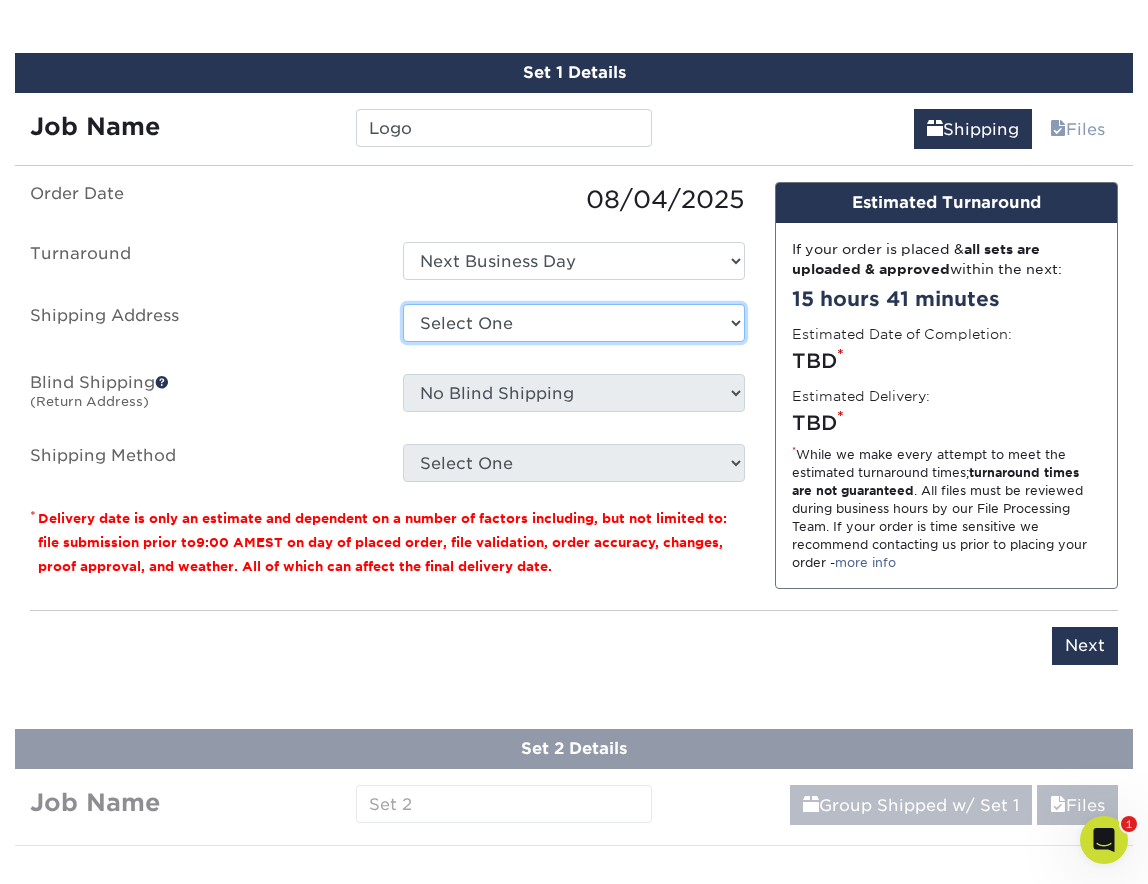 select on "200591" 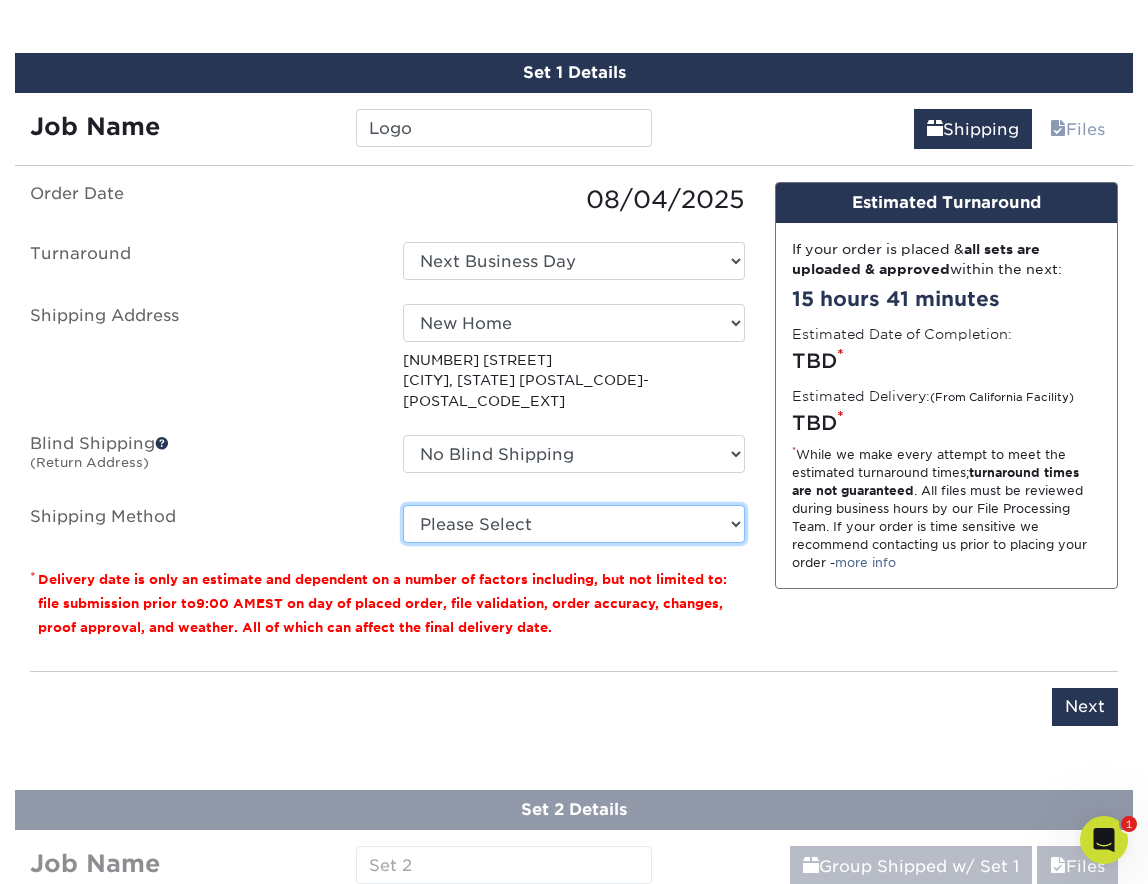 select on "NEXTDAYEVERYWHERE" 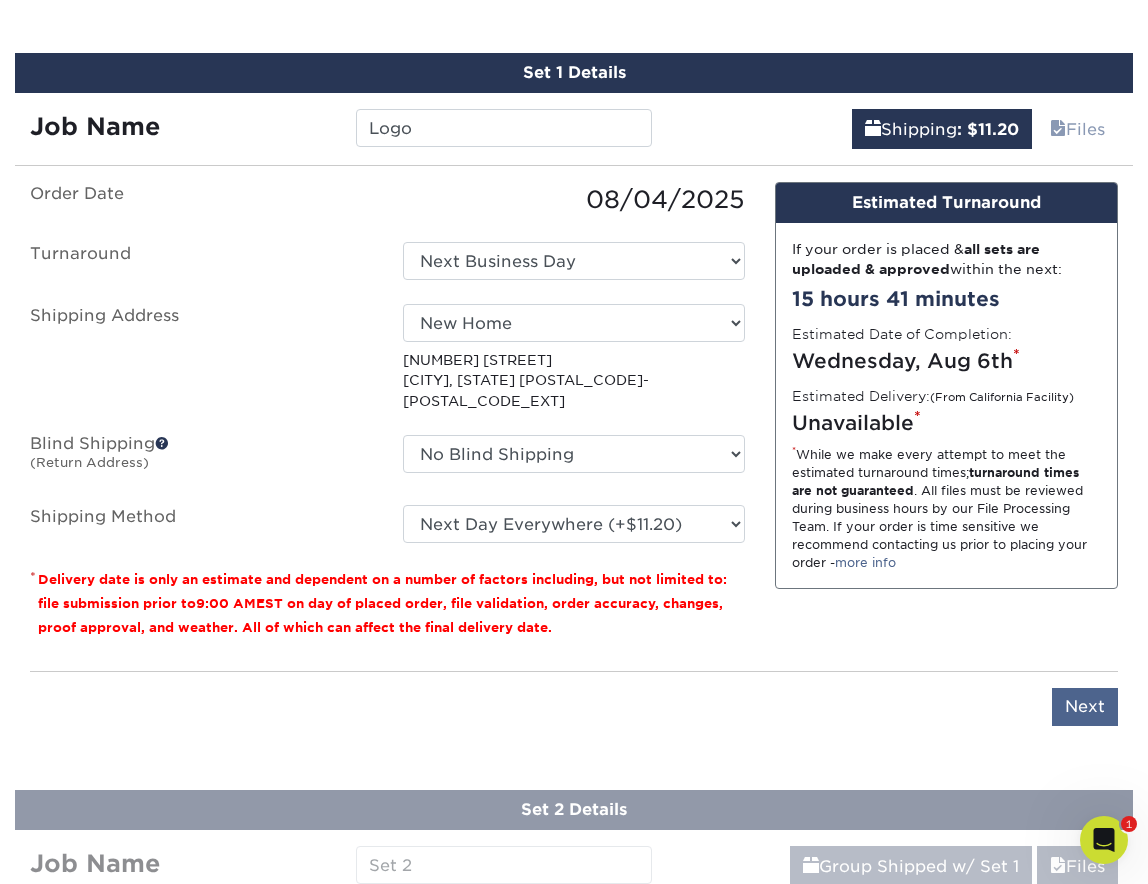 click on "Next" at bounding box center (1085, 707) 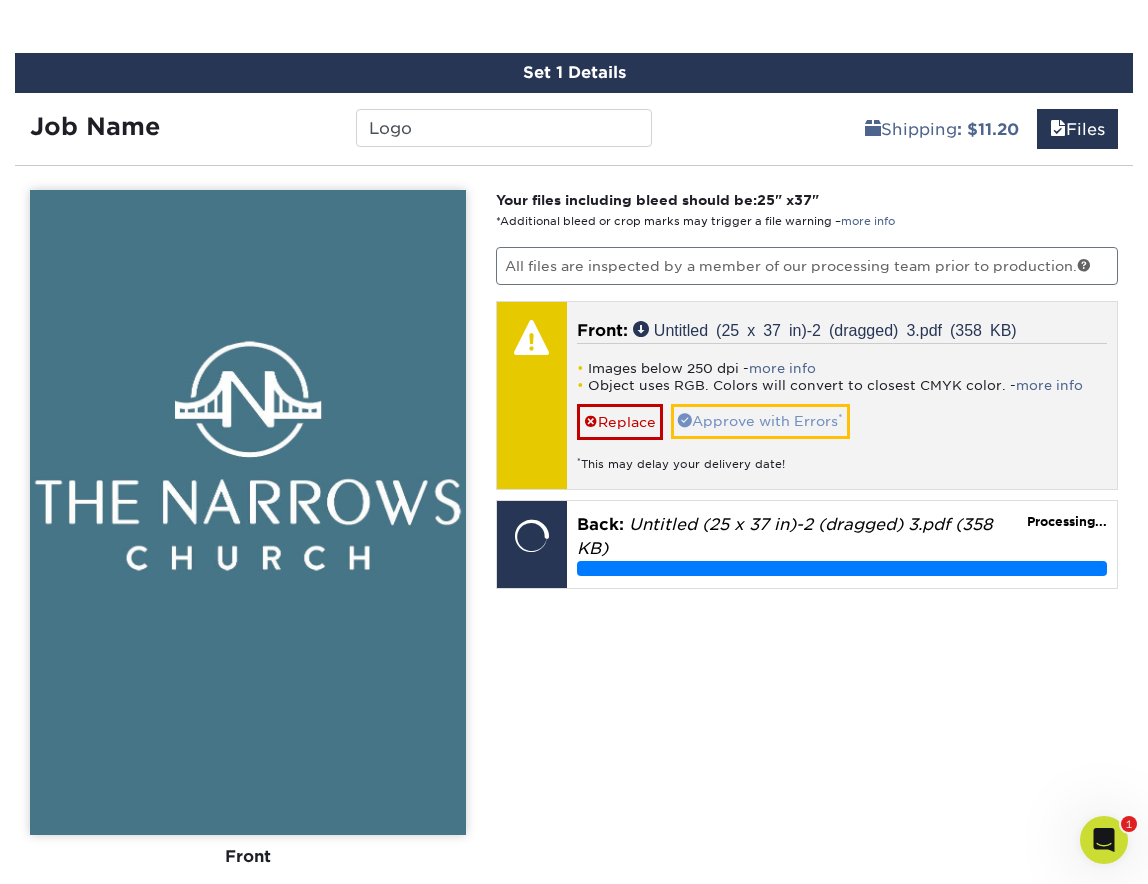 click on "Approve with Errors *" at bounding box center [760, 421] 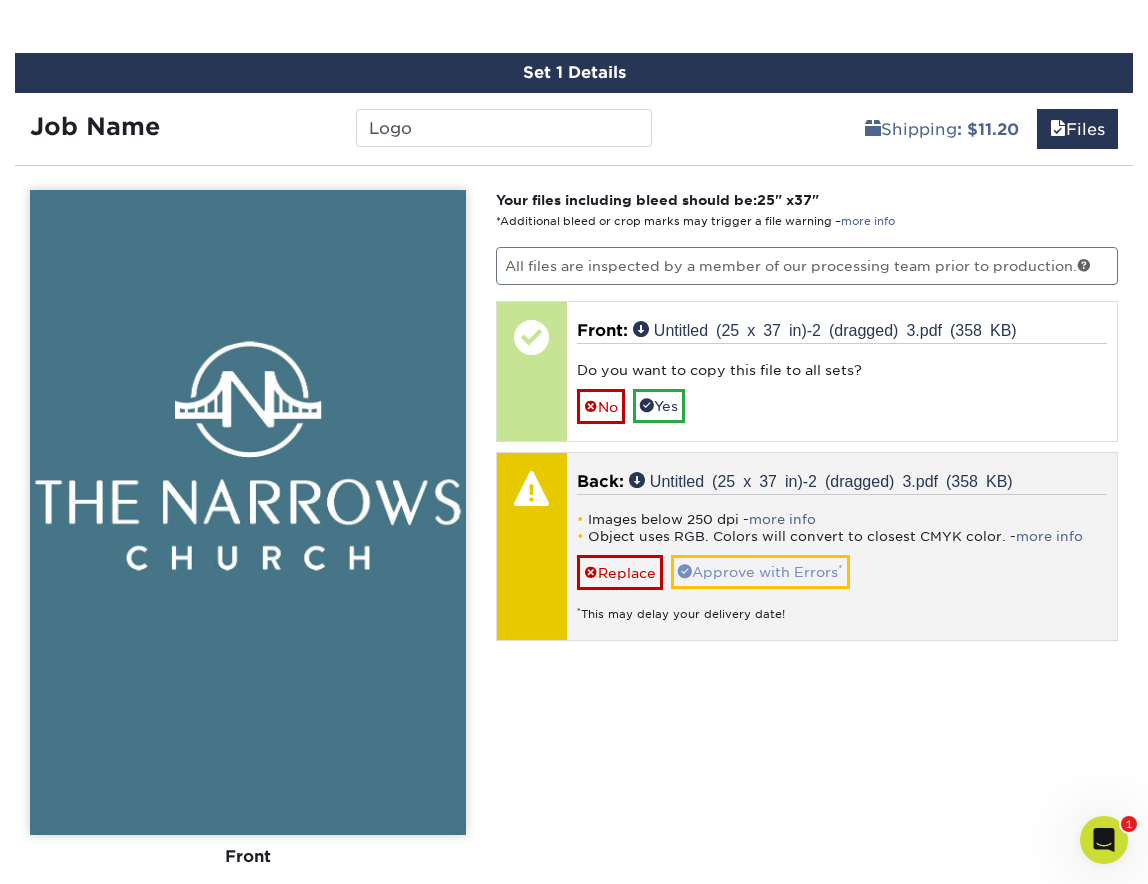 click on "Approve with Errors *" at bounding box center (760, 572) 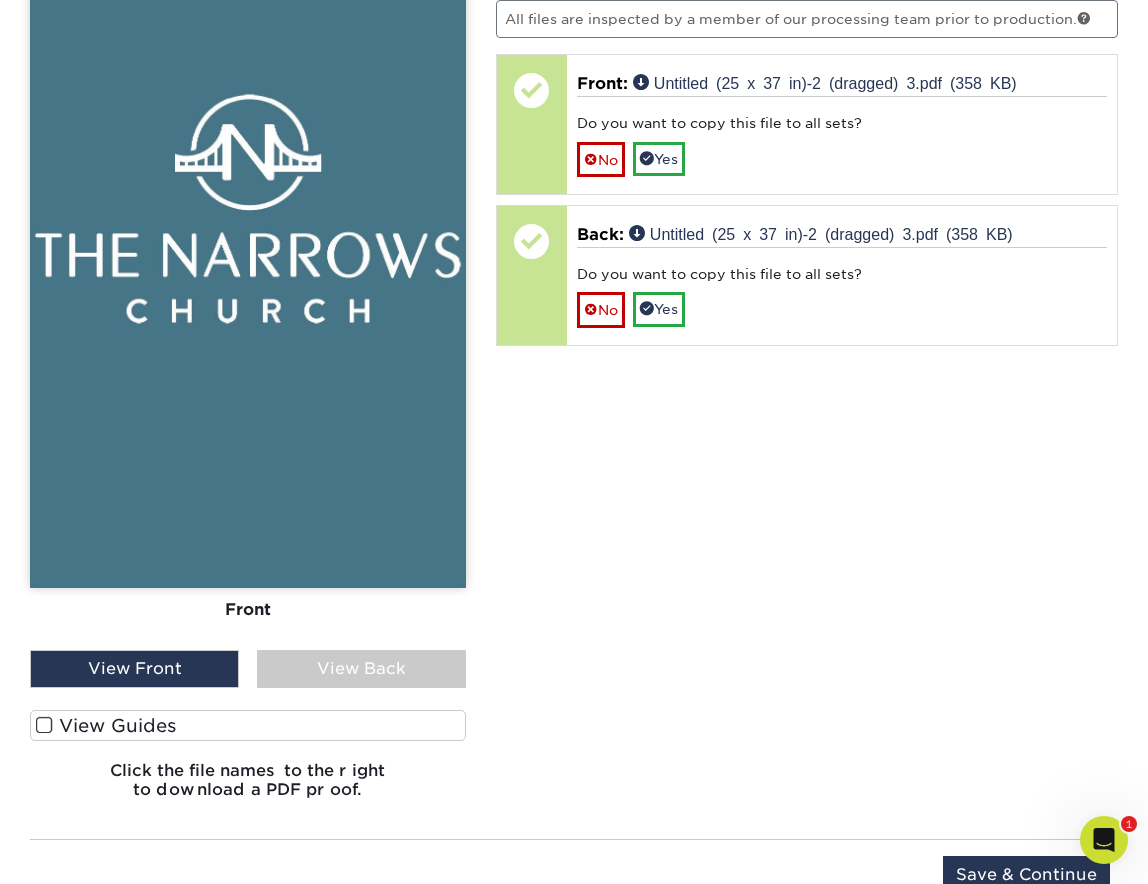 scroll, scrollTop: 1520, scrollLeft: 0, axis: vertical 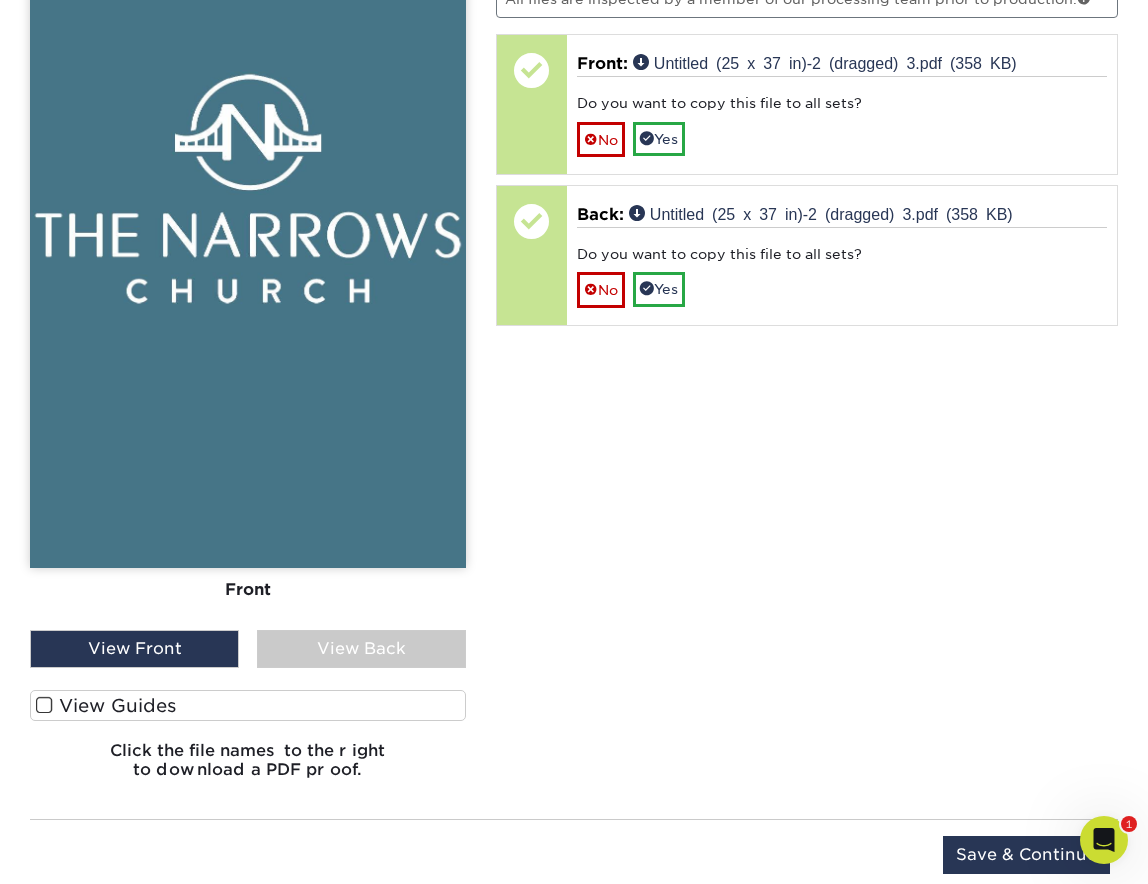 click at bounding box center [44, 705] 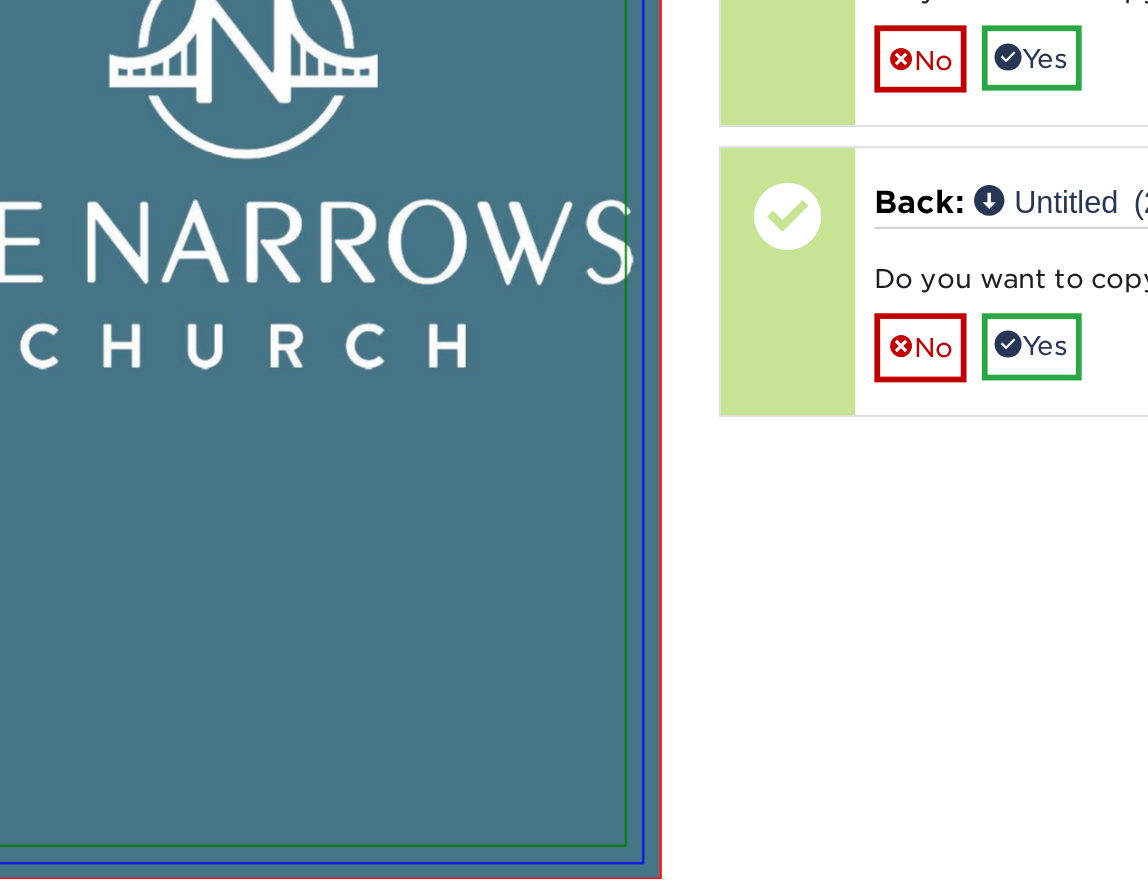 scroll, scrollTop: 1500, scrollLeft: 0, axis: vertical 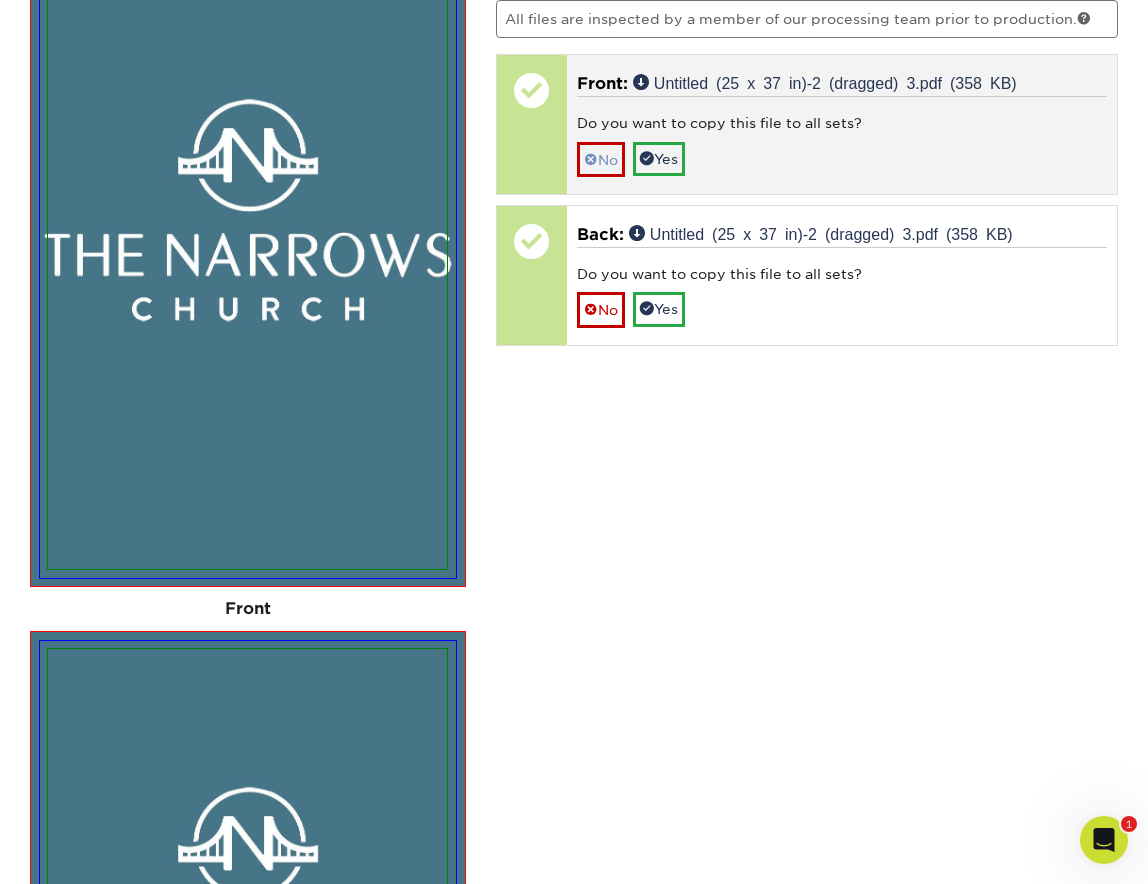 click on "No" at bounding box center [601, 159] 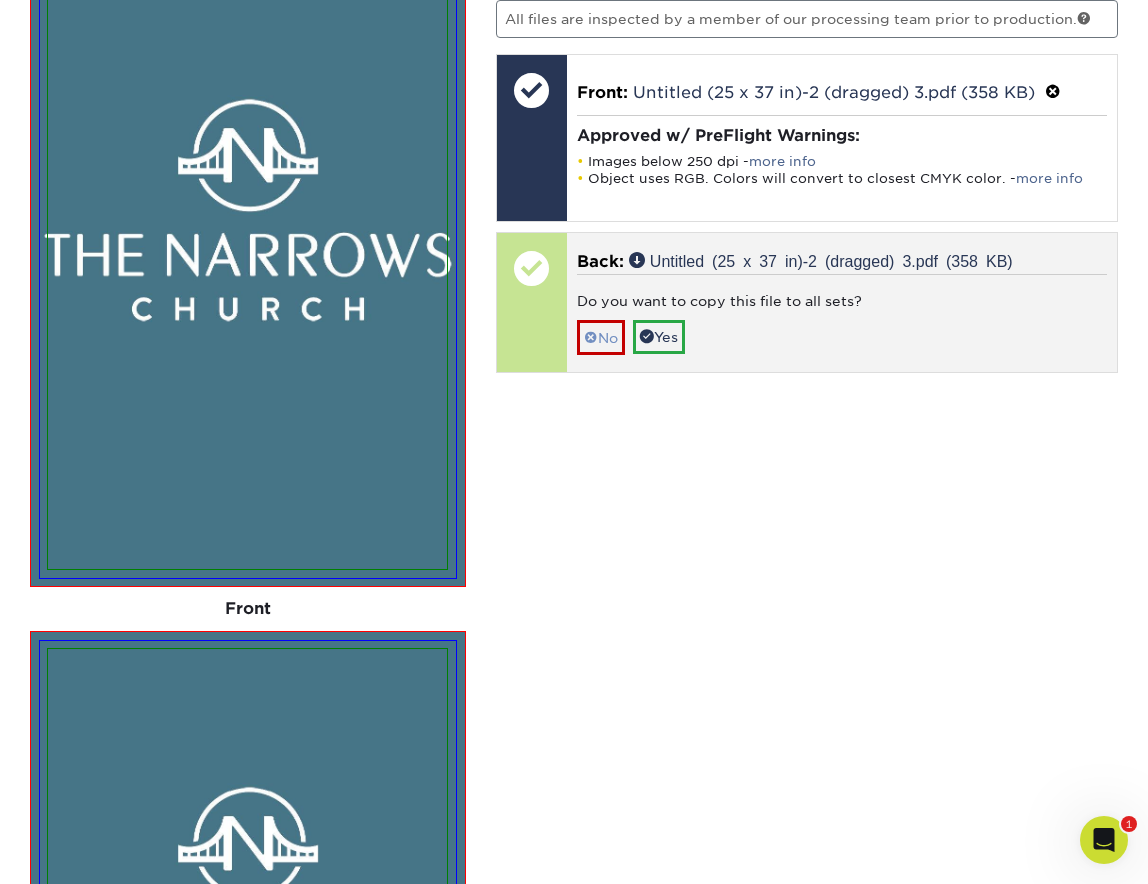 click on "No" at bounding box center [601, 337] 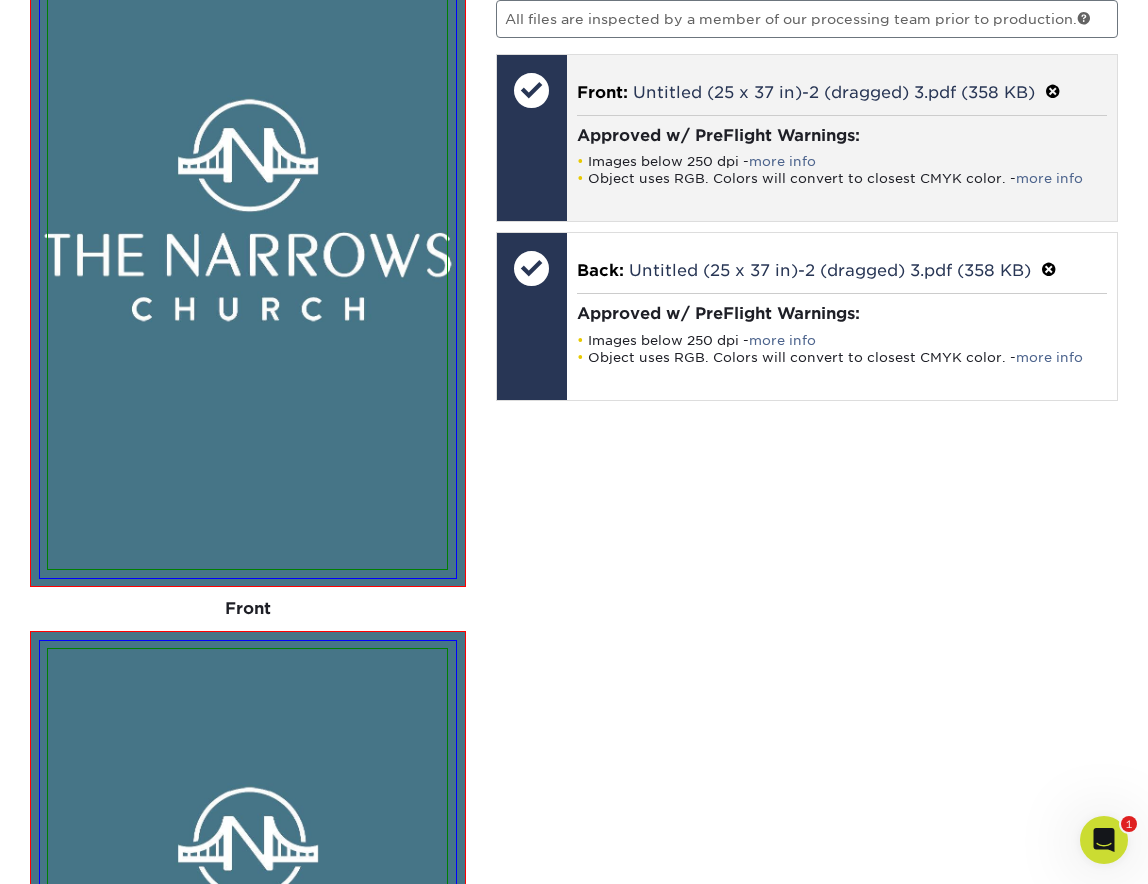 click at bounding box center (1053, 92) 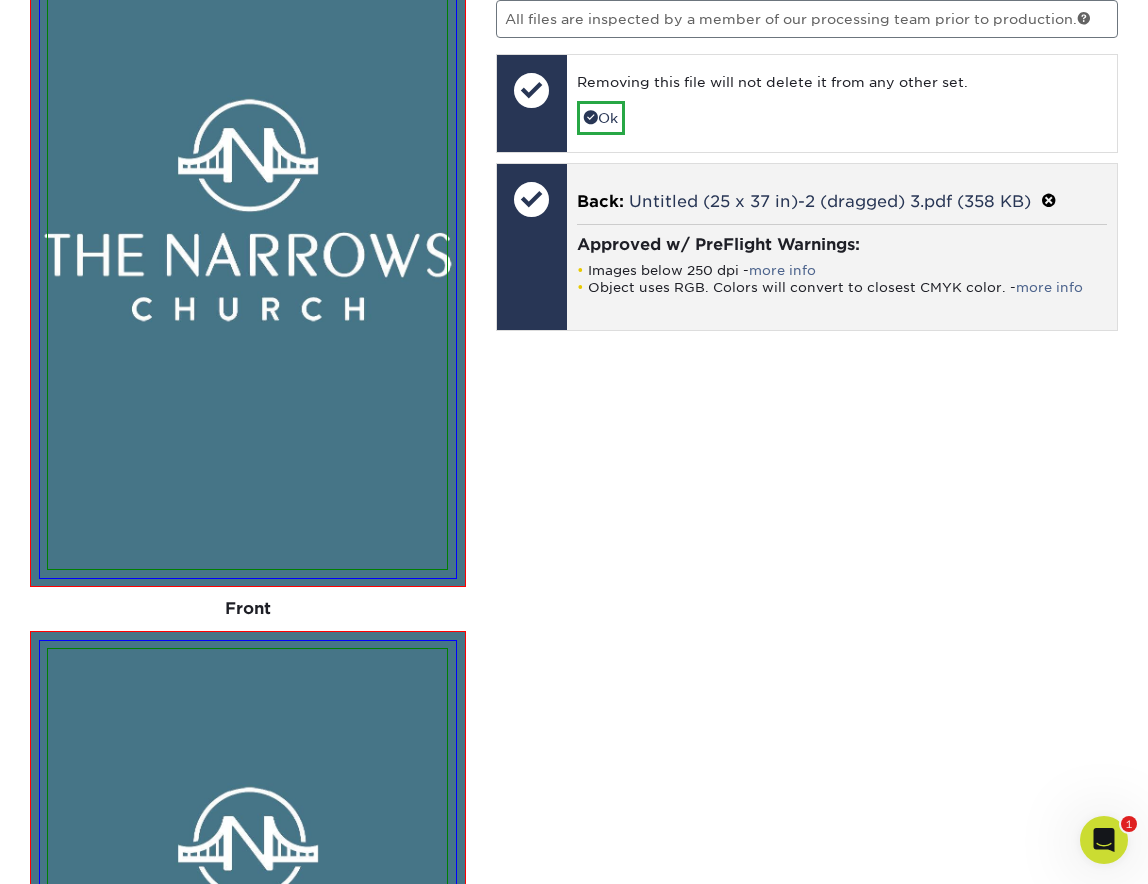 click at bounding box center [1049, 201] 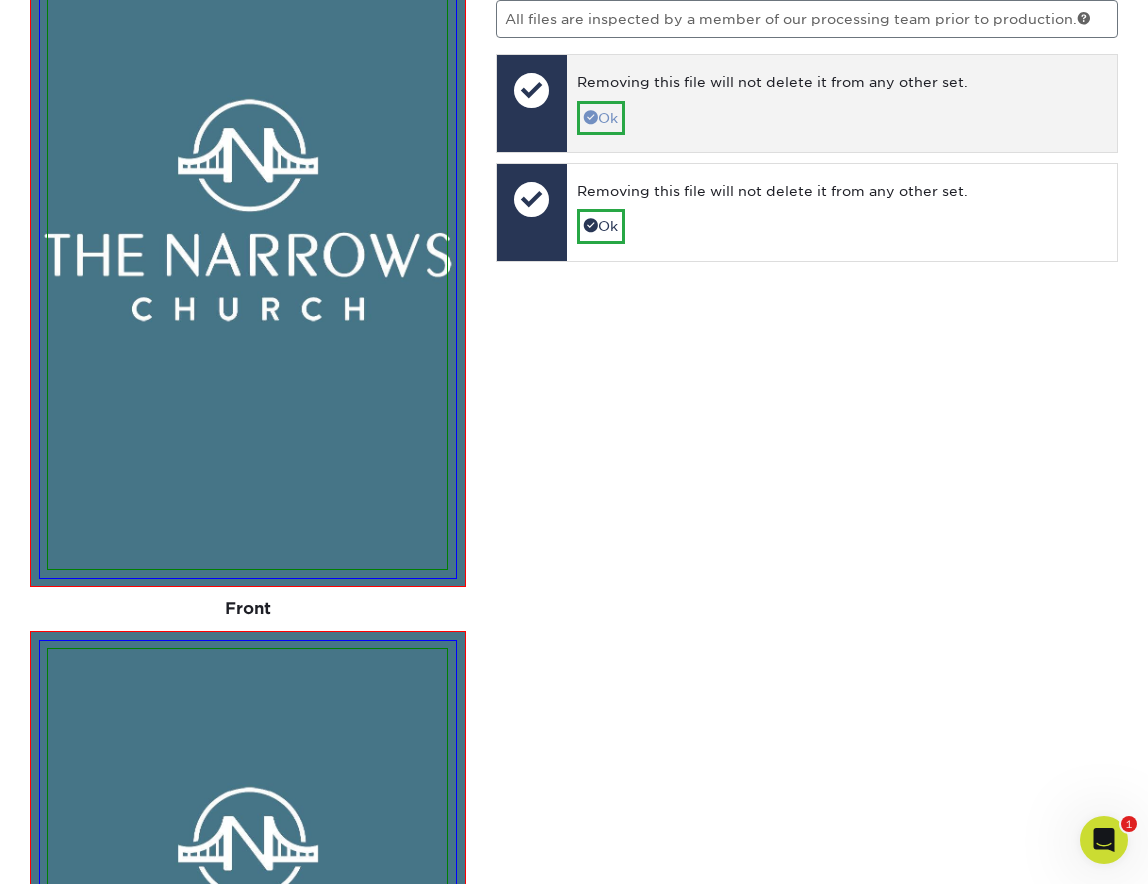 click on "Ok" at bounding box center [601, 118] 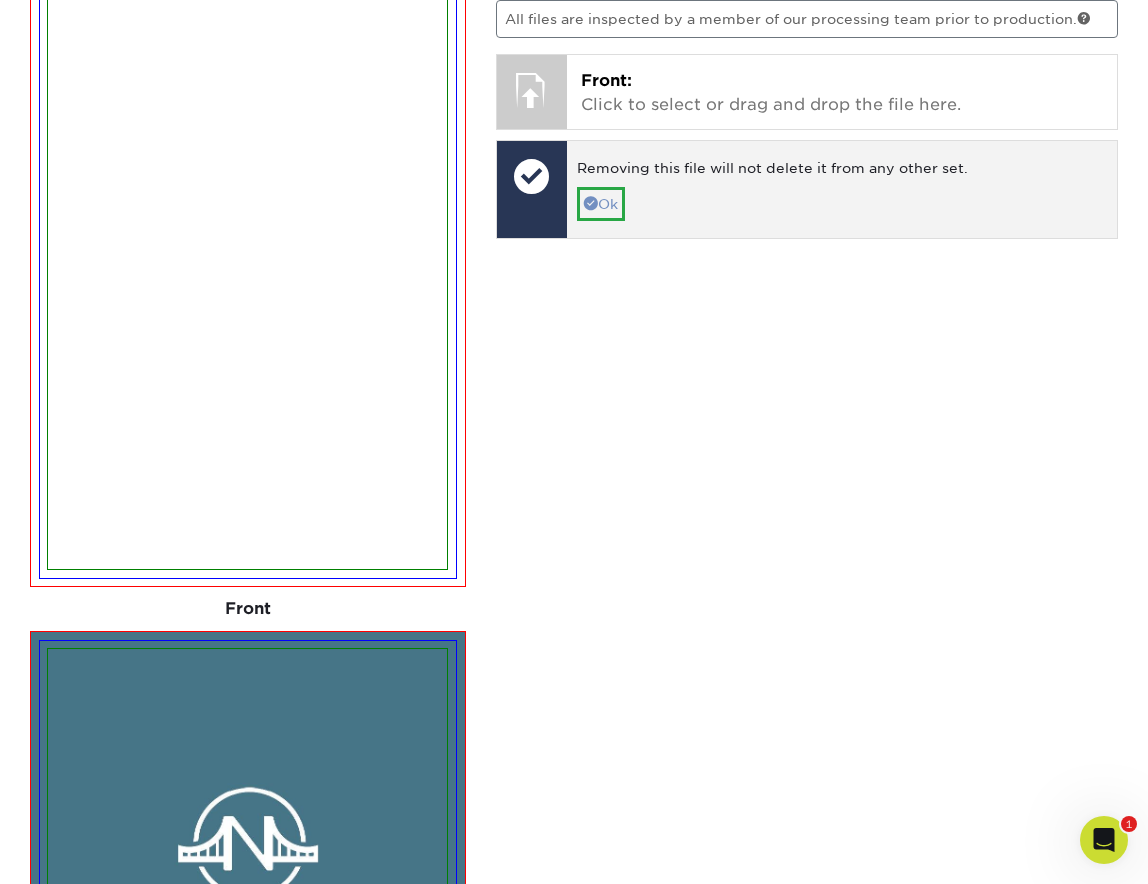 click on "Ok" at bounding box center [601, 204] 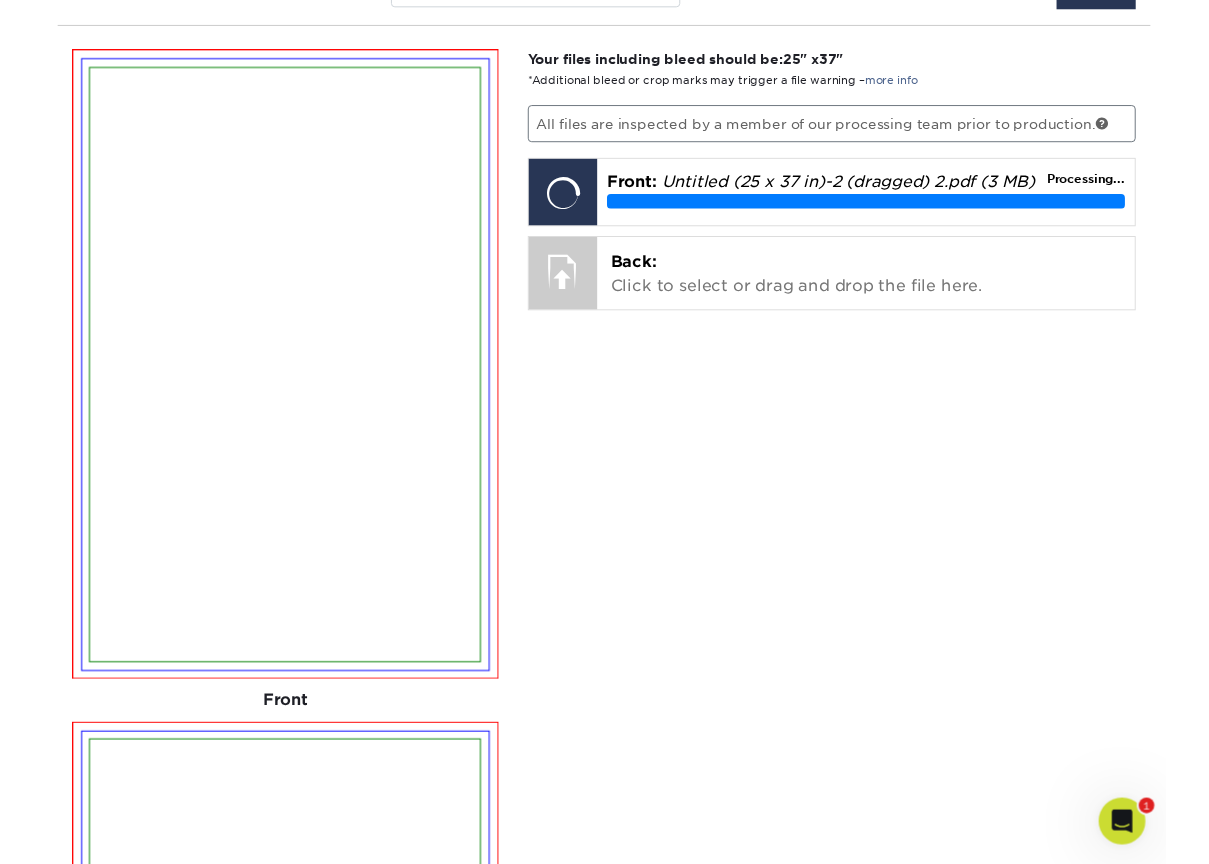 scroll, scrollTop: 1392, scrollLeft: 0, axis: vertical 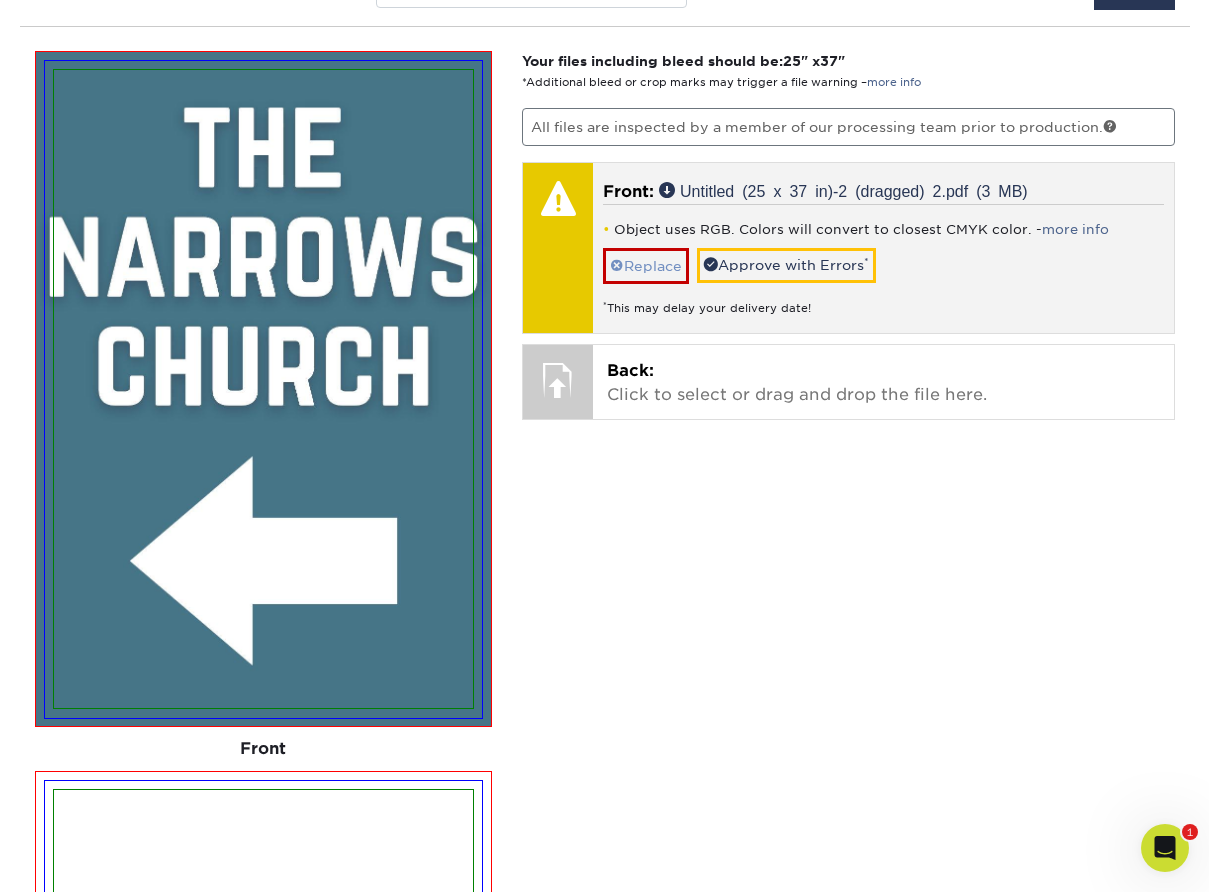 click on "Replace" at bounding box center [646, 265] 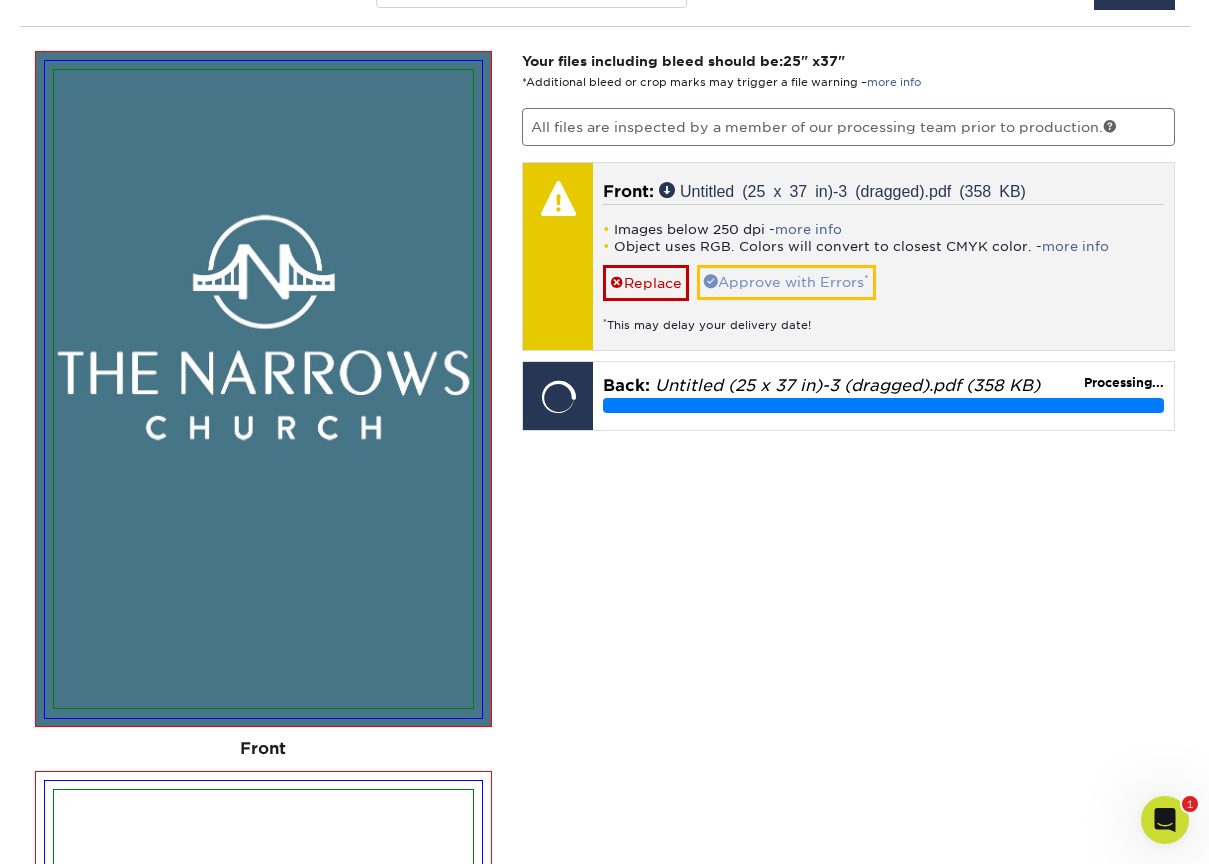 click on "Approve with Errors *" at bounding box center (786, 282) 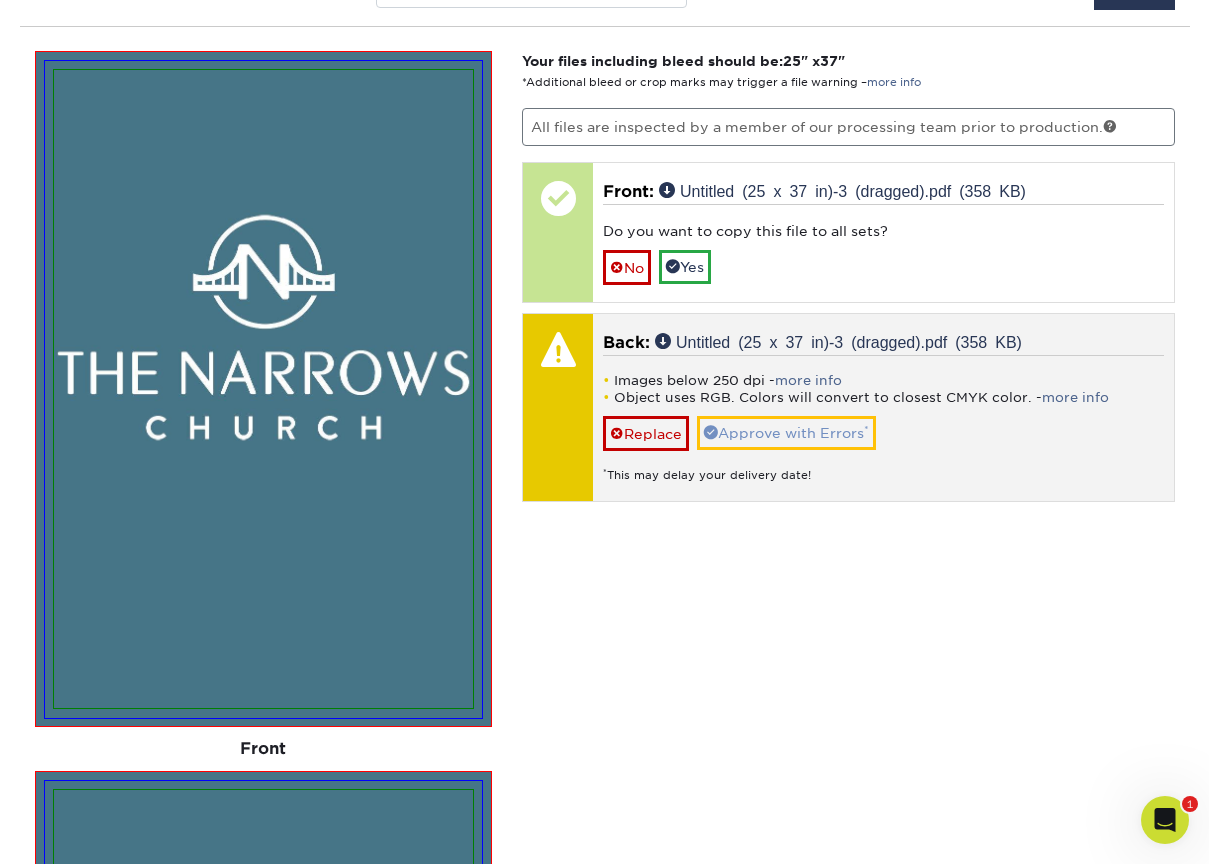 click on "Approve with Errors *" at bounding box center [786, 433] 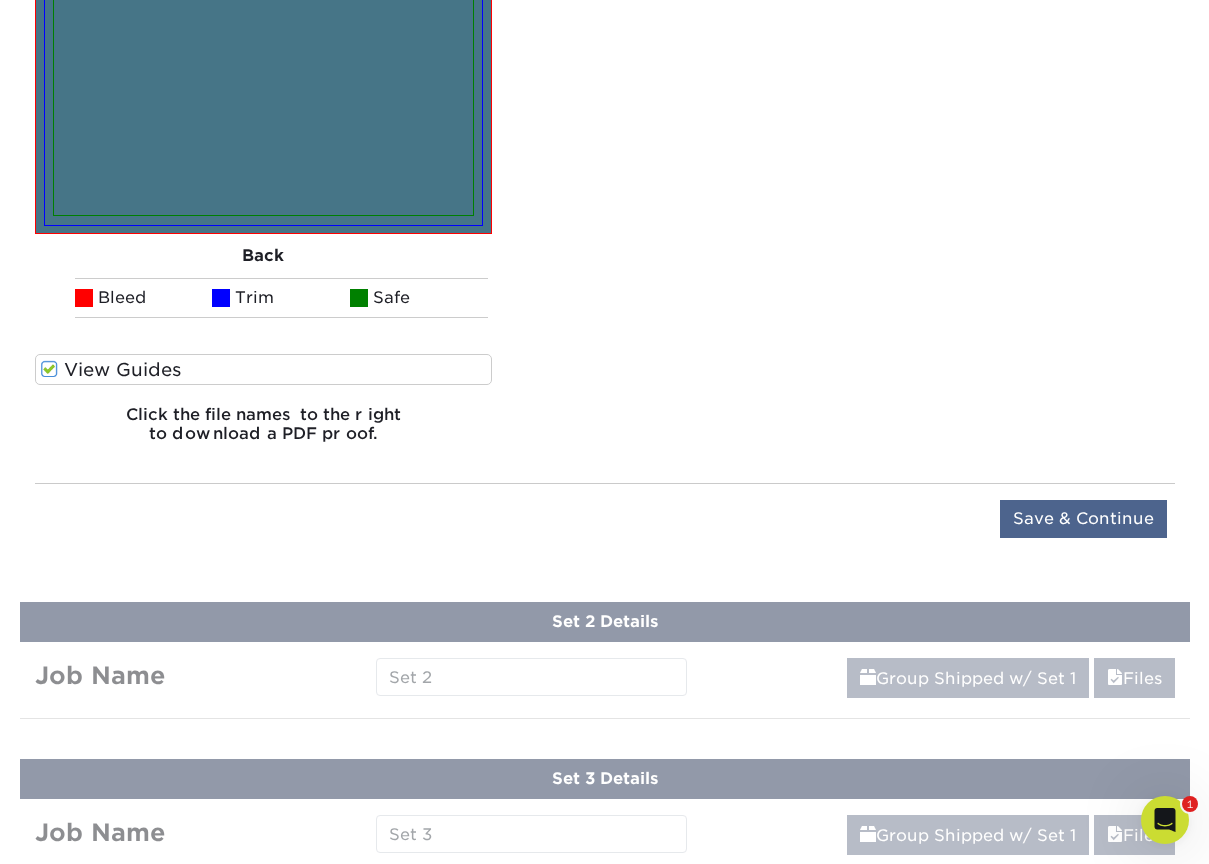 click on "Save & Continue" at bounding box center (1083, 519) 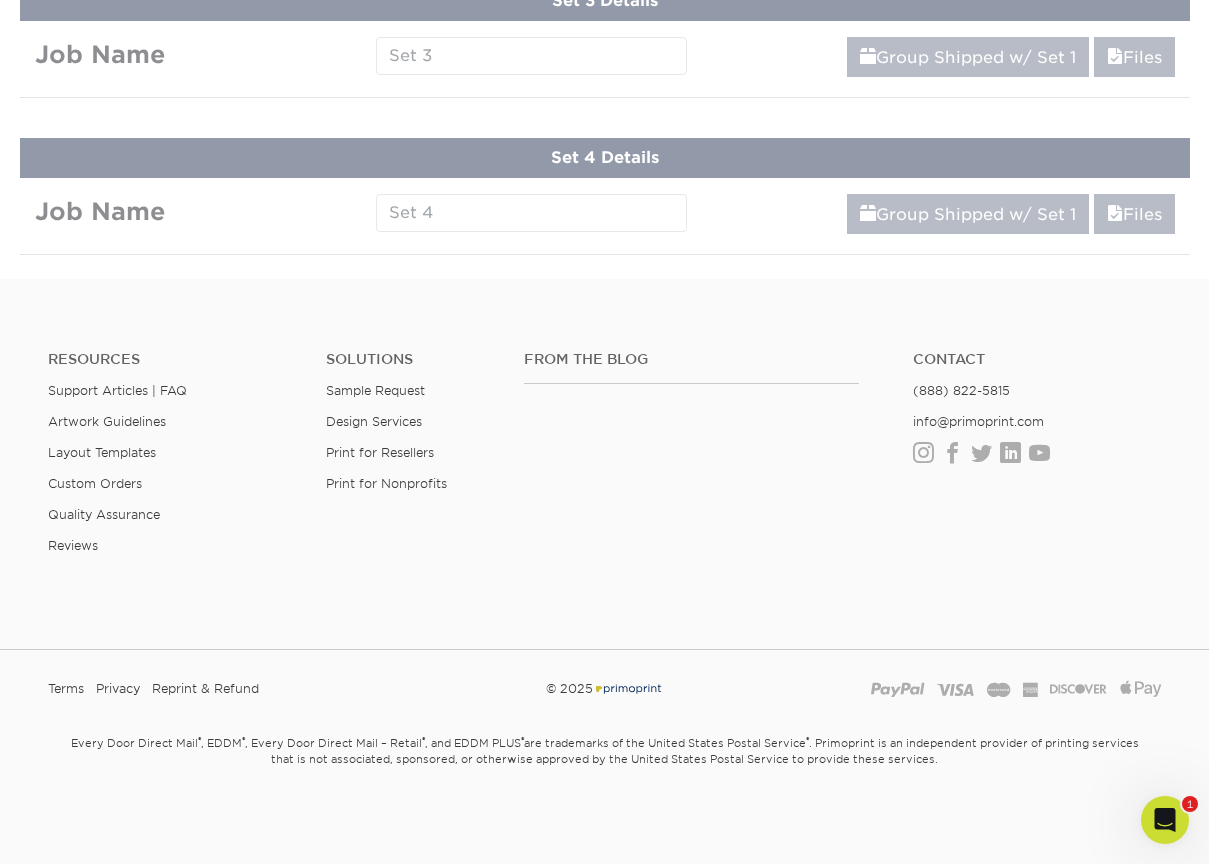 scroll, scrollTop: 1099, scrollLeft: 0, axis: vertical 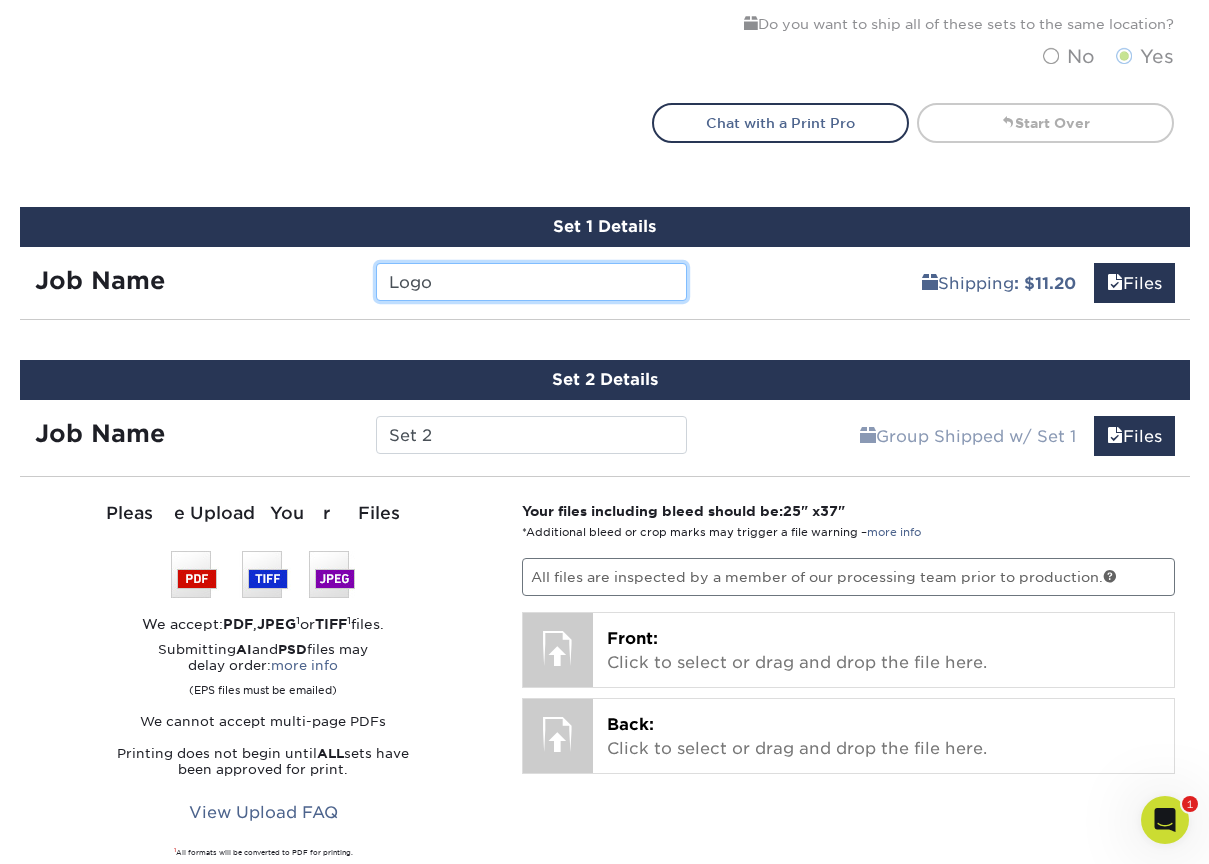 click on "Logo" at bounding box center [531, 282] 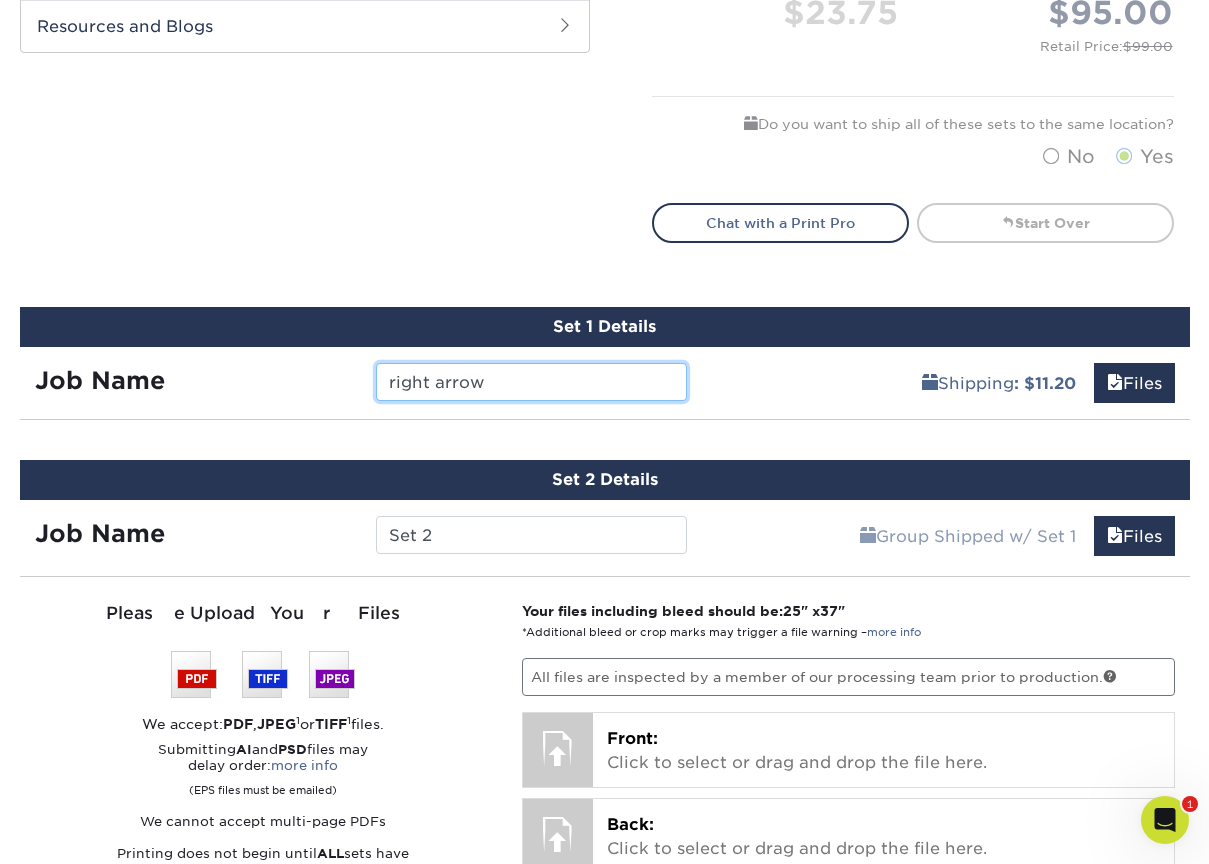 scroll, scrollTop: 1006, scrollLeft: 0, axis: vertical 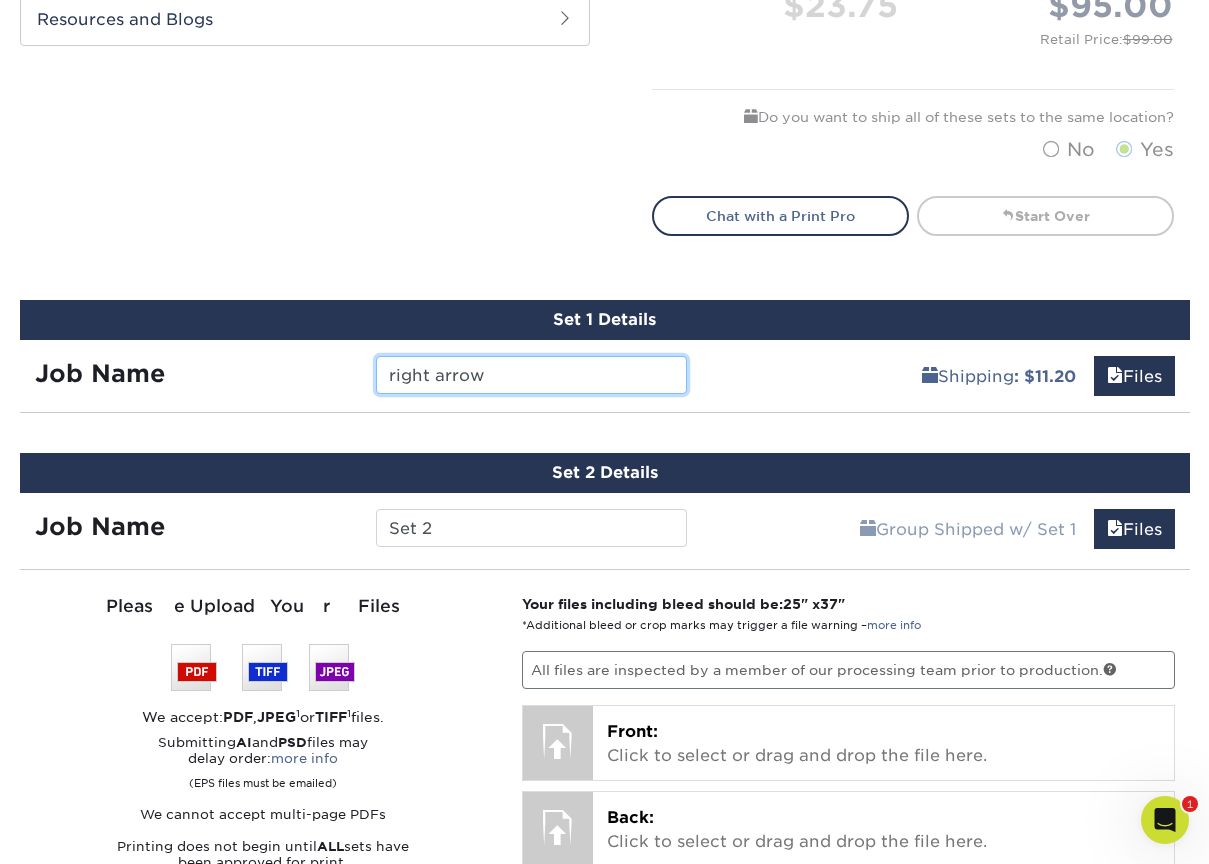 click on "right arrow" at bounding box center (531, 375) 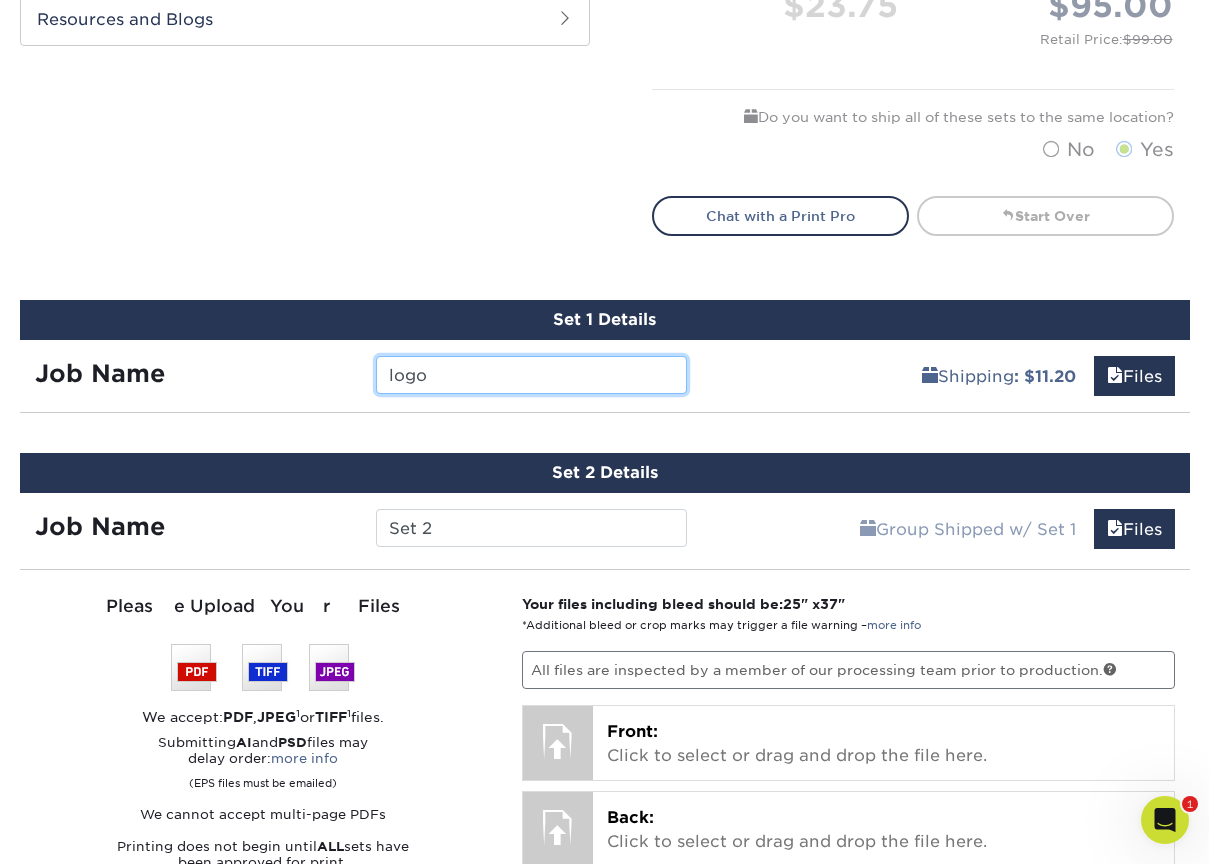type on "logo" 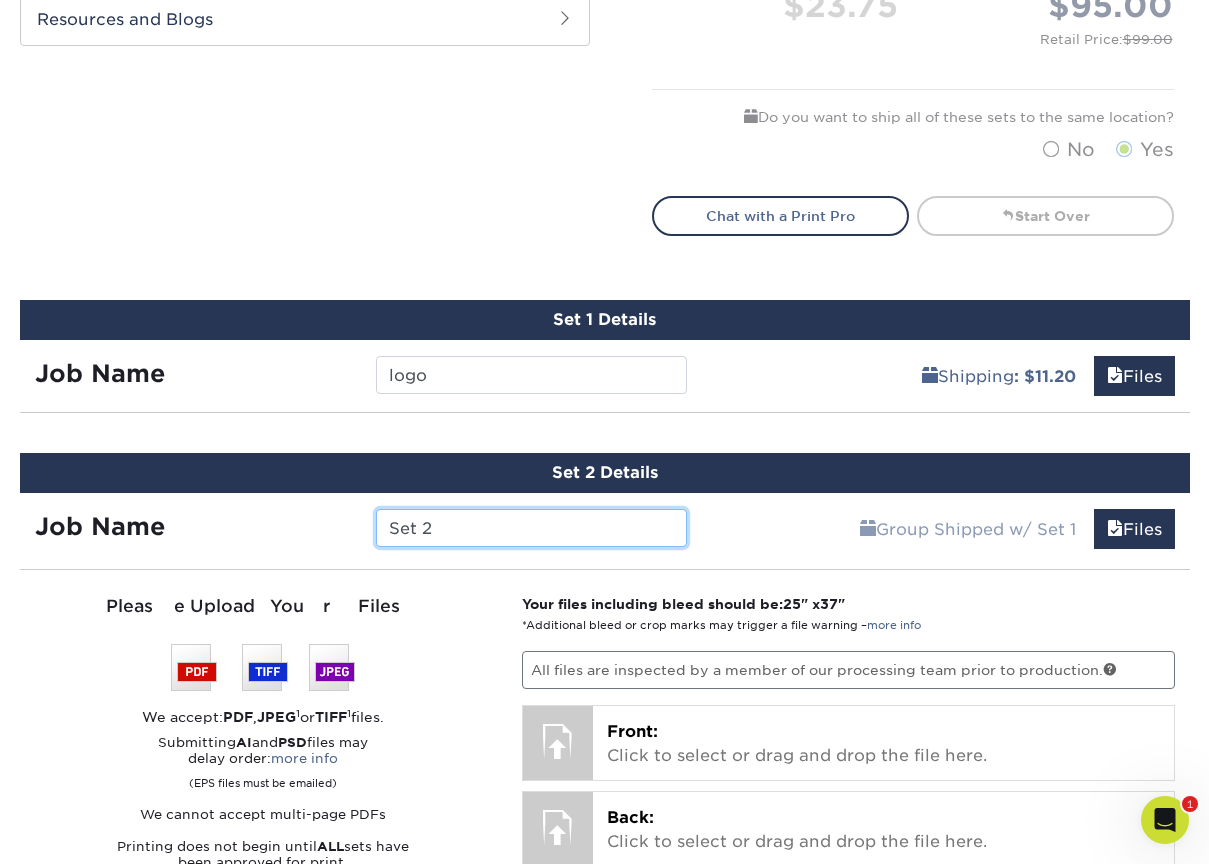 click on "Set 2" at bounding box center (531, 528) 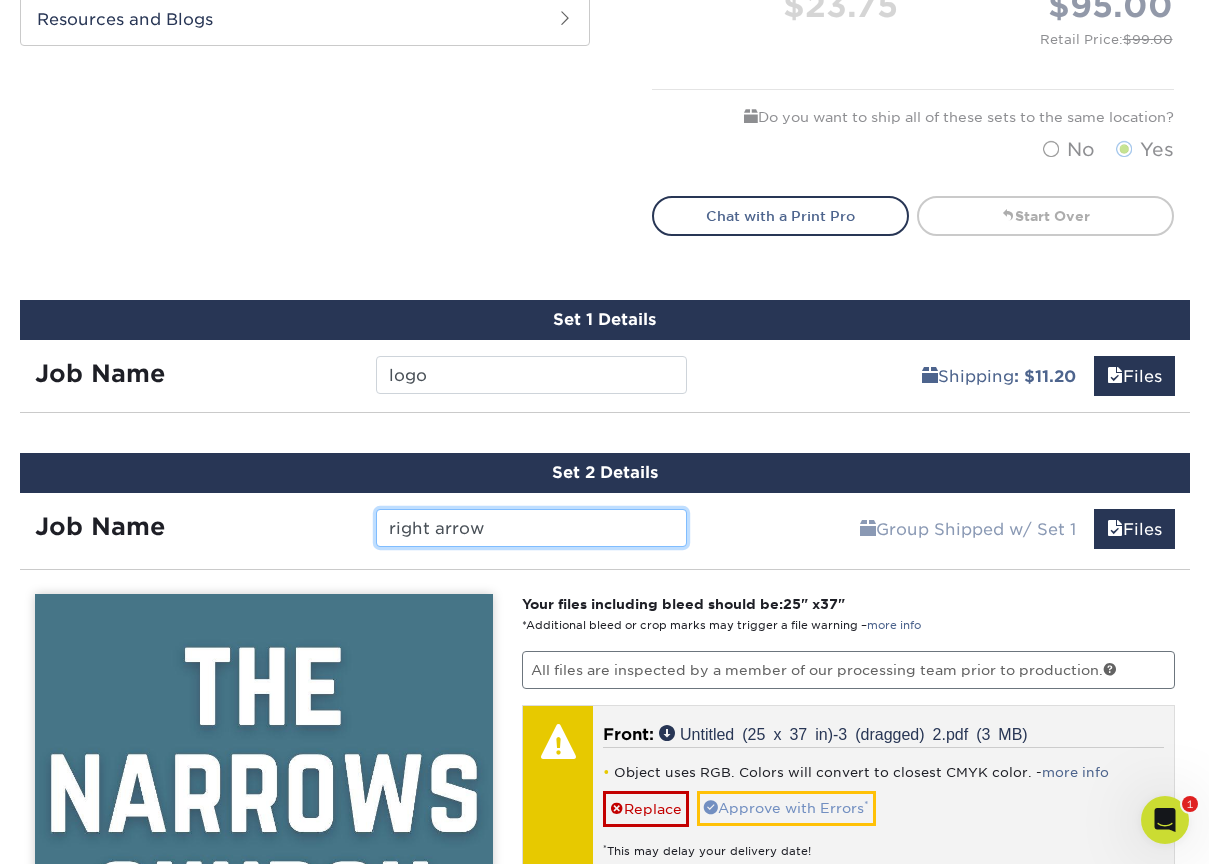 type on "right arrow" 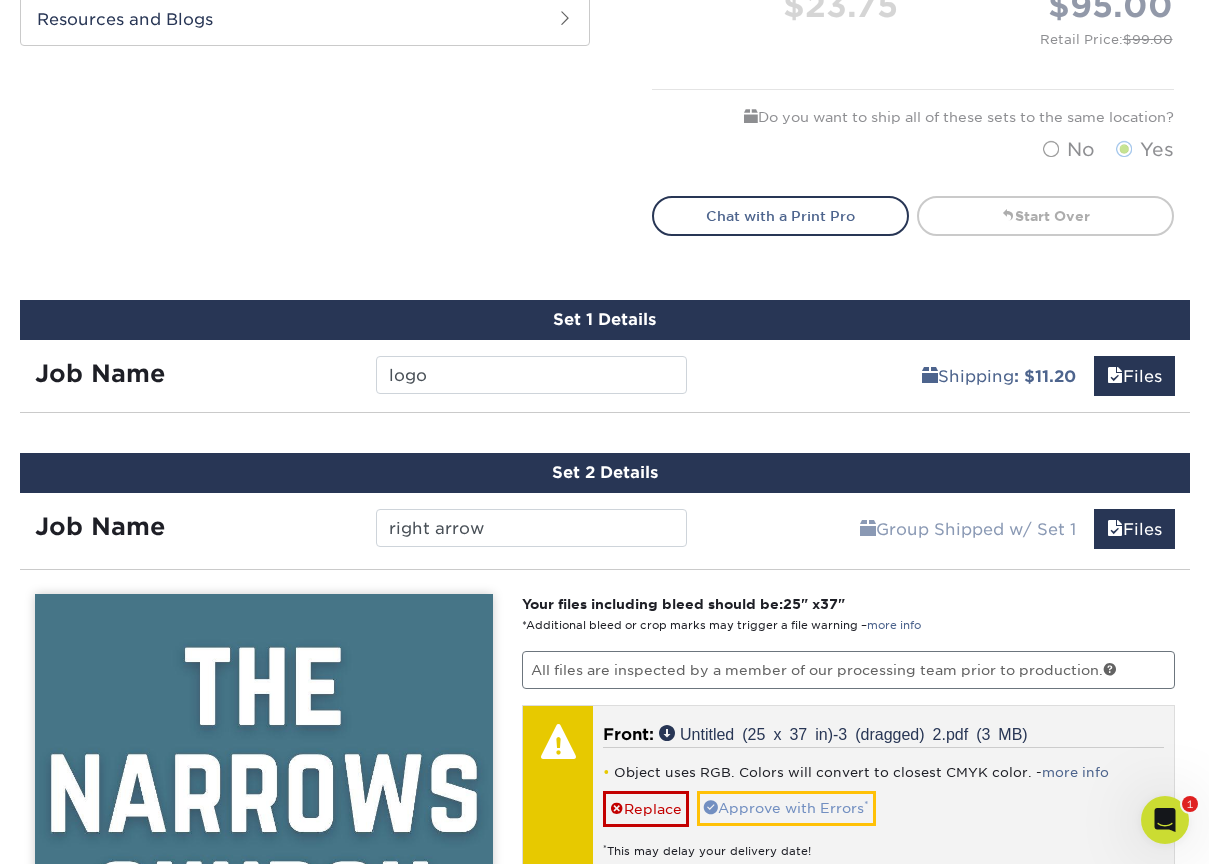 click on "Approve with Errors *" at bounding box center (786, 808) 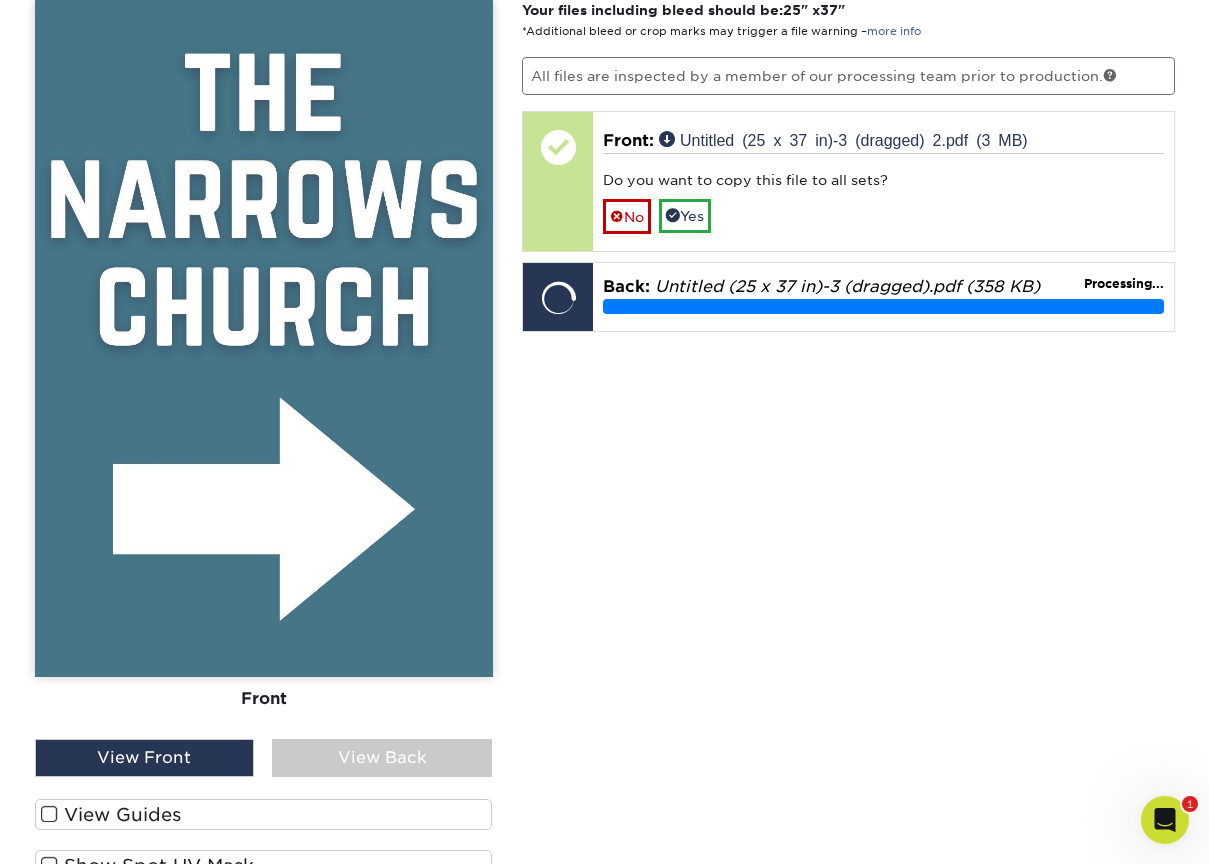 scroll, scrollTop: 1599, scrollLeft: 0, axis: vertical 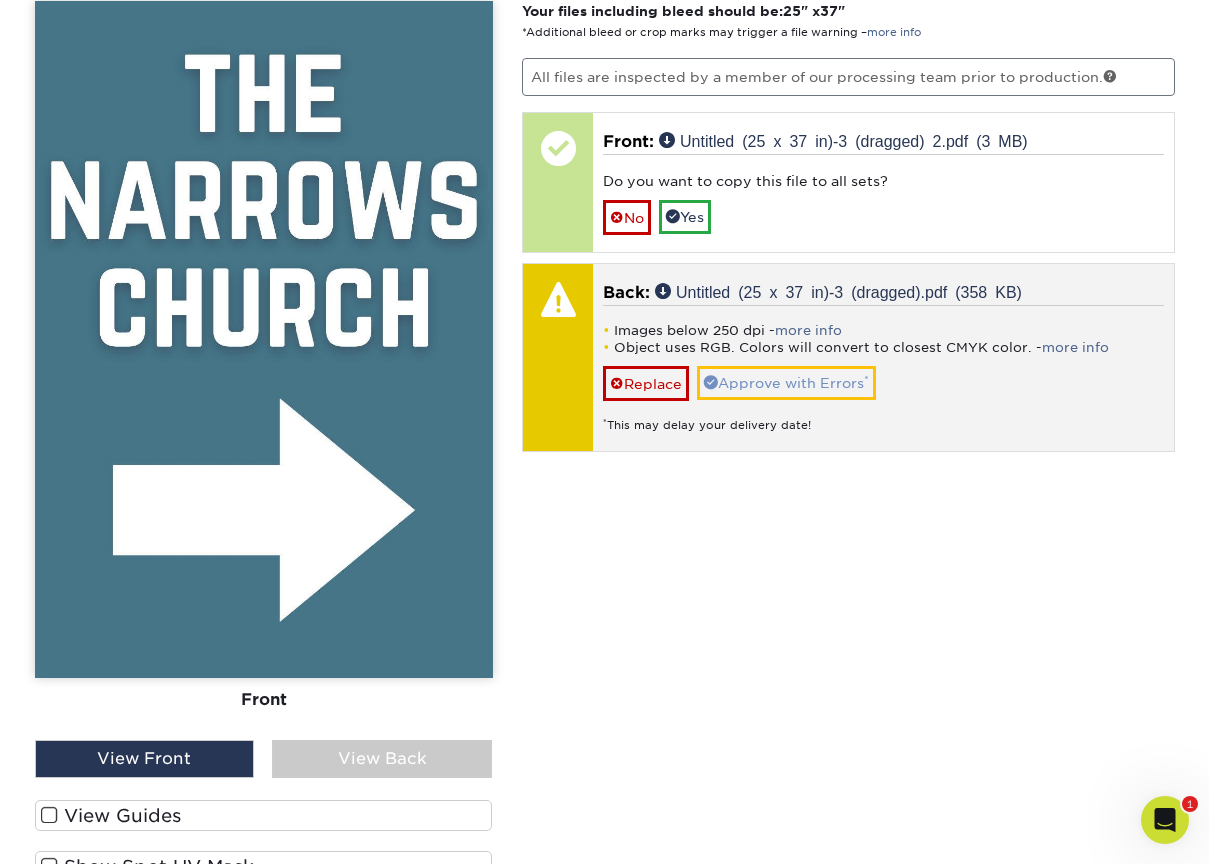 click on "Approve with Errors *" at bounding box center (786, 383) 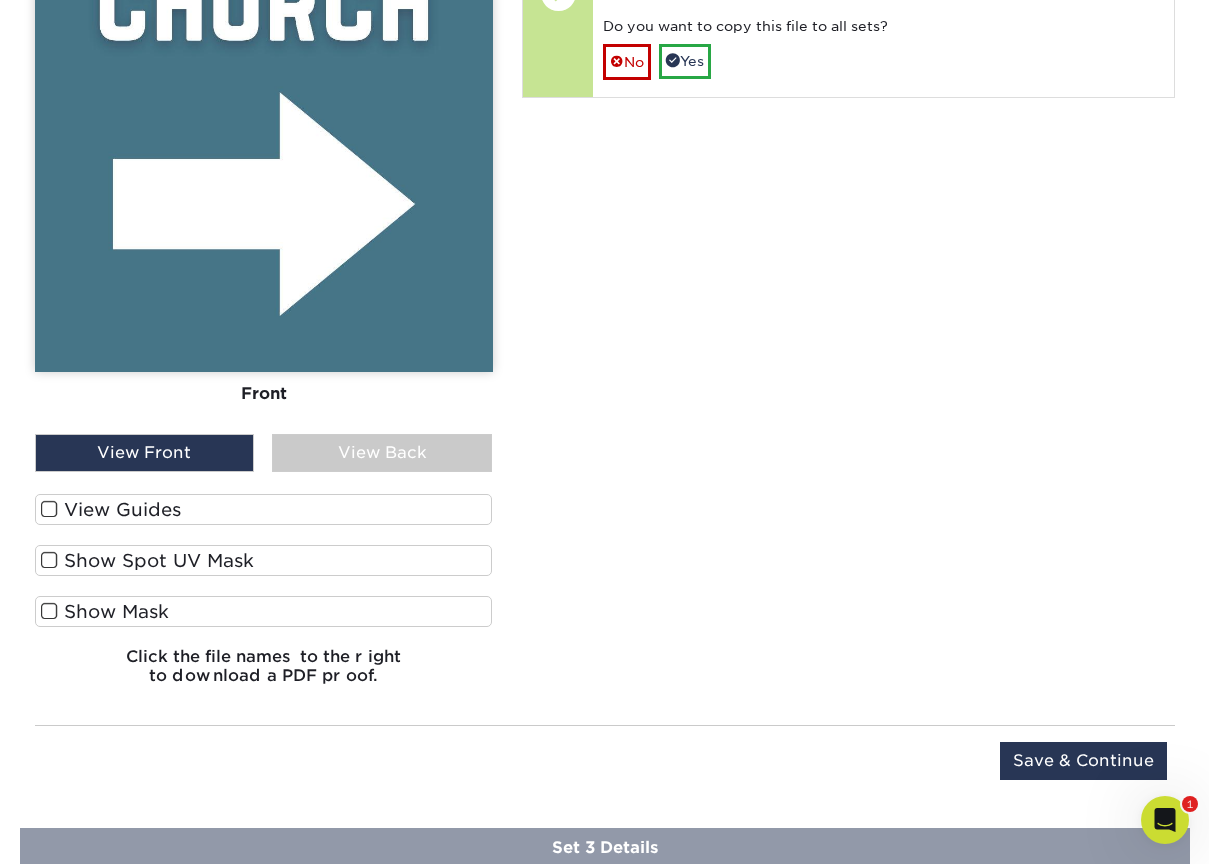 scroll, scrollTop: 1908, scrollLeft: 0, axis: vertical 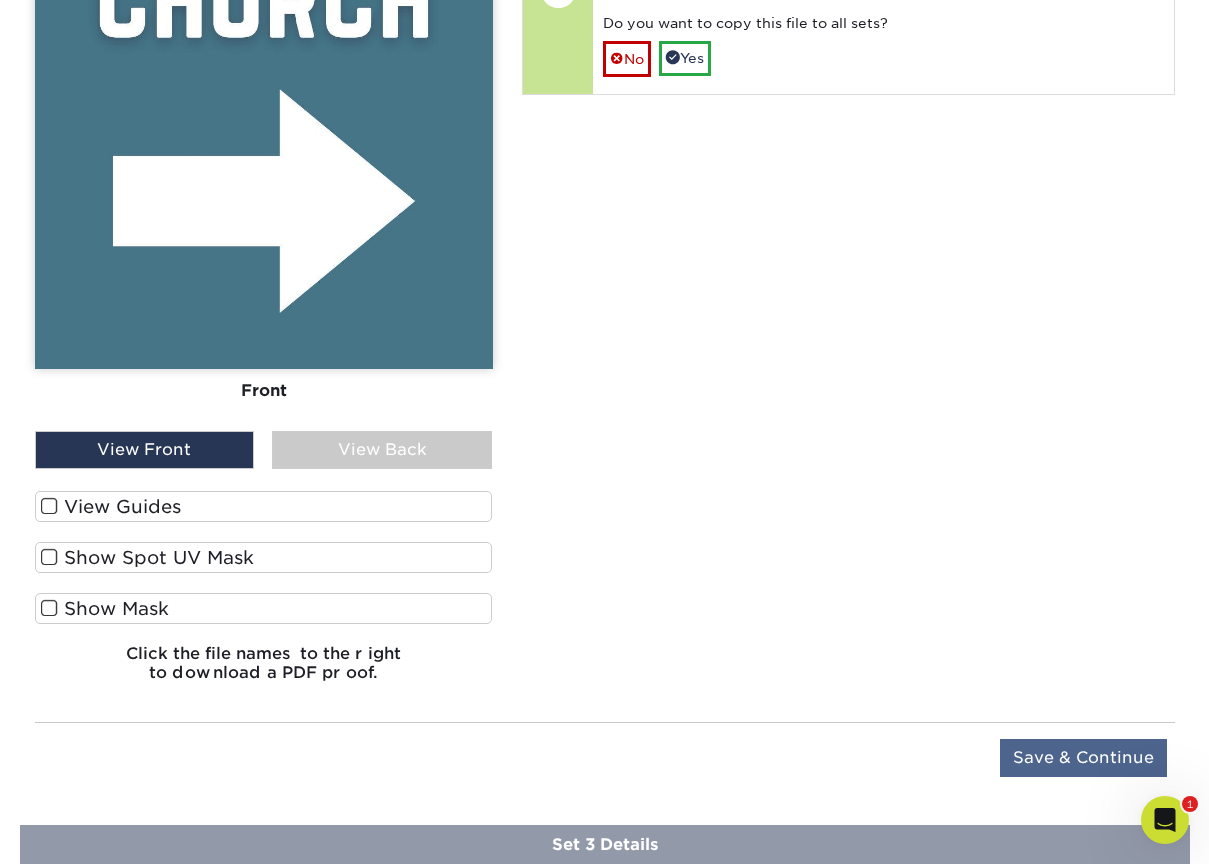 click on "Save & Continue" at bounding box center (1083, 758) 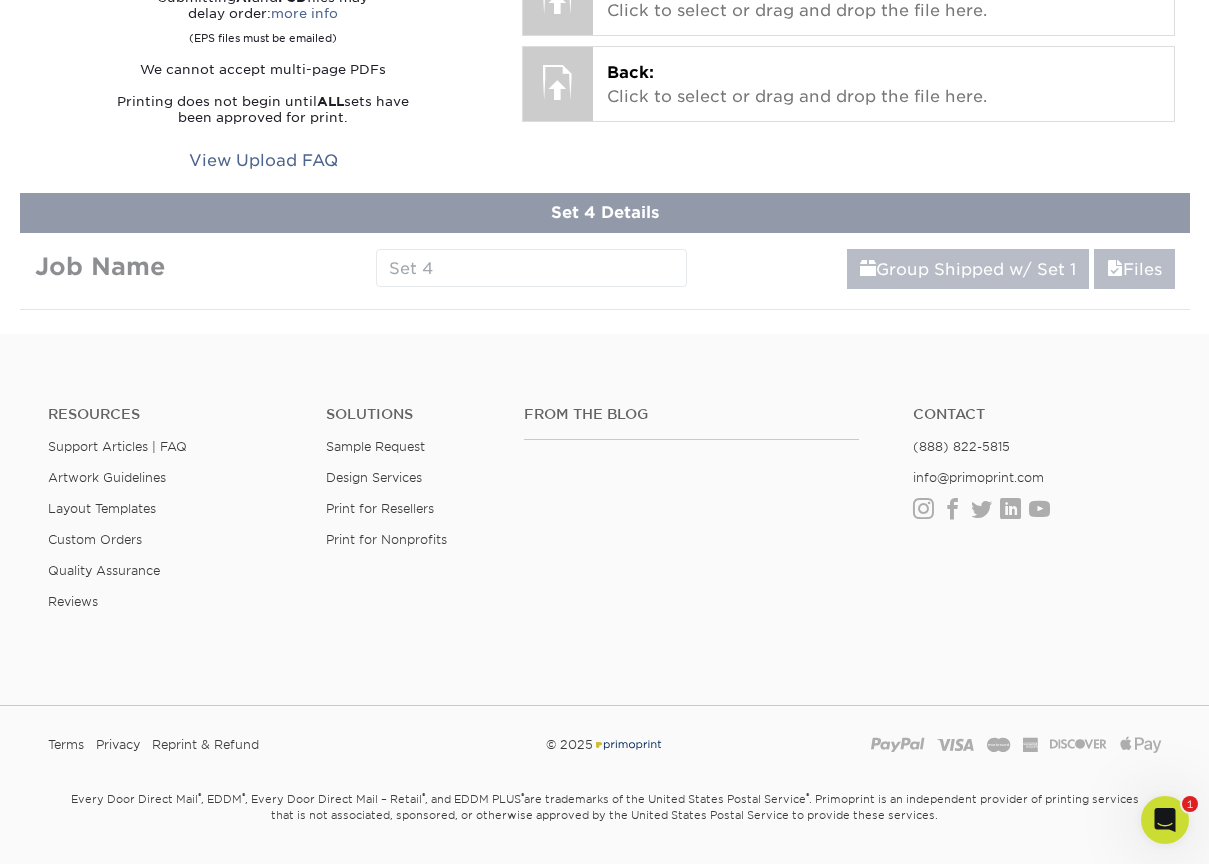 scroll, scrollTop: 1256, scrollLeft: 0, axis: vertical 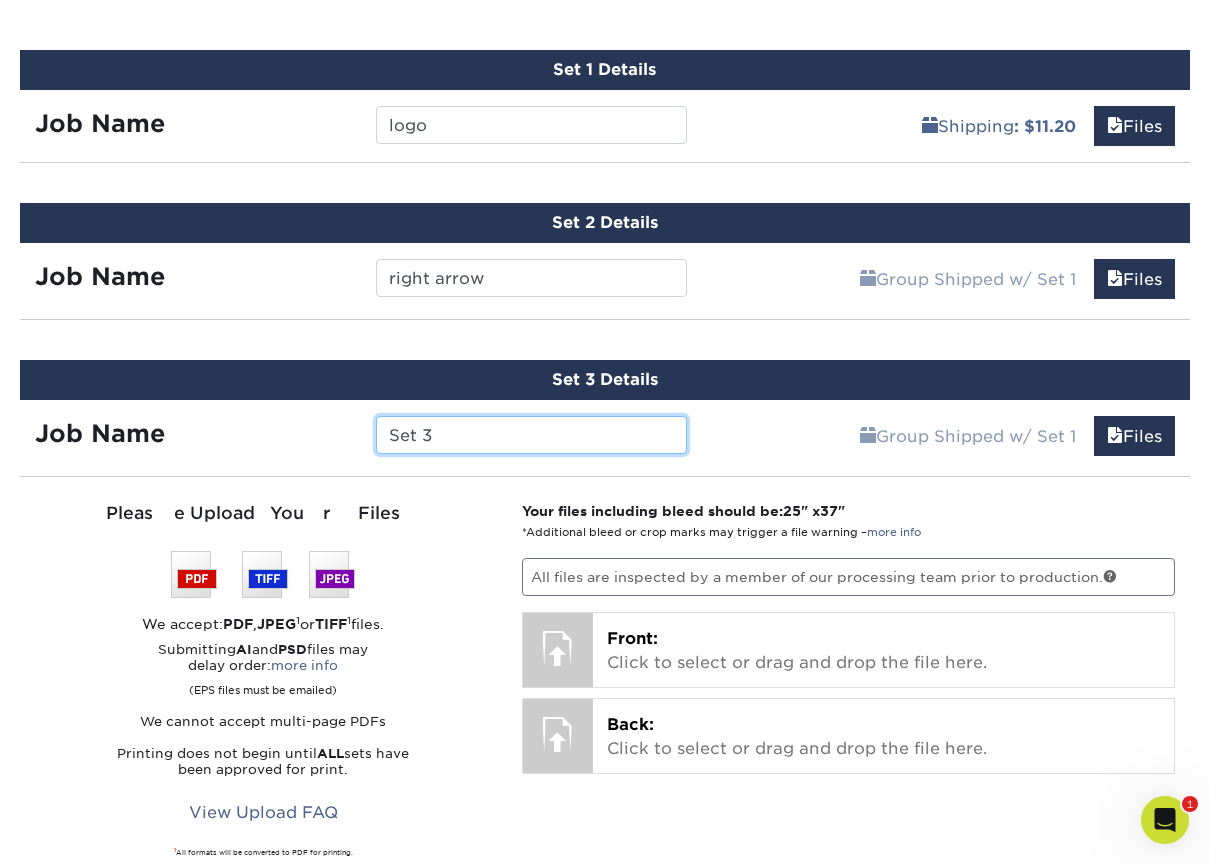 click on "Set 3" at bounding box center [531, 435] 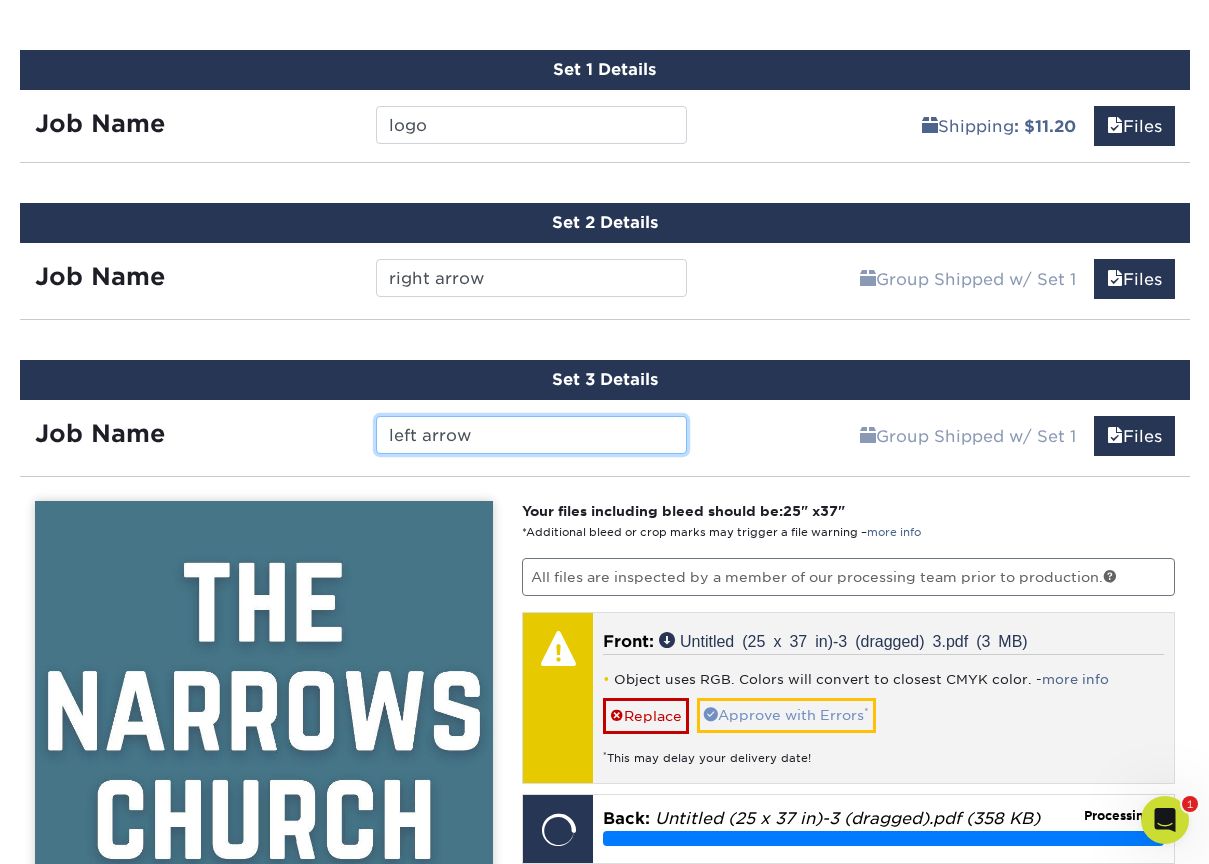 type on "left arrow" 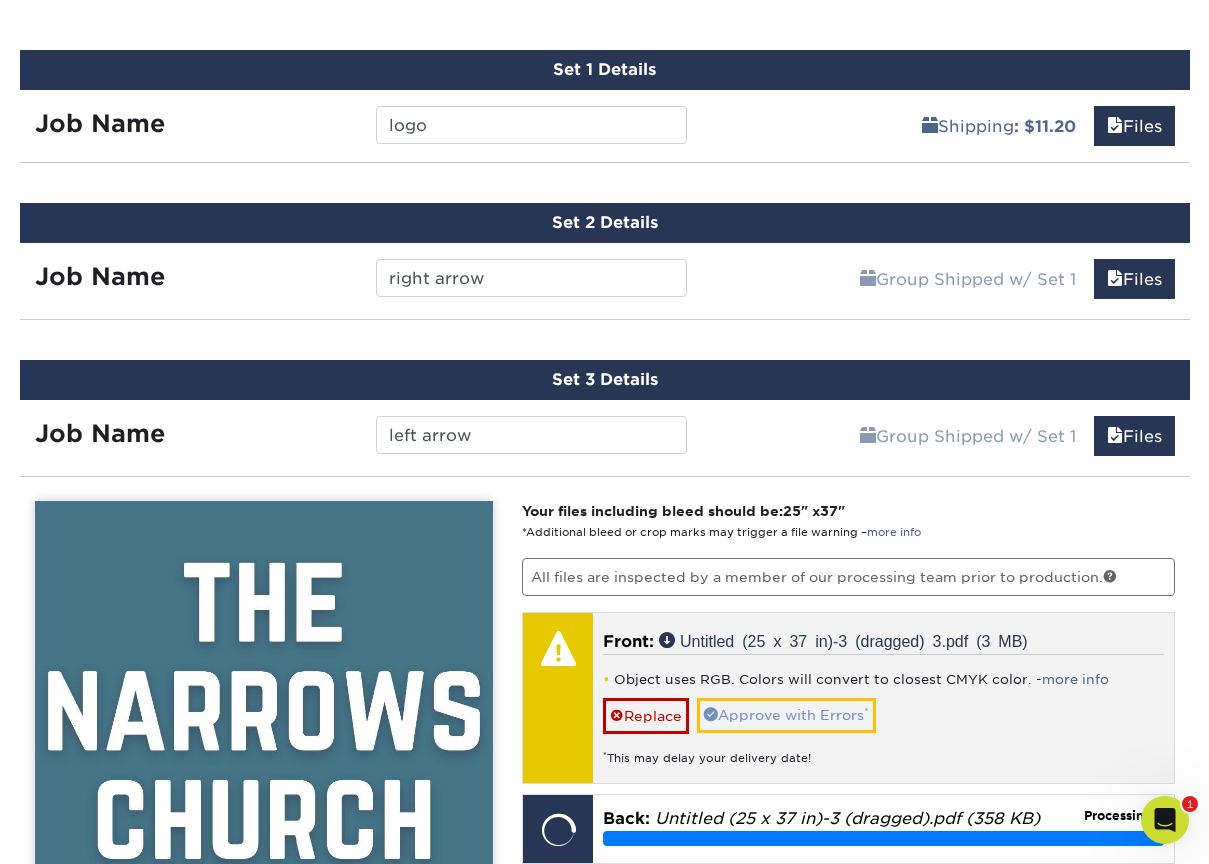 click on "Approve with Errors *" at bounding box center (786, 715) 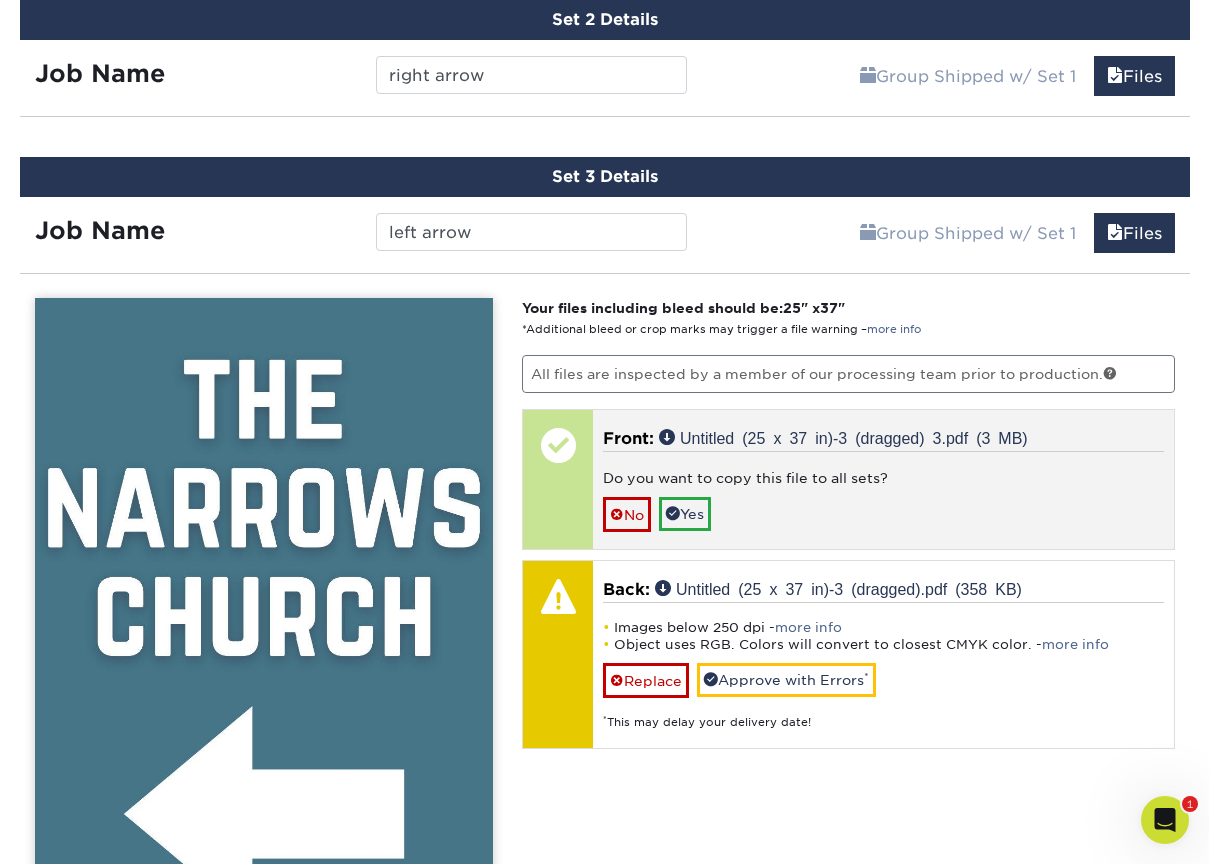 scroll, scrollTop: 1529, scrollLeft: 0, axis: vertical 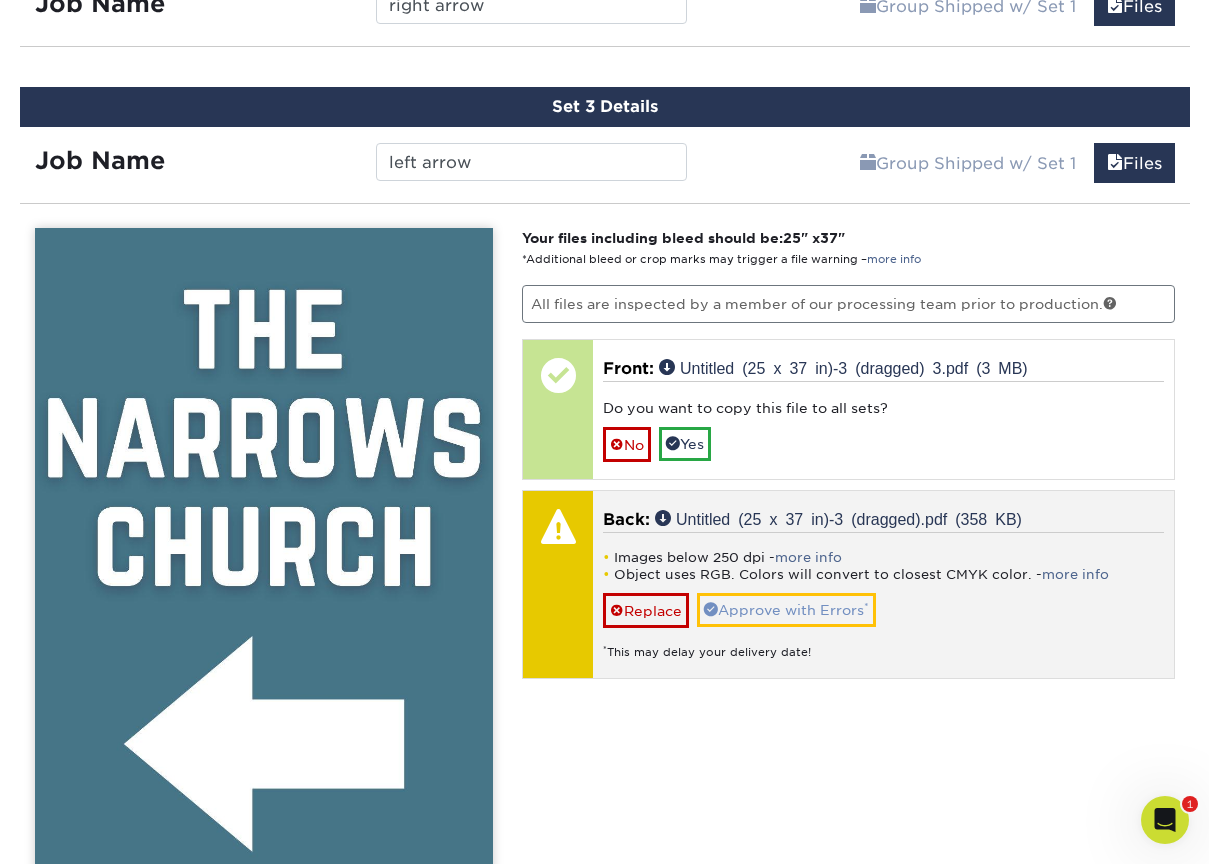 click on "Approve with Errors *" at bounding box center [786, 610] 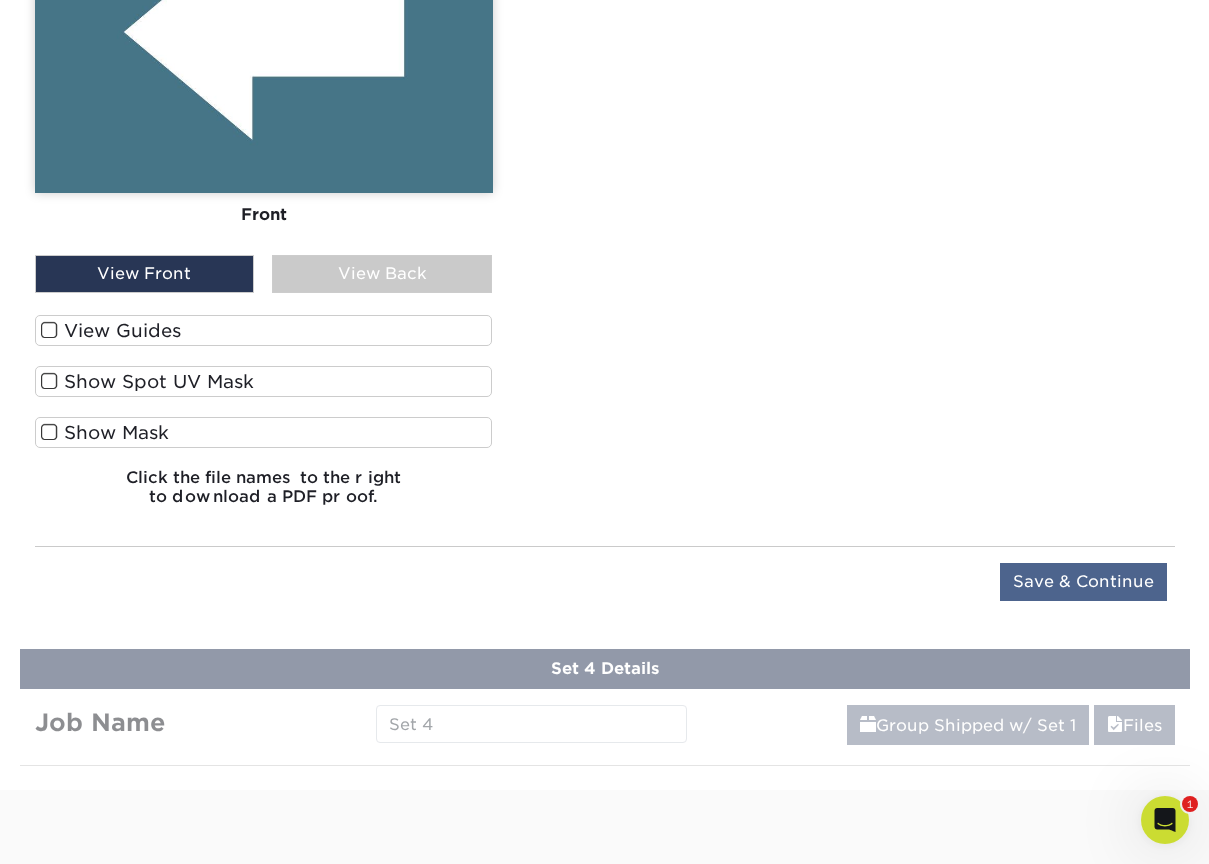 click on "Save & Continue" at bounding box center [1083, 582] 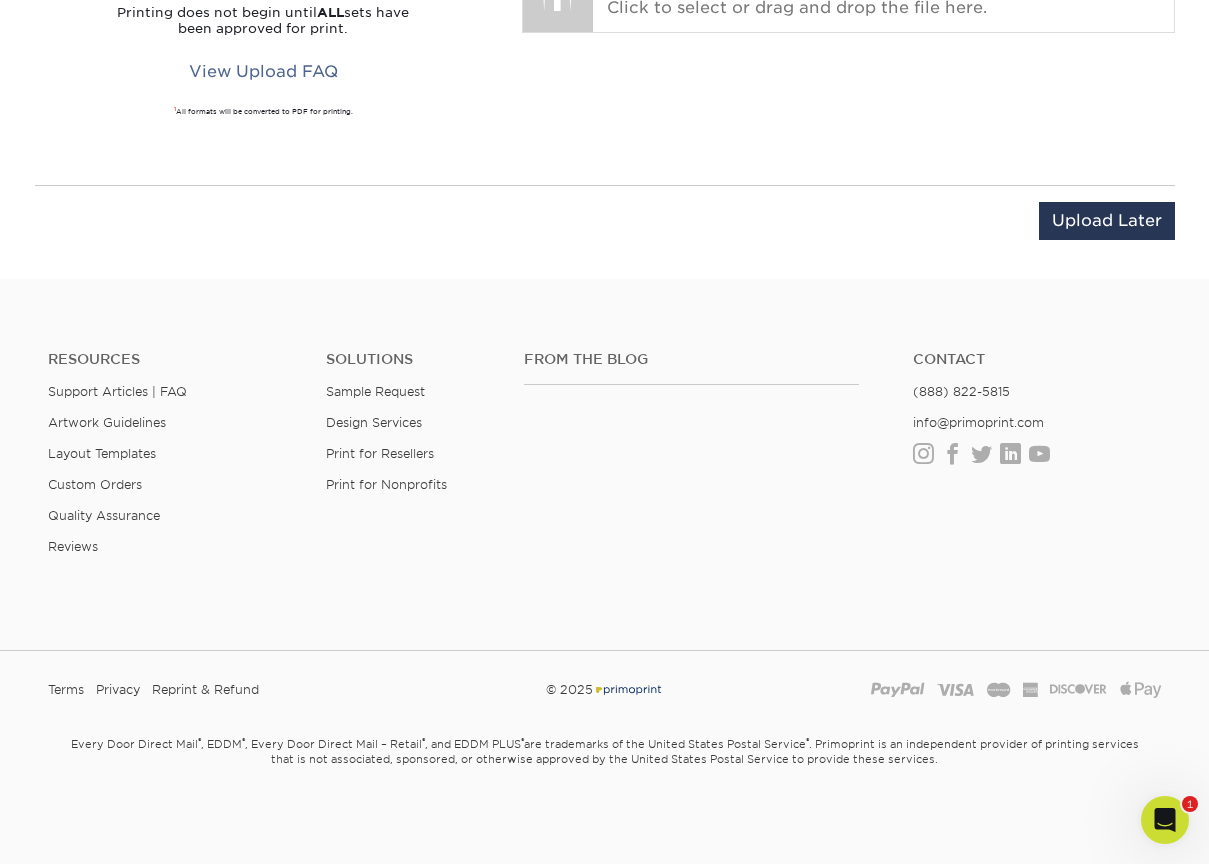 scroll, scrollTop: 1413, scrollLeft: 0, axis: vertical 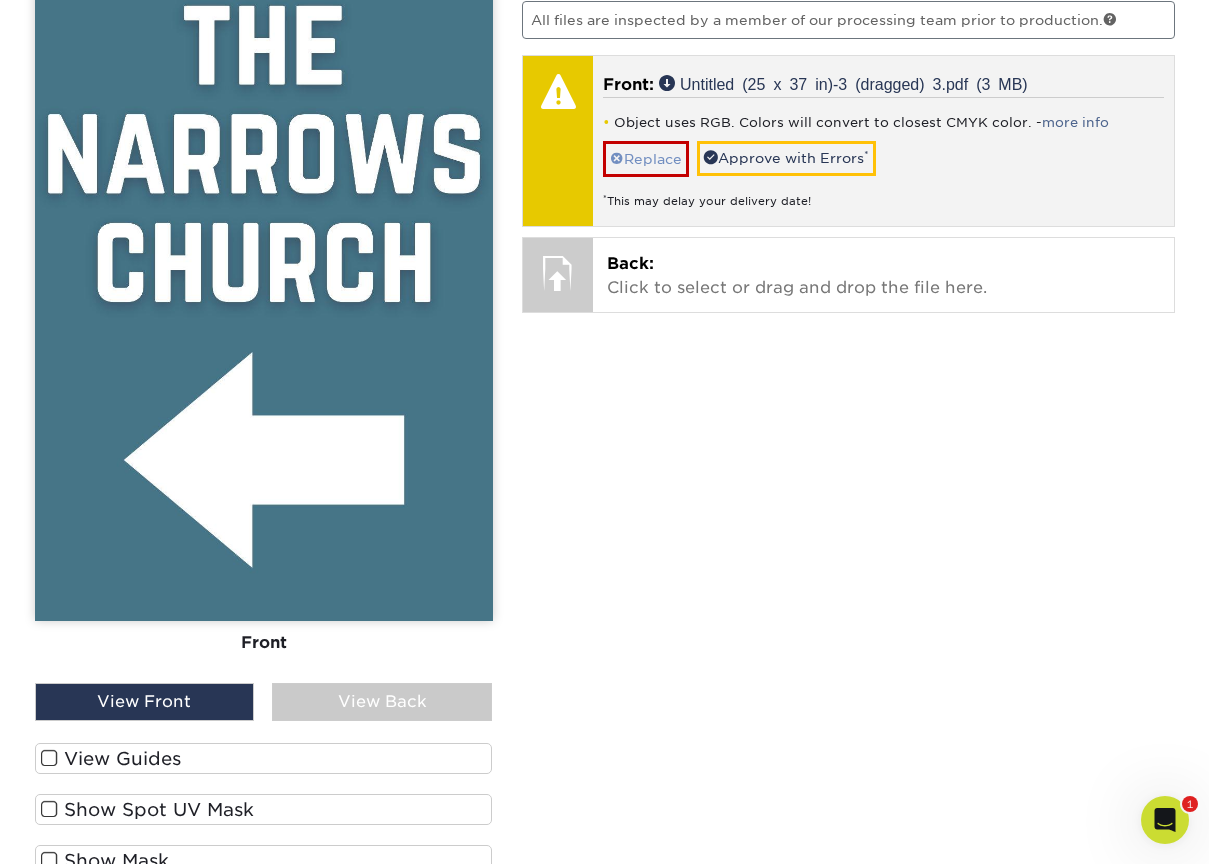 click on "Replace" at bounding box center [646, 158] 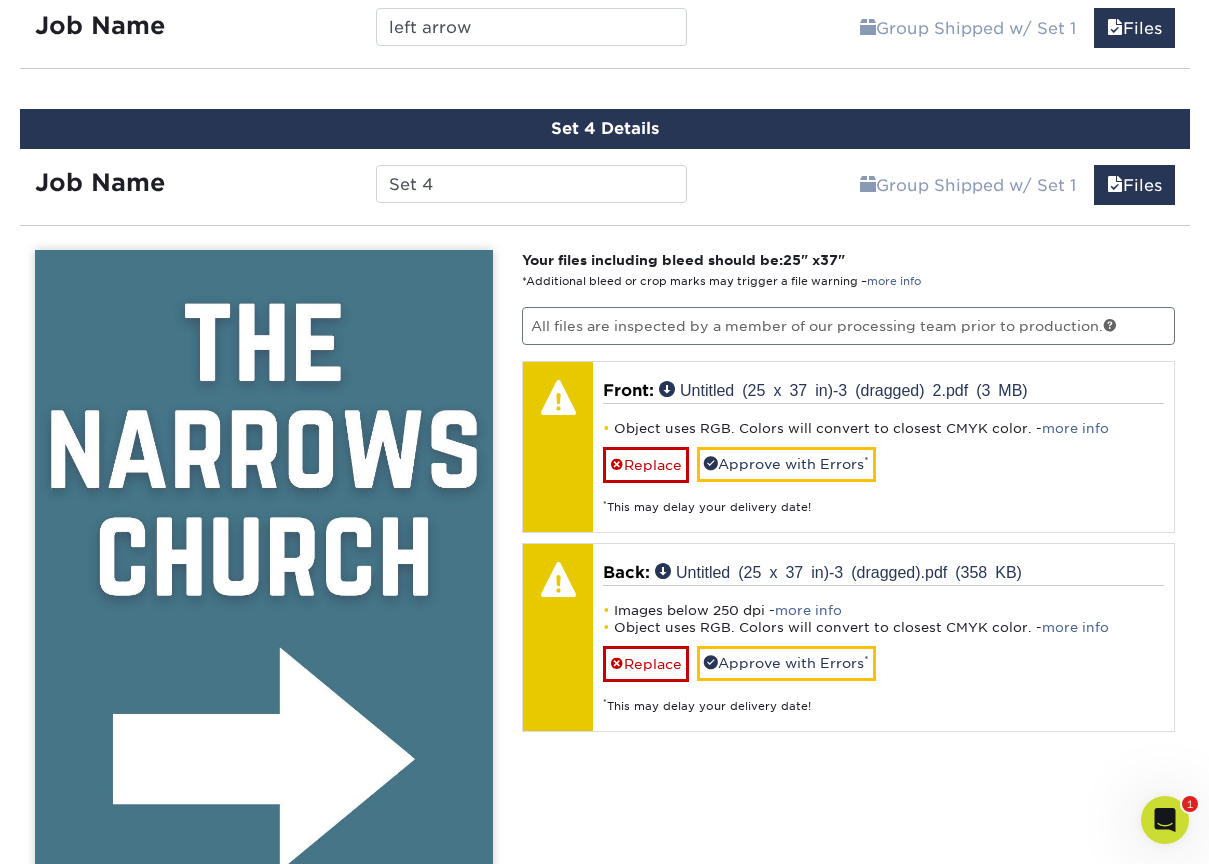 scroll, scrollTop: 1700, scrollLeft: 0, axis: vertical 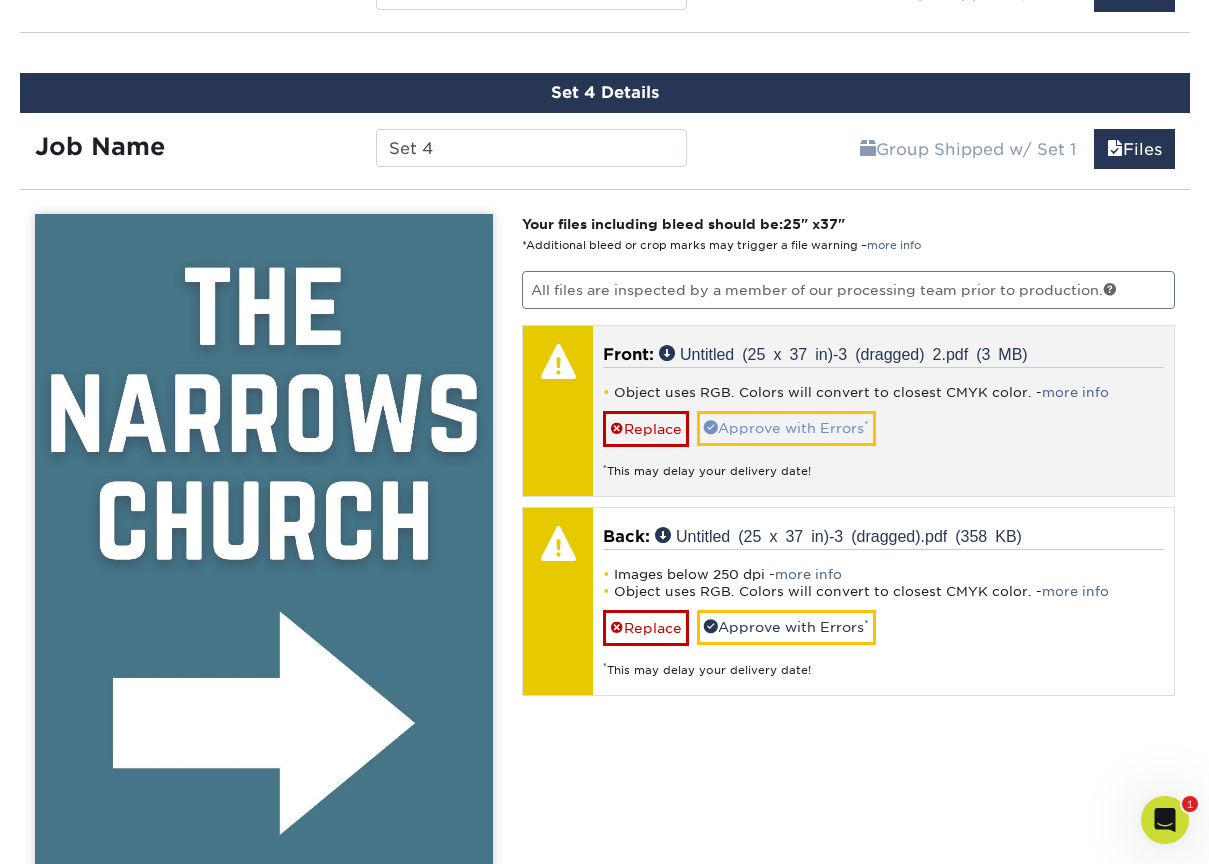 click on "Approve with Errors *" at bounding box center (786, 428) 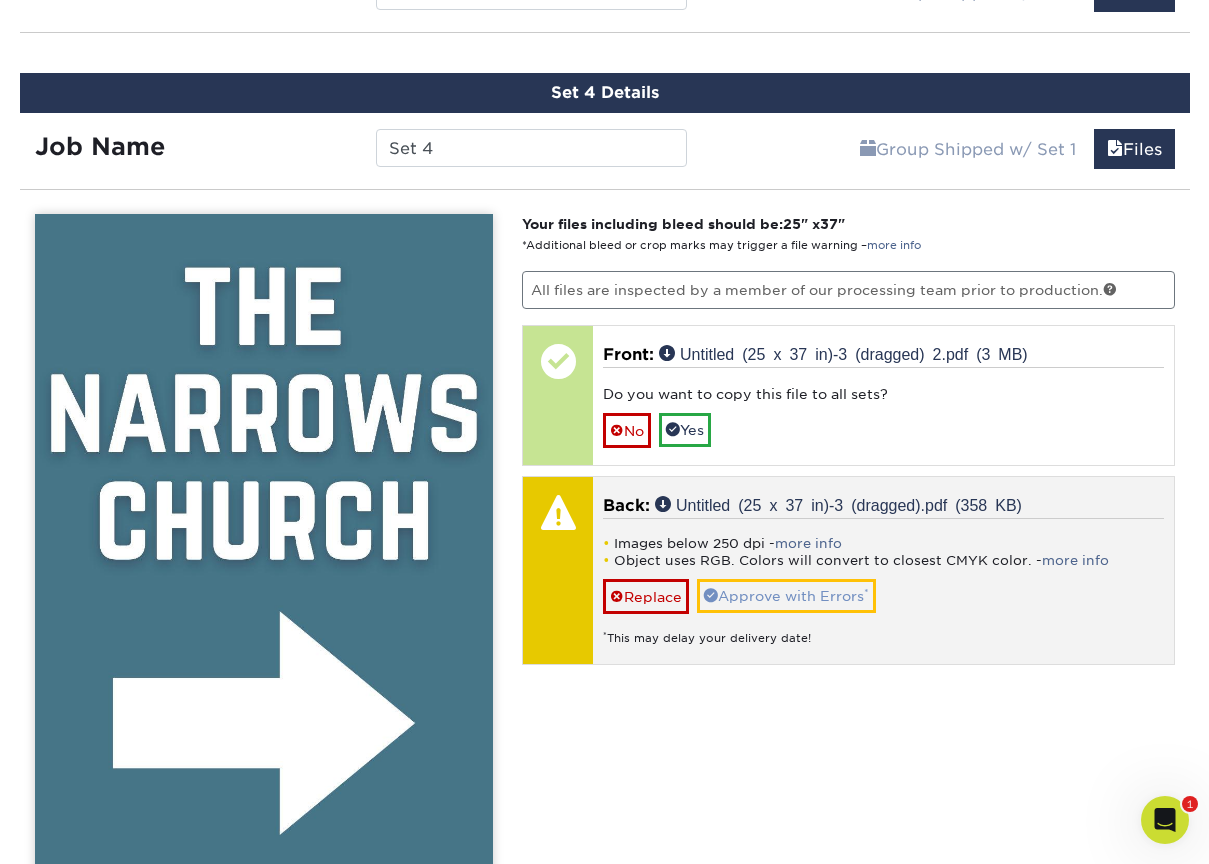 click on "Approve with Errors *" at bounding box center [786, 596] 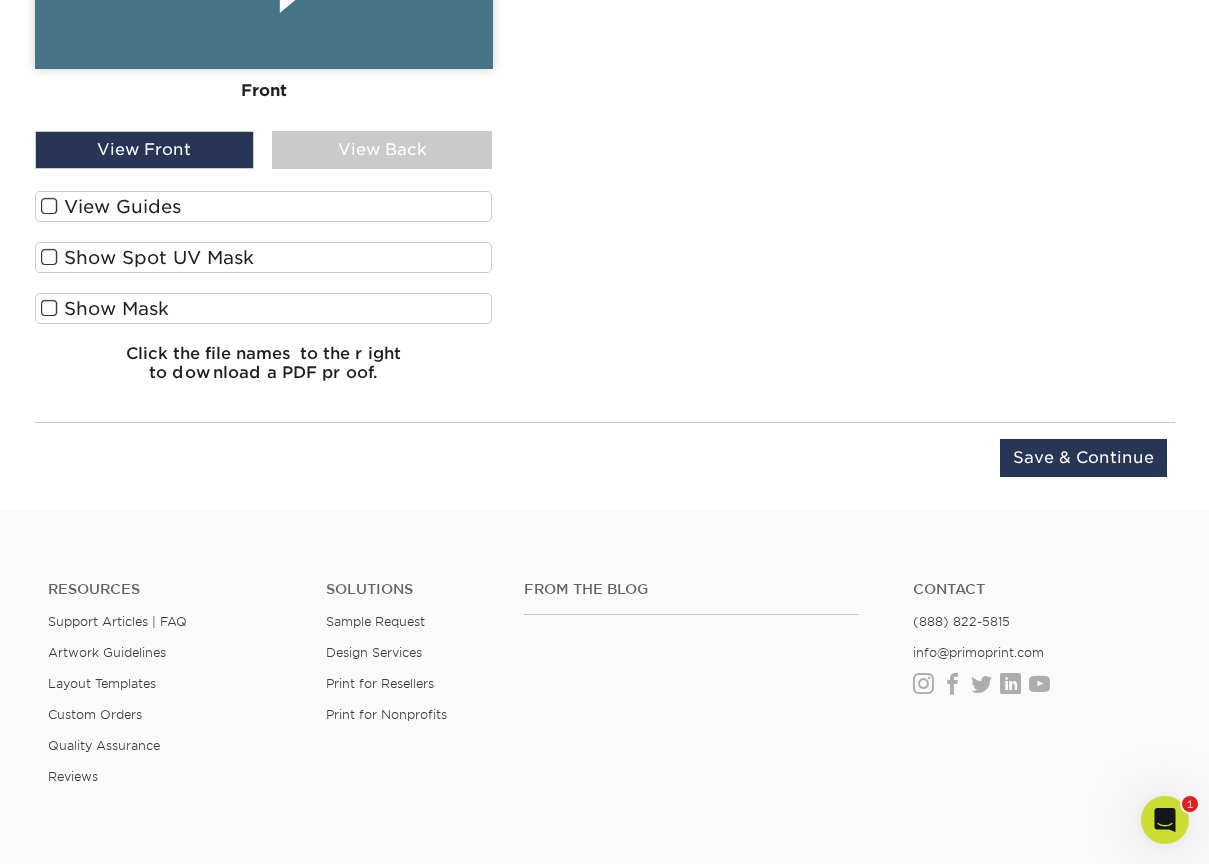 scroll, scrollTop: 2530, scrollLeft: 0, axis: vertical 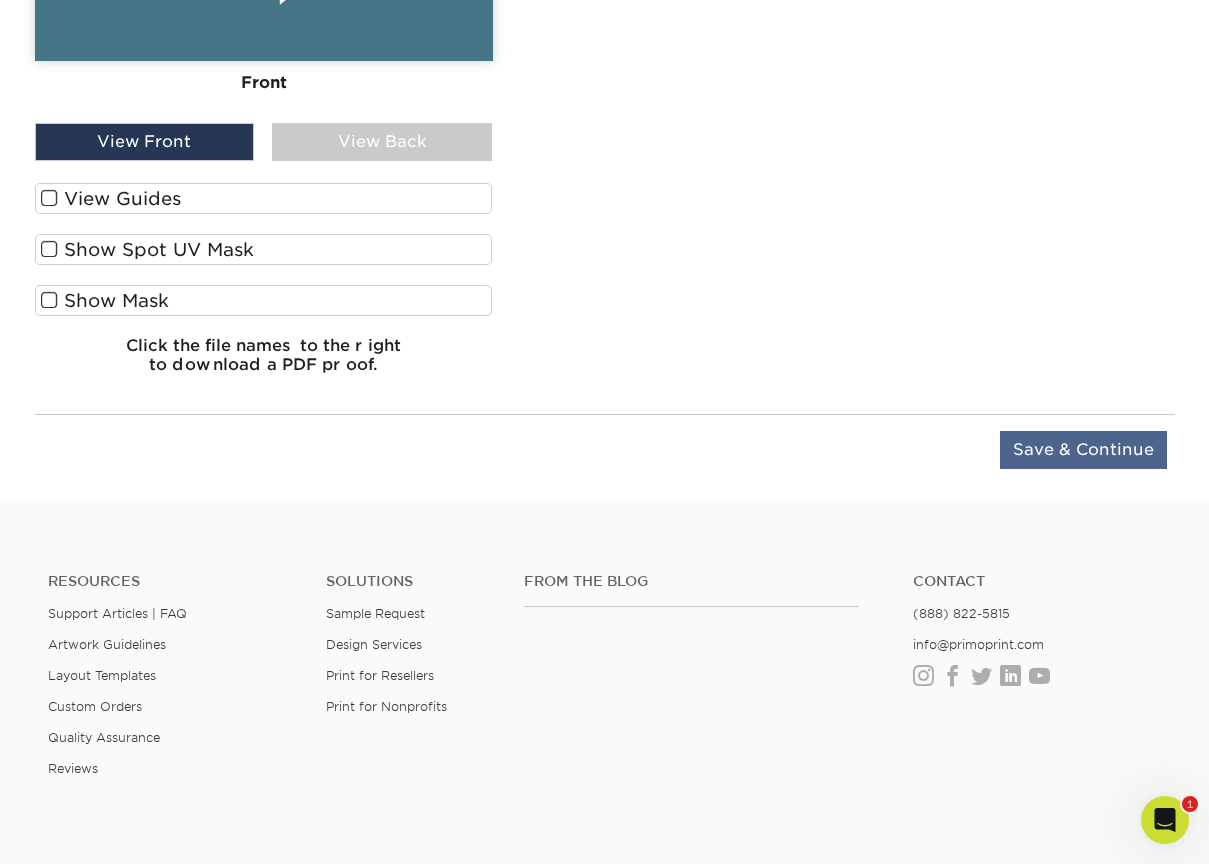 click on "Save & Continue" at bounding box center (1083, 450) 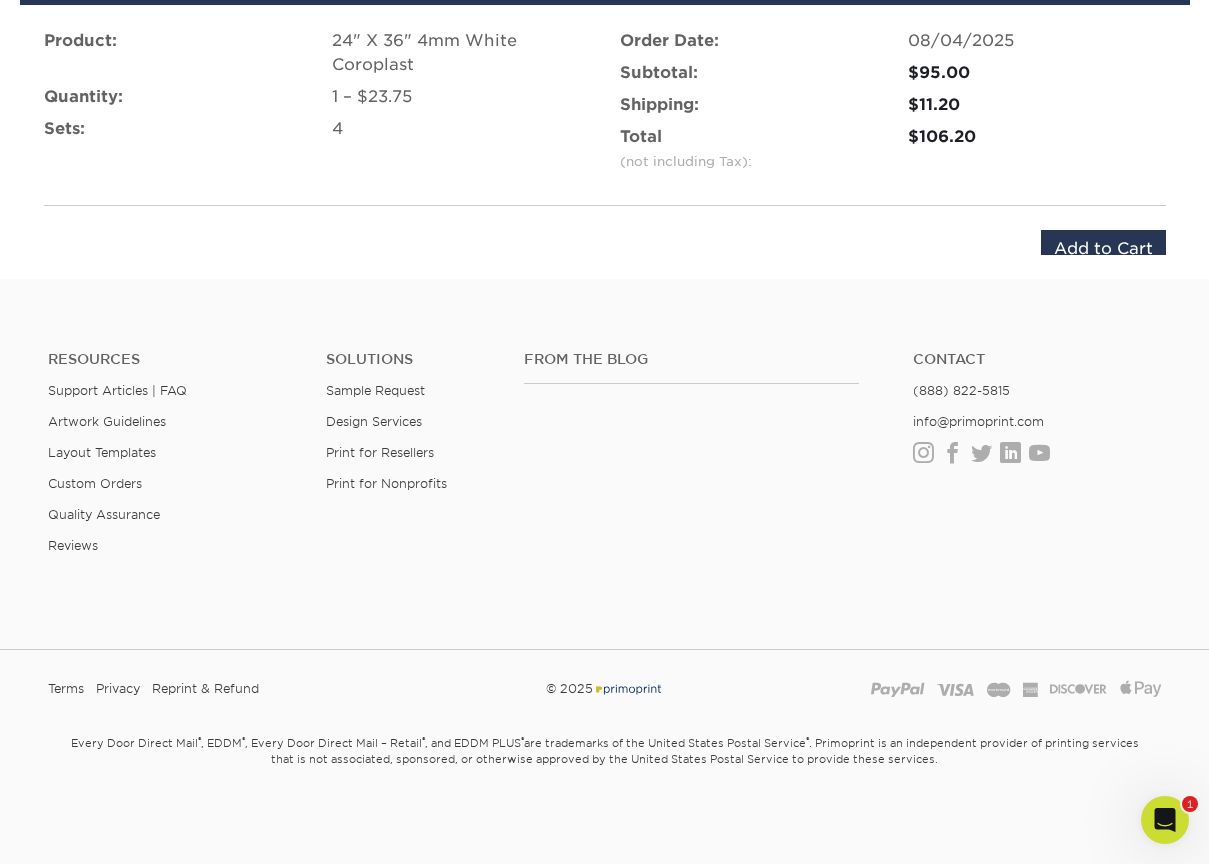 scroll, scrollTop: 1979, scrollLeft: 0, axis: vertical 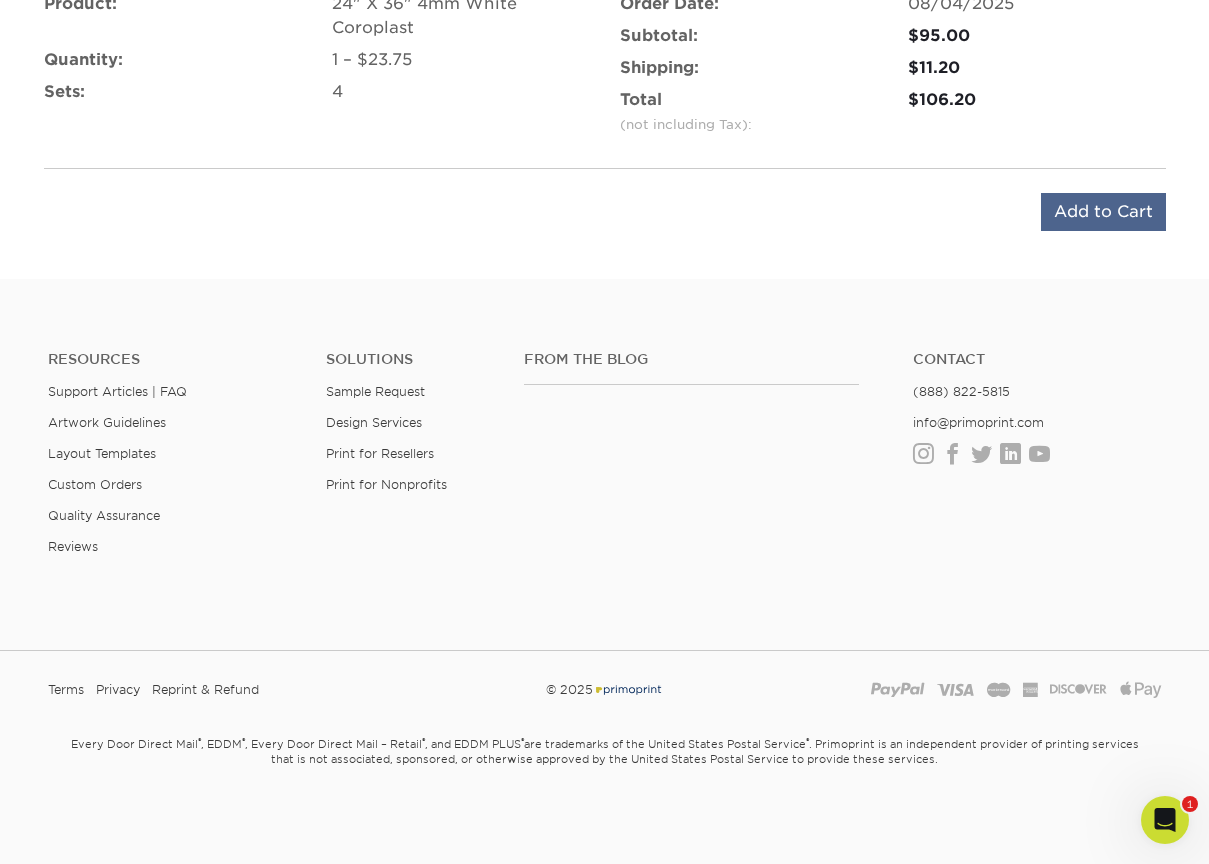 click on "Add to Cart" at bounding box center (1103, 212) 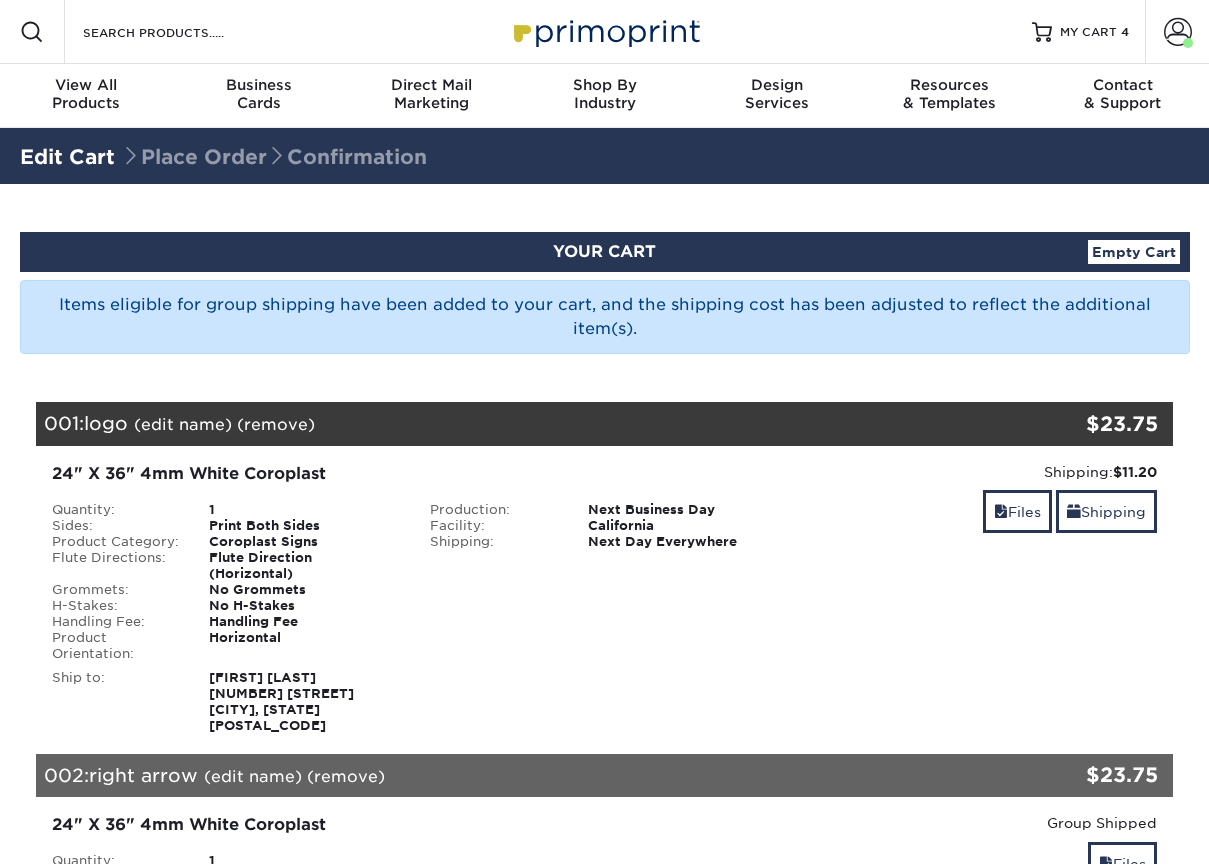 scroll, scrollTop: 0, scrollLeft: 0, axis: both 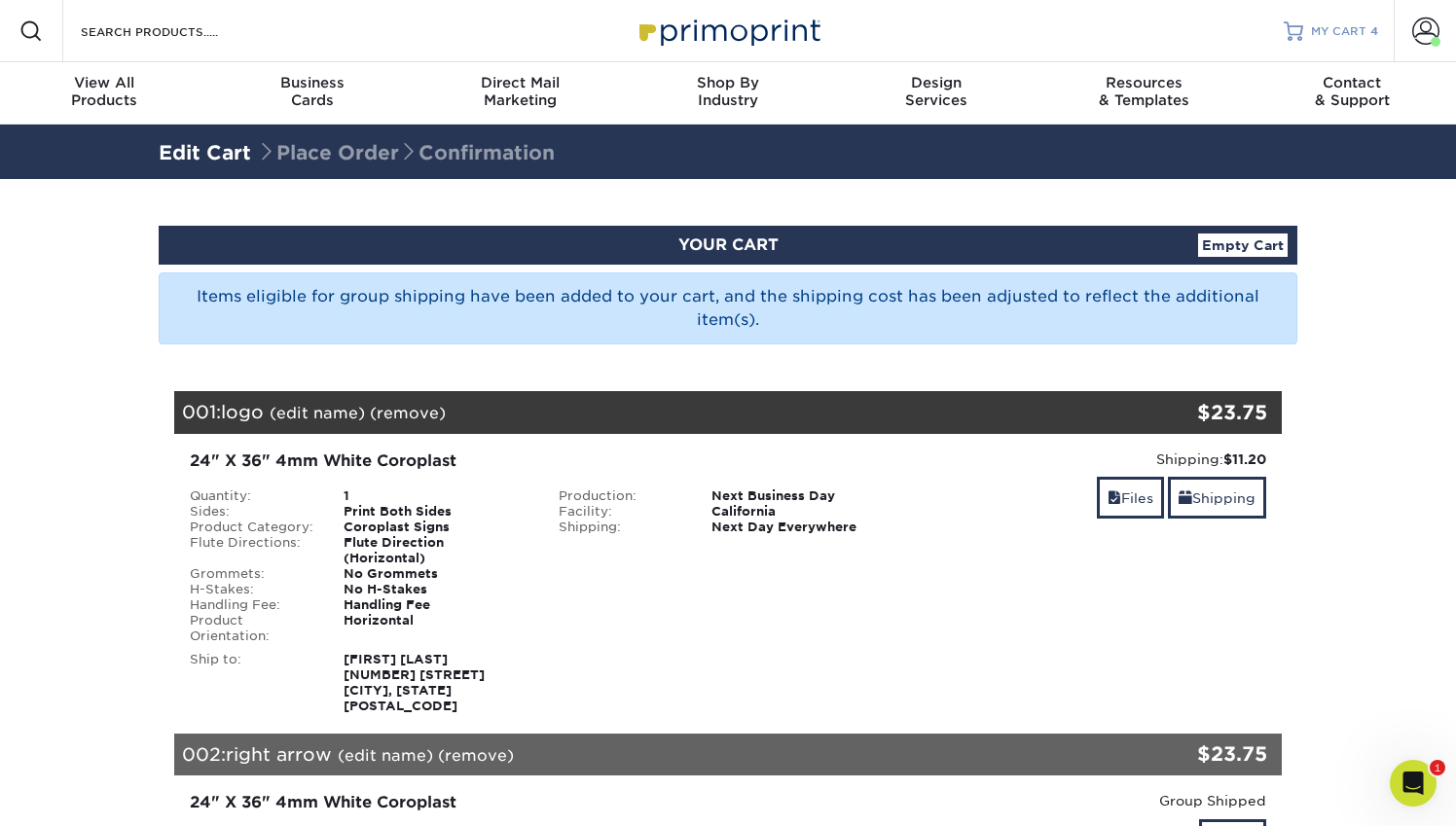 click on "MY CART" at bounding box center (1338, 31) 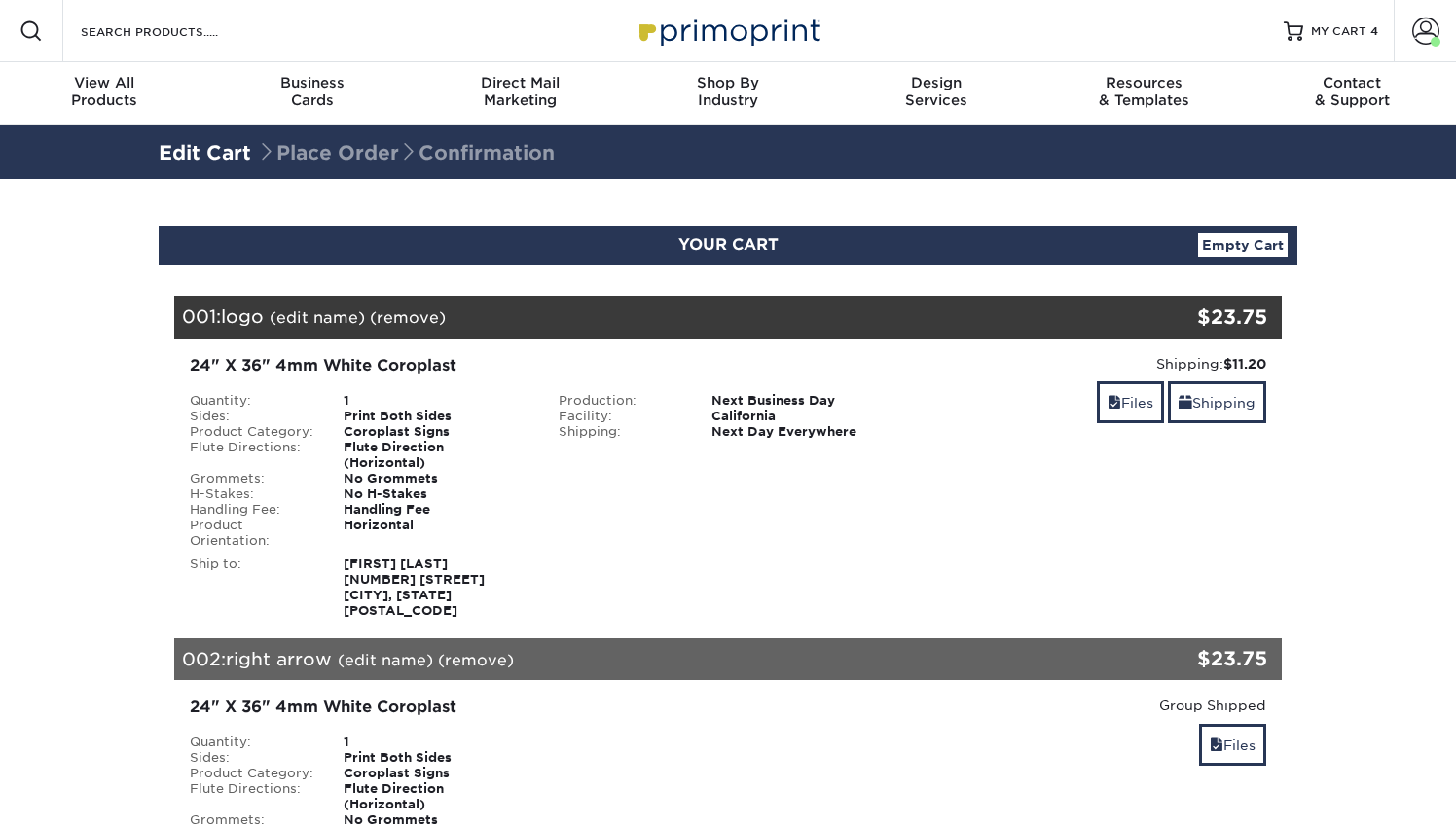 scroll, scrollTop: 0, scrollLeft: 0, axis: both 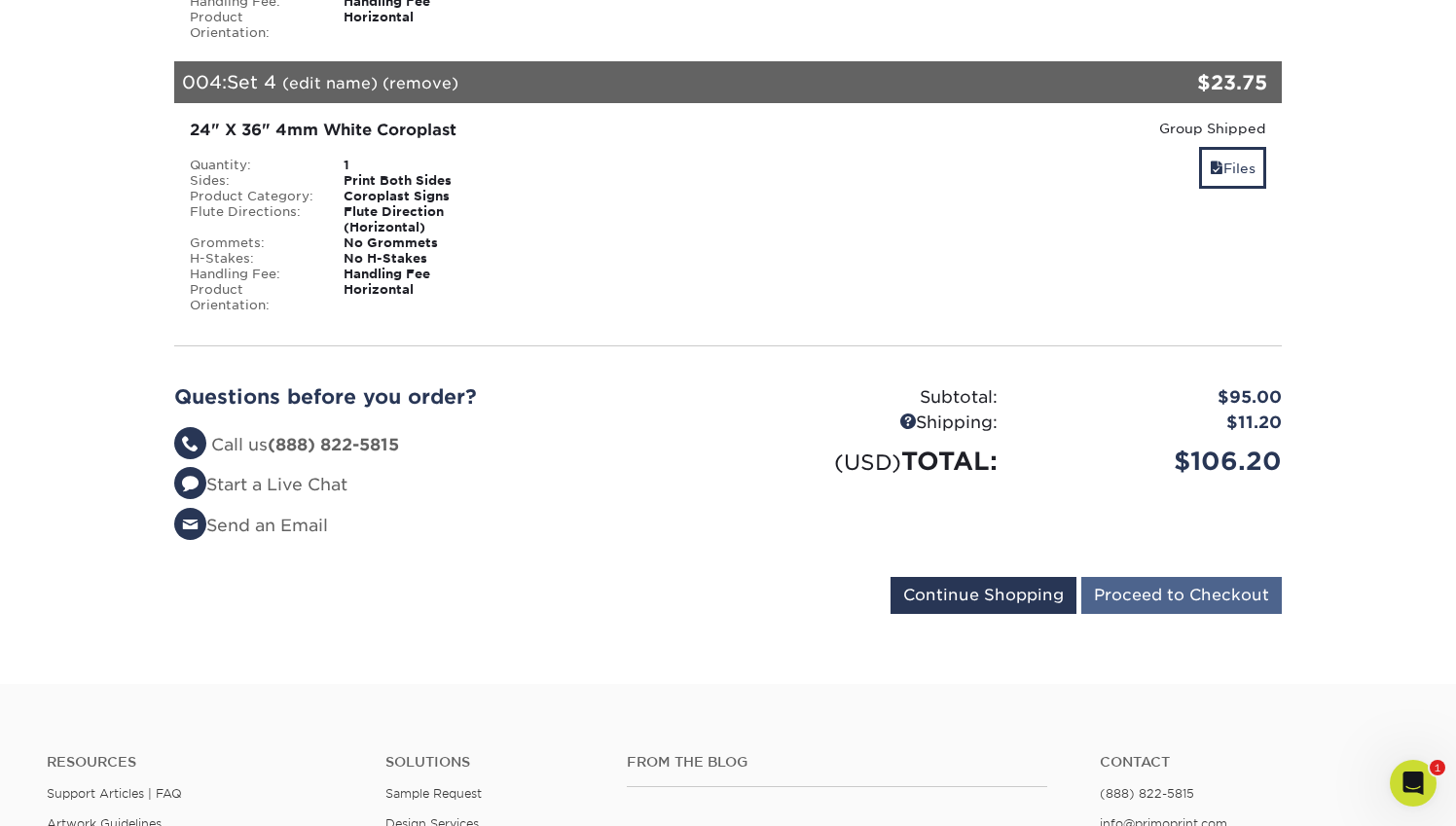 click on "Proceed to Checkout" at bounding box center (1182, 595) 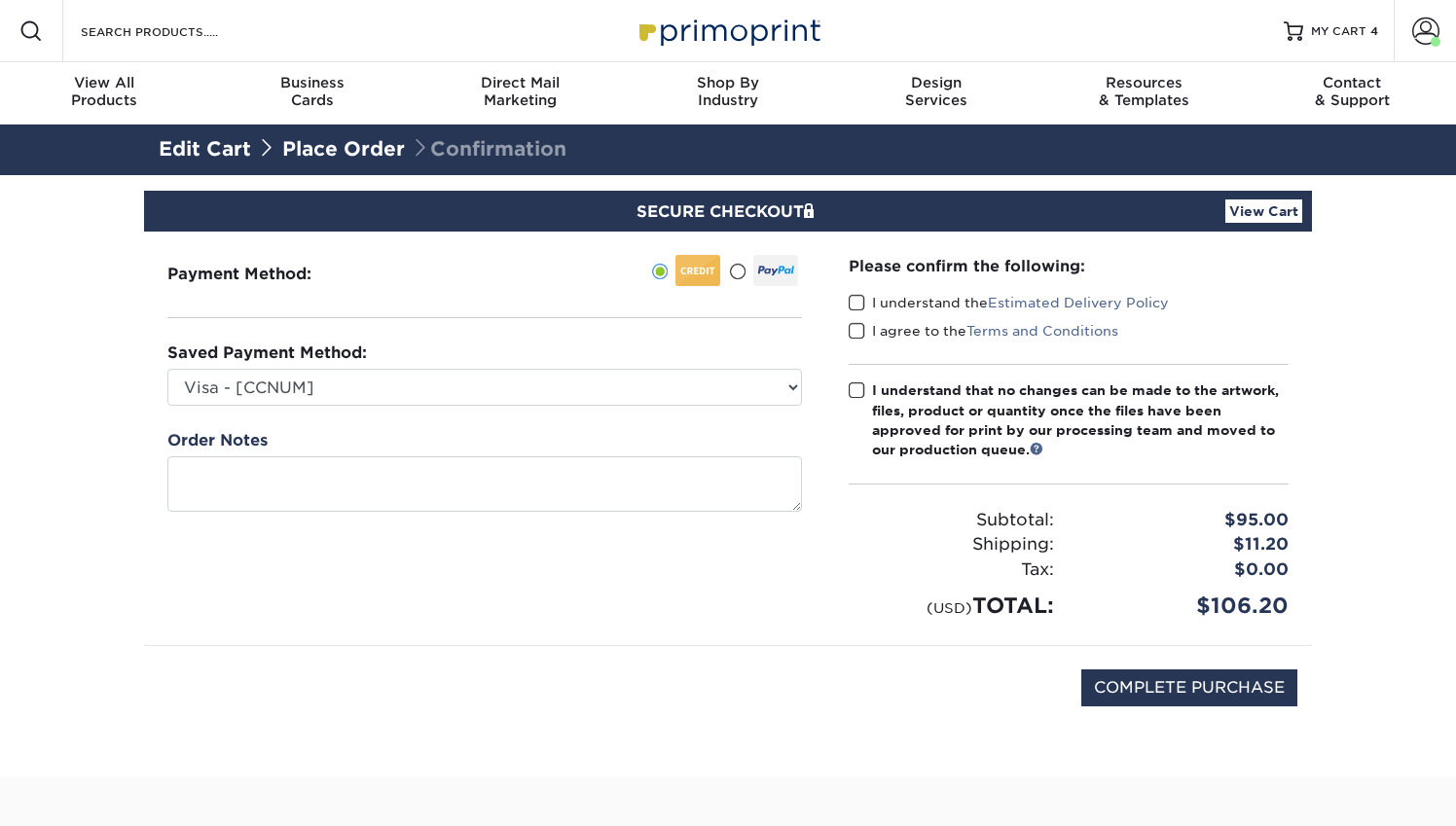 scroll, scrollTop: 0, scrollLeft: 0, axis: both 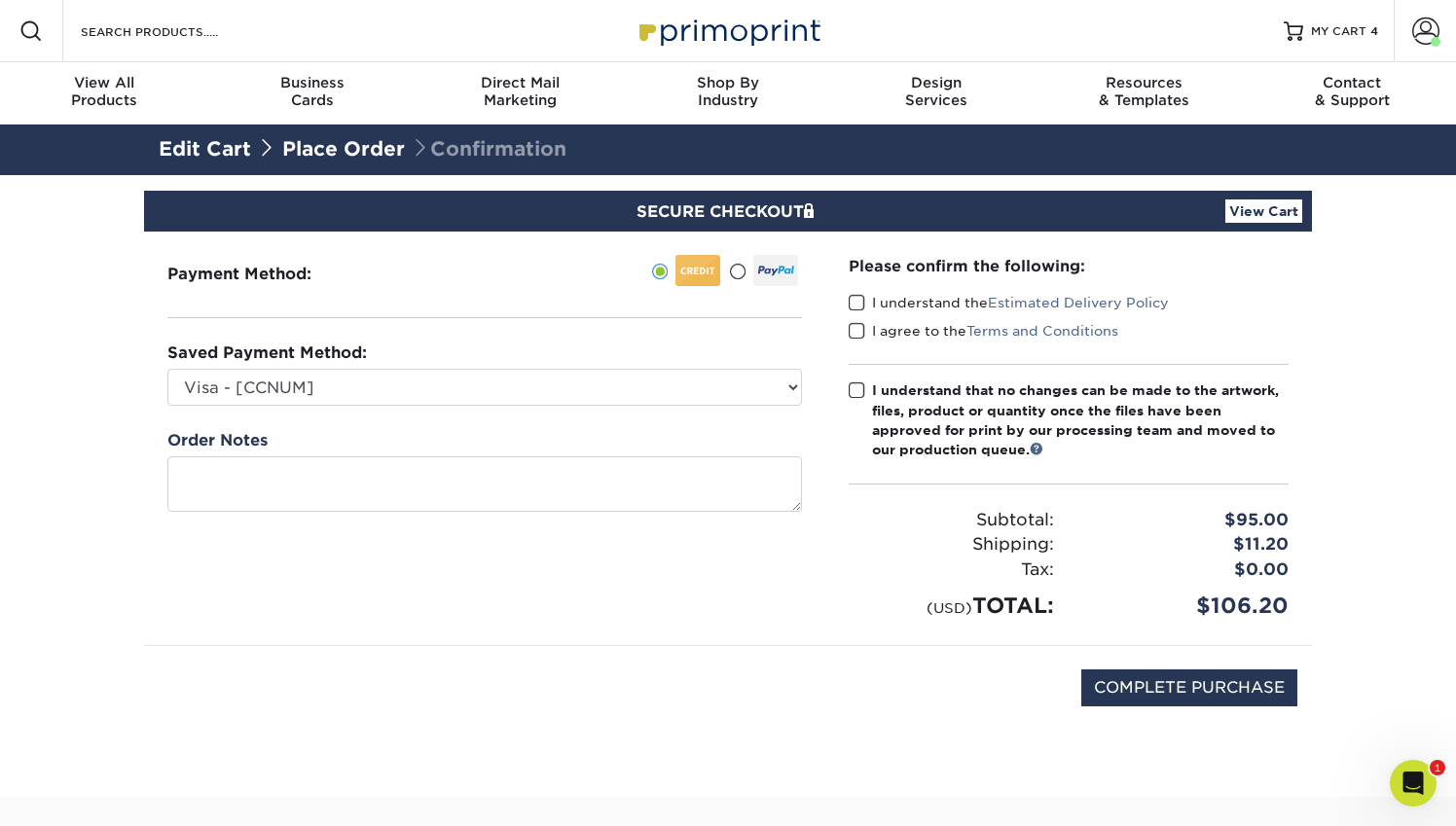 click at bounding box center [856, 303] 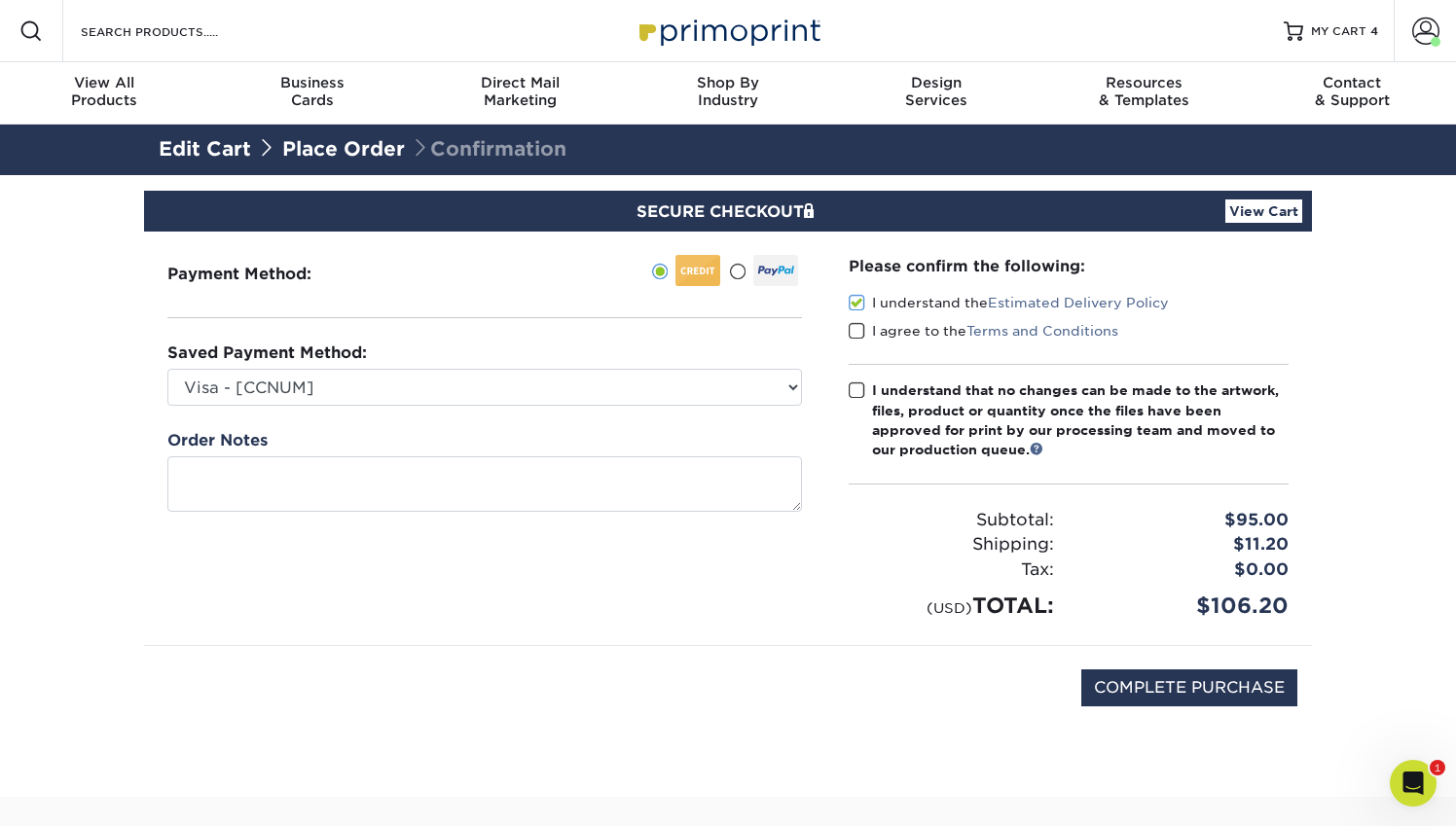 click at bounding box center [856, 331] 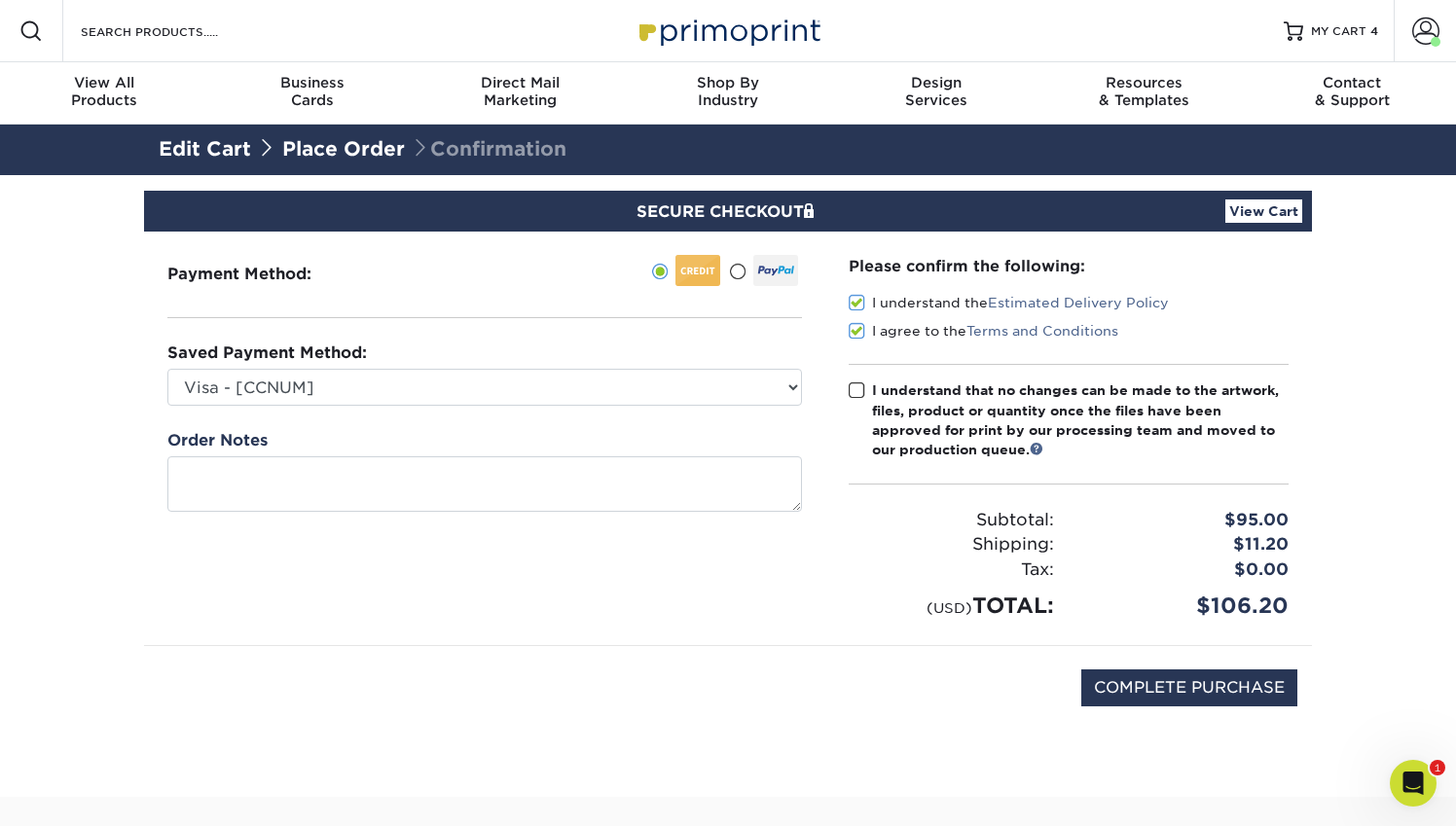 click at bounding box center (856, 390) 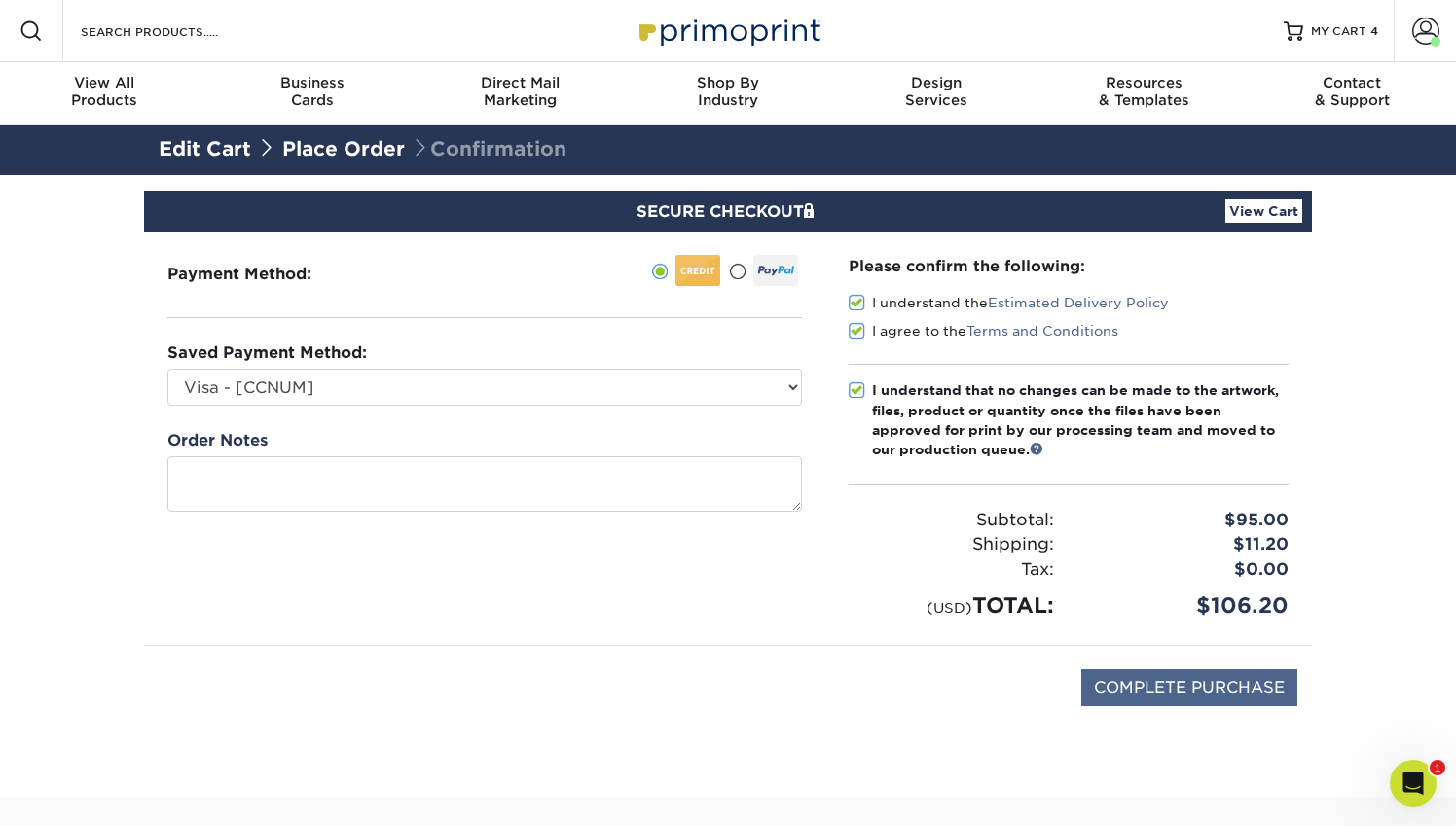 click on "COMPLETE PURCHASE" at bounding box center [1189, 688] 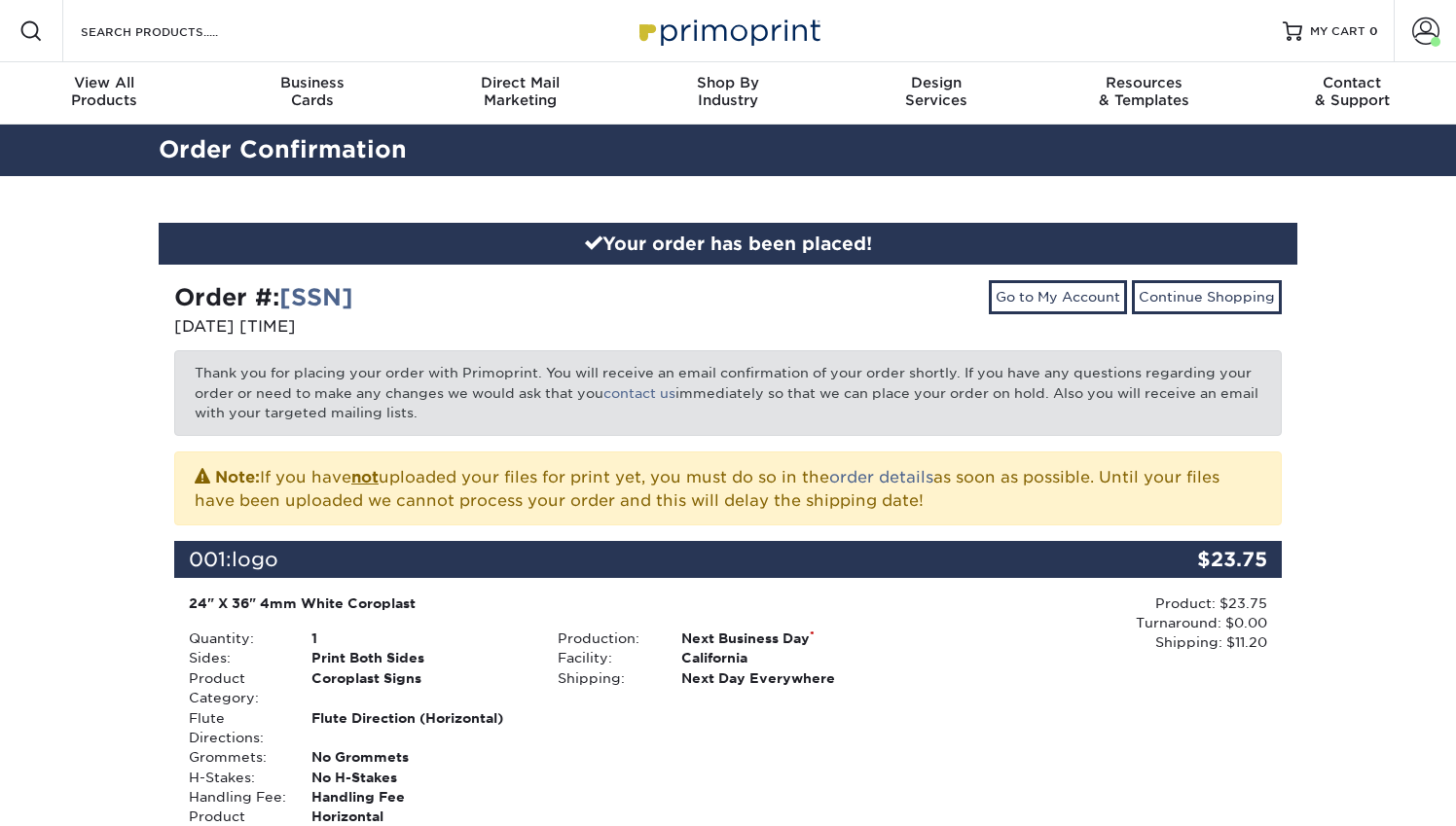 scroll, scrollTop: 0, scrollLeft: 0, axis: both 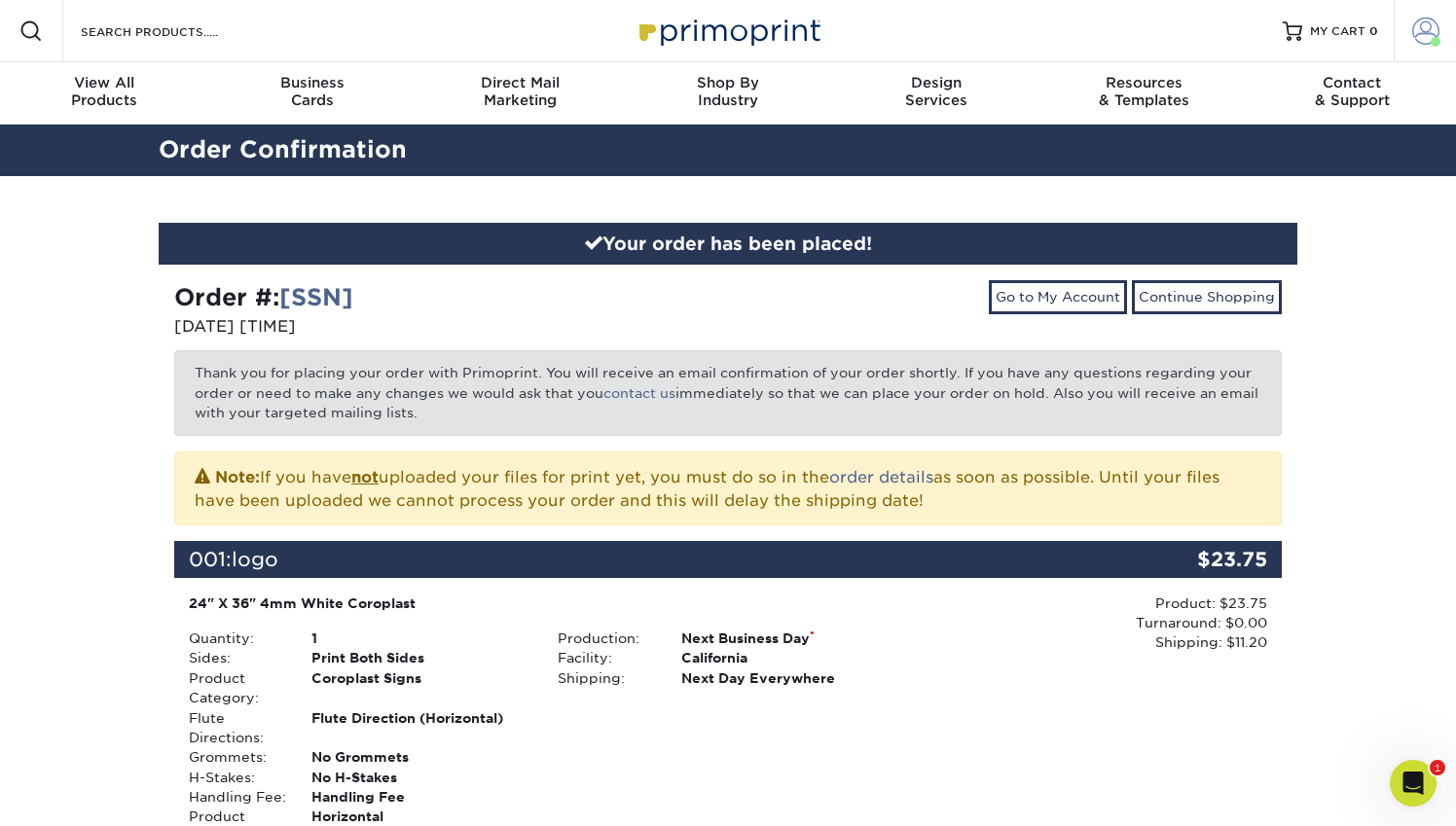 click at bounding box center (1426, 31) 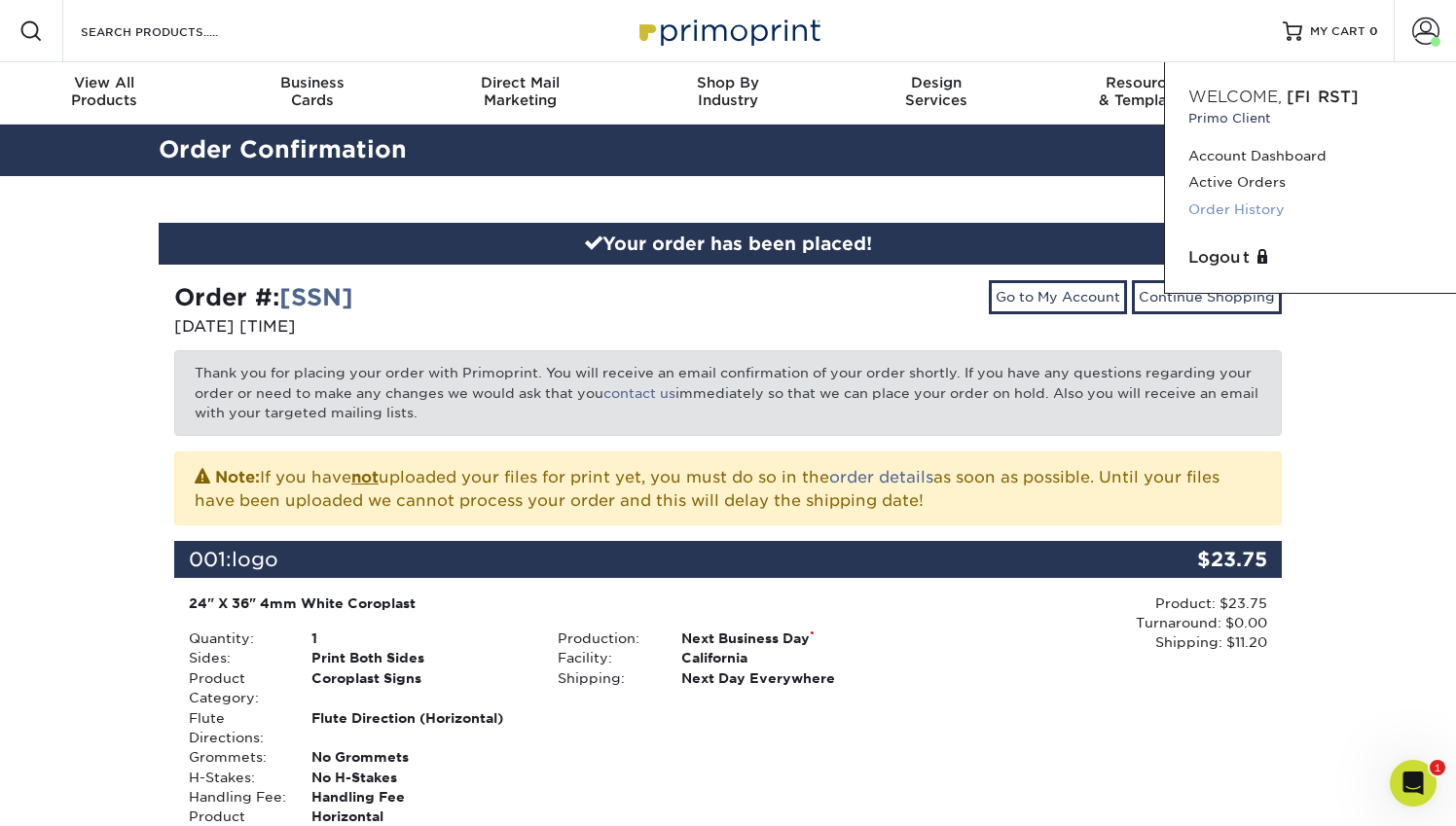 click on "Order History" at bounding box center (1310, 209) 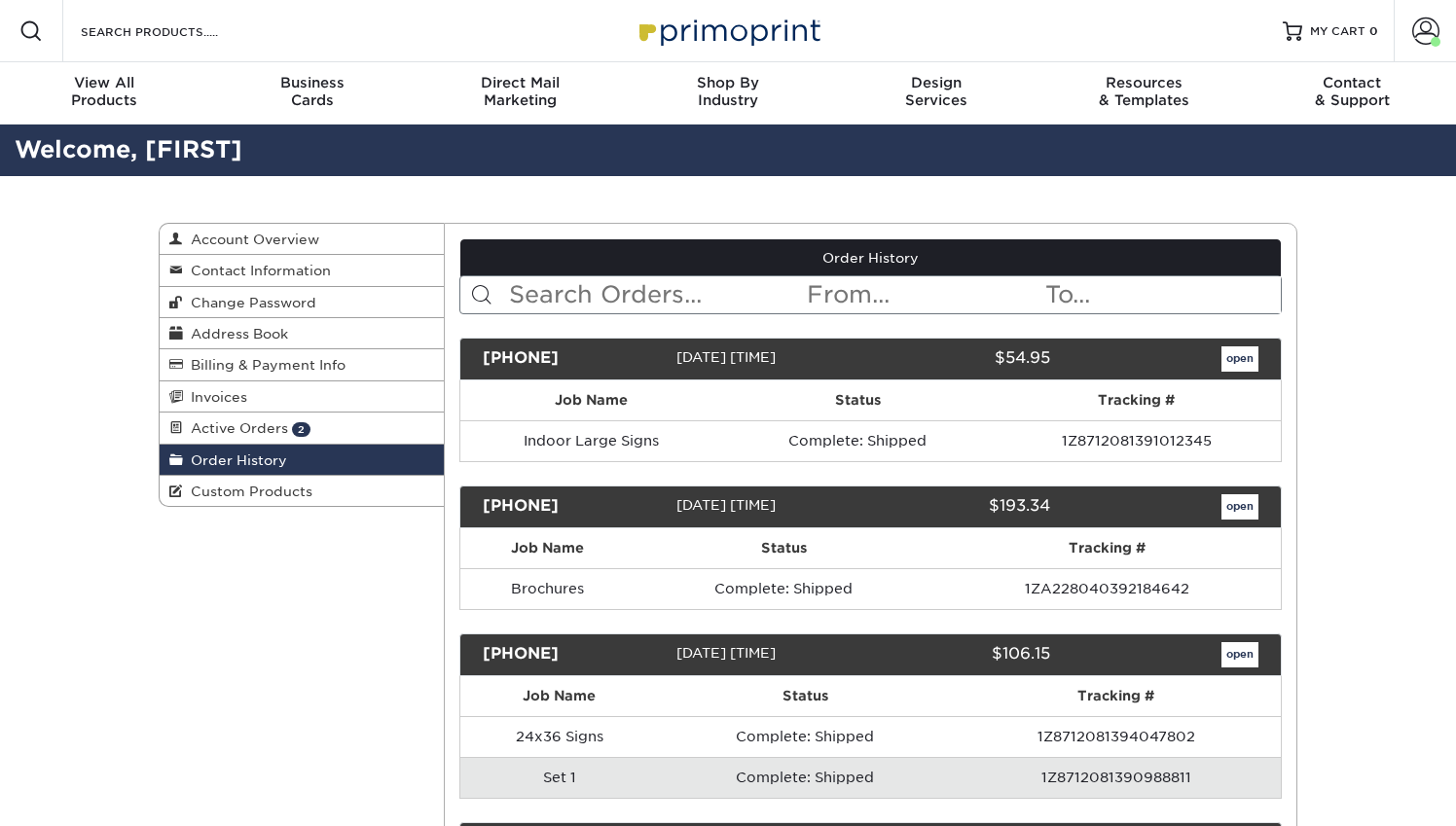 scroll, scrollTop: 0, scrollLeft: 0, axis: both 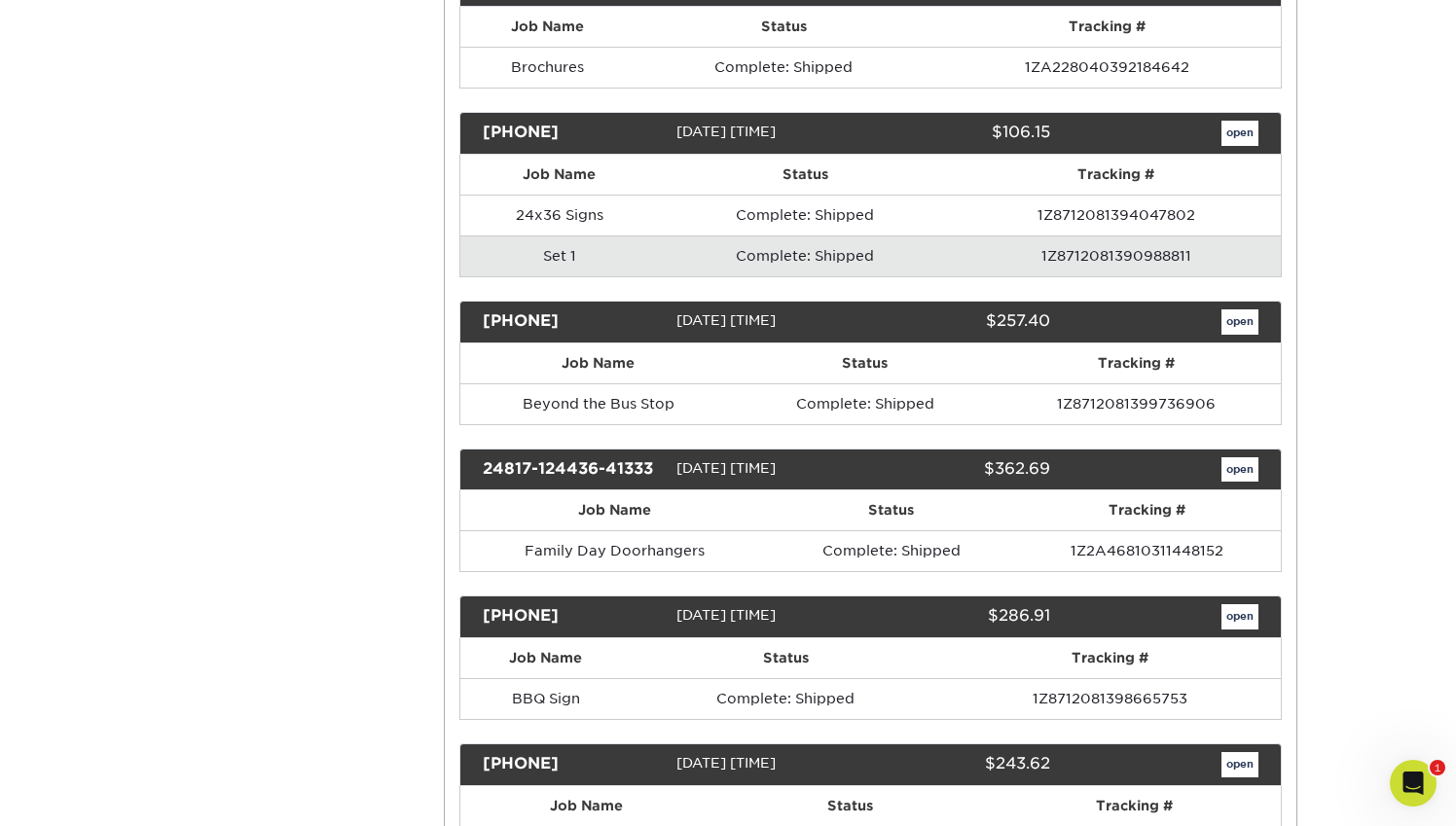 click on "open" at bounding box center [1240, 470] 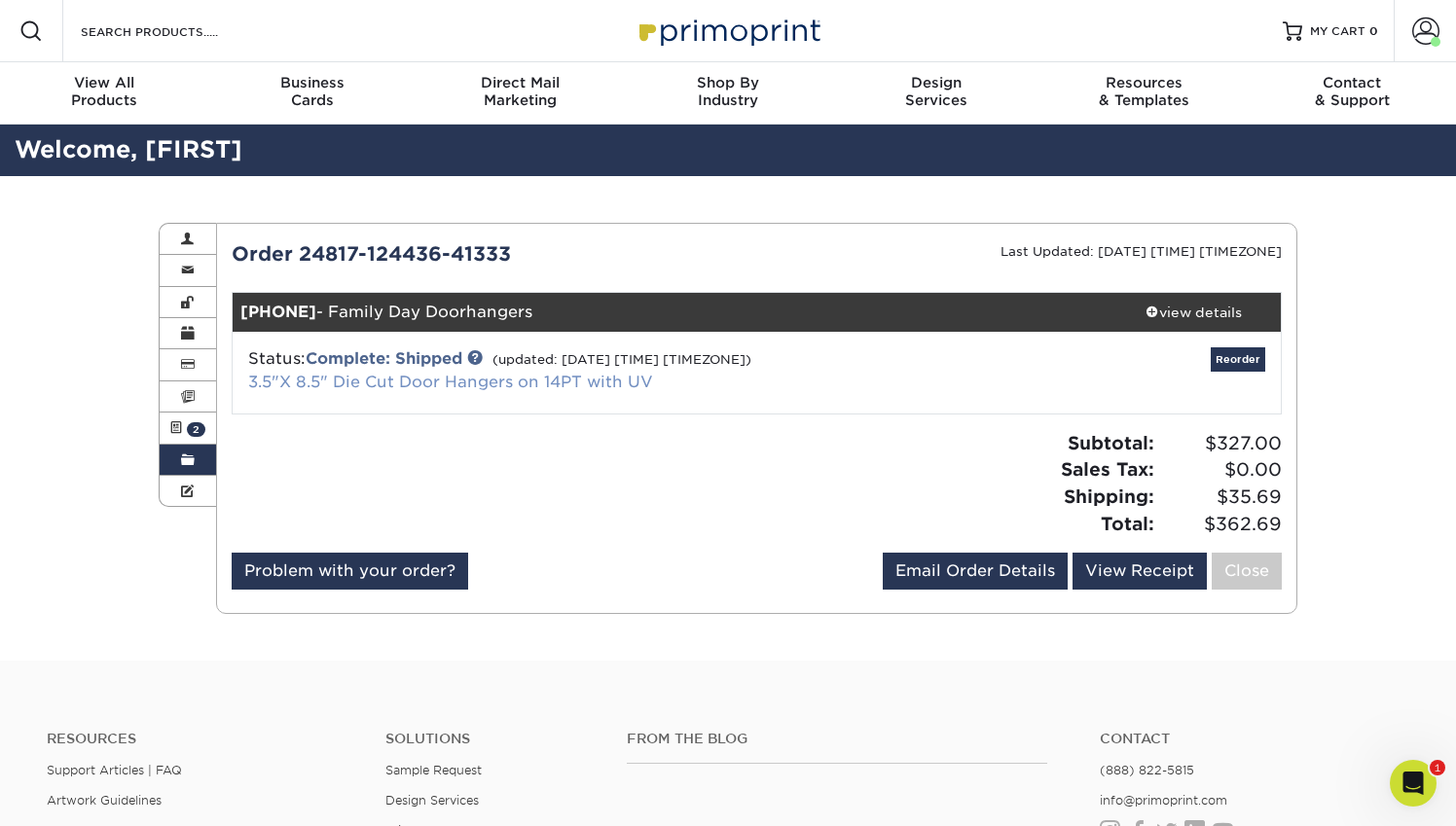 click on "3.5"X 8.5" Die Cut Door Hangers on 14PT with UV" at bounding box center (451, 381) 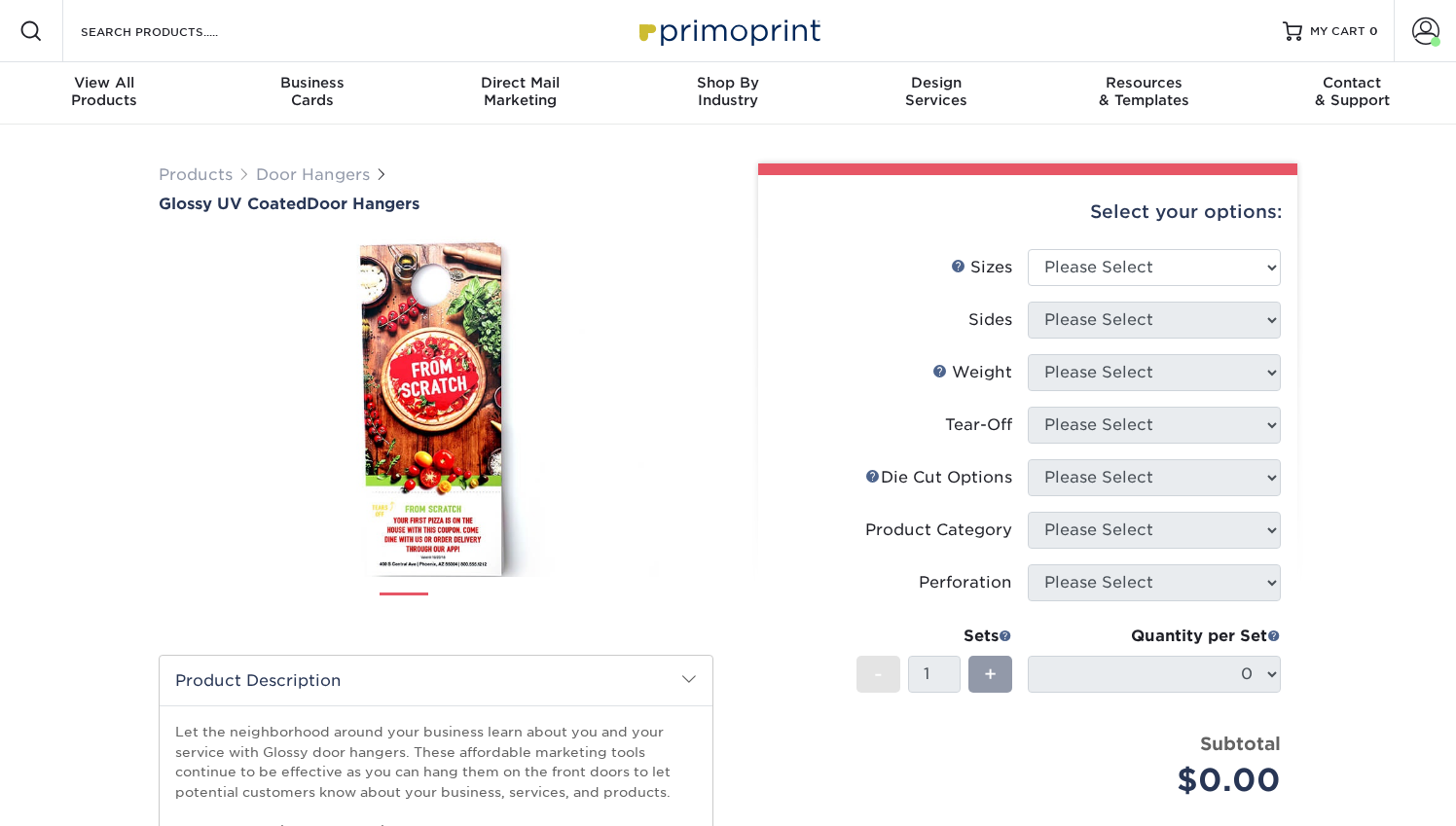 scroll, scrollTop: 0, scrollLeft: 0, axis: both 